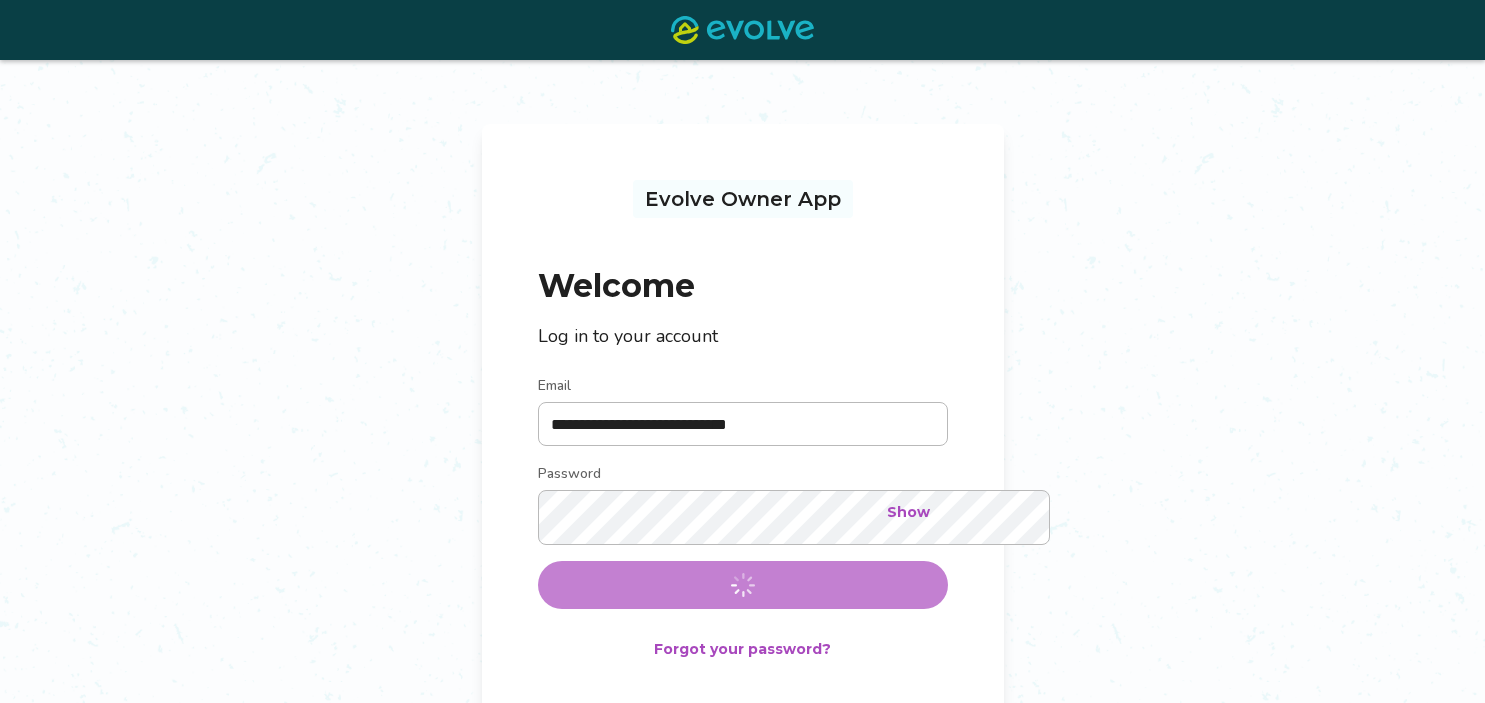 scroll, scrollTop: 130, scrollLeft: 0, axis: vertical 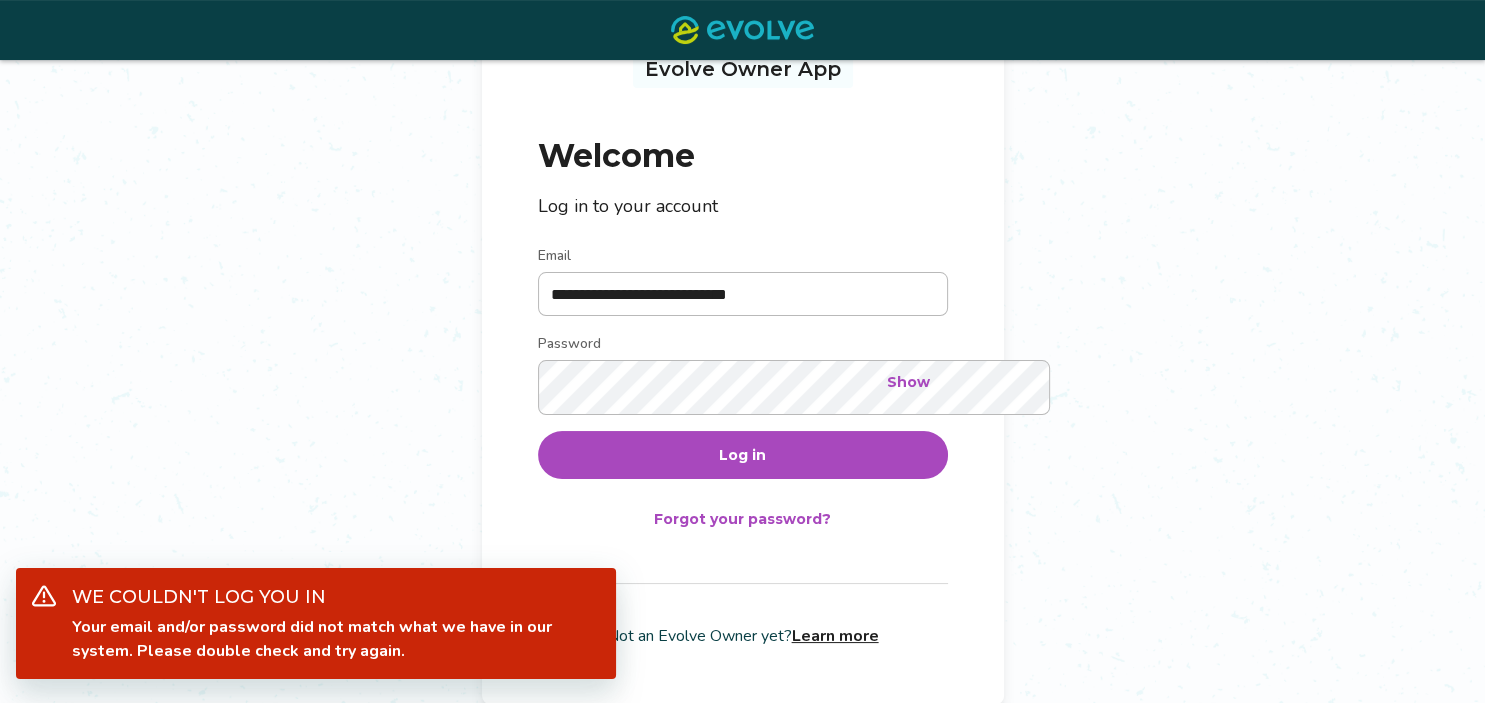 click on "Show" at bounding box center (908, 382) 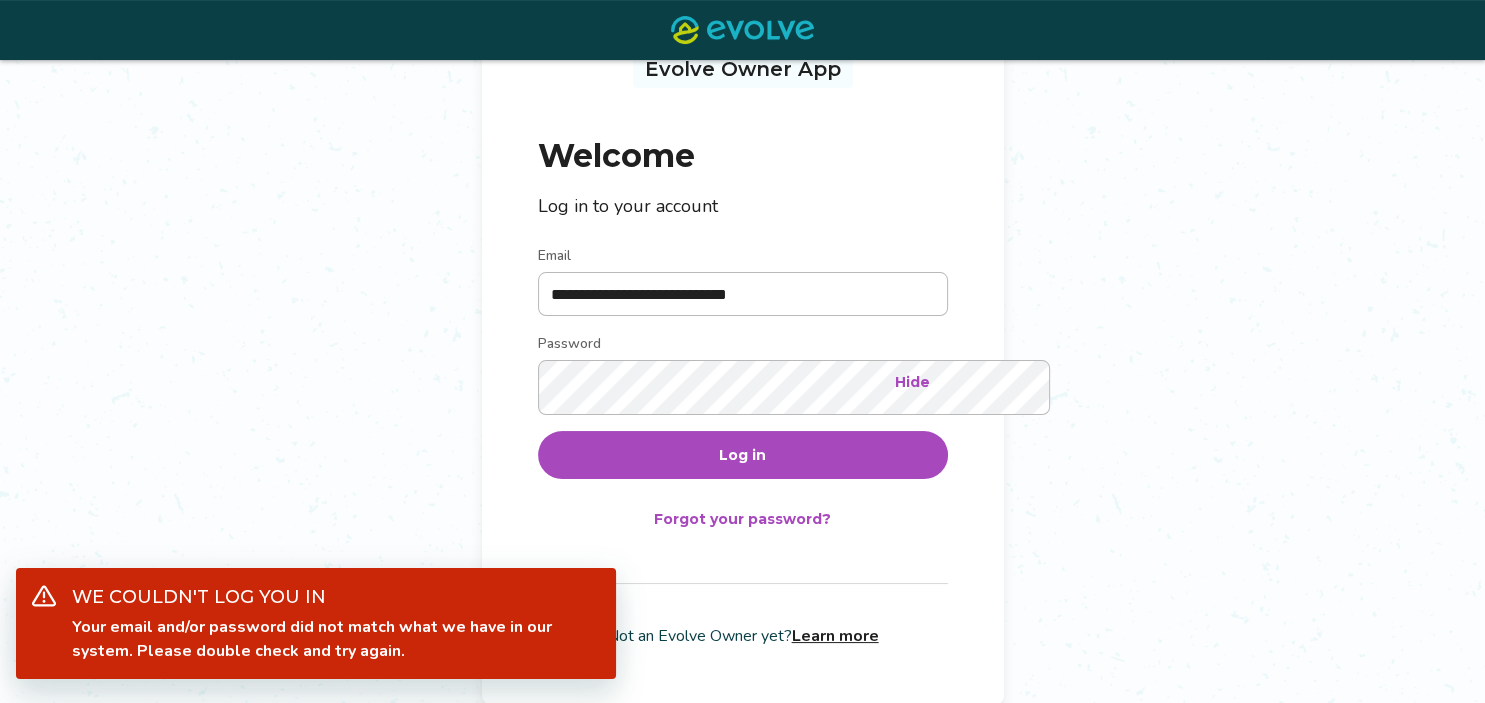 scroll, scrollTop: 259, scrollLeft: 0, axis: vertical 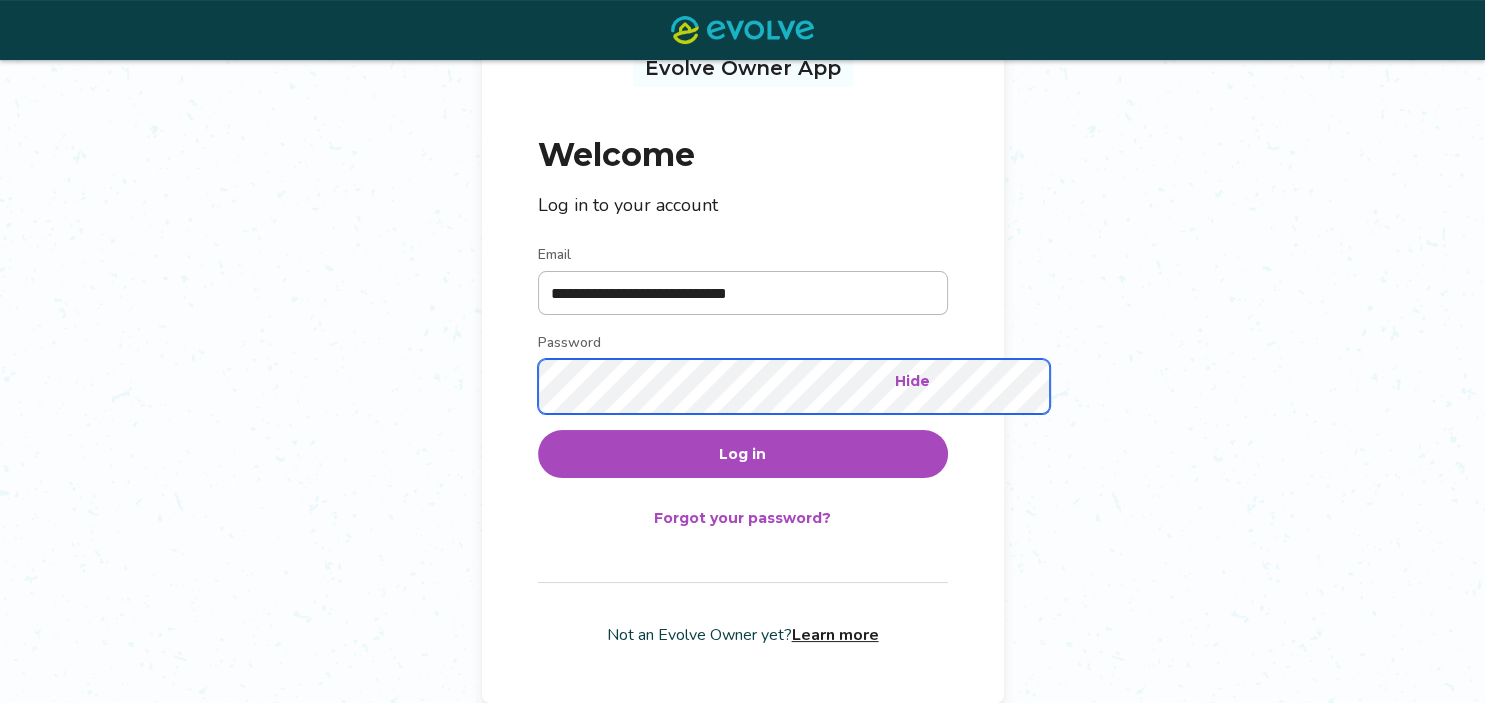 click on "Log in" at bounding box center [743, 454] 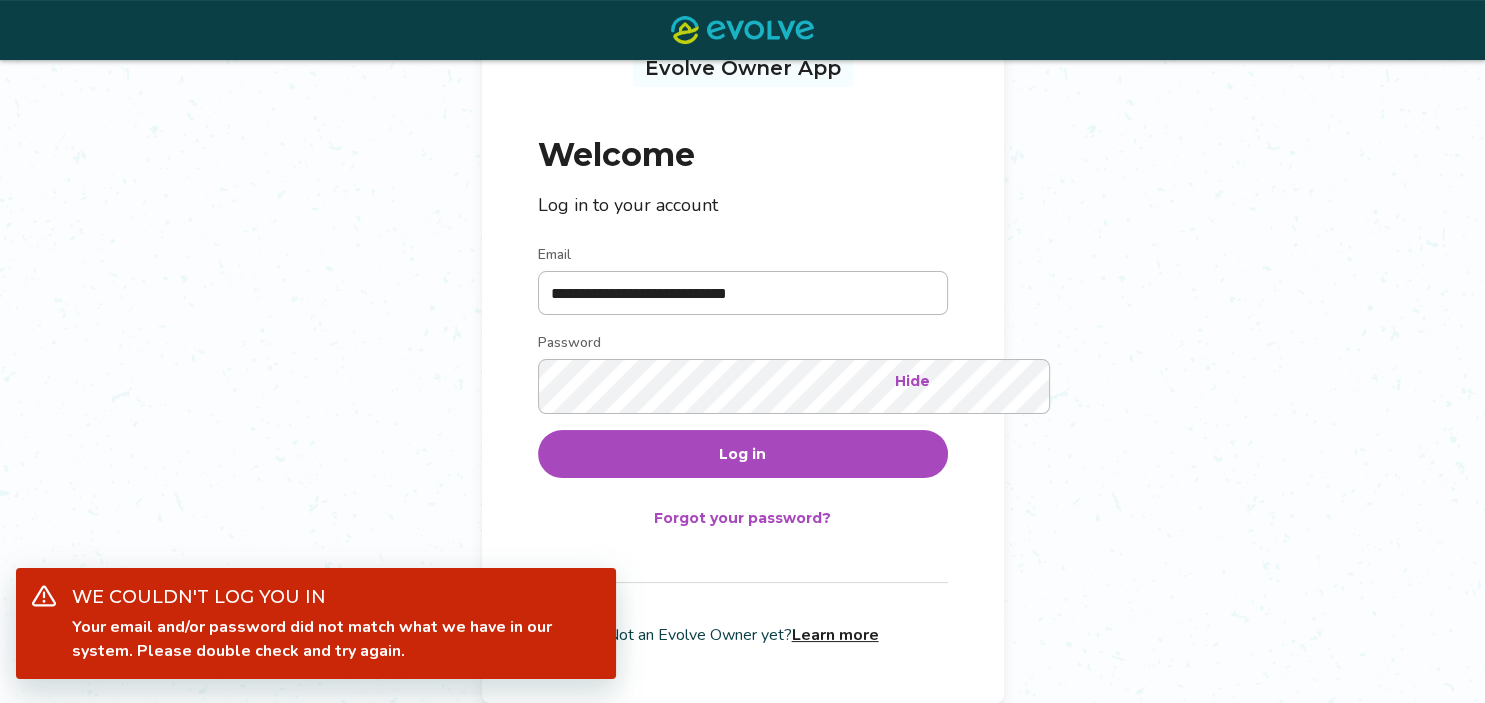 click on "Forgot your password?" at bounding box center (742, 518) 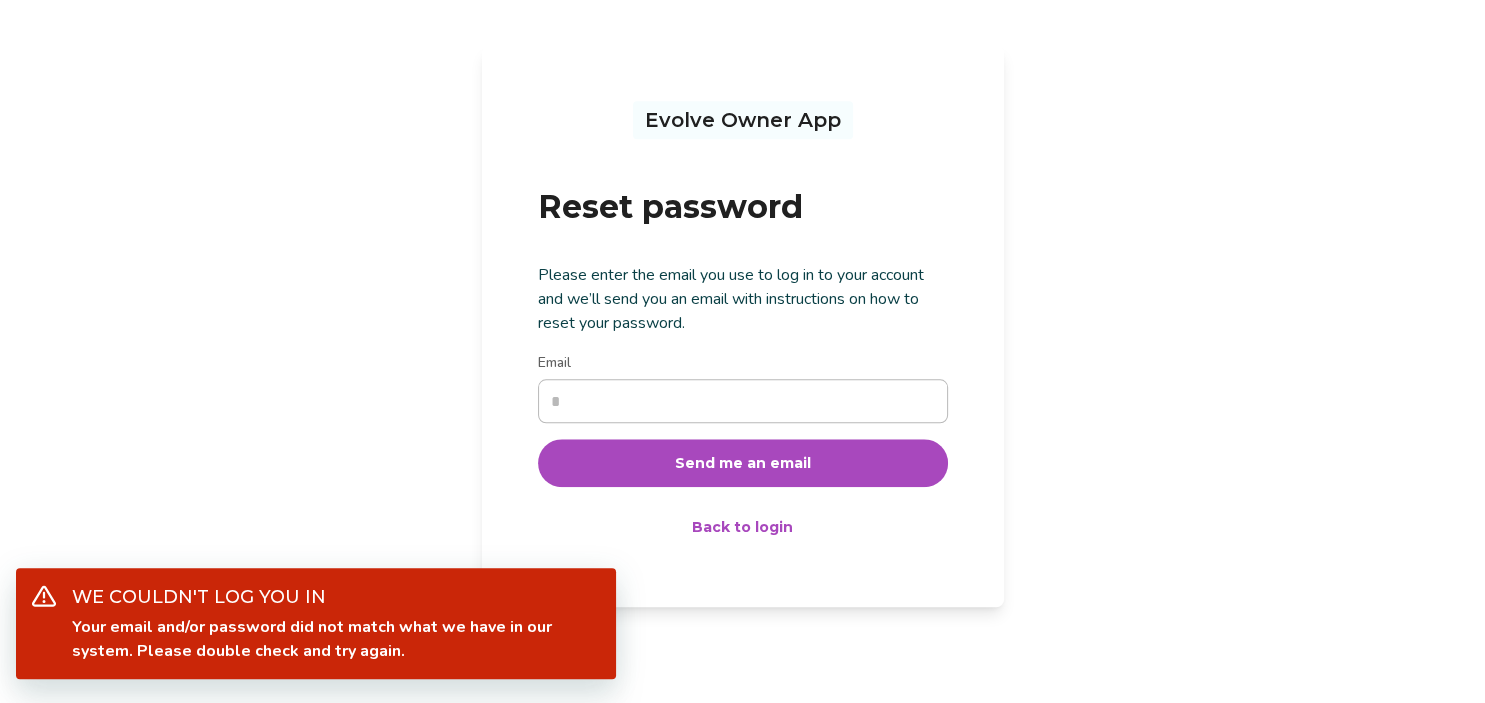 scroll, scrollTop: 129, scrollLeft: 0, axis: vertical 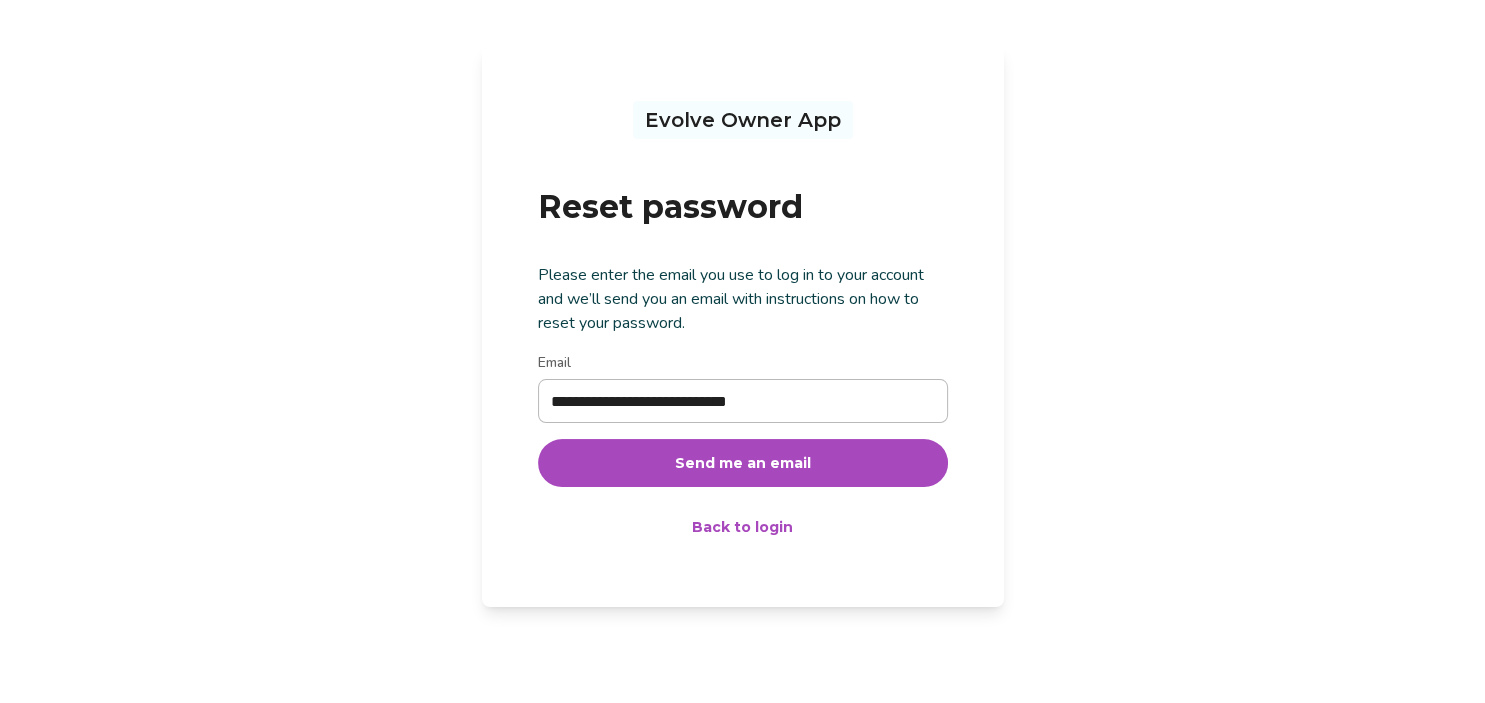 type on "**********" 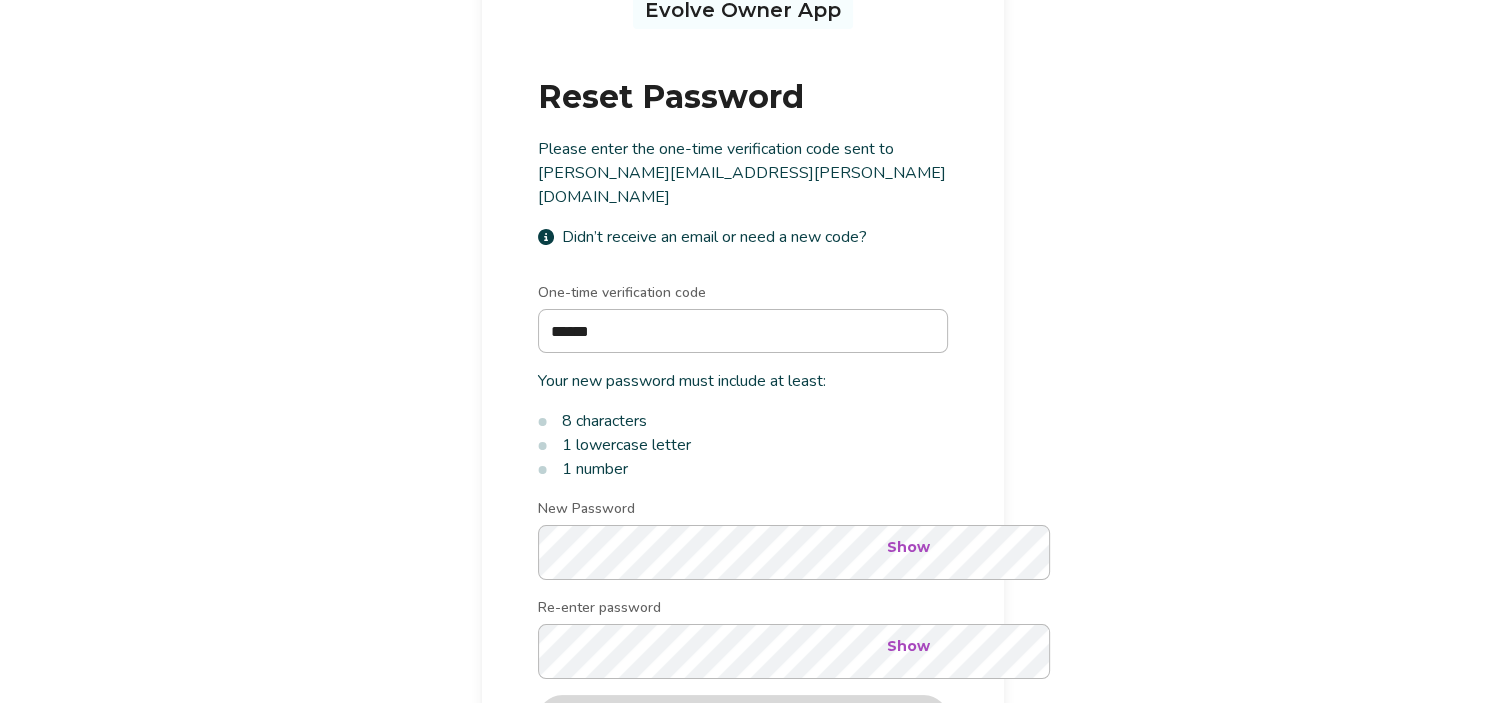 type on "******" 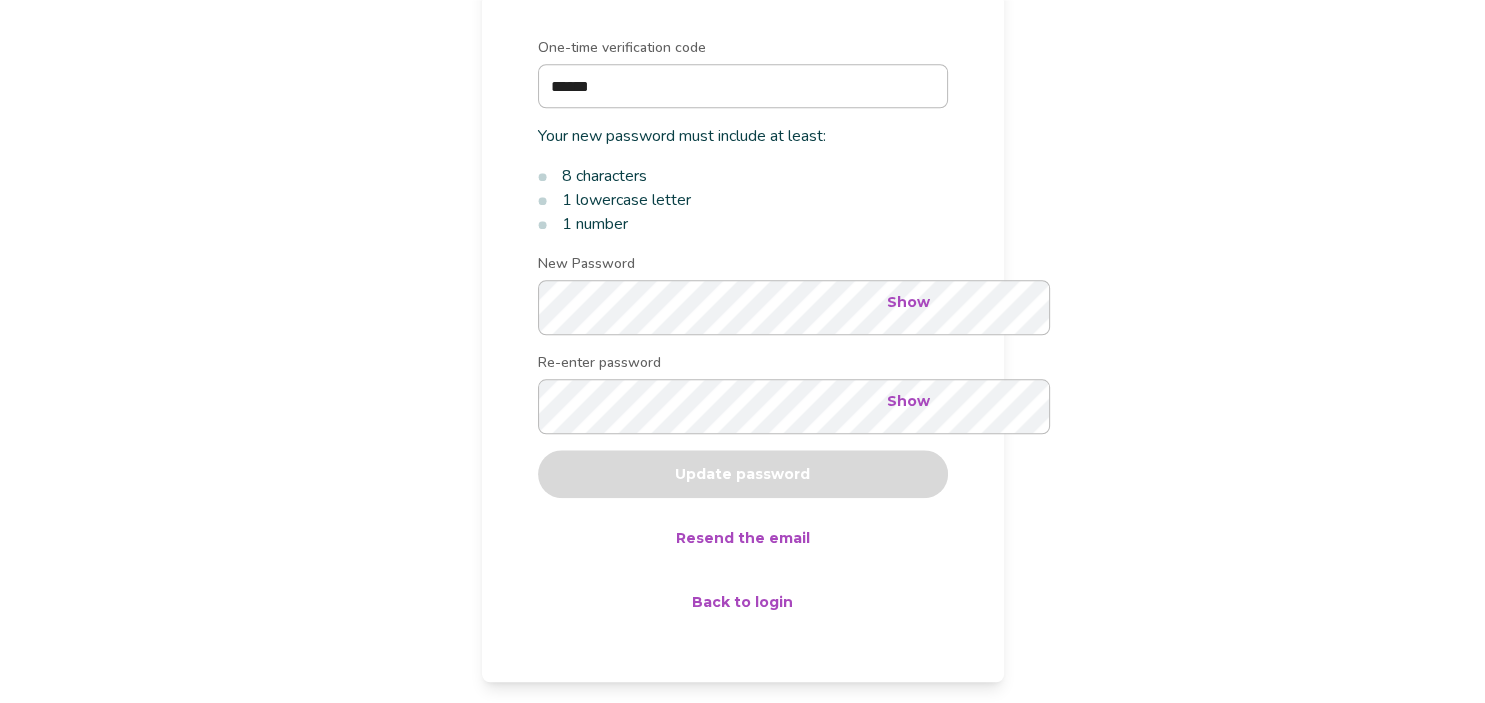 scroll, scrollTop: 388, scrollLeft: 0, axis: vertical 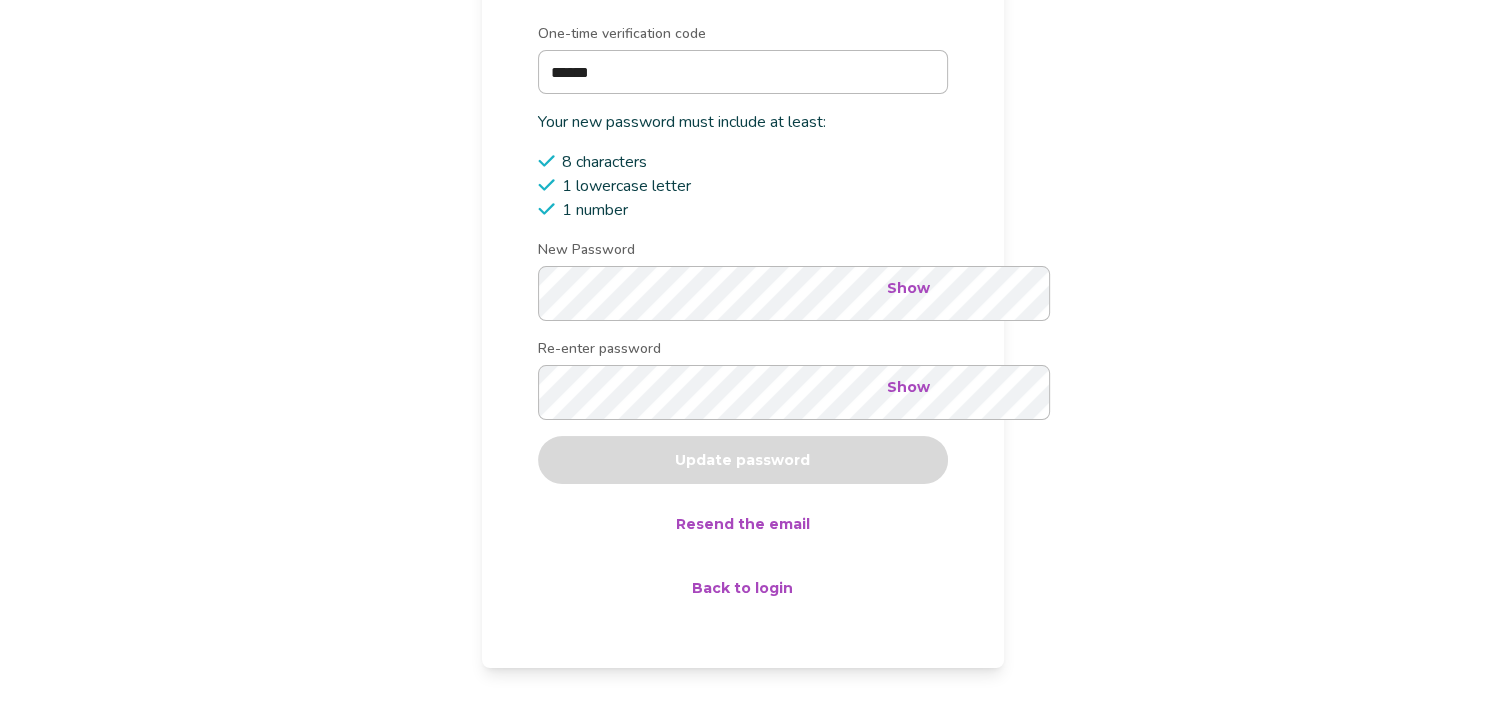 click on "Show" at bounding box center (908, 288) 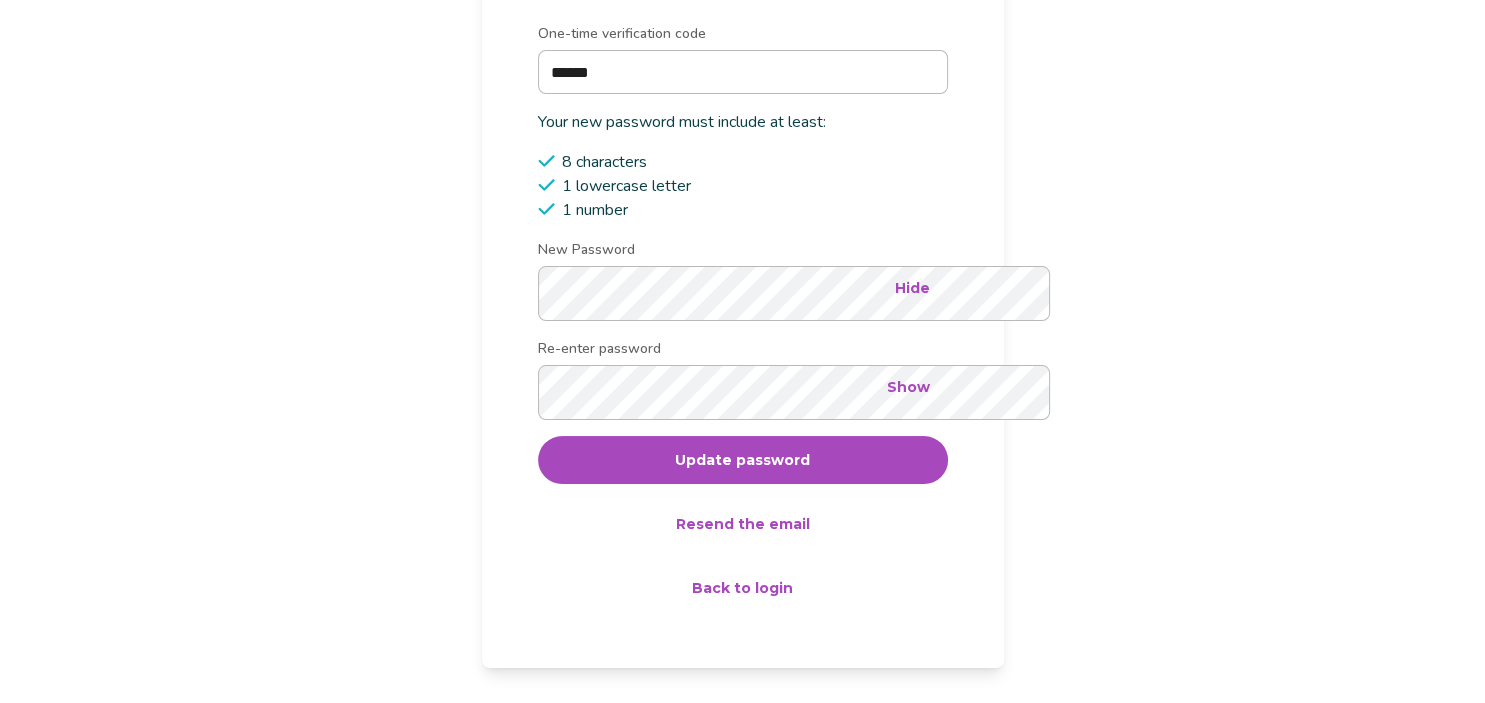 click on "Update password" at bounding box center [743, 460] 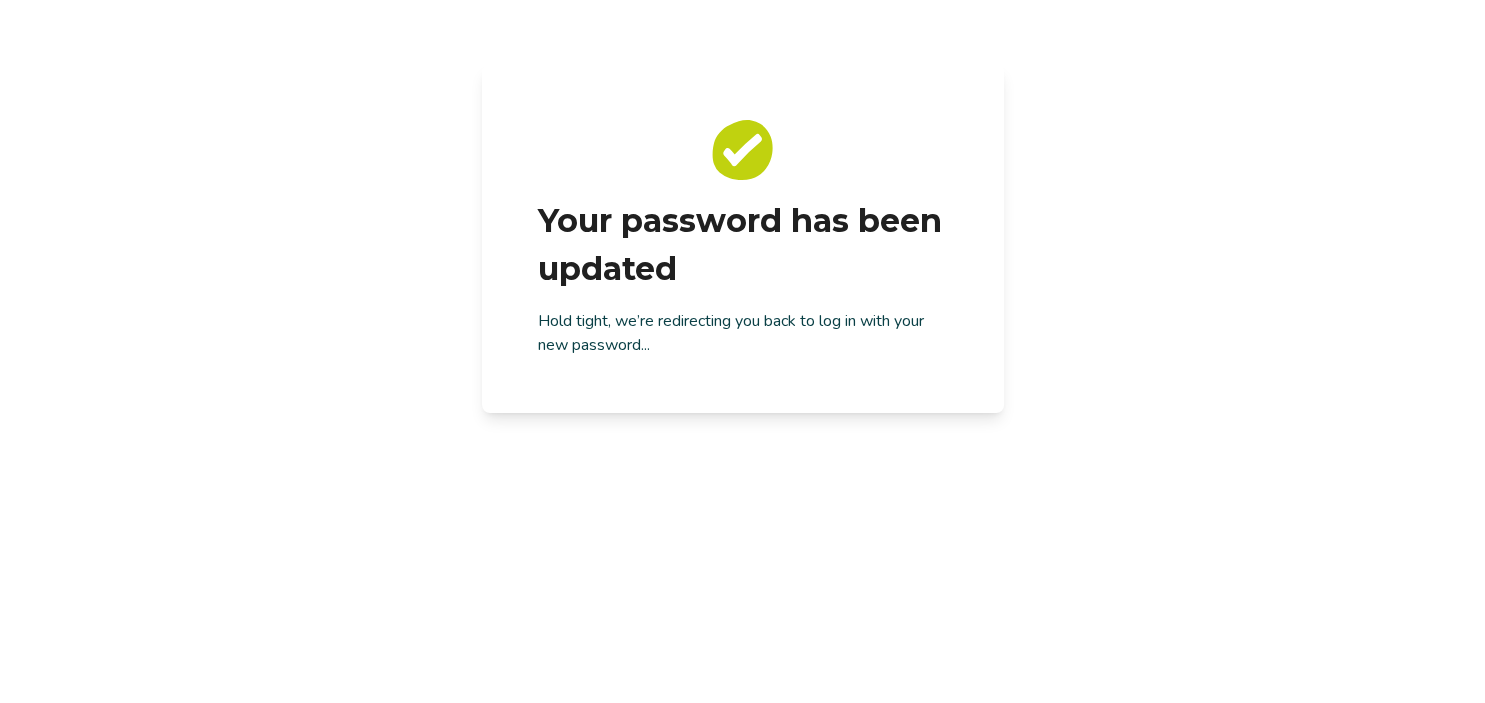 scroll, scrollTop: 0, scrollLeft: 0, axis: both 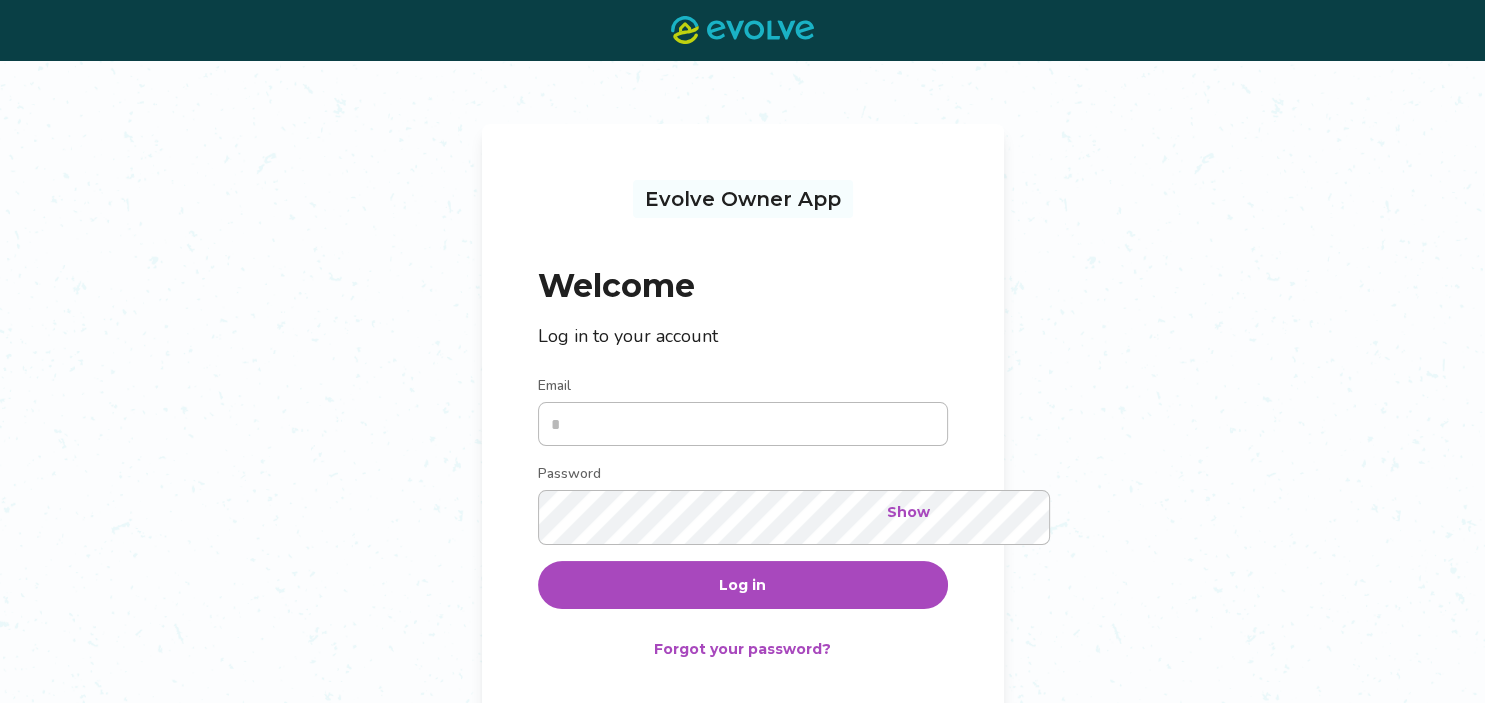 click on "Evolve Owner App Welcome Log in to your account Email   Password   Show Log in Forgot your password? Not an Evolve Owner yet?  Learn more" at bounding box center [742, 447] 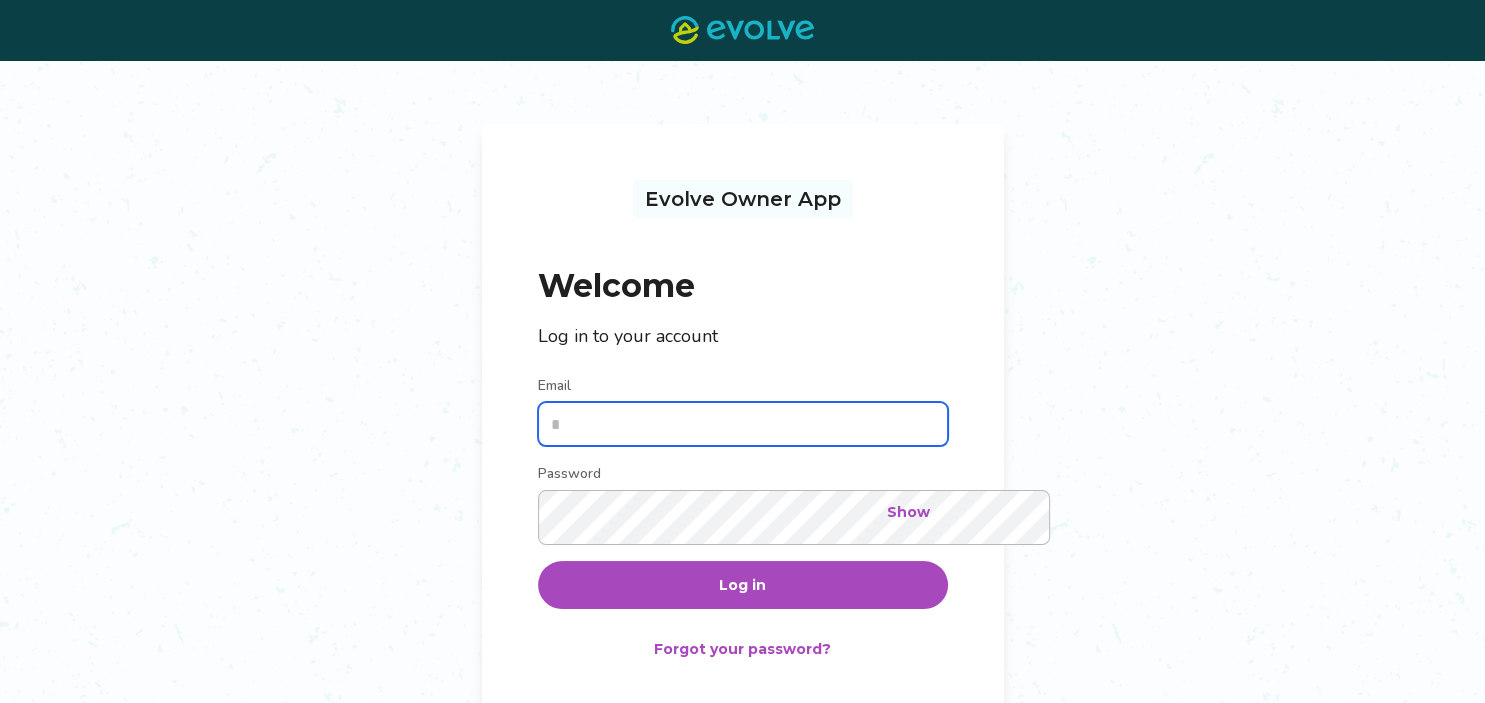 click on "Email" at bounding box center (743, 424) 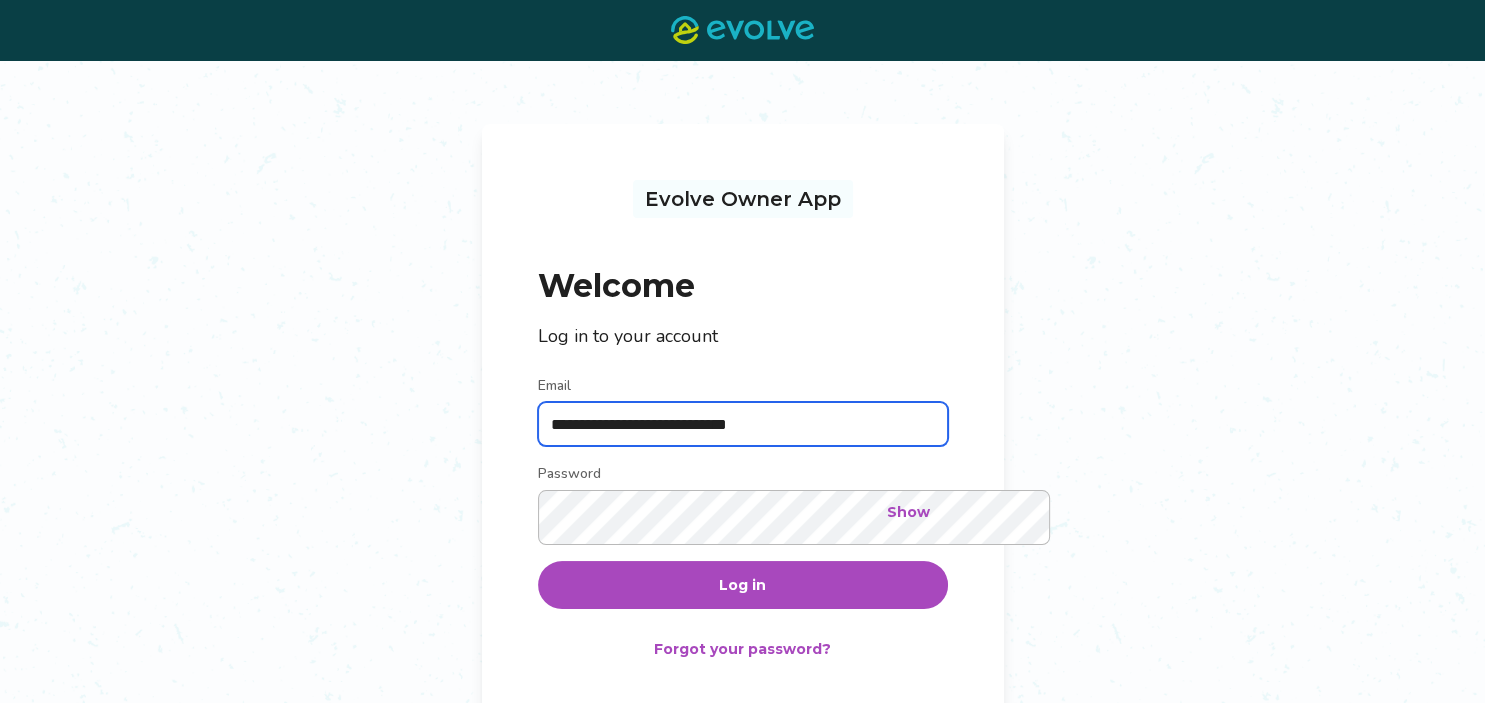 type on "**********" 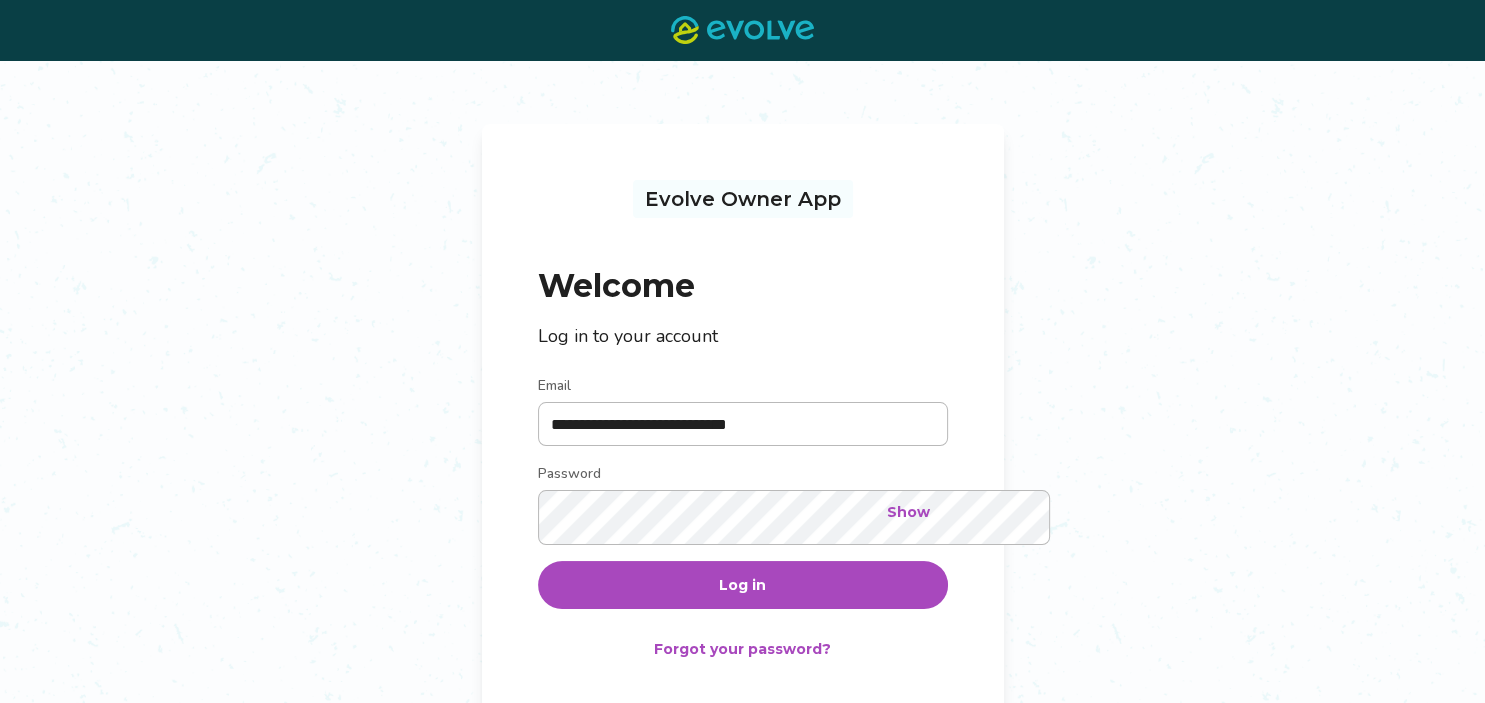 click on "Show" at bounding box center [908, 512] 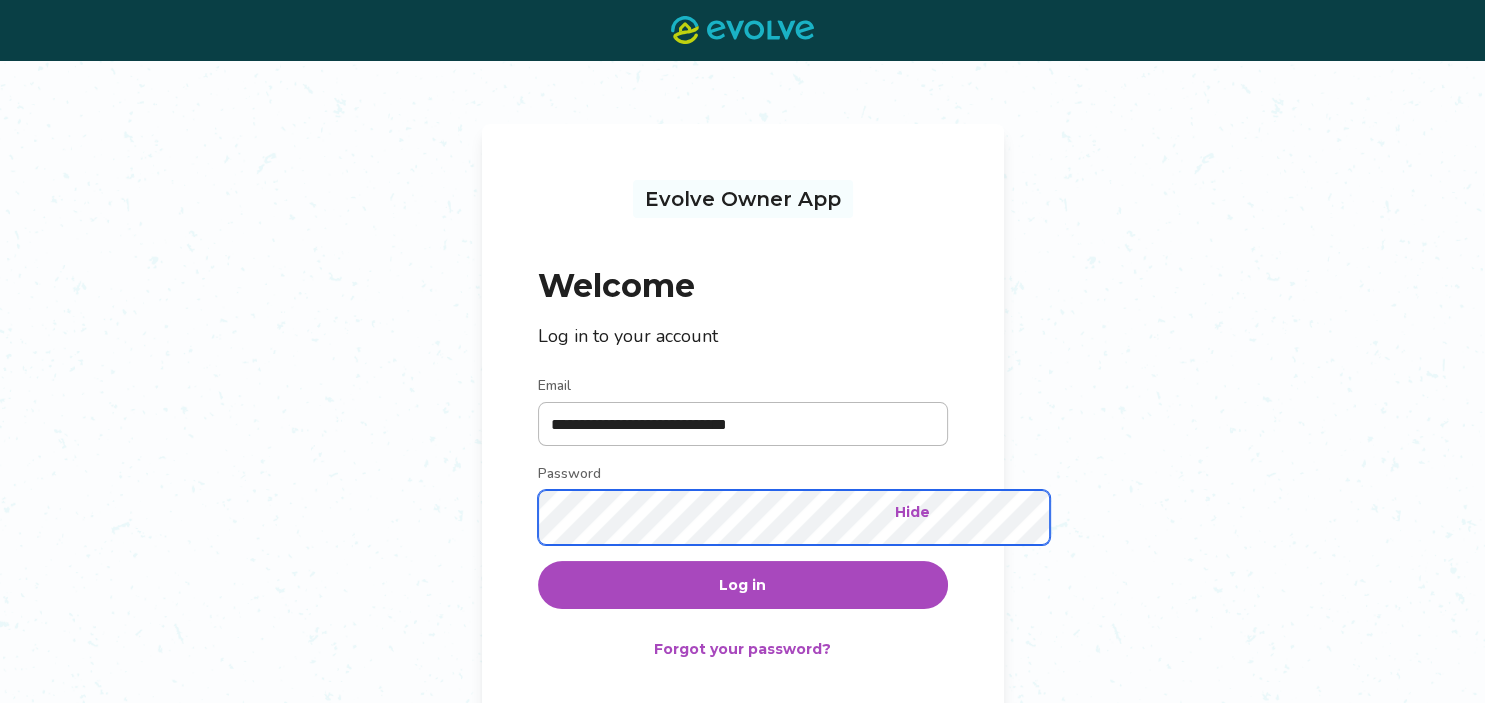 click on "Log in" at bounding box center [743, 585] 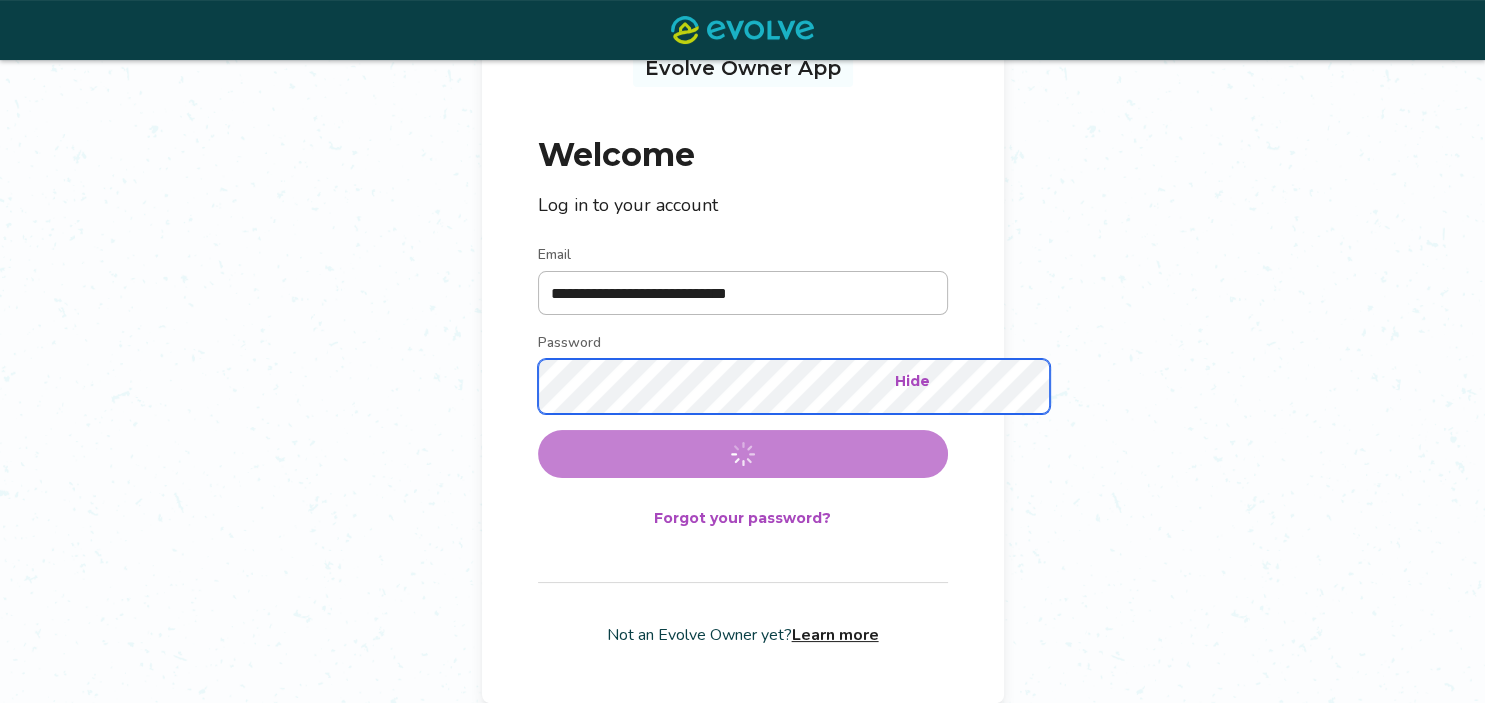 scroll, scrollTop: 0, scrollLeft: 0, axis: both 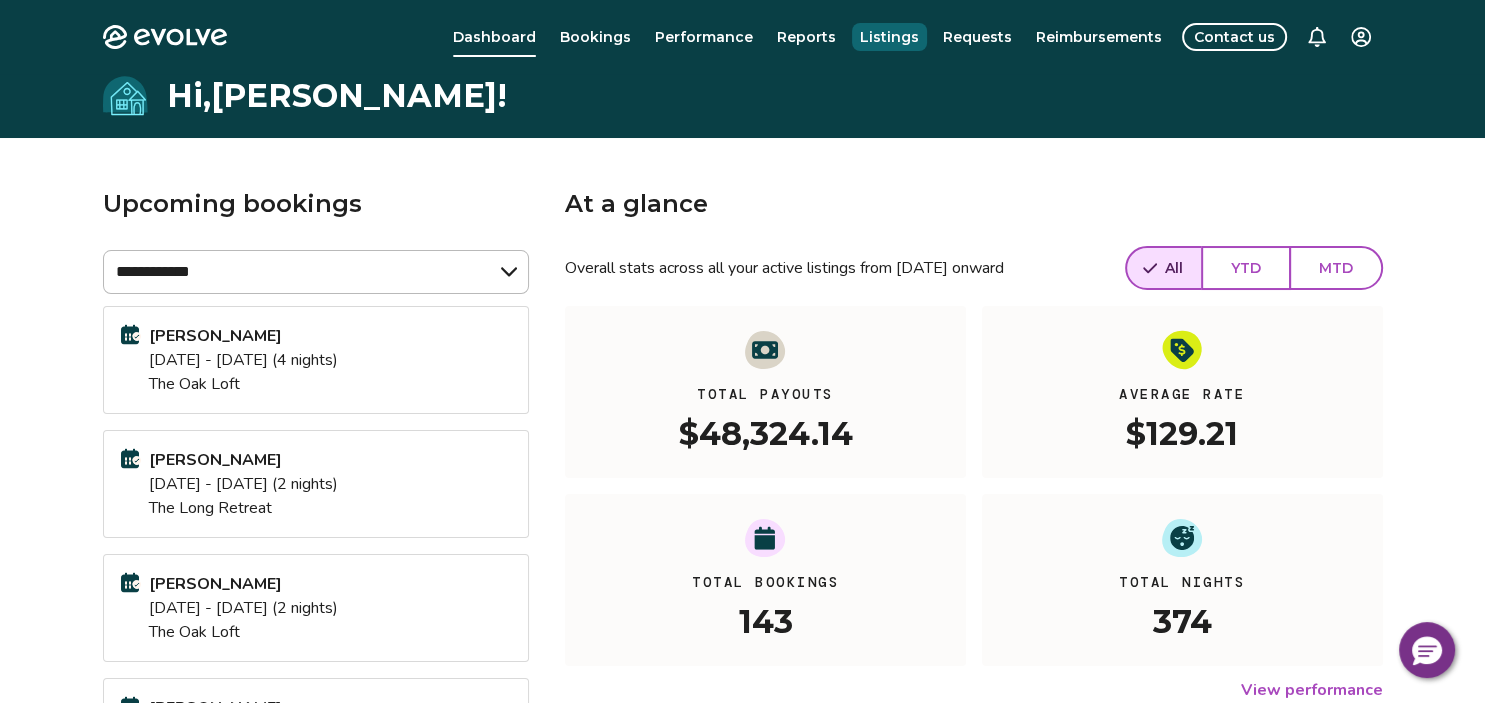 click on "Listings" at bounding box center (889, 37) 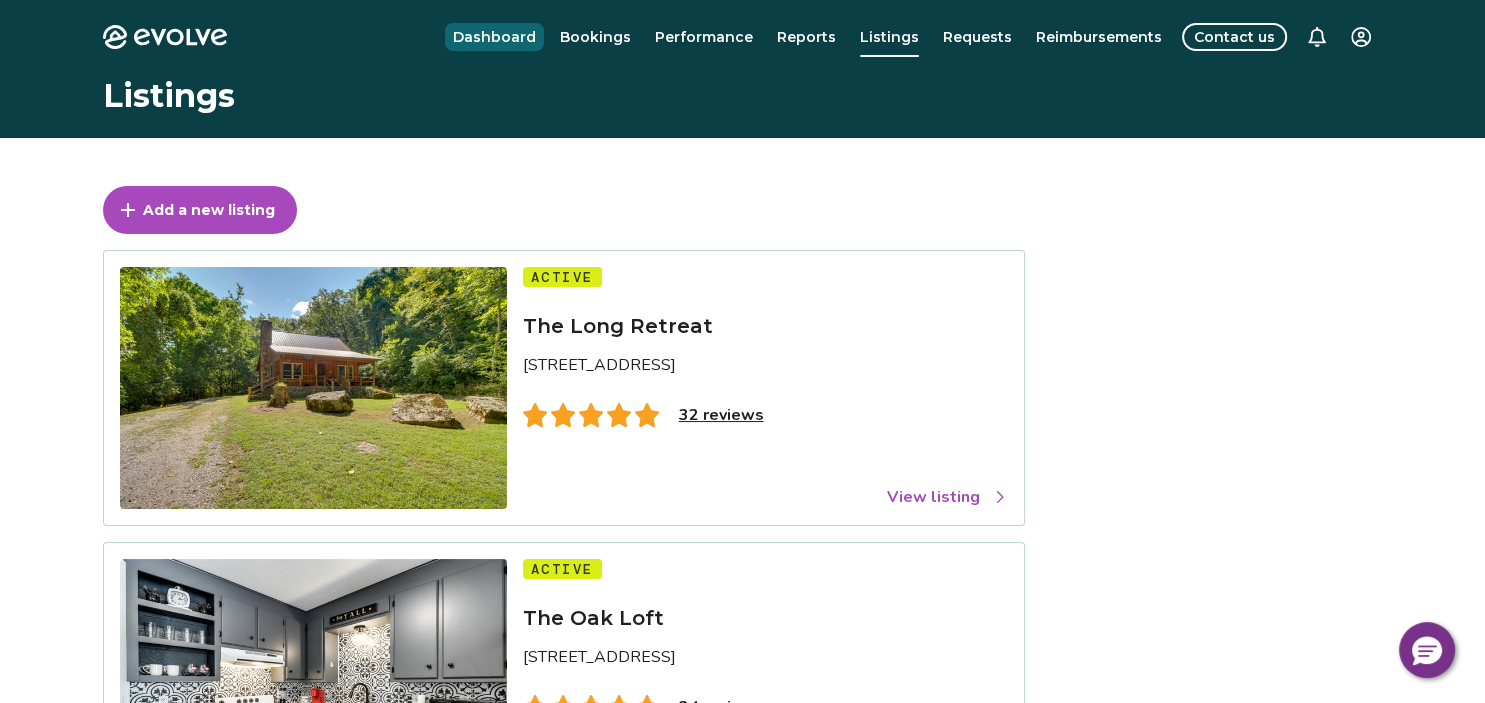 click on "Dashboard" at bounding box center (494, 37) 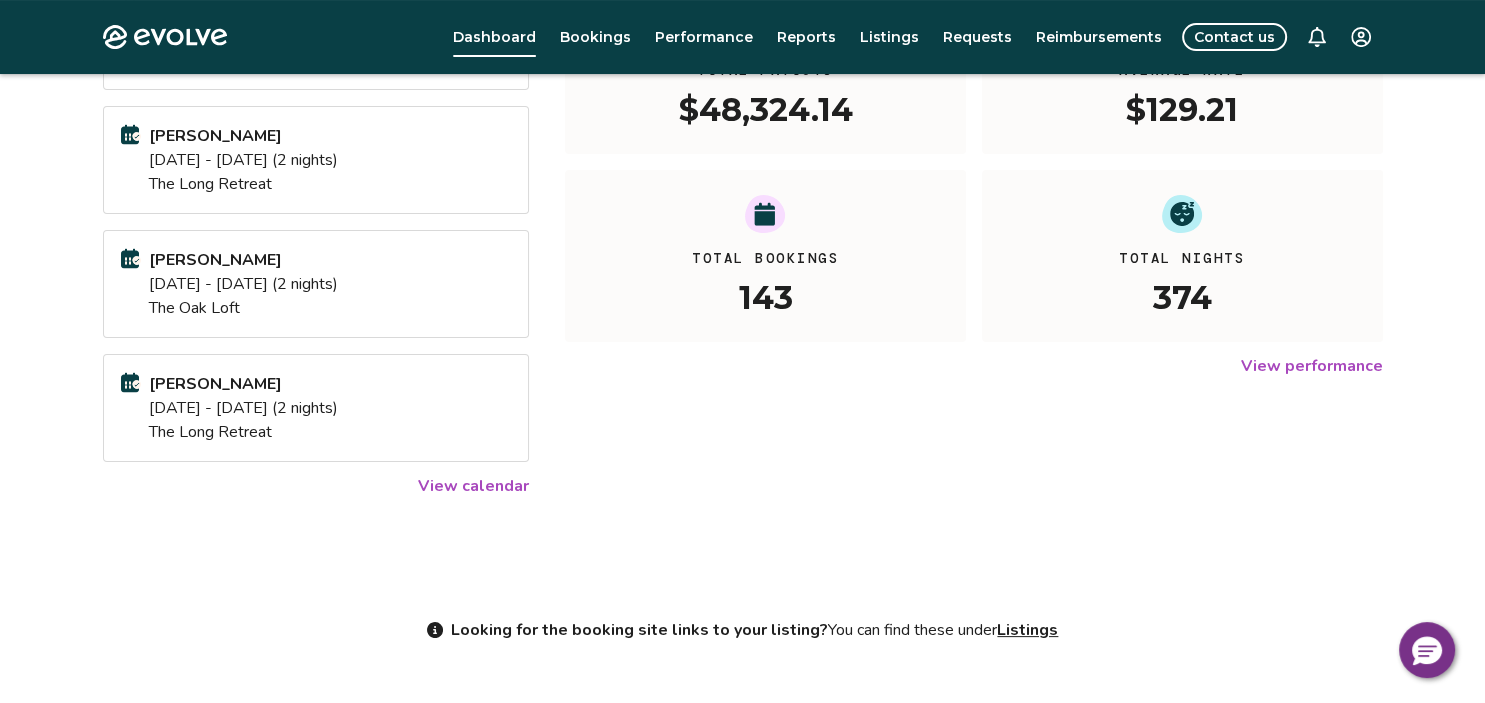 scroll, scrollTop: 388, scrollLeft: 0, axis: vertical 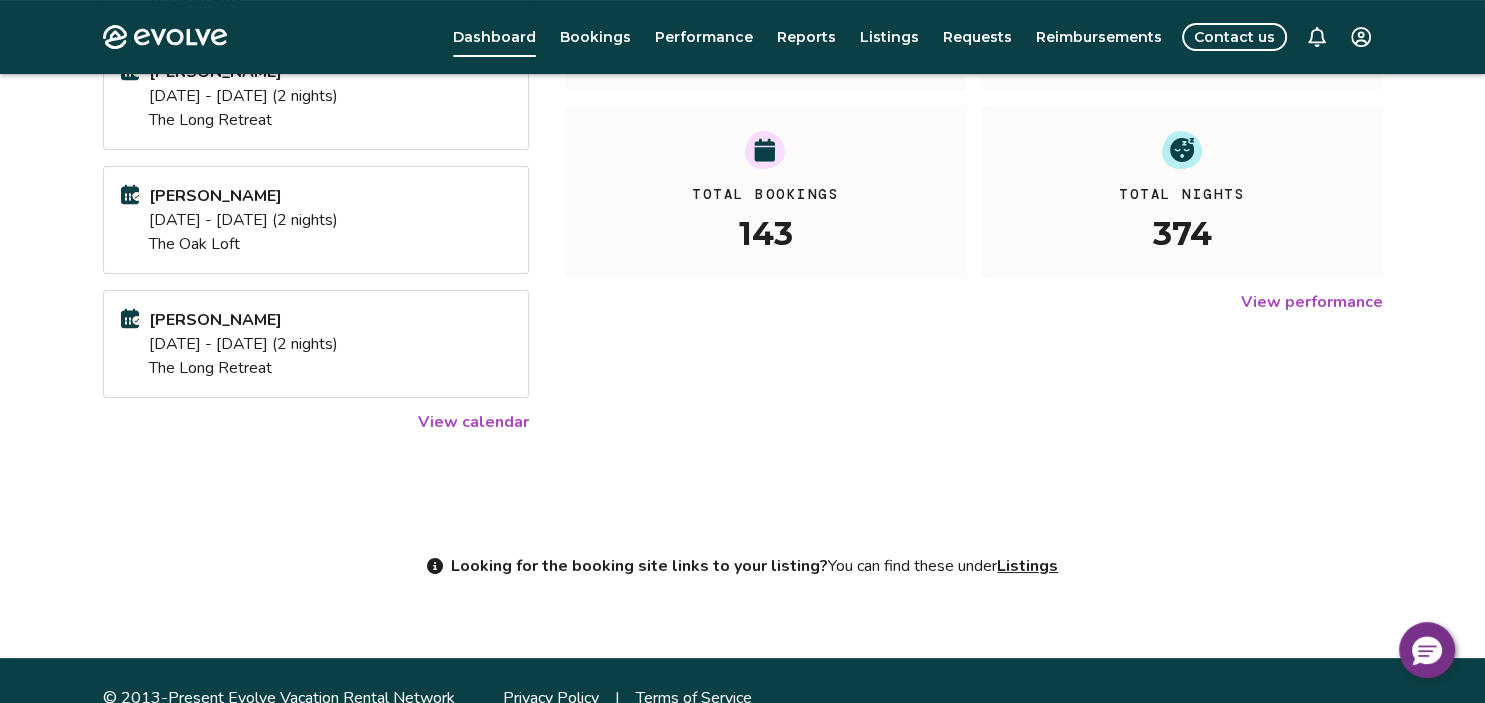 click on "View calendar" at bounding box center [473, 422] 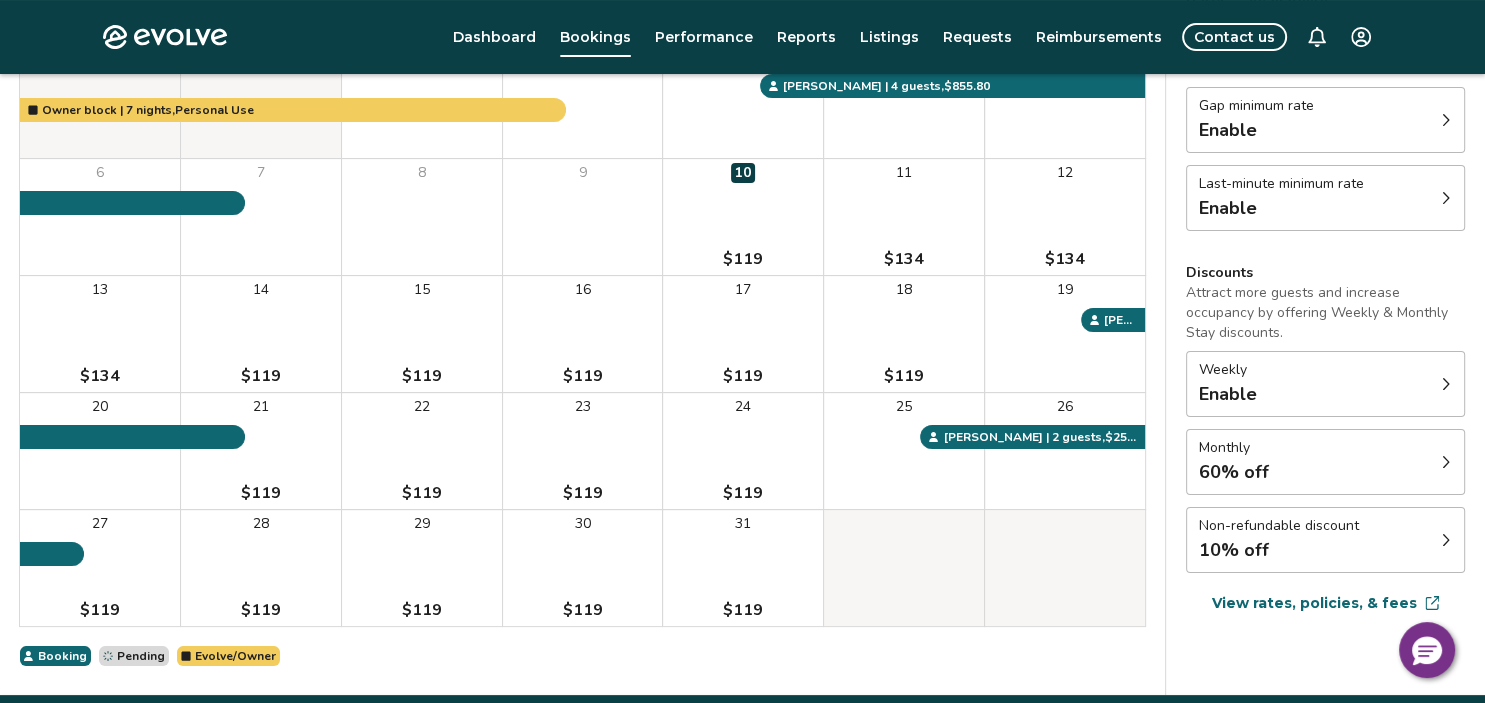 scroll, scrollTop: 129, scrollLeft: 0, axis: vertical 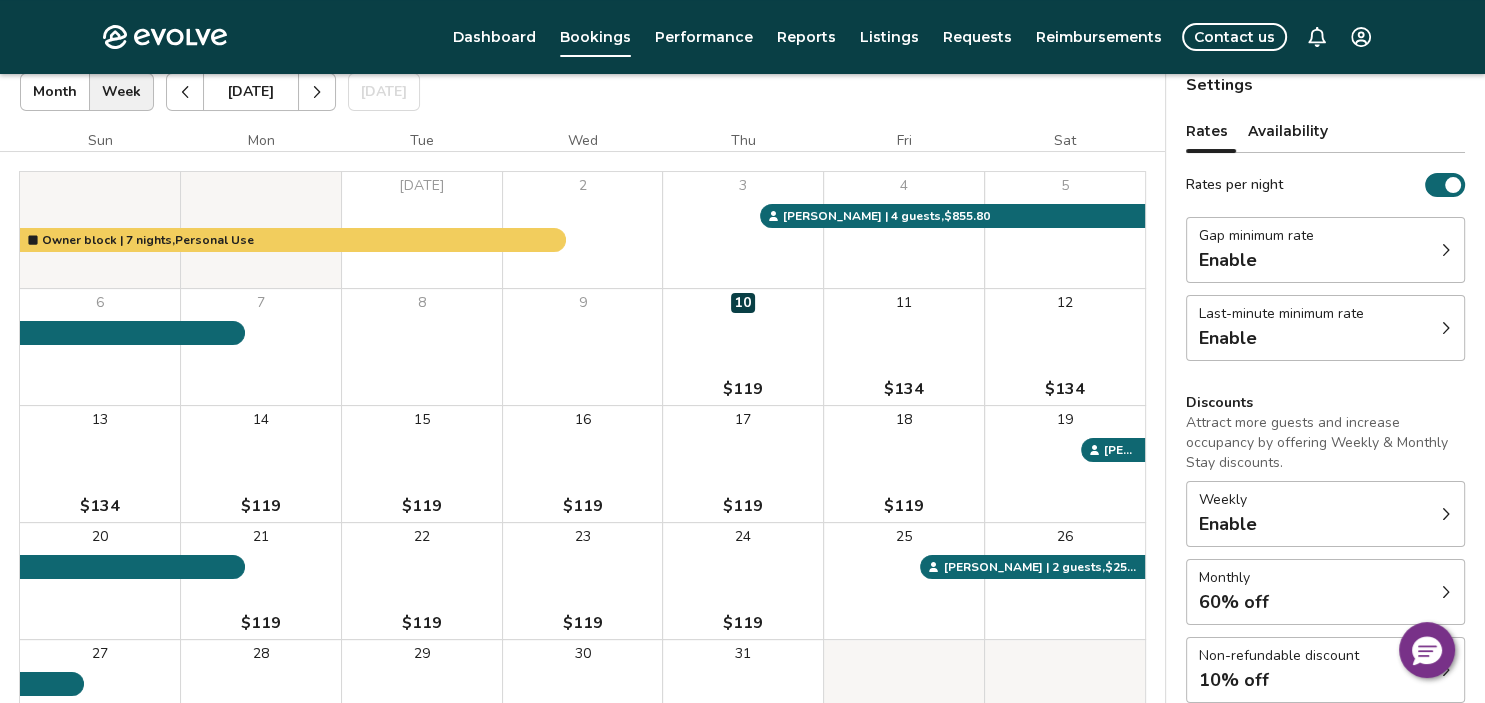 click at bounding box center [317, 92] 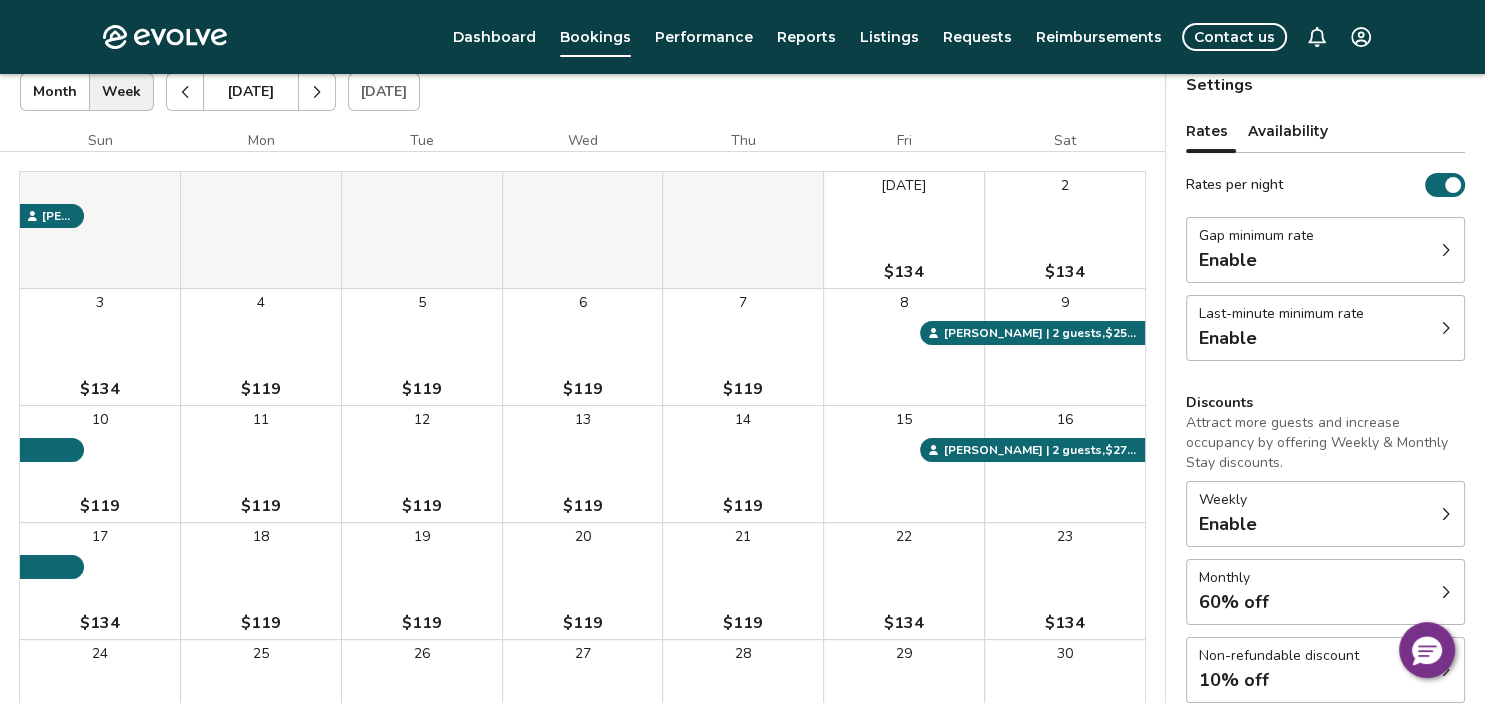 click at bounding box center (317, 92) 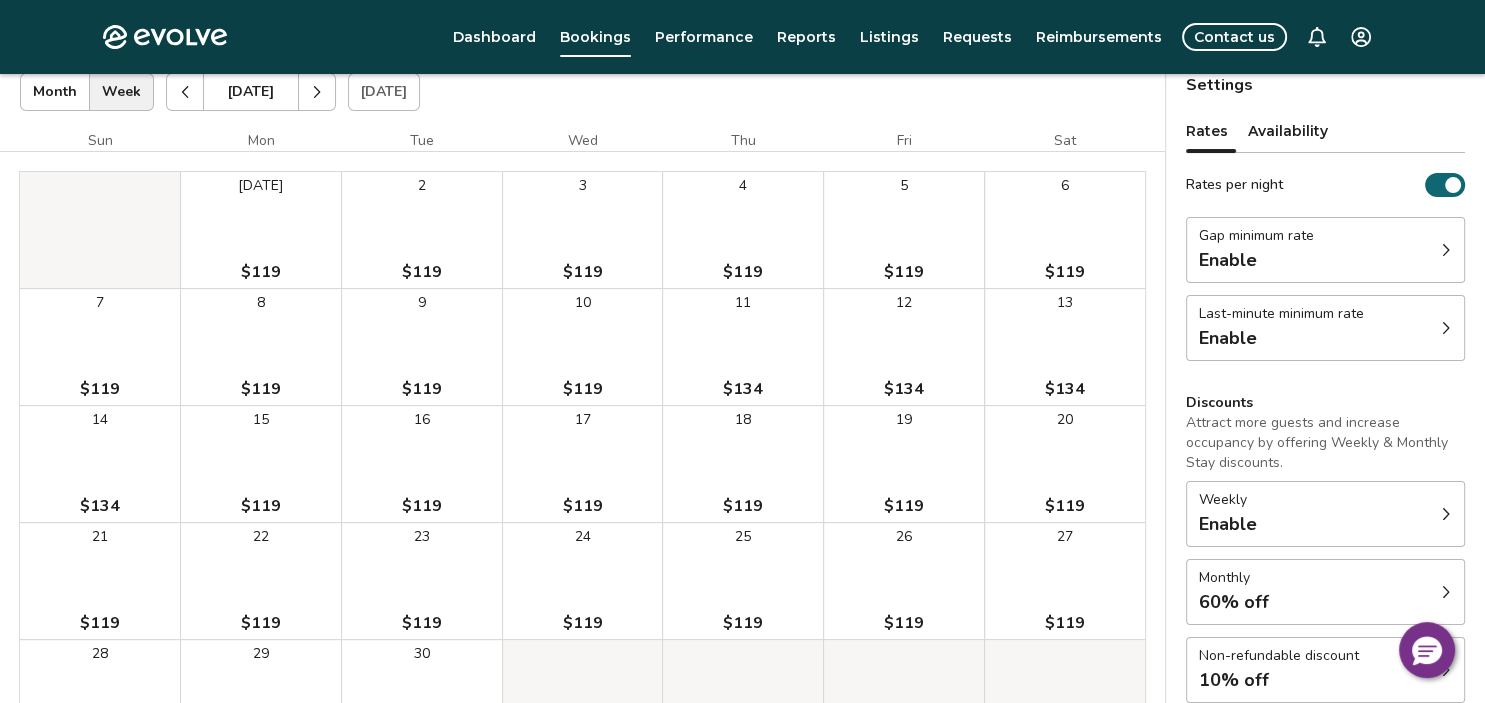 click on "Sep 1" at bounding box center [261, 186] 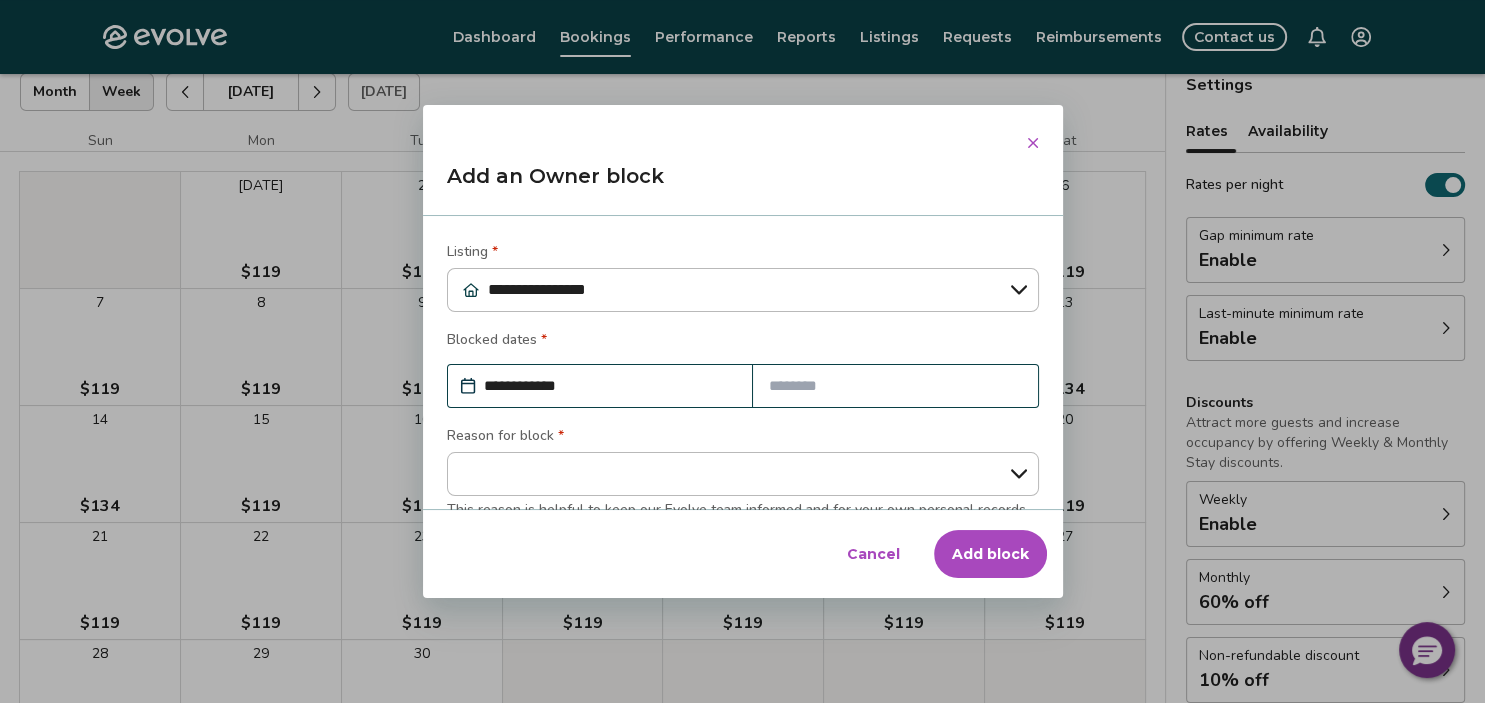 click at bounding box center [895, 386] 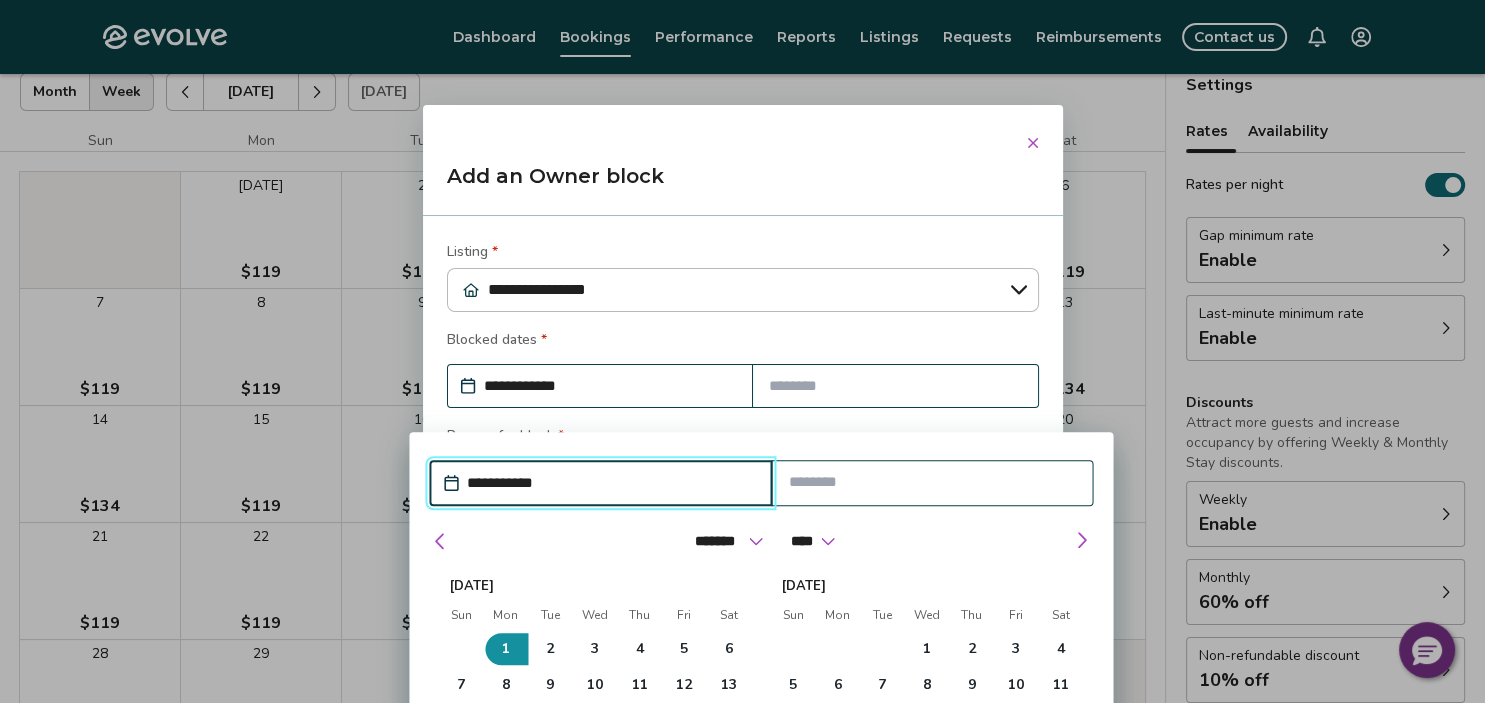 click 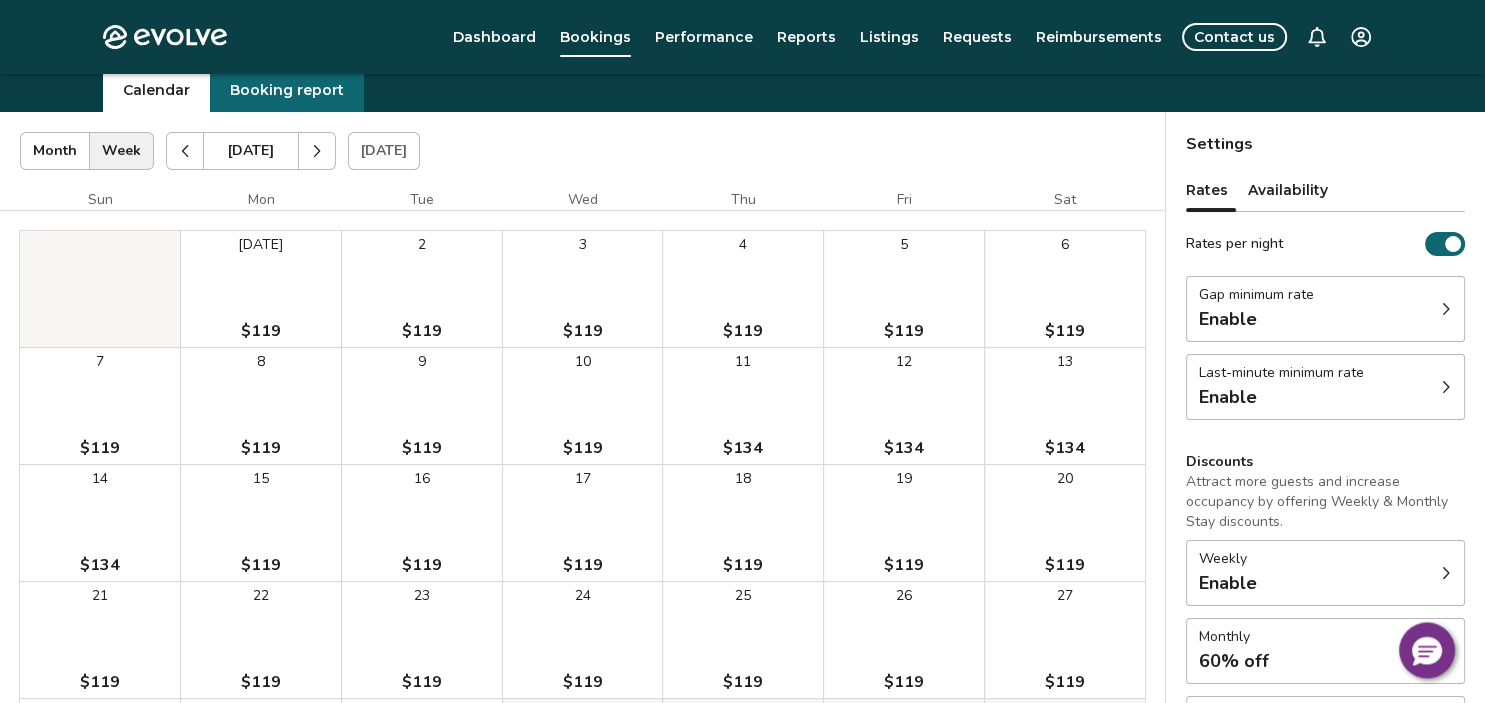 scroll, scrollTop: 0, scrollLeft: 0, axis: both 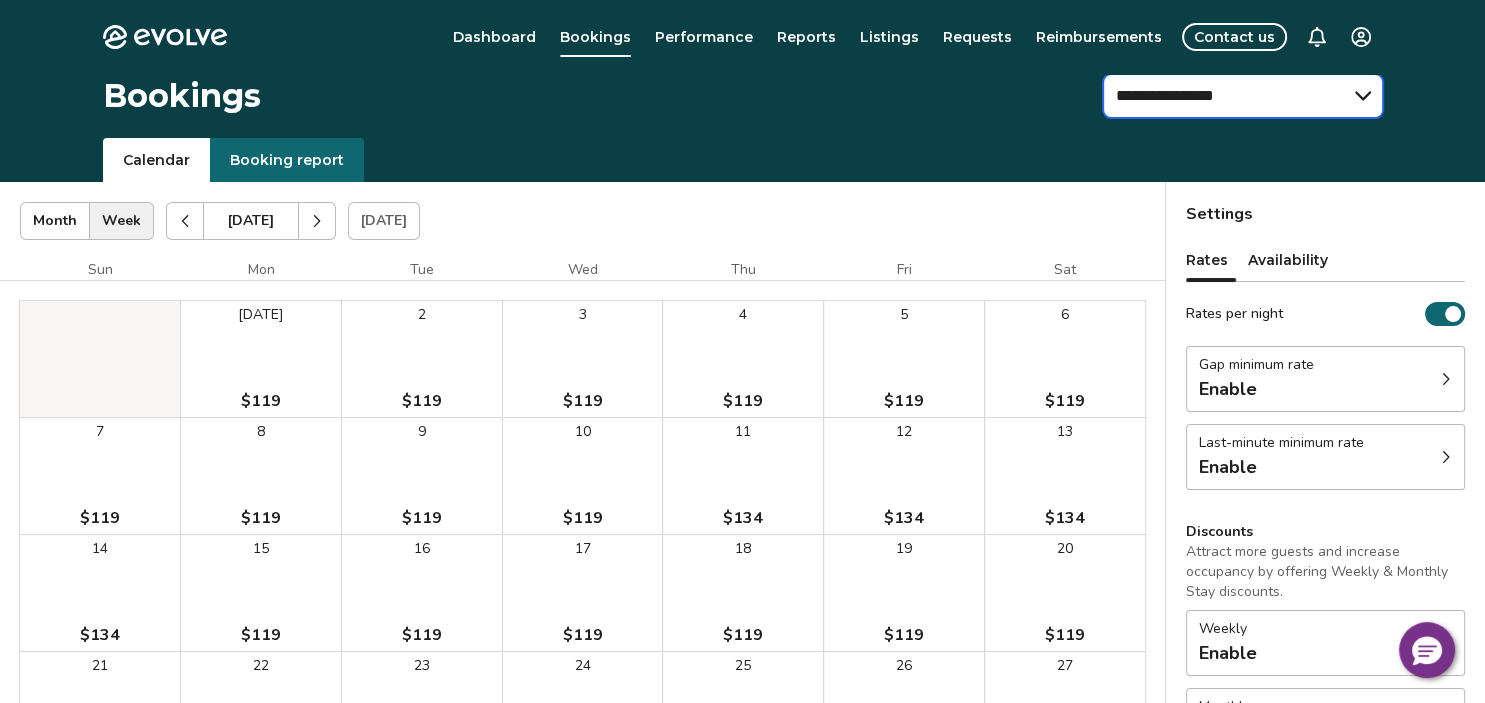 click on "**********" at bounding box center [1243, 96] 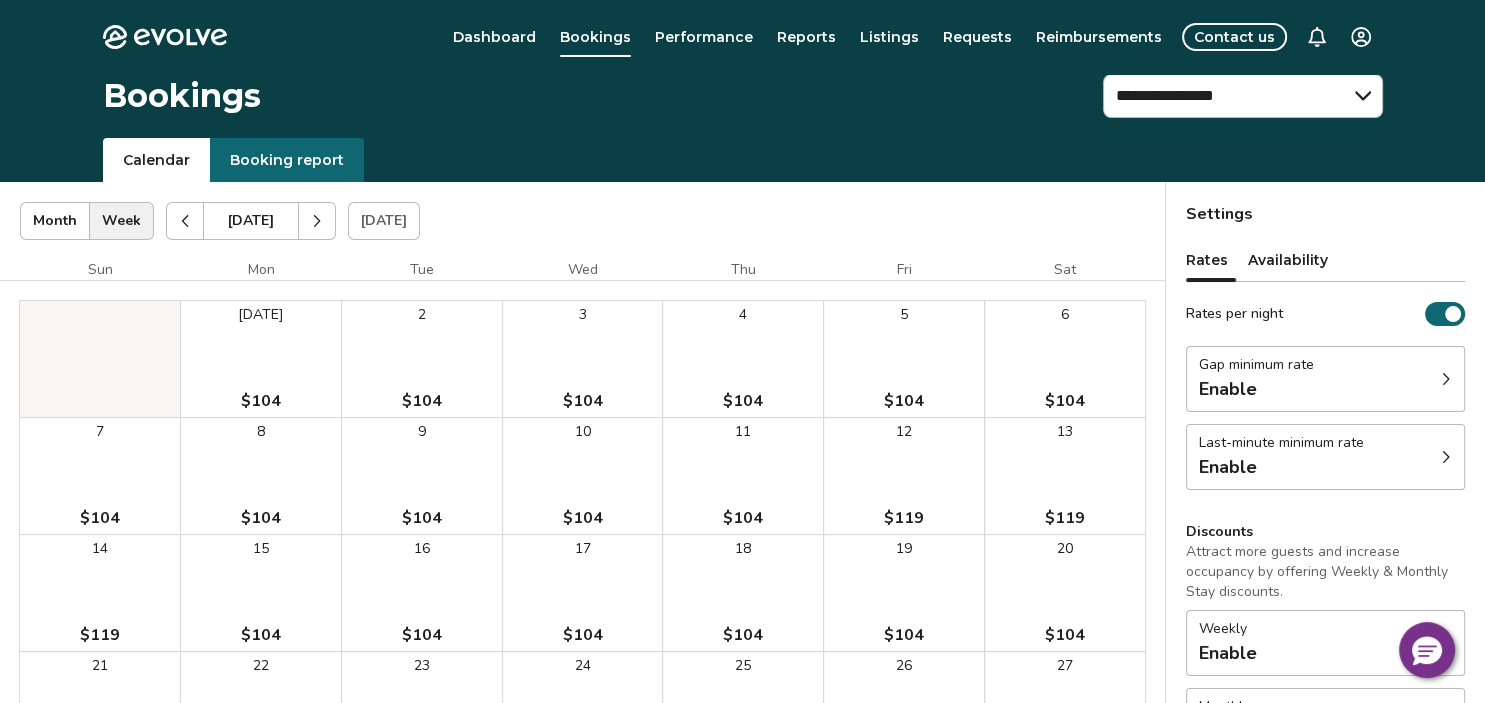 click on "Sep 1 $104" at bounding box center [261, 359] 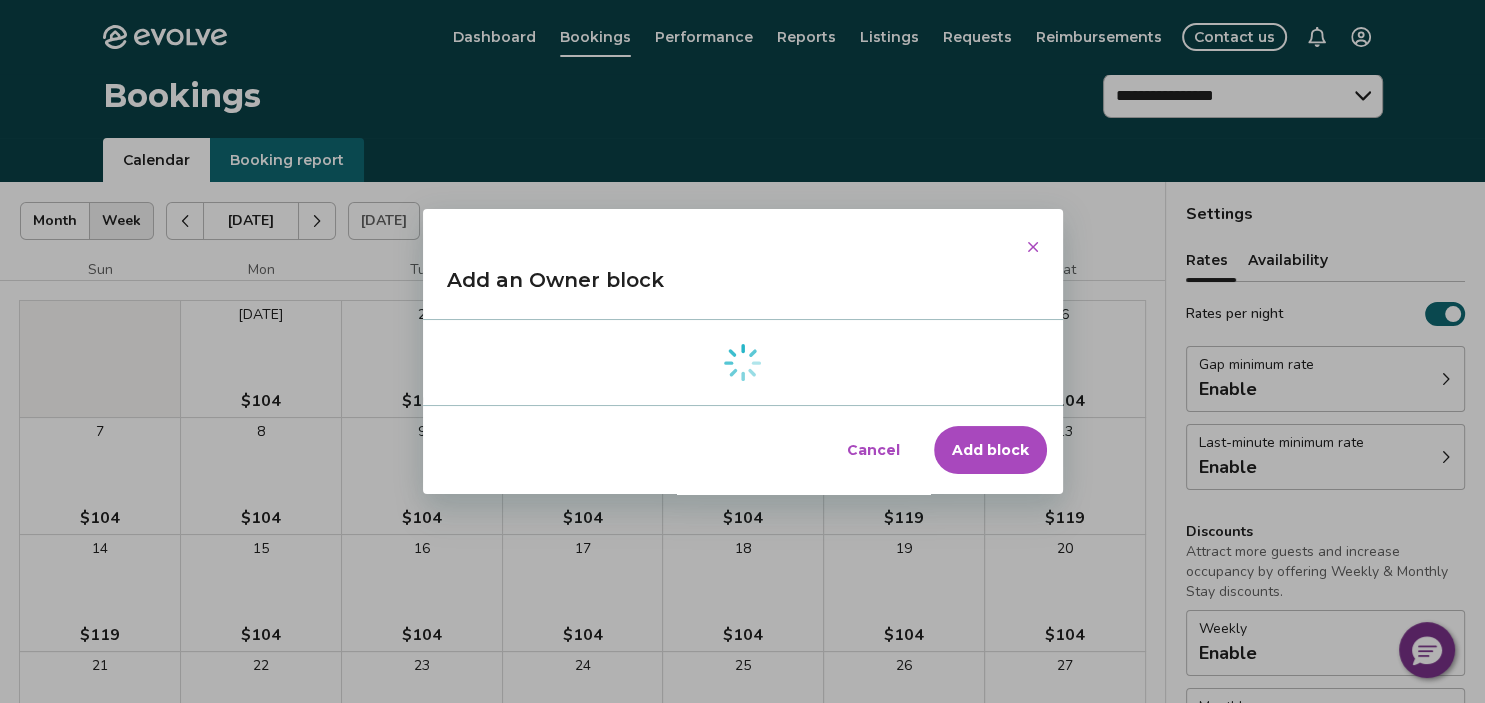 type on "*" 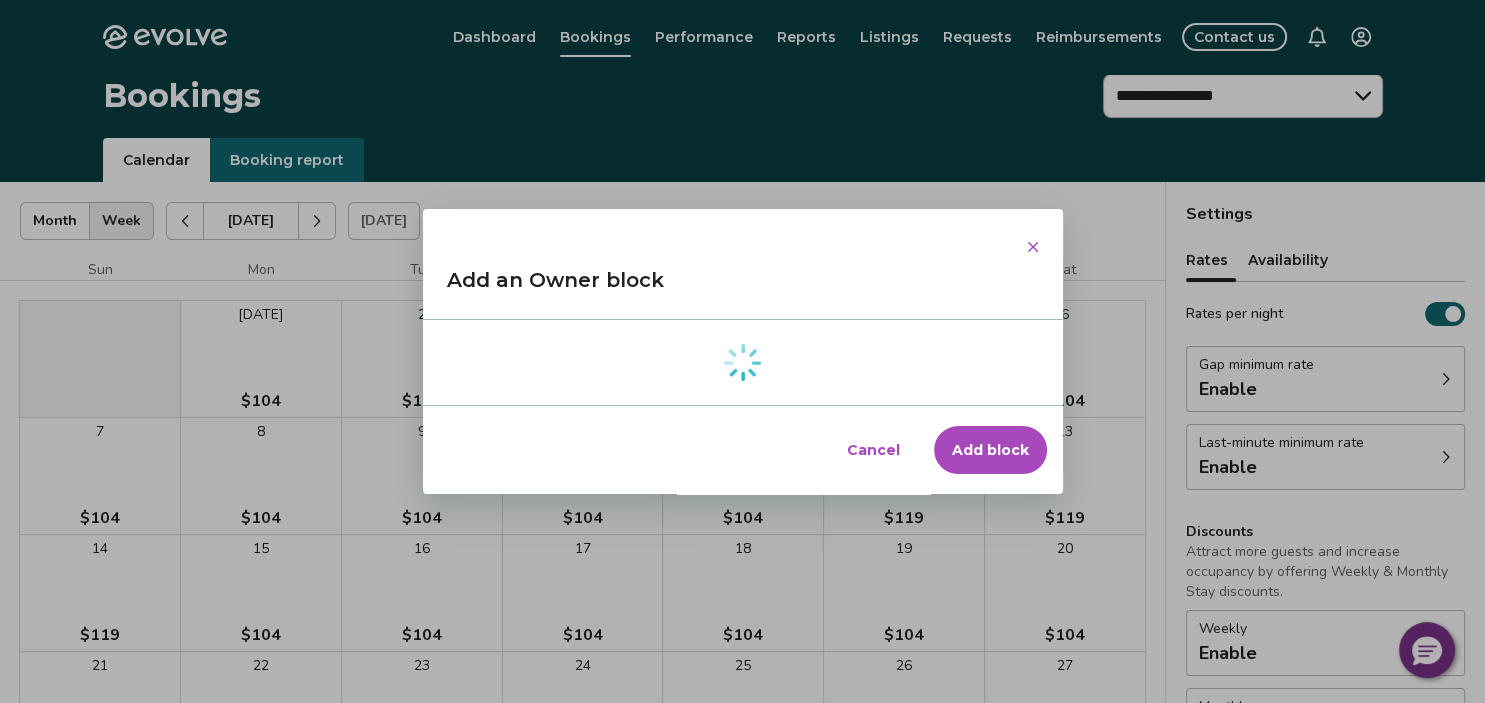 select on "**********" 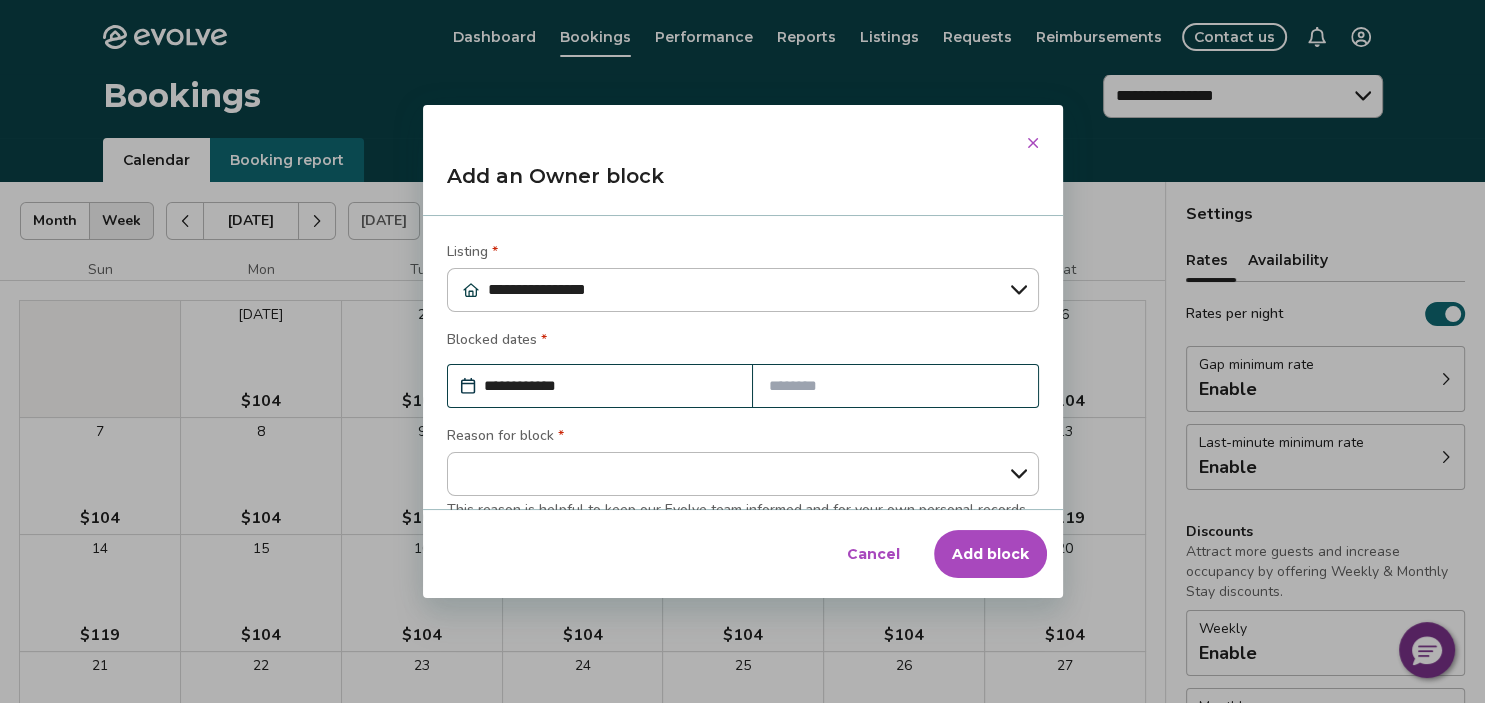 click at bounding box center (895, 386) 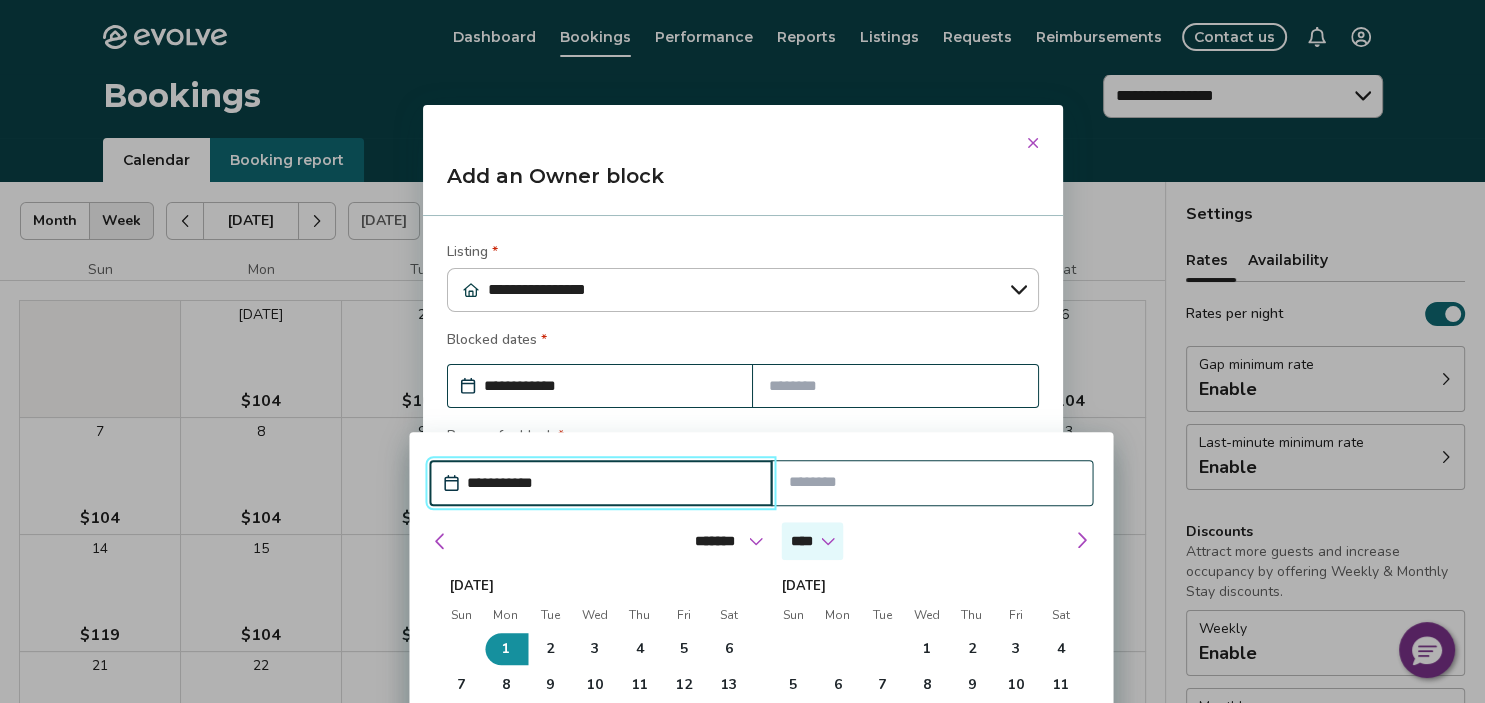 click on "**** **** **** **** **** **** **** **** **** **** **** **** **** **** **** **** **** **** **** **** ****" at bounding box center (812, 542) 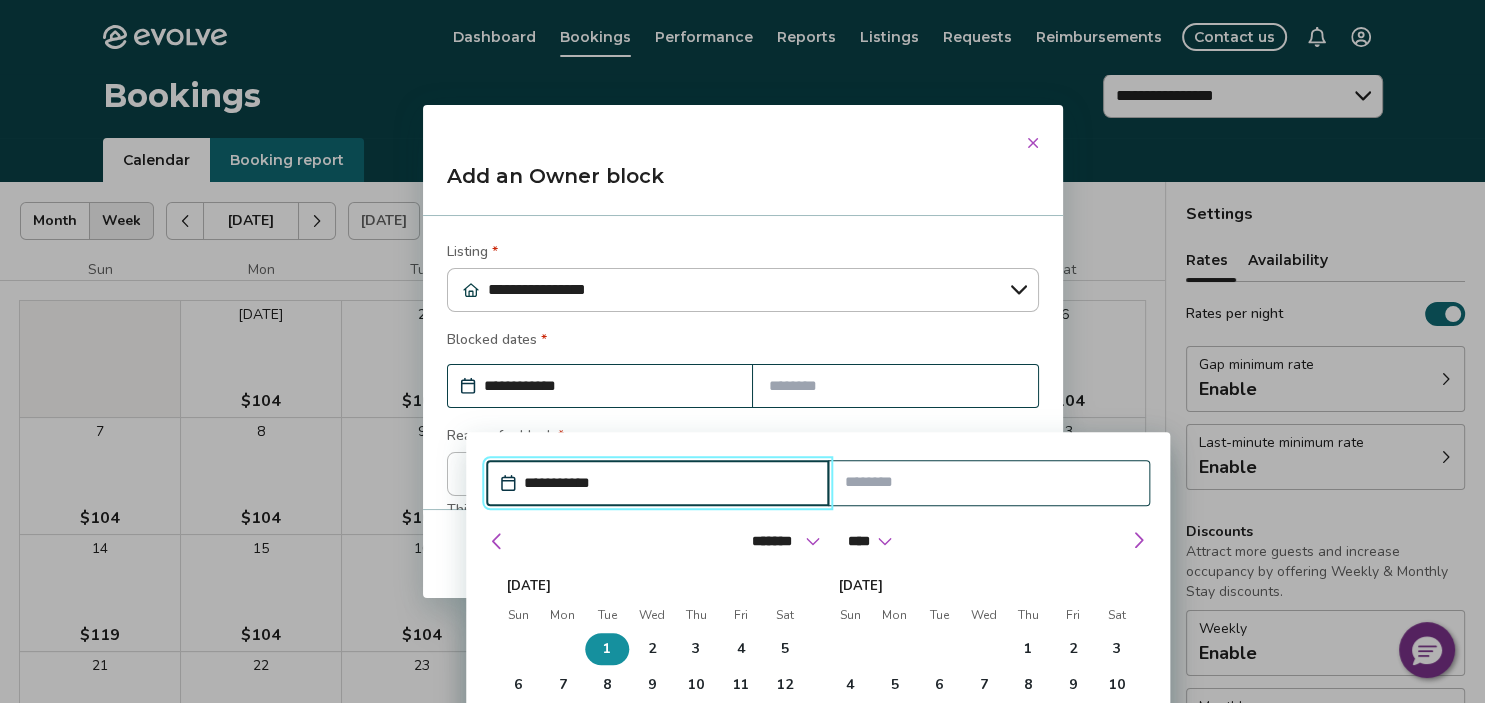 click on "1" at bounding box center (607, 650) 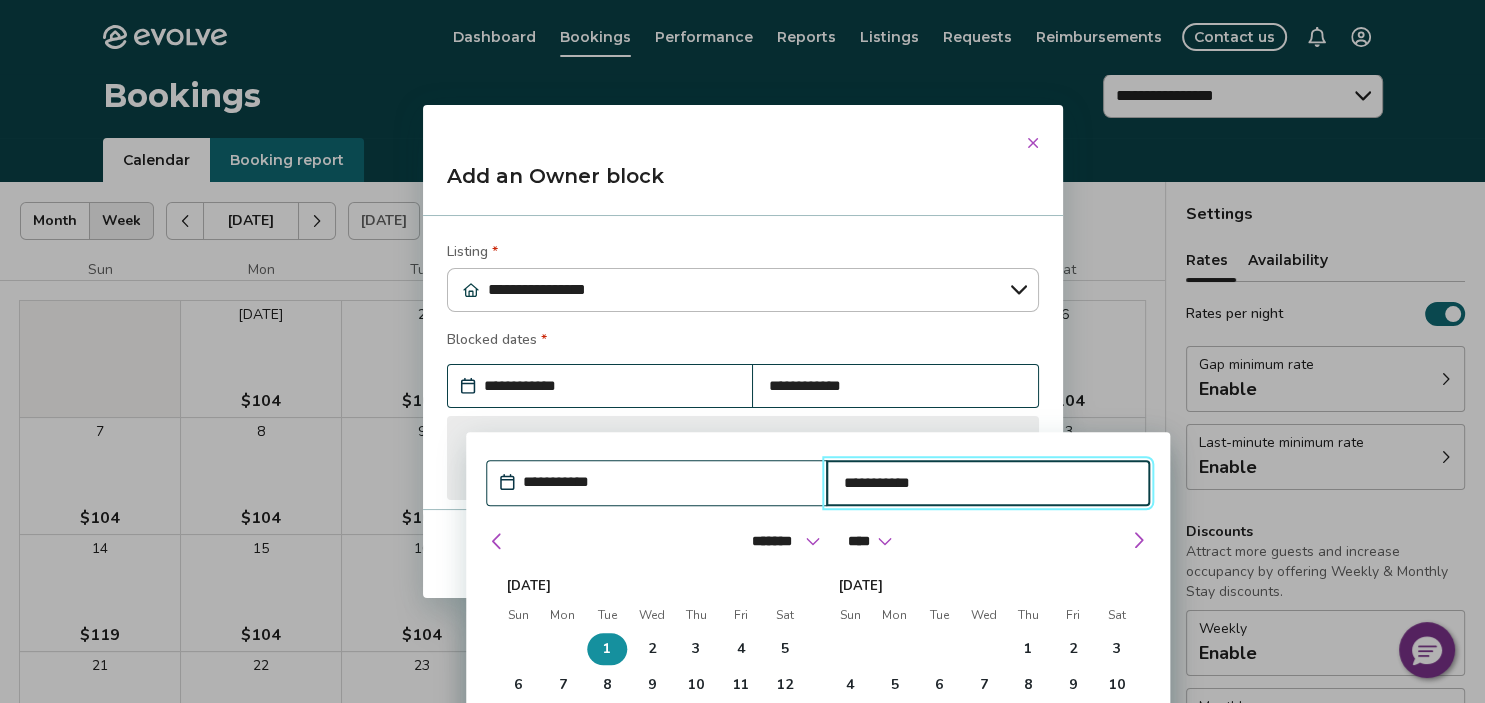 type on "*" 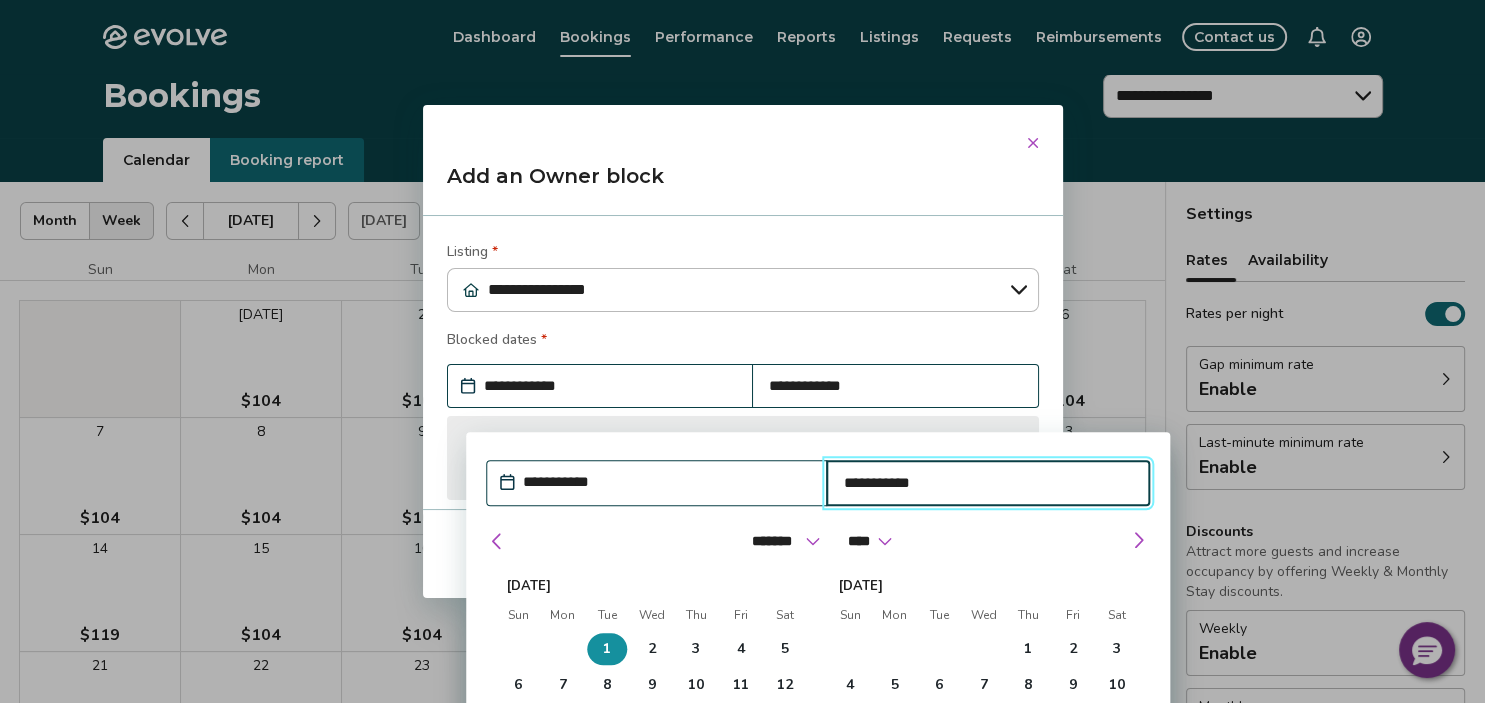 type on "**********" 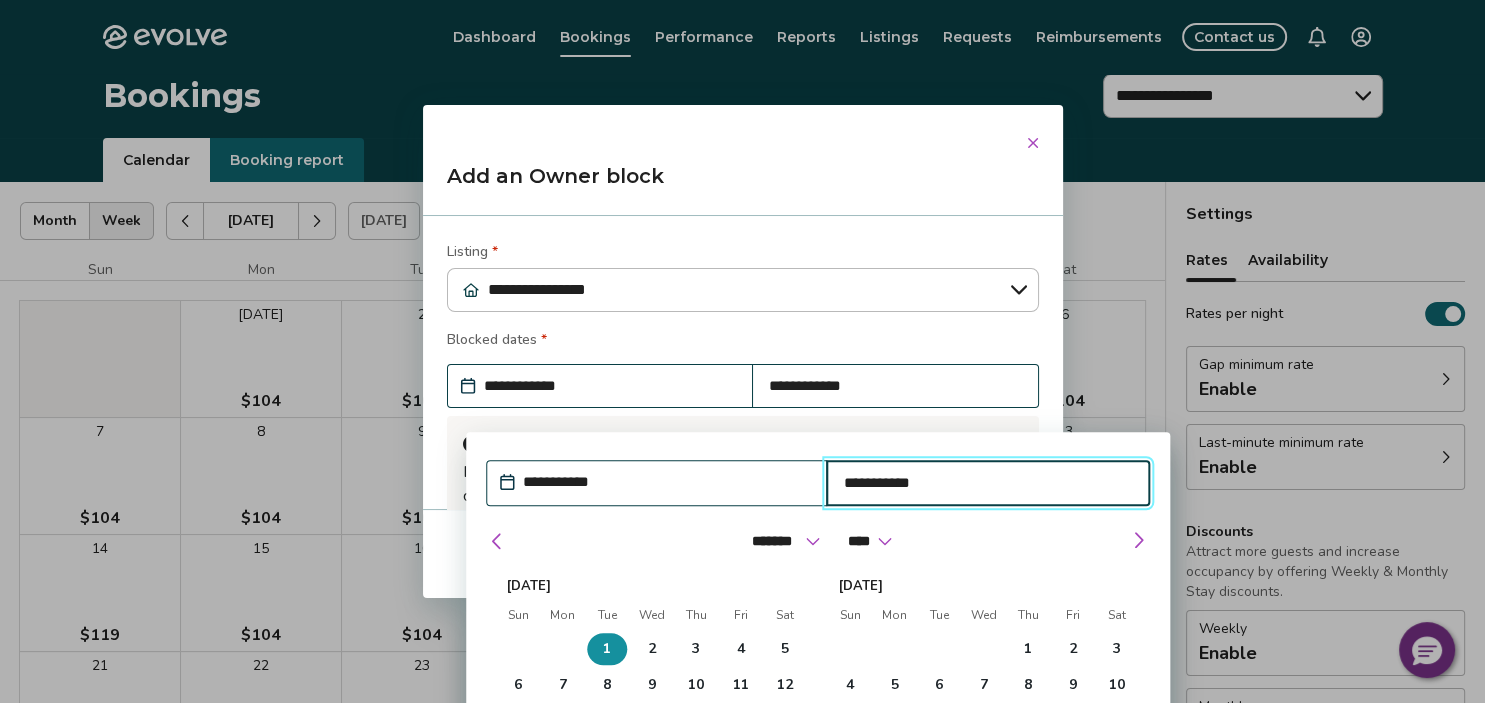 click on "Blocked dates   *" at bounding box center (743, 342) 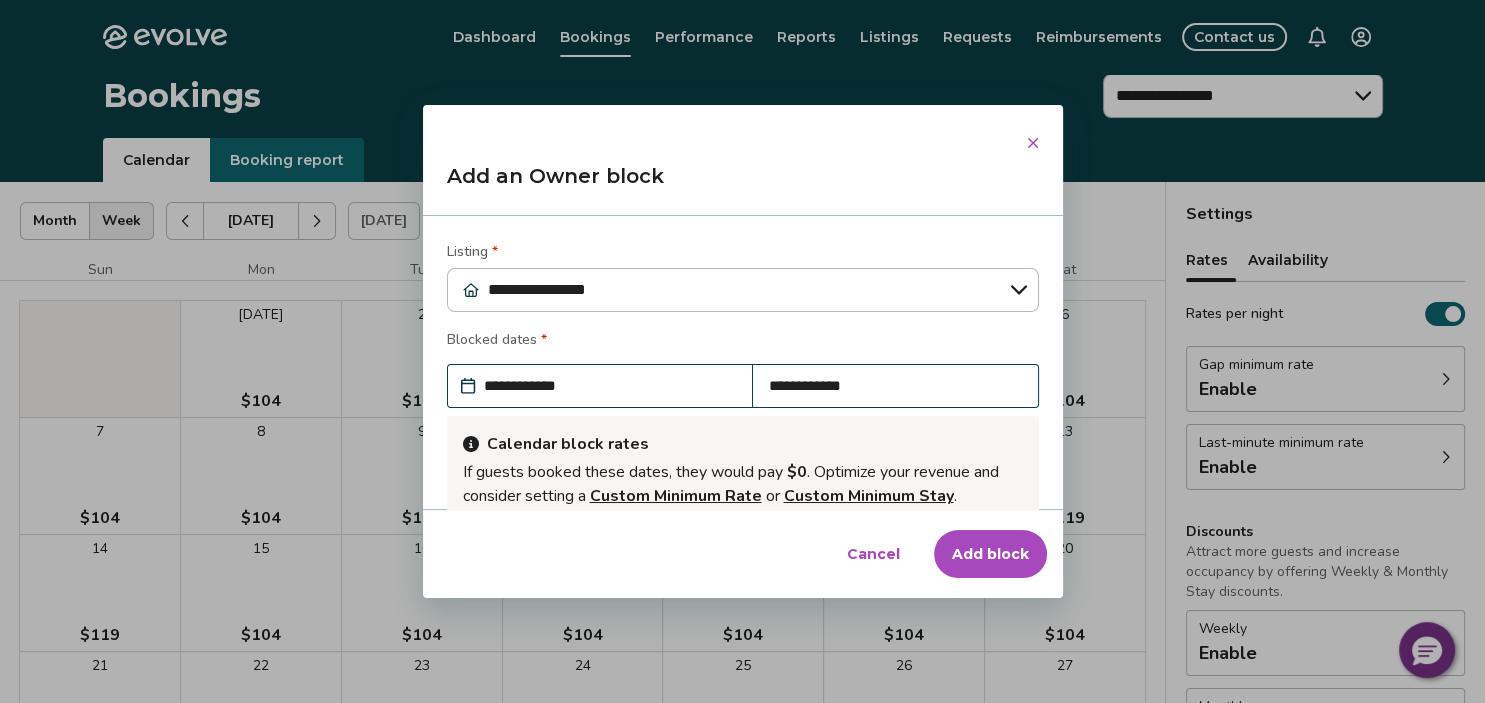 click on "Add block" at bounding box center [990, 554] 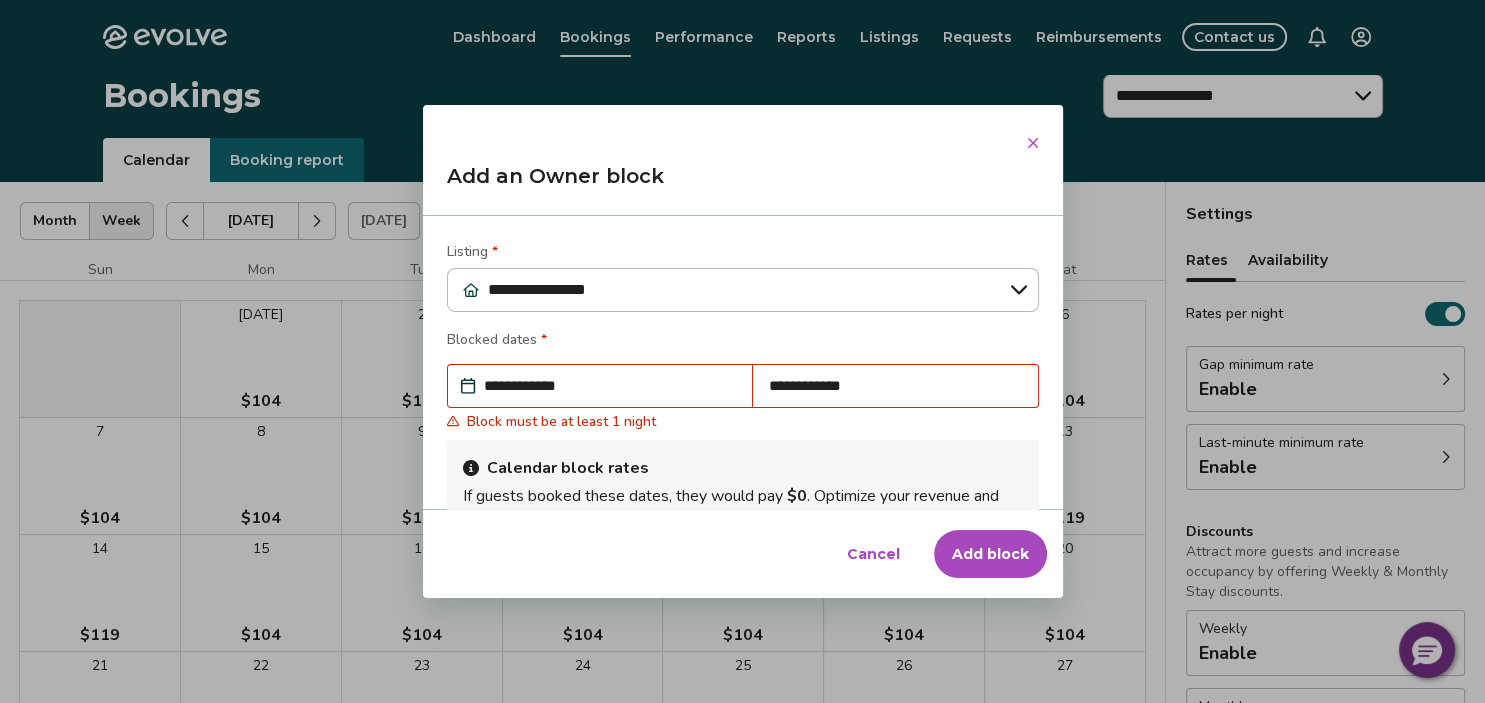 scroll, scrollTop: 384, scrollLeft: 0, axis: vertical 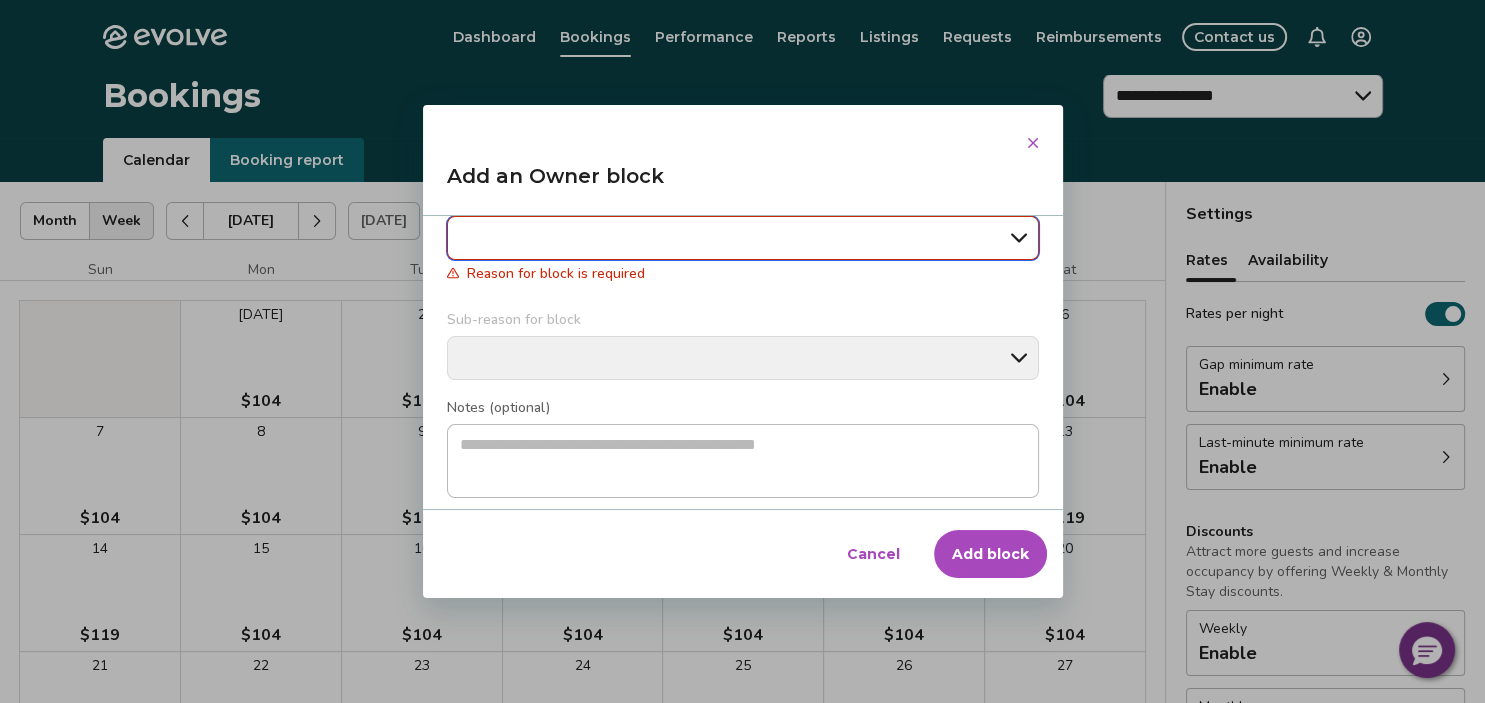 click on "**********" at bounding box center (743, 238) 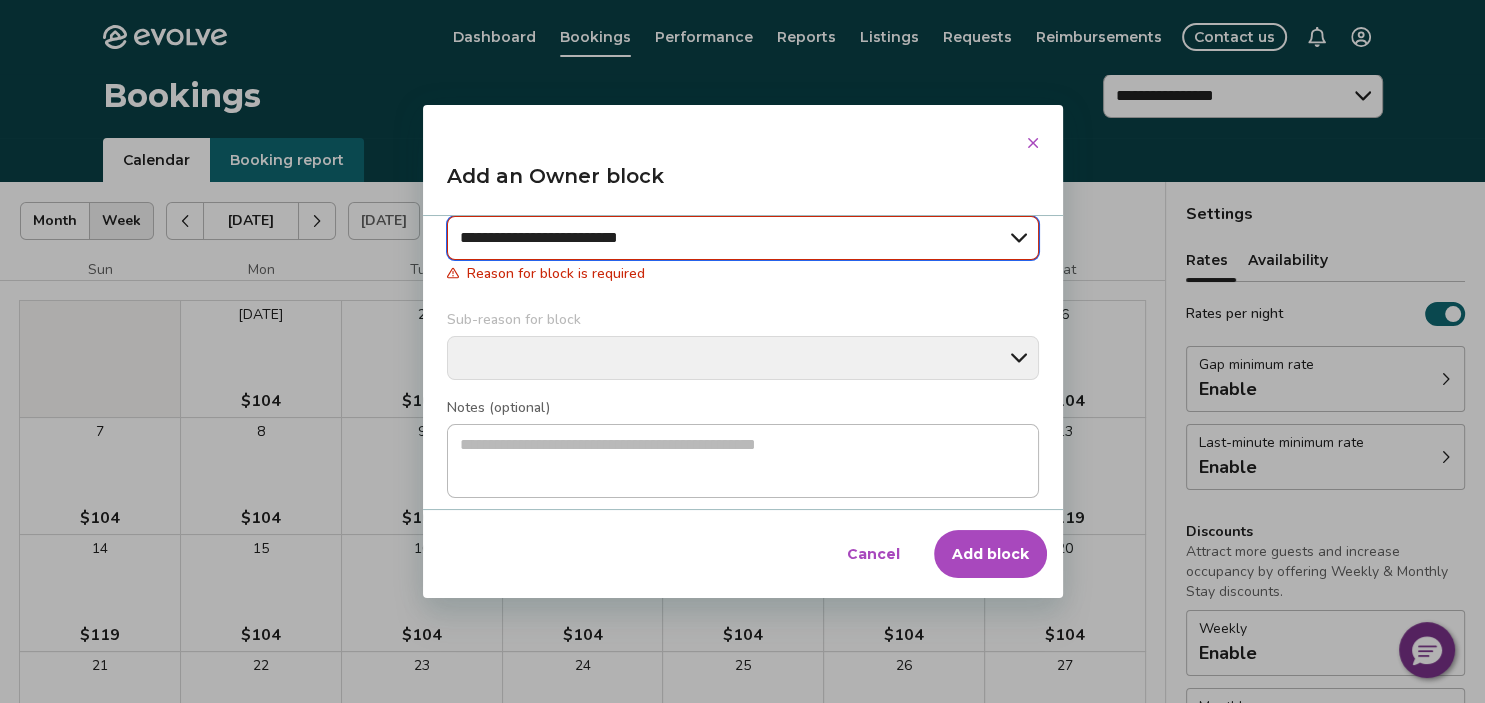 click on "**********" at bounding box center [0, 0] 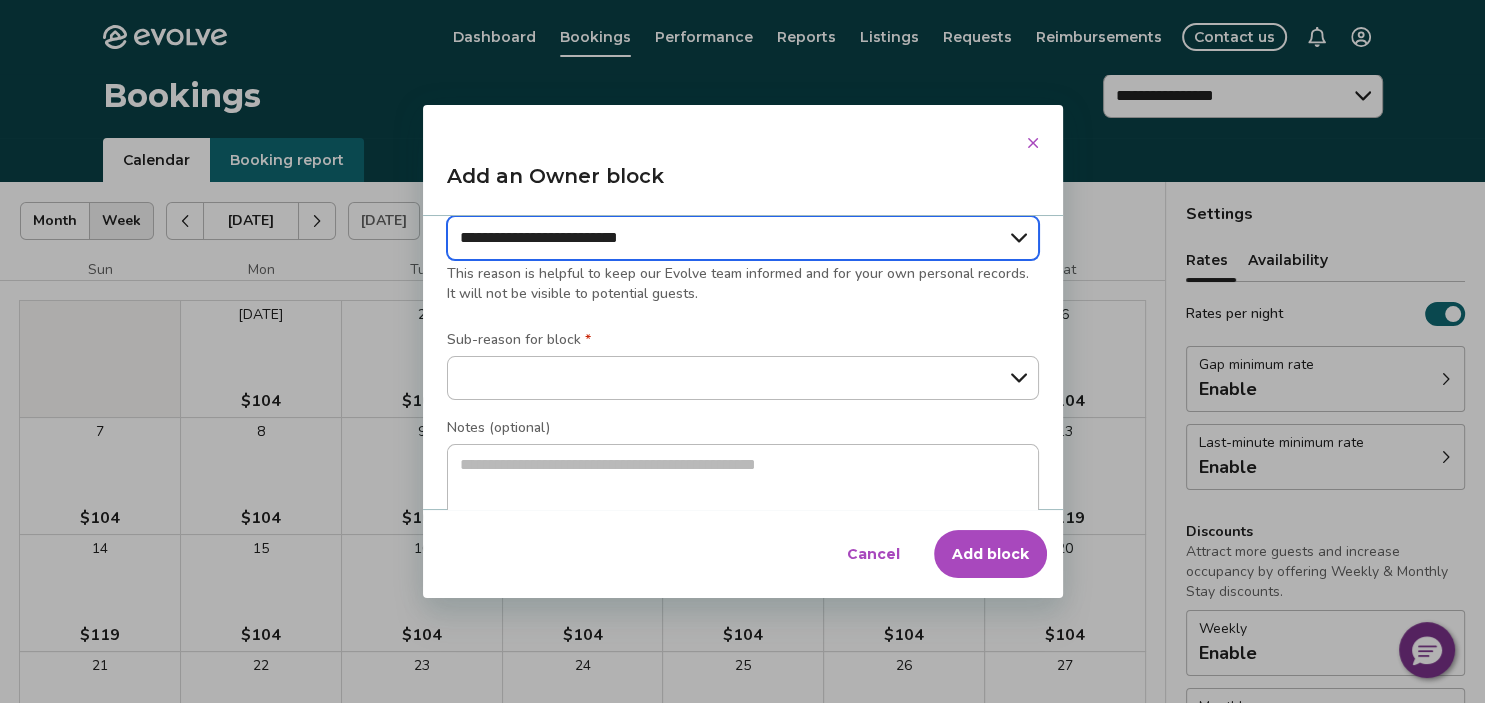 scroll, scrollTop: 548, scrollLeft: 0, axis: vertical 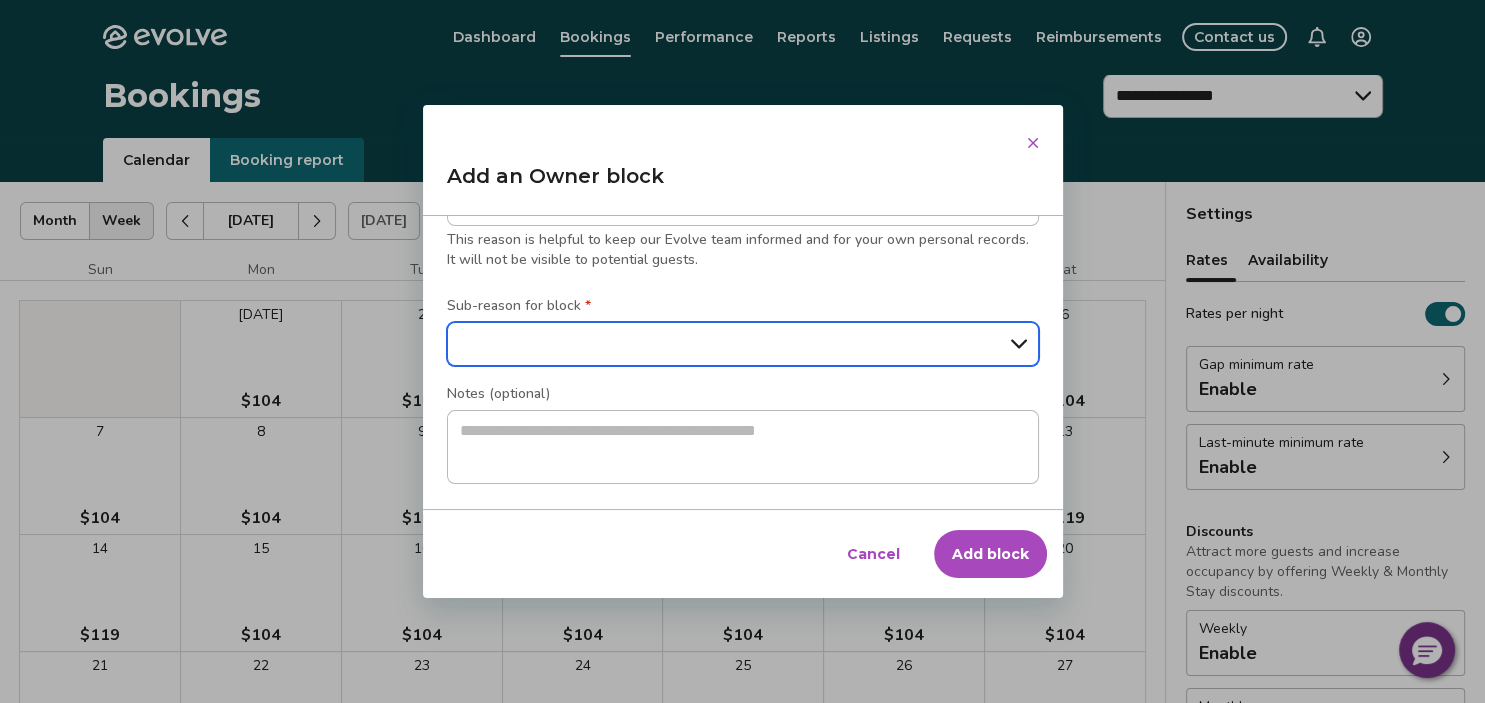 click on "**********" at bounding box center (743, 344) 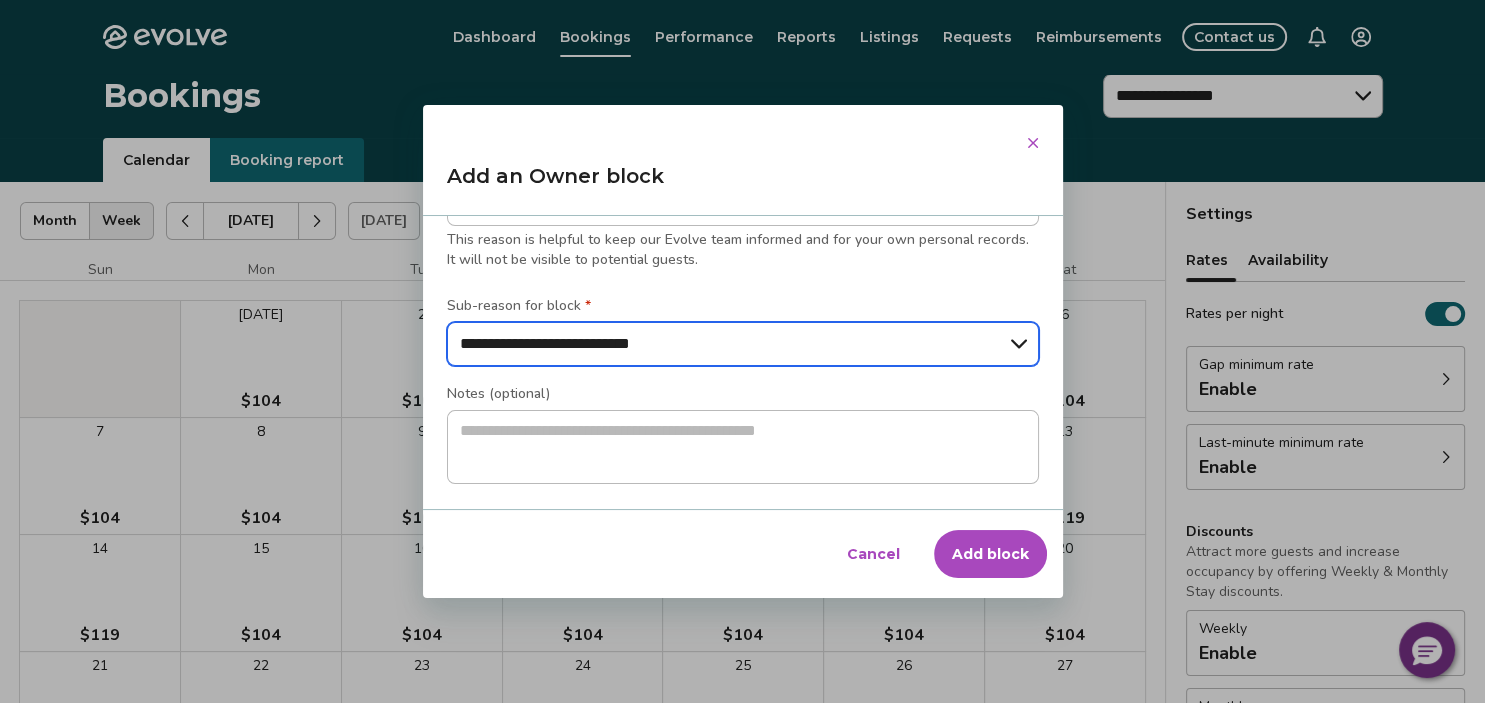 click on "**********" at bounding box center (0, 0) 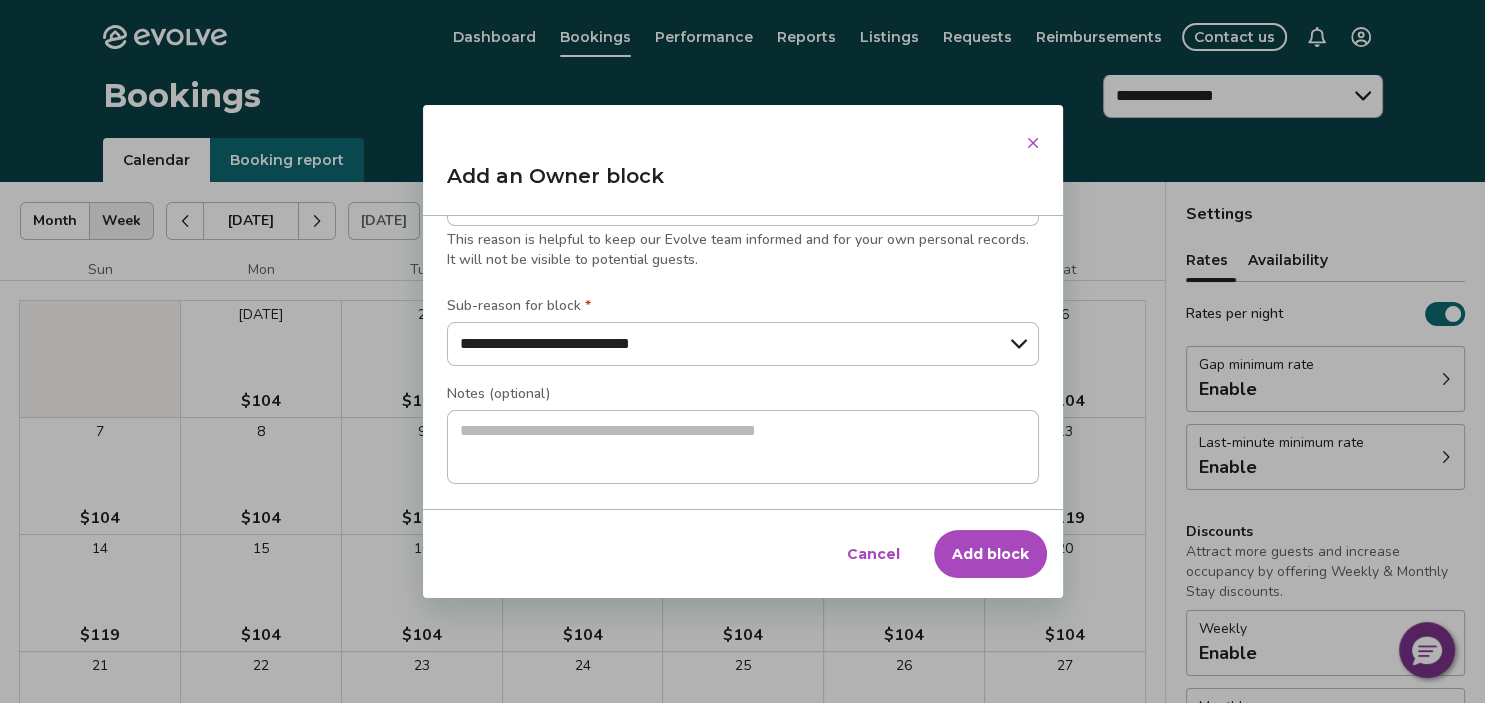 click on "Add block" at bounding box center (990, 554) 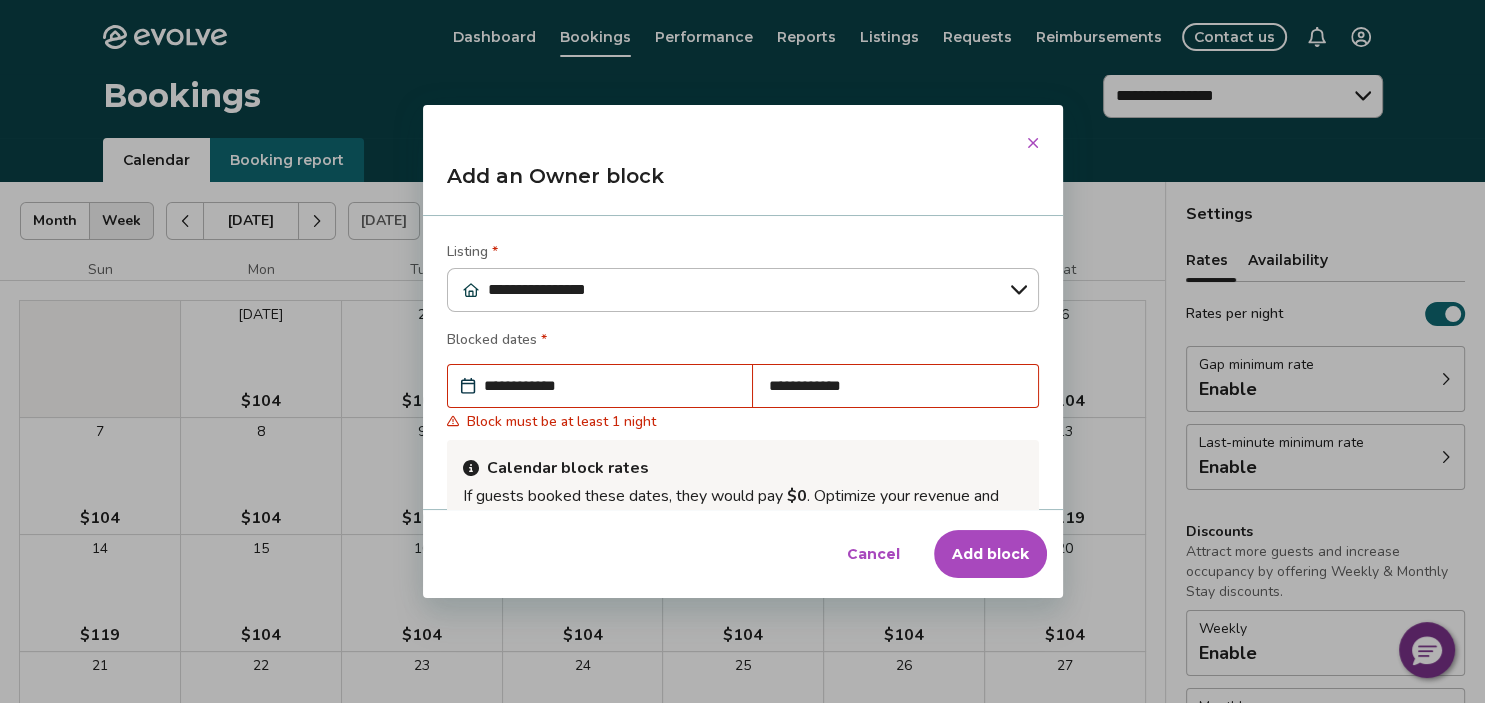scroll, scrollTop: 163, scrollLeft: 0, axis: vertical 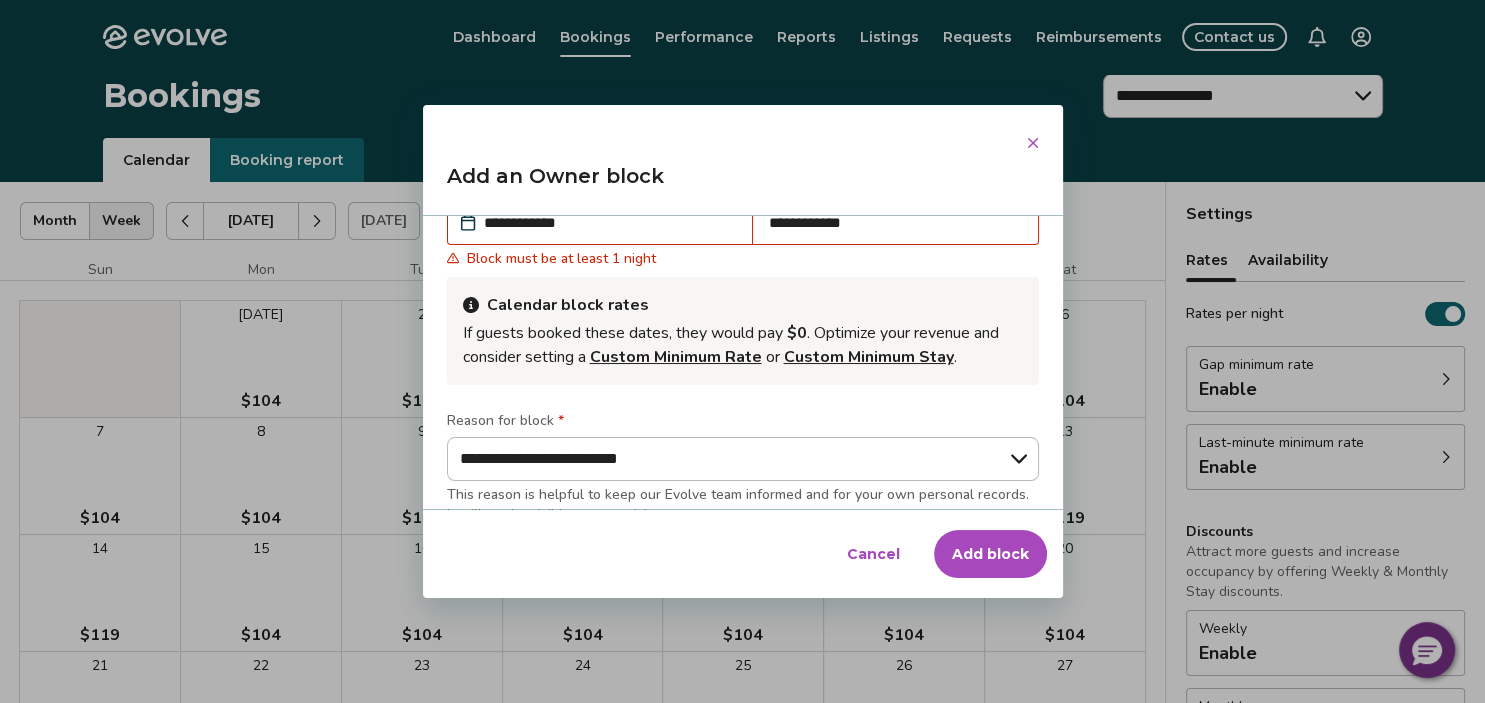 click on "**********" at bounding box center [610, 223] 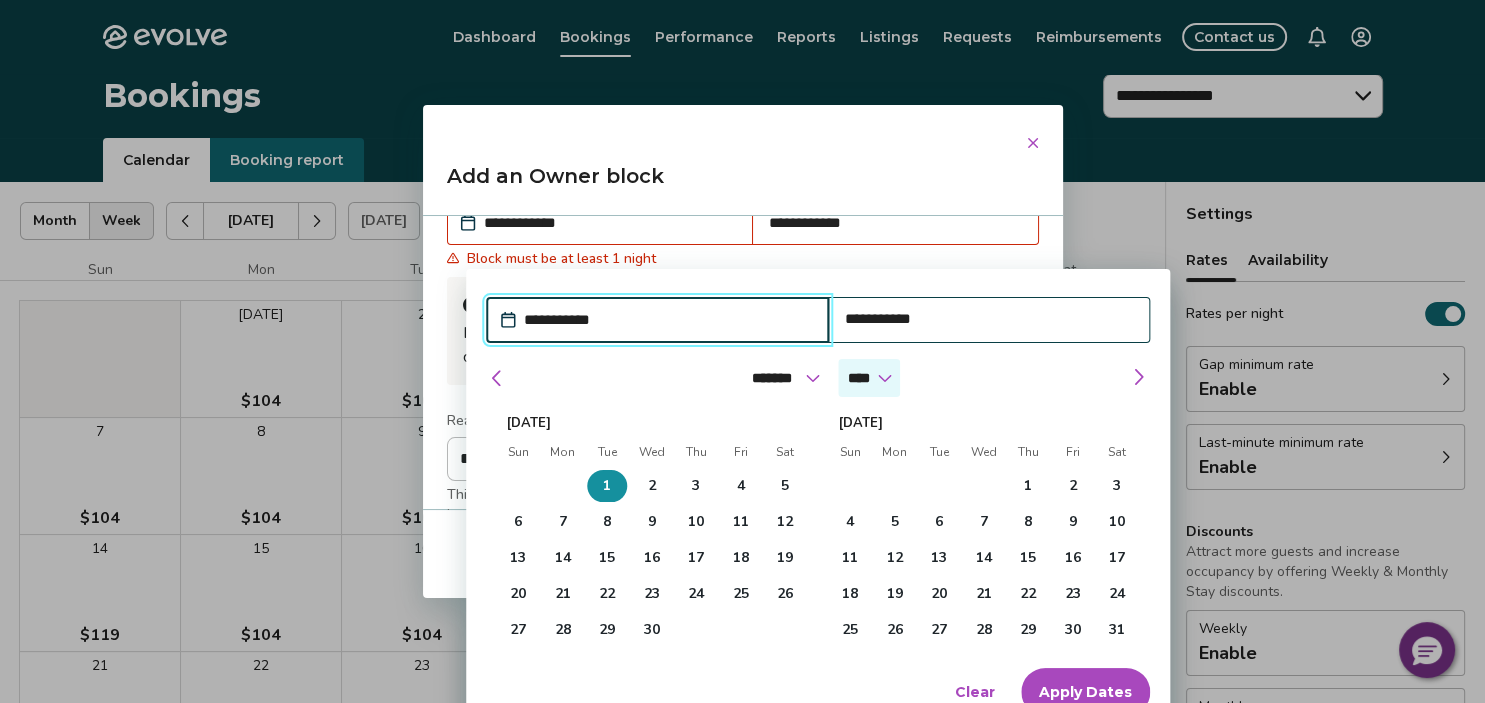 click on "**** **** **** **** **** **** **** **** **** **** **** **** **** **** **** **** **** **** **** **** ****" at bounding box center (869, 378) 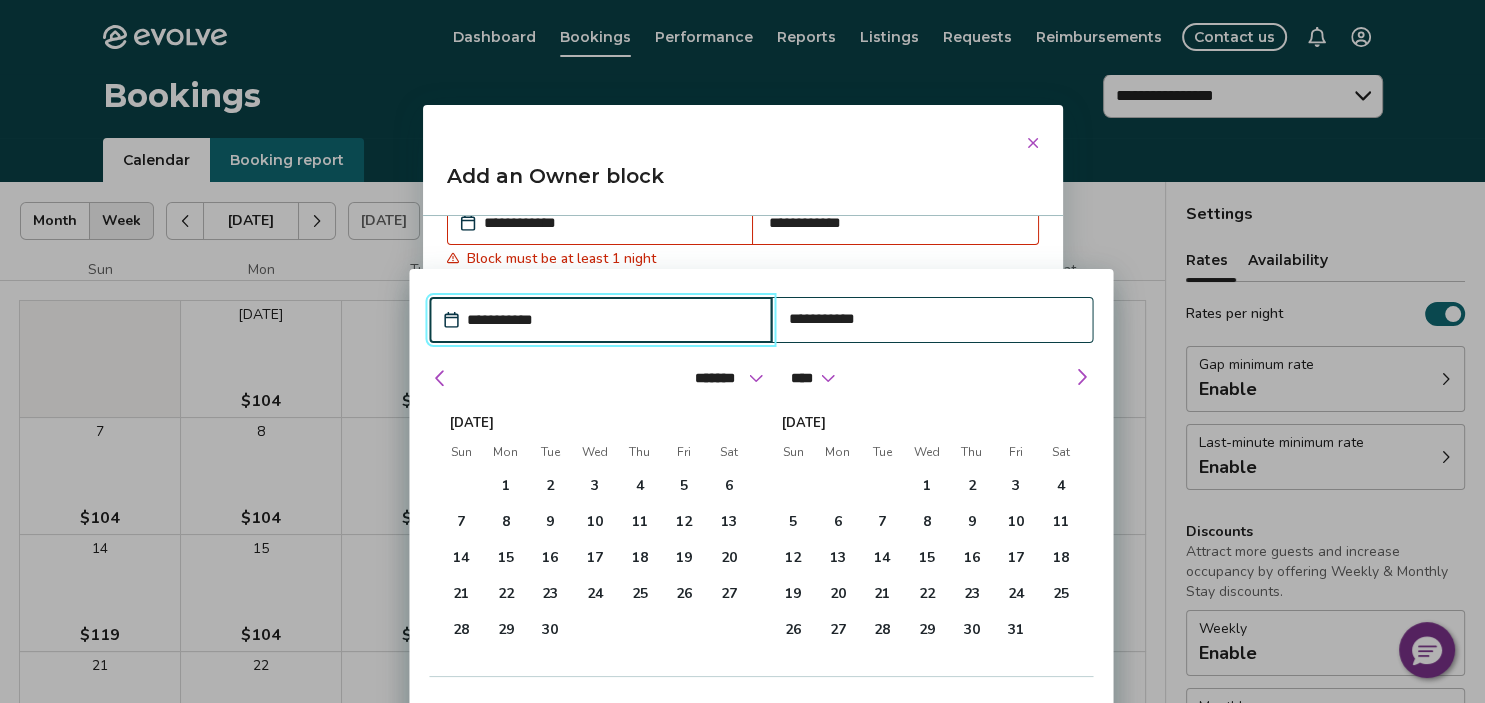 click on "**********" at bounding box center [611, 320] 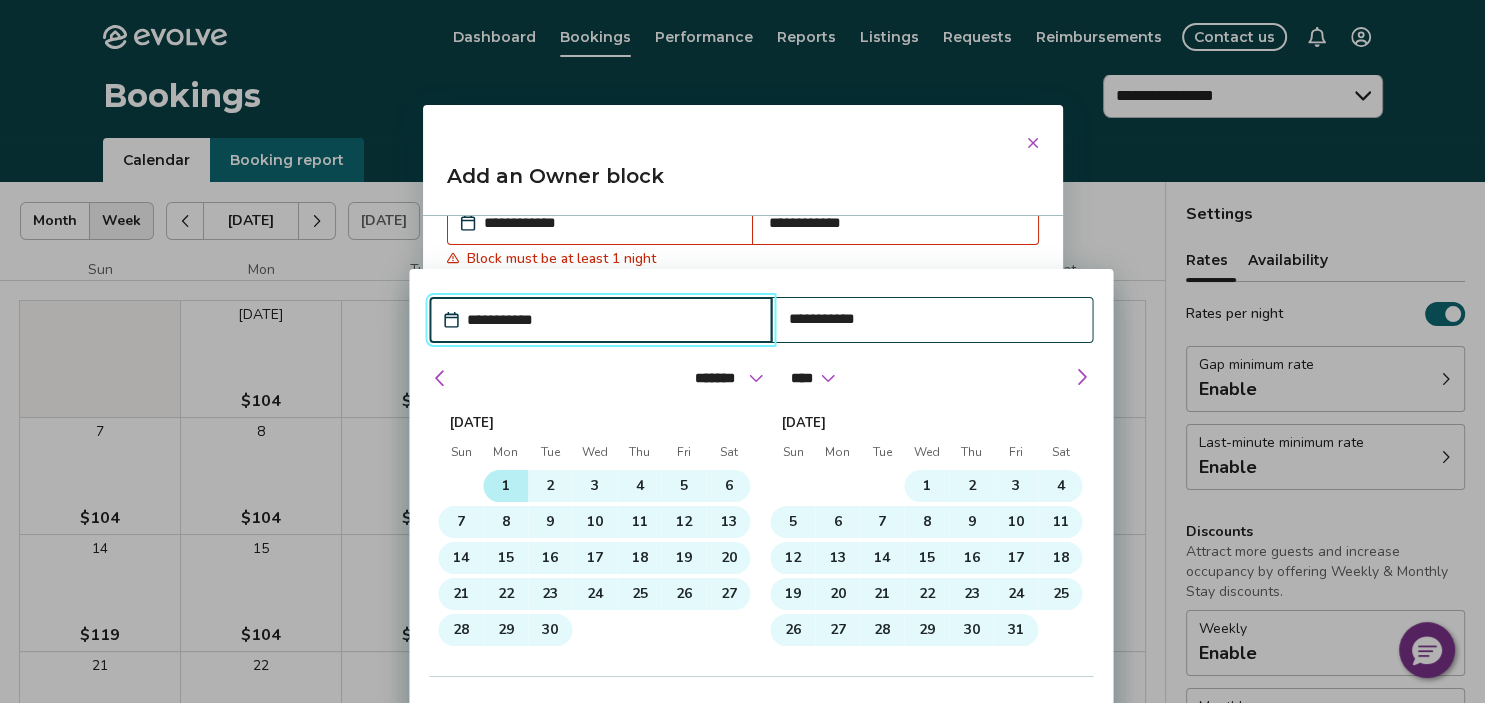 click on "1" at bounding box center [505, 486] 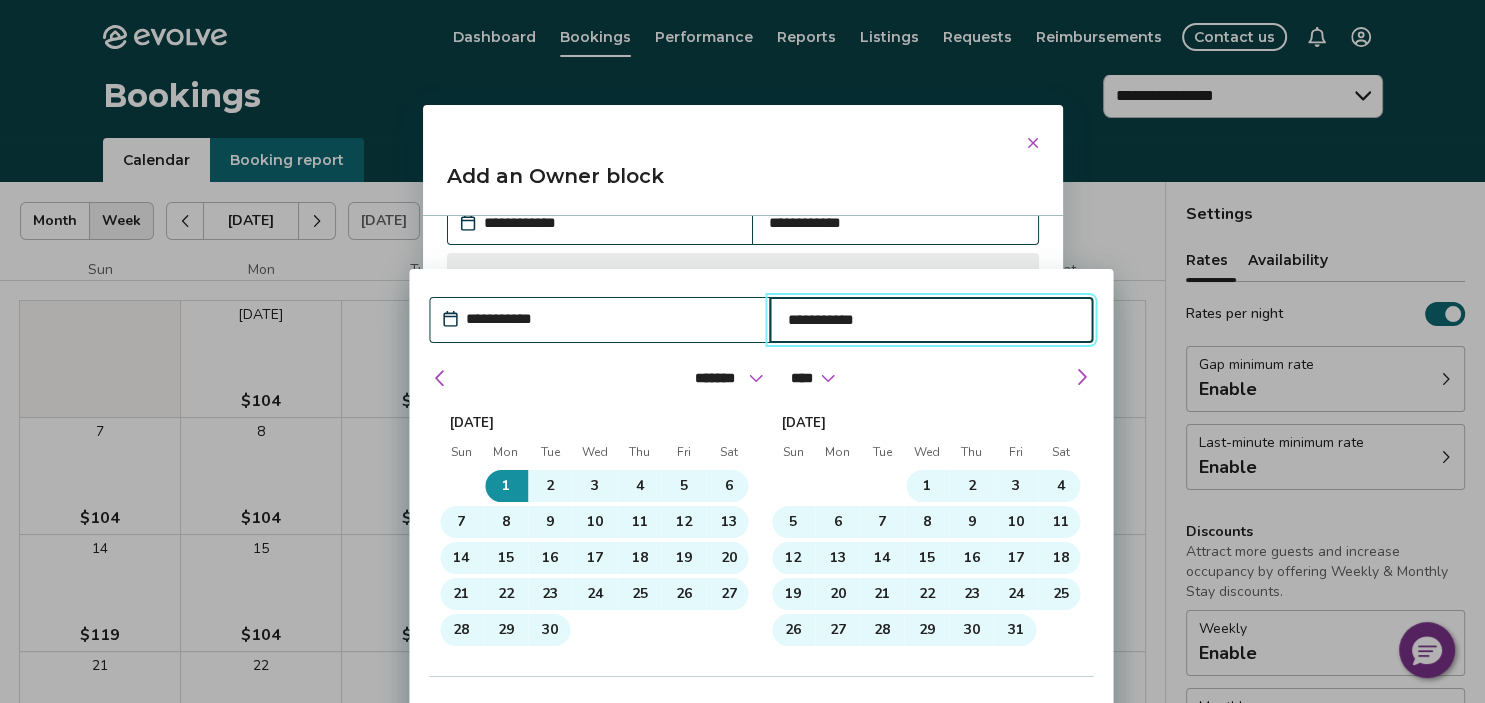 type on "*" 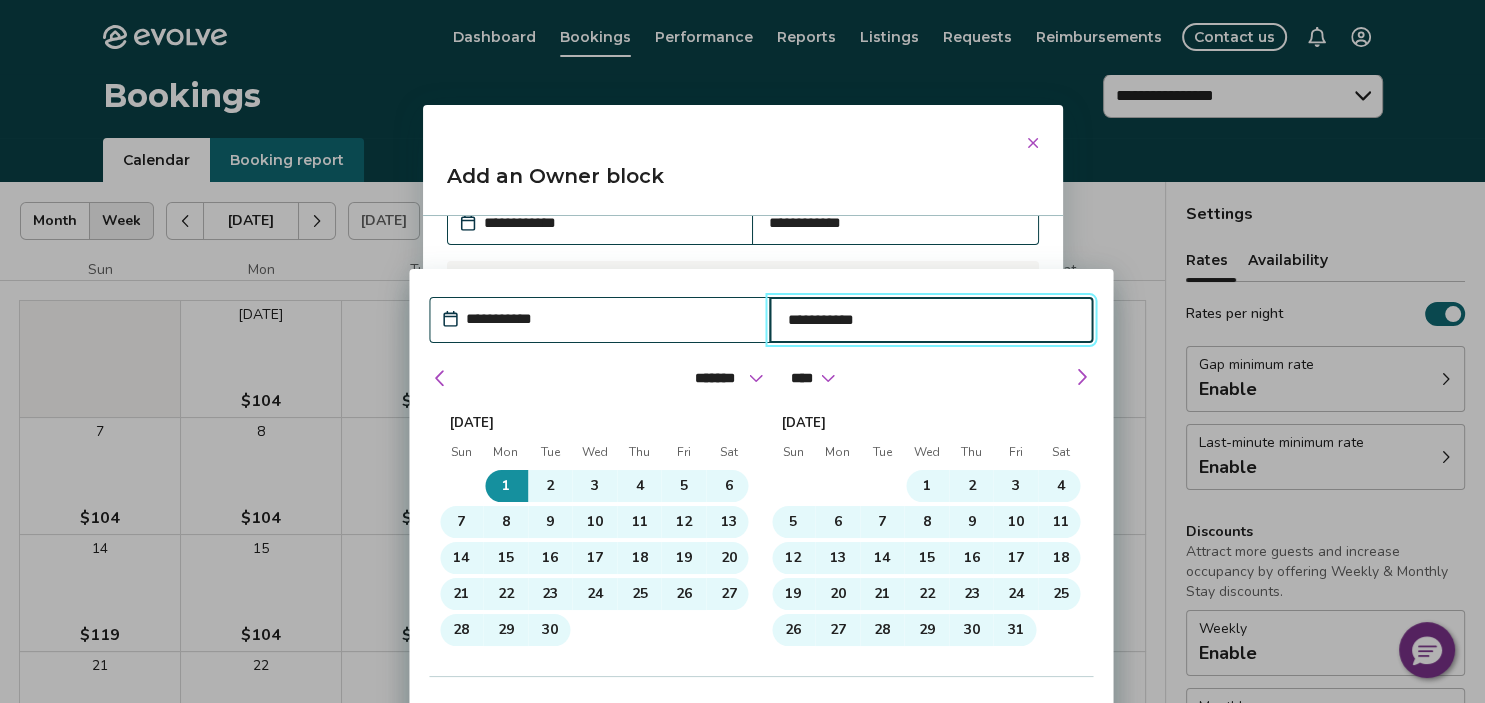 click on "**********" at bounding box center (931, 320) 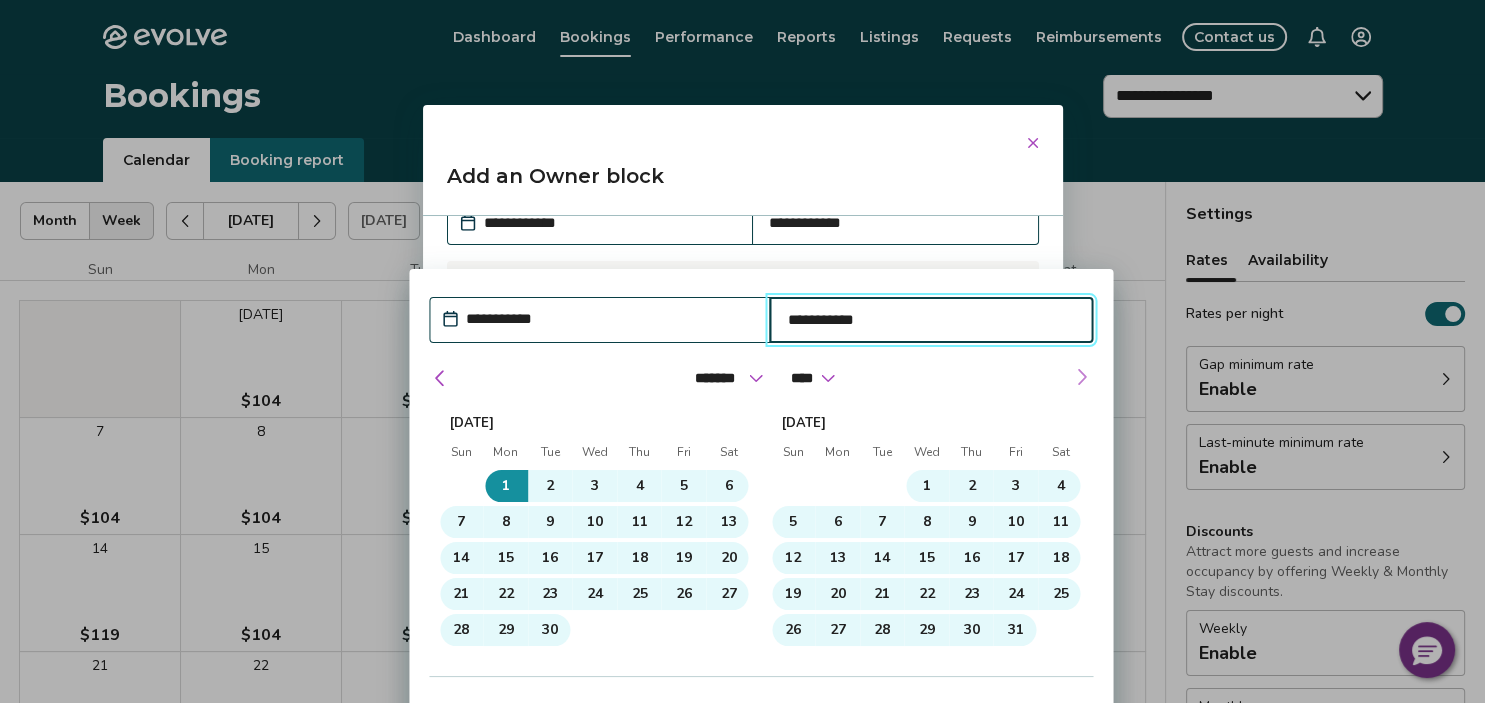 click at bounding box center [1081, 377] 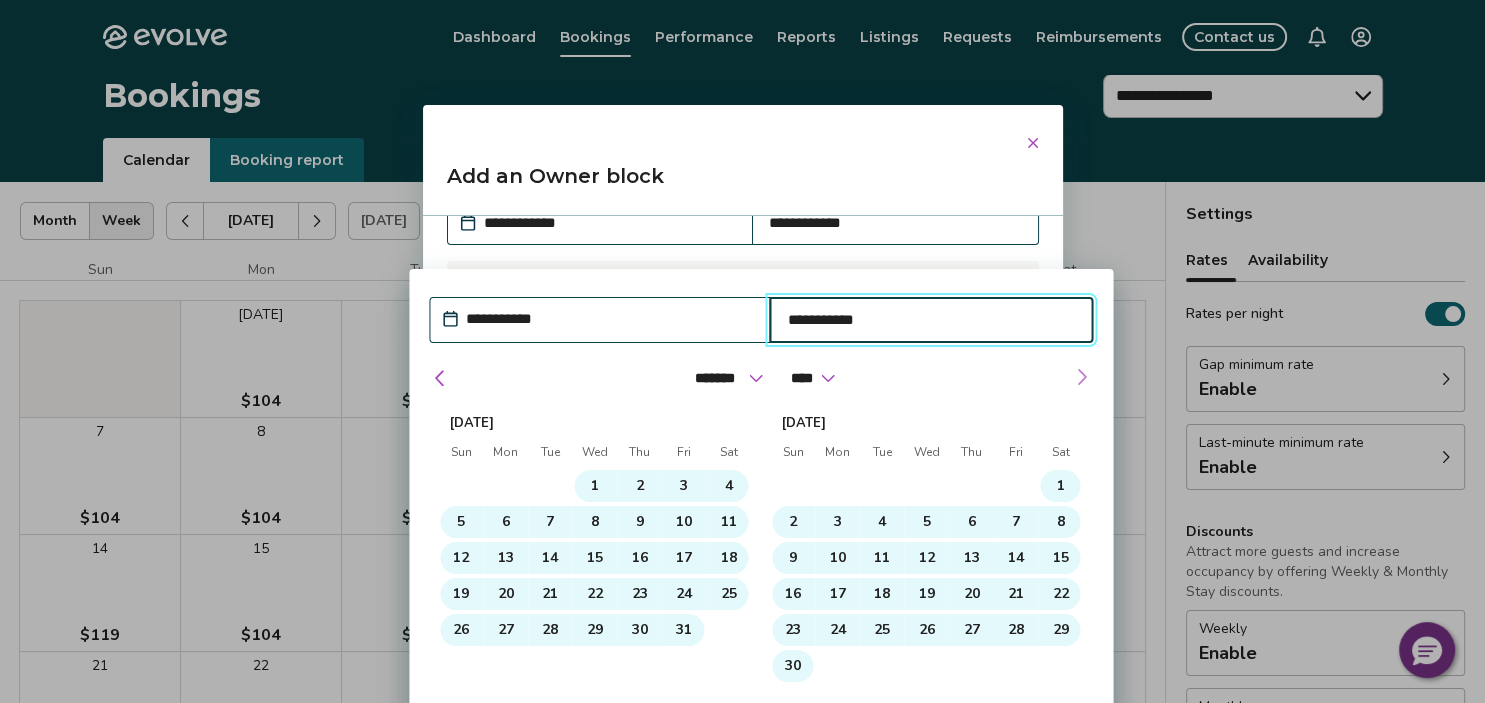 click at bounding box center (1081, 377) 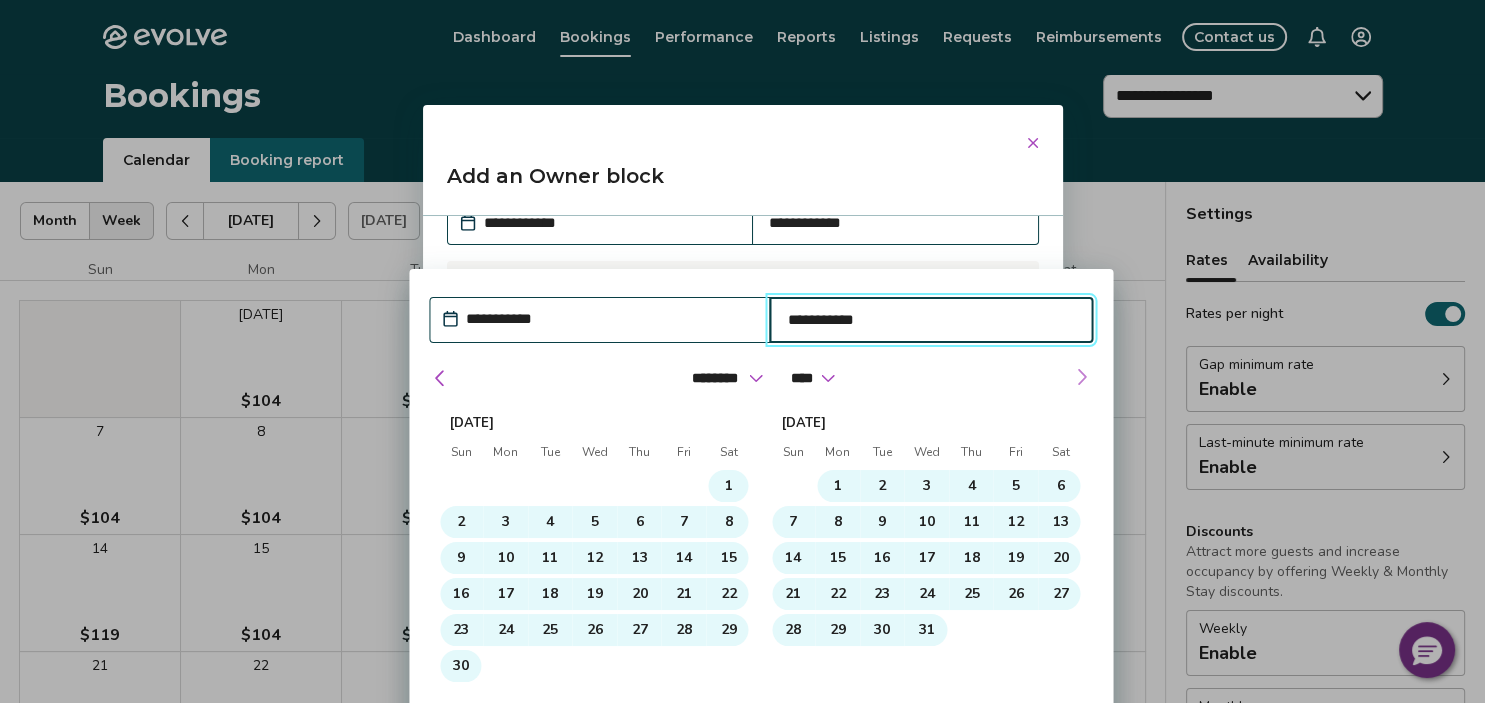 click at bounding box center [1081, 377] 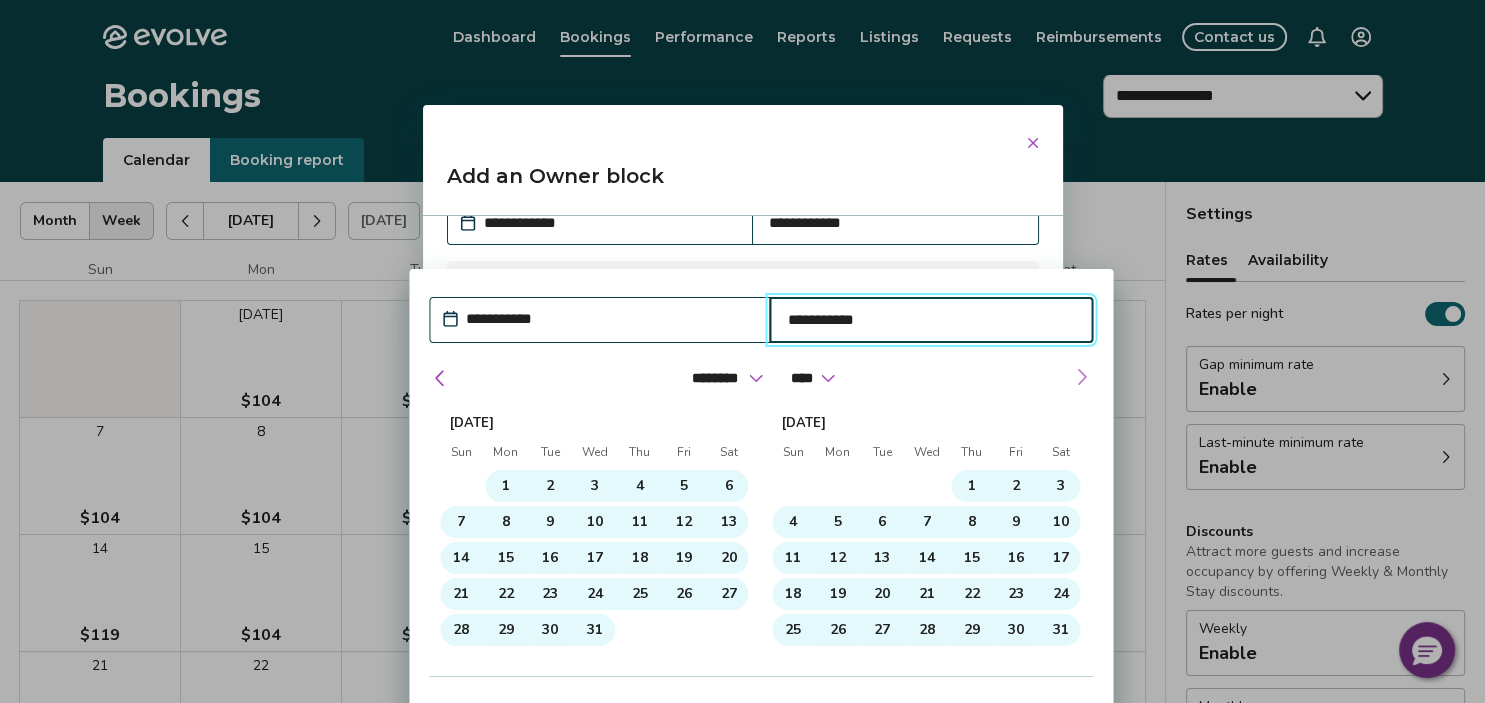 click at bounding box center (1081, 377) 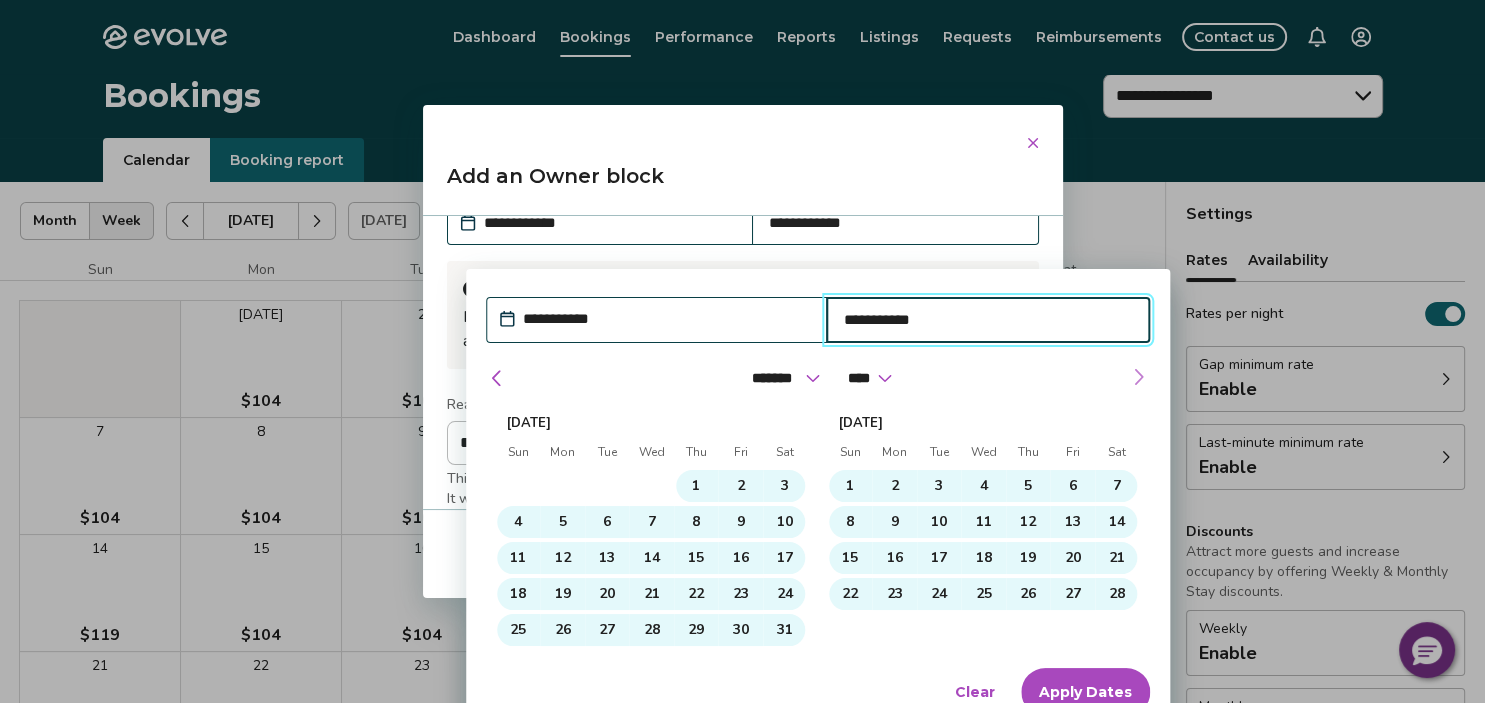 click on "**********" at bounding box center (743, 362) 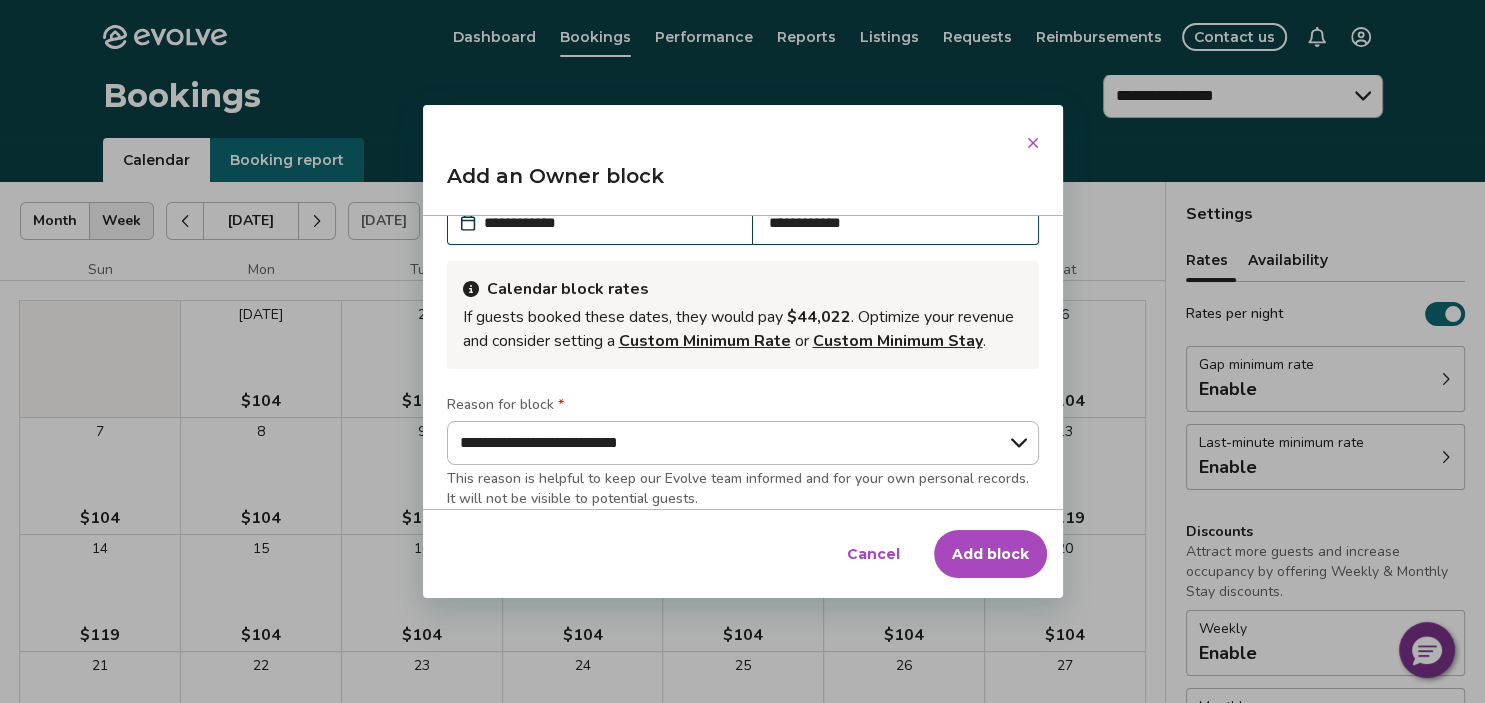 click on "Add block" at bounding box center [990, 554] 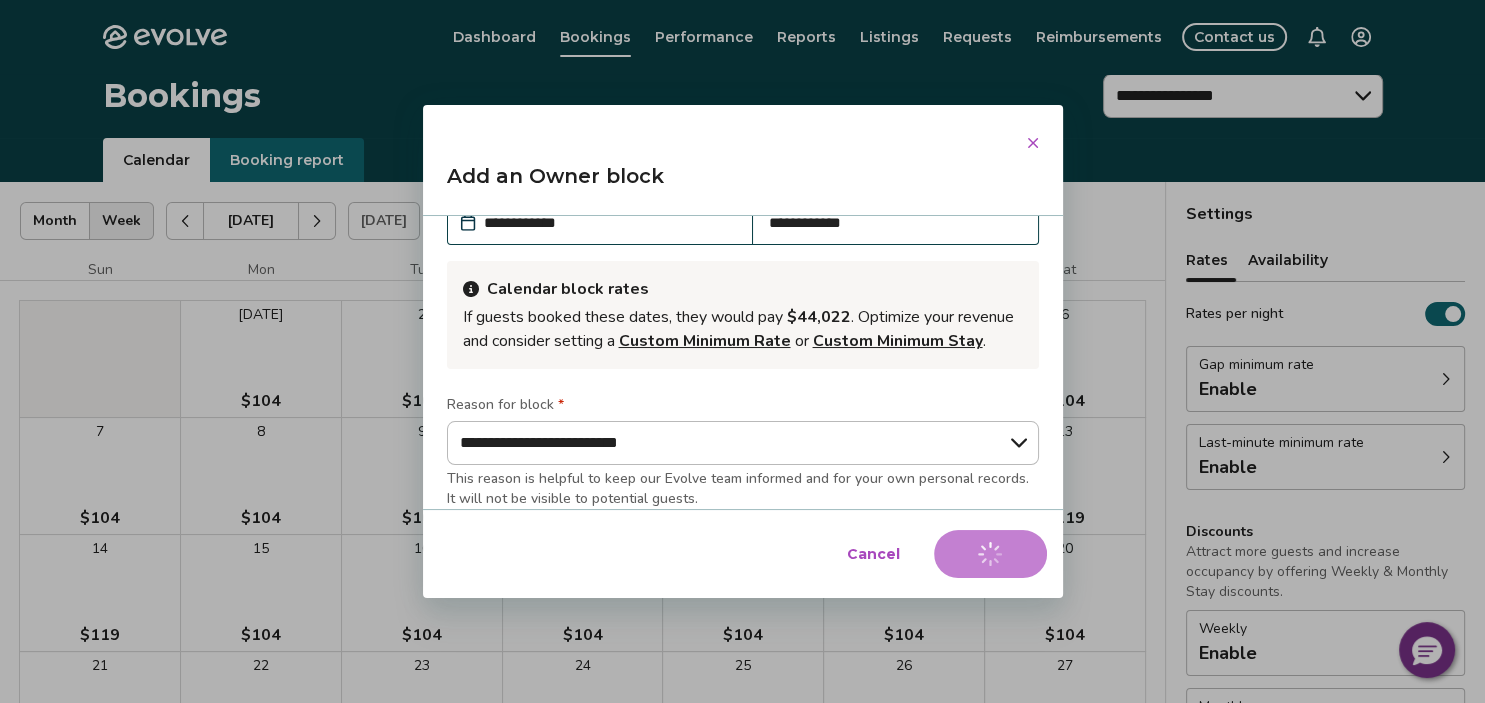 type on "*" 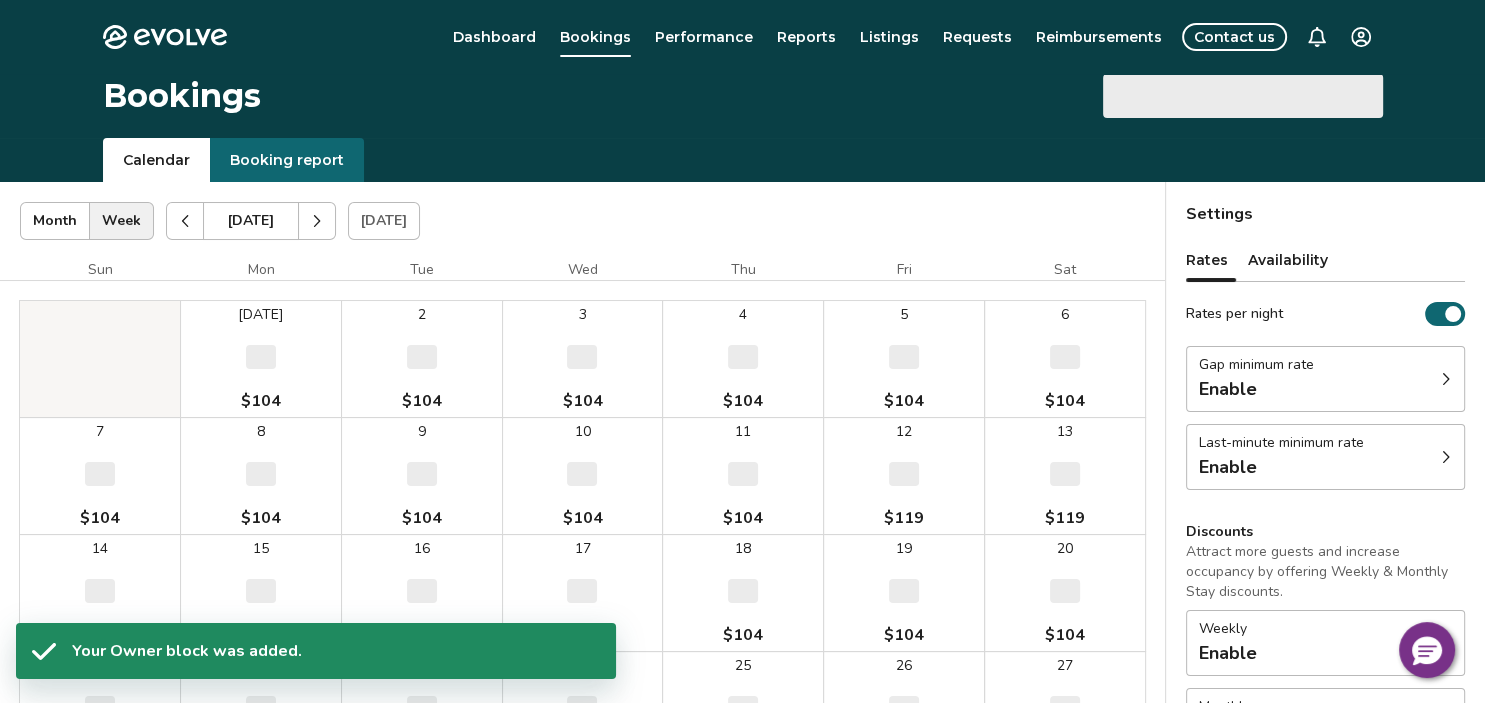 select on "**********" 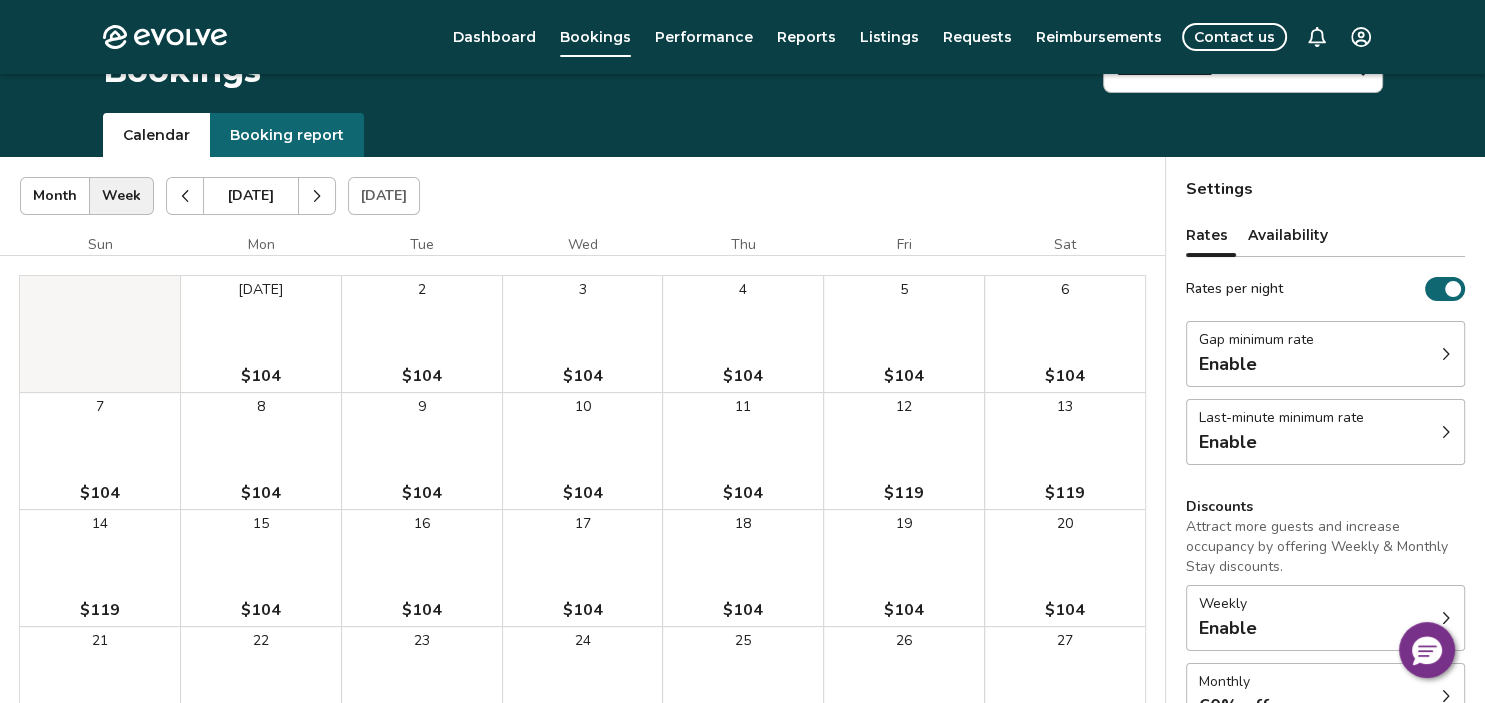 scroll, scrollTop: 0, scrollLeft: 0, axis: both 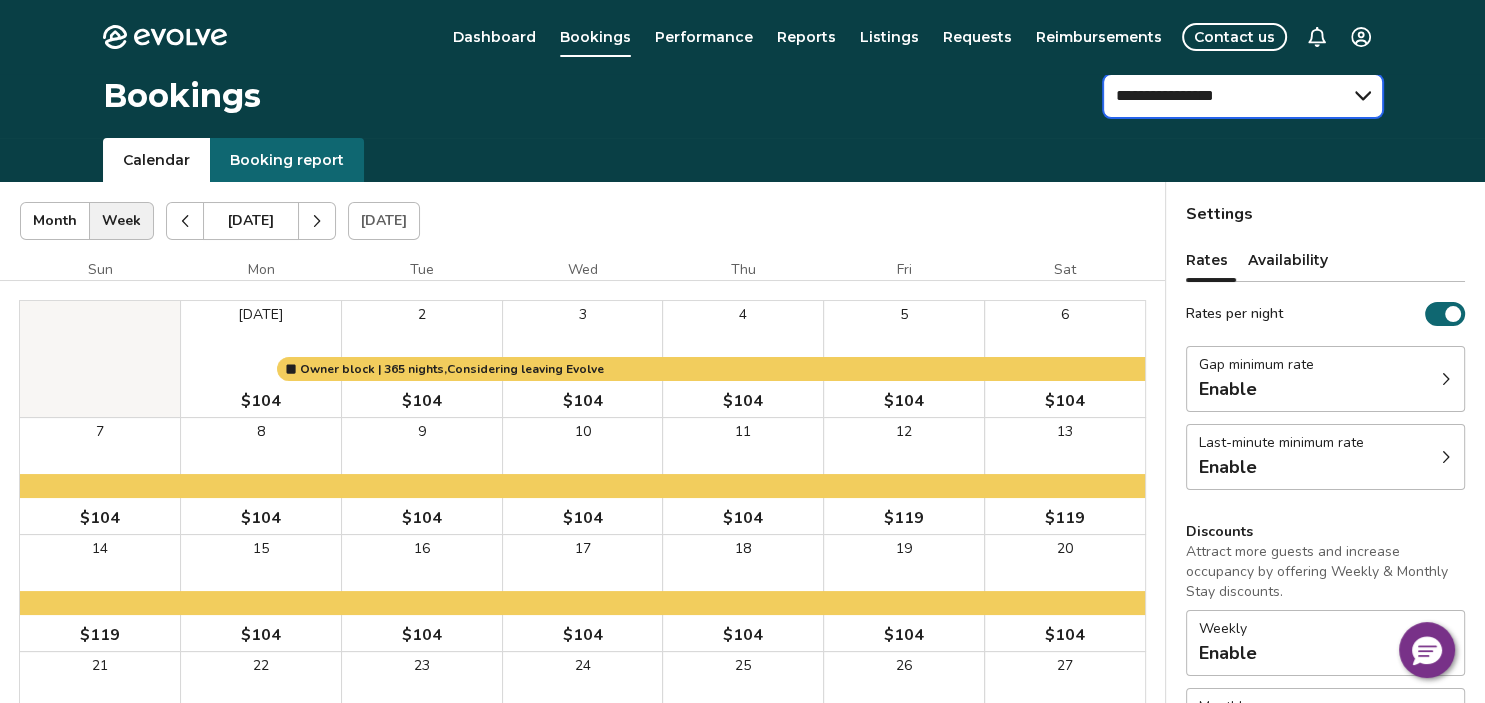 click on "**********" at bounding box center (1243, 96) 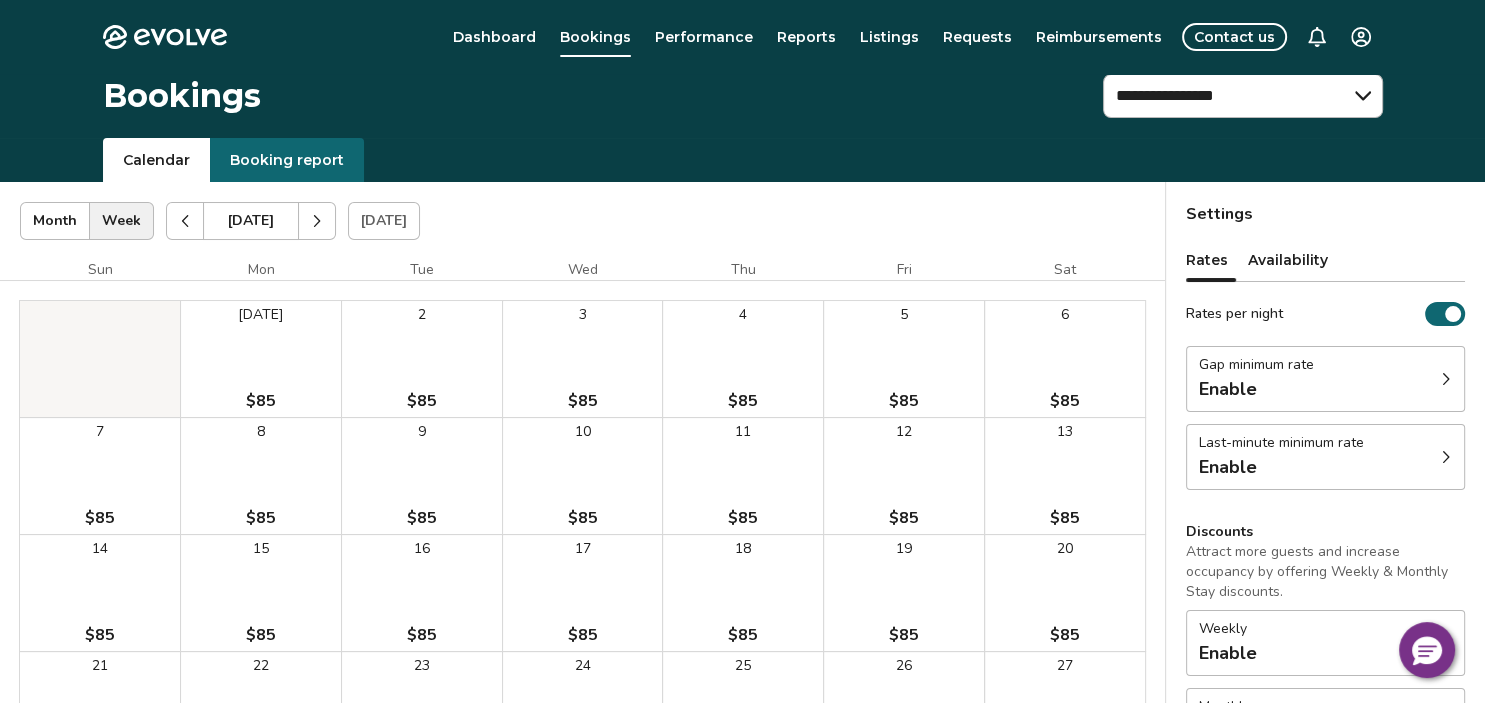 click at bounding box center [185, 221] 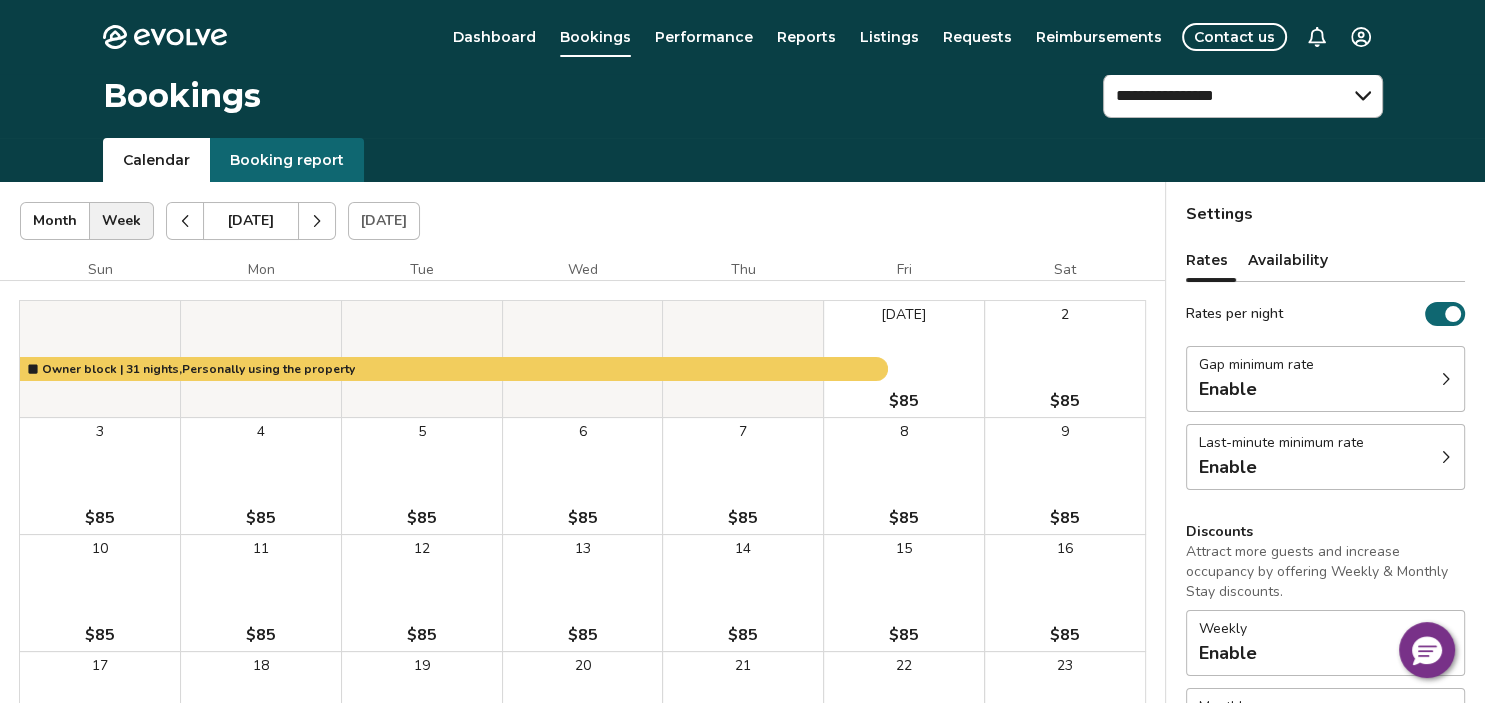 click at bounding box center [185, 221] 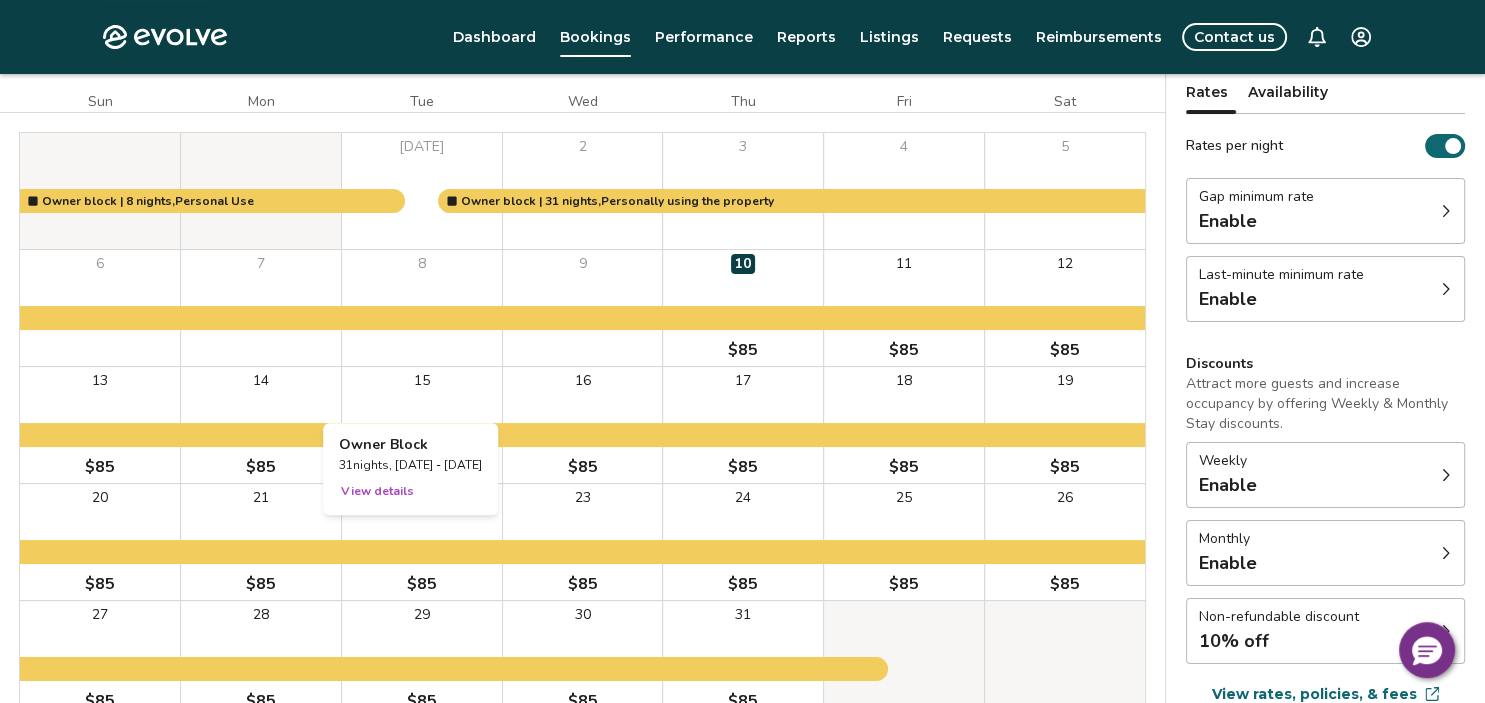 scroll, scrollTop: 129, scrollLeft: 0, axis: vertical 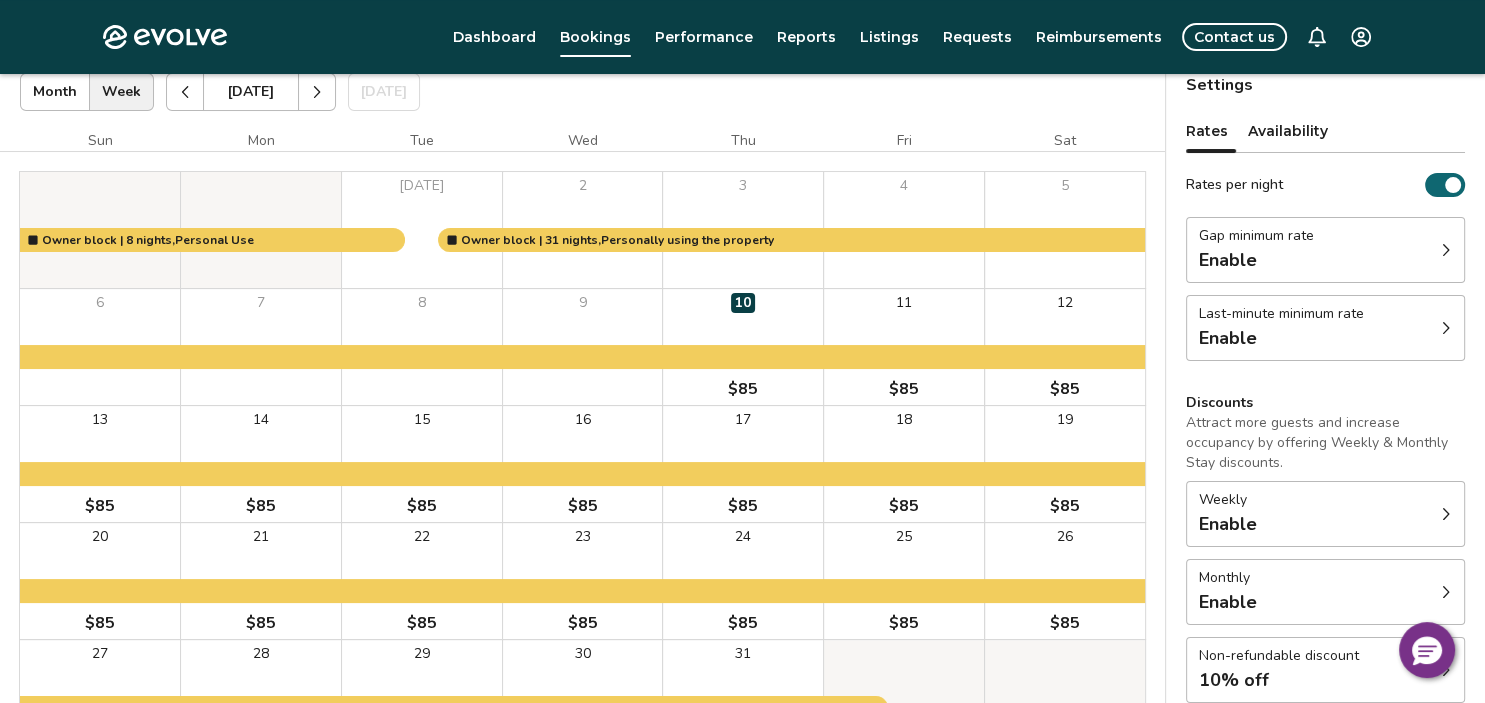 click at bounding box center [317, 92] 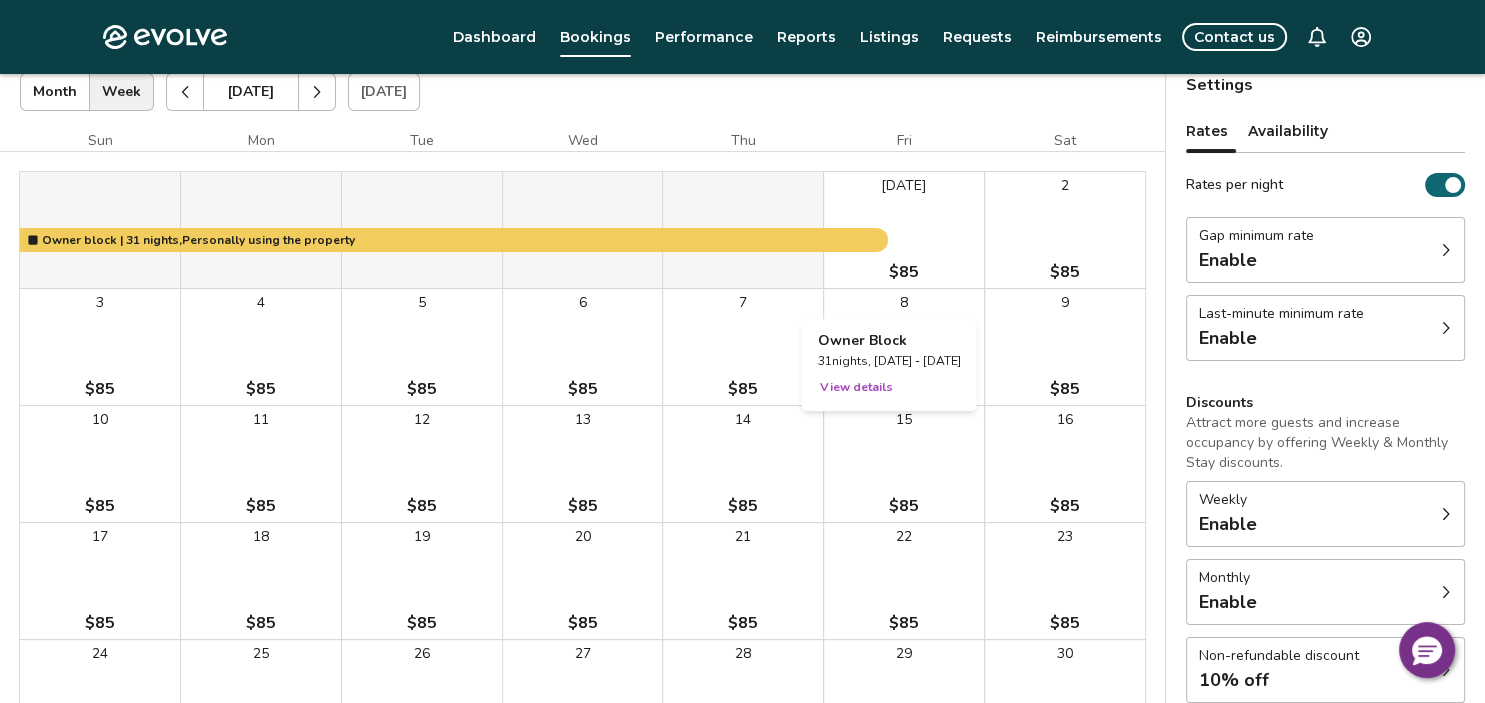 click on "Aug 1 $85" at bounding box center [904, 230] 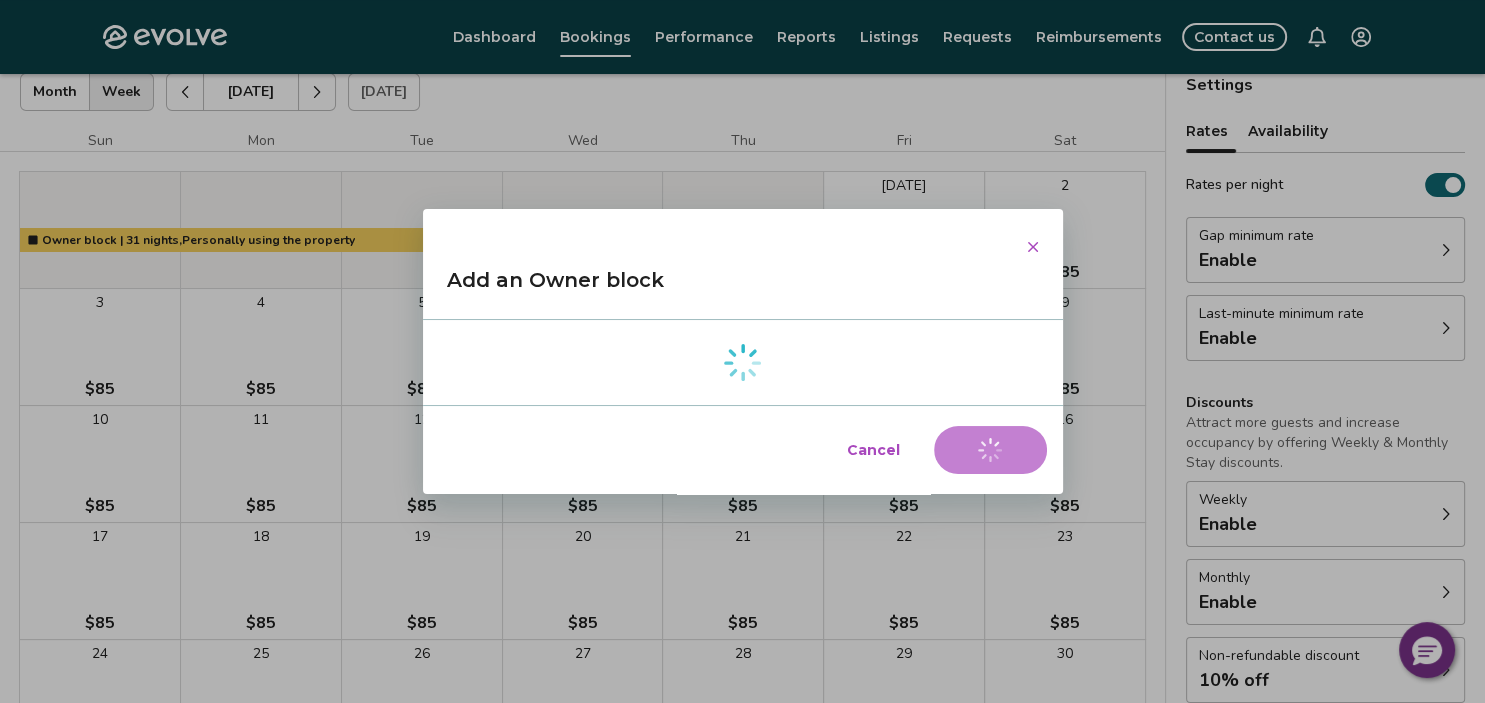 select on "**********" 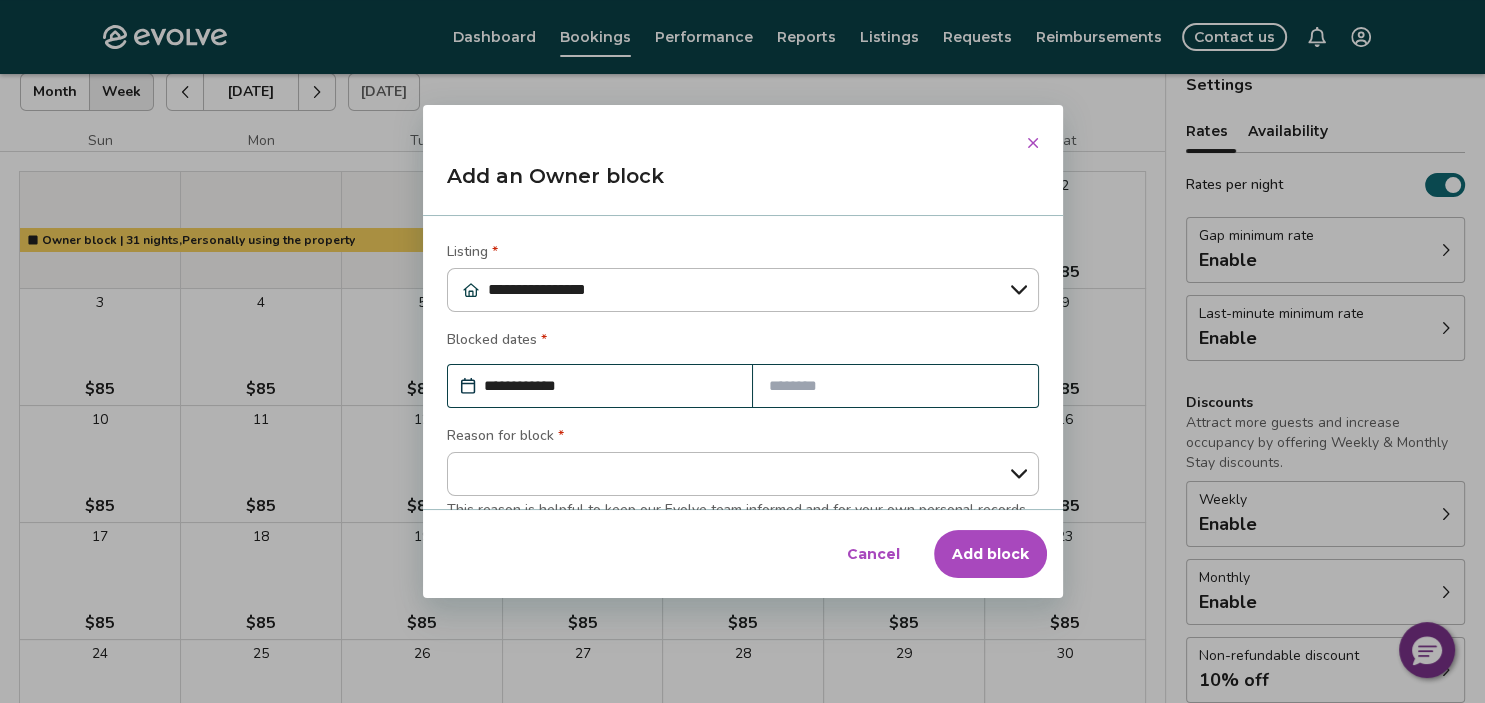 click at bounding box center (895, 386) 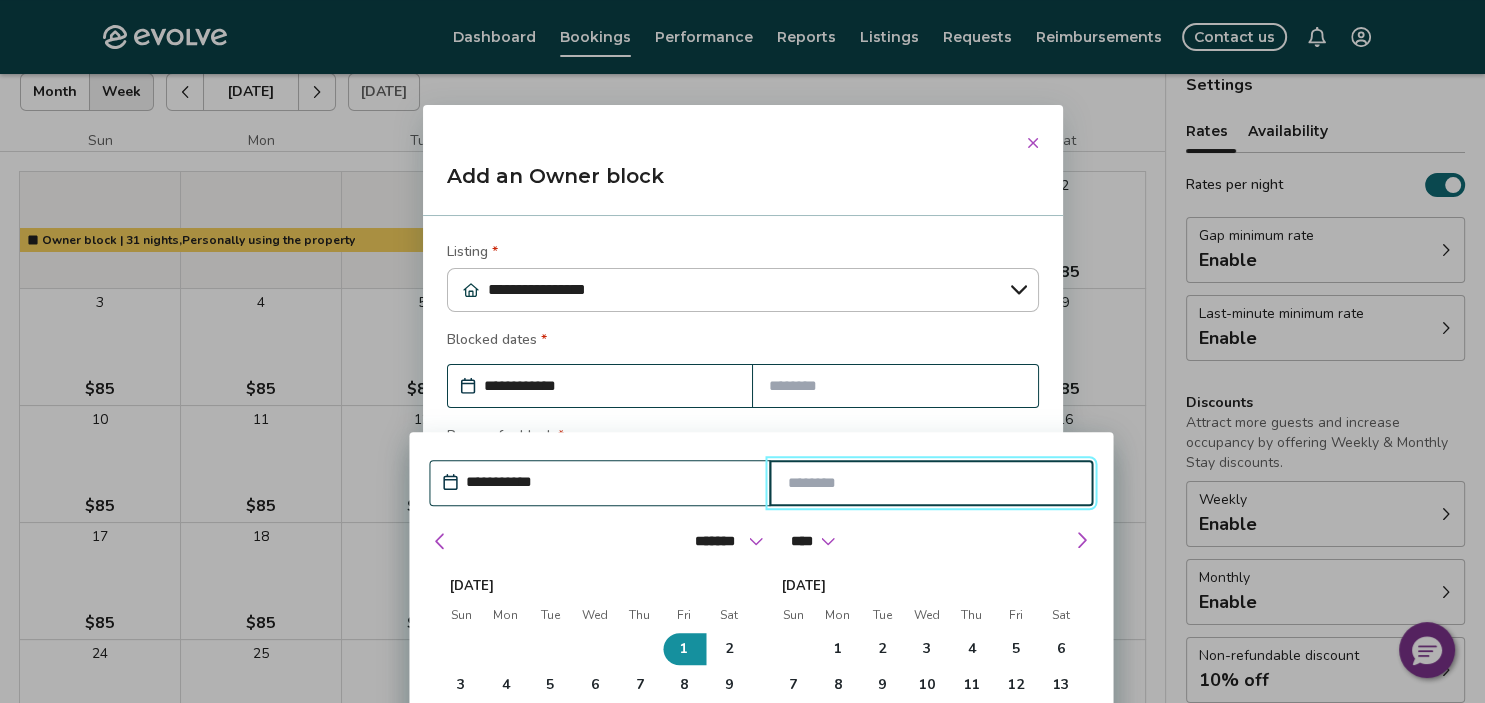 click at bounding box center [931, 484] 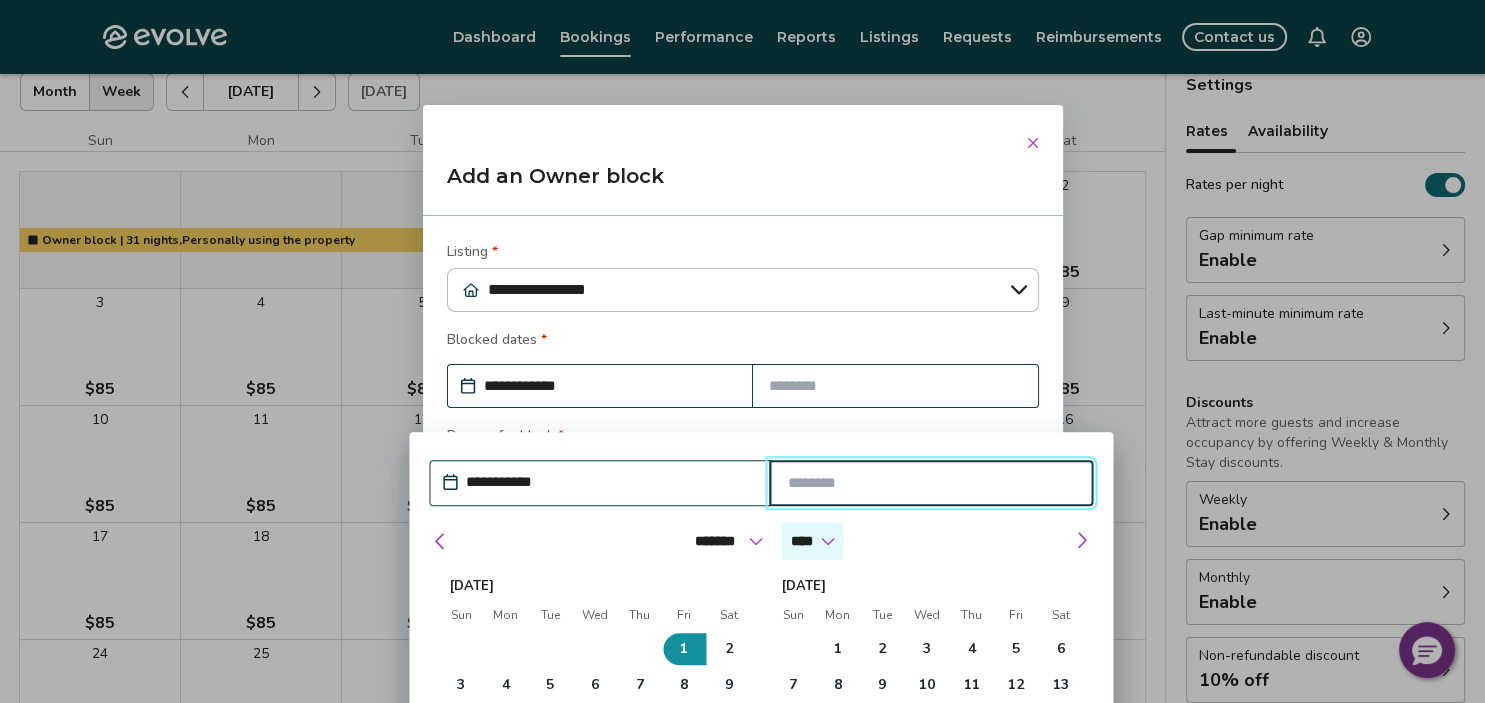 click on "**** **** **** **** **** **** **** **** **** **** **** **** **** **** **** **** **** **** **** **** ****" at bounding box center [812, 542] 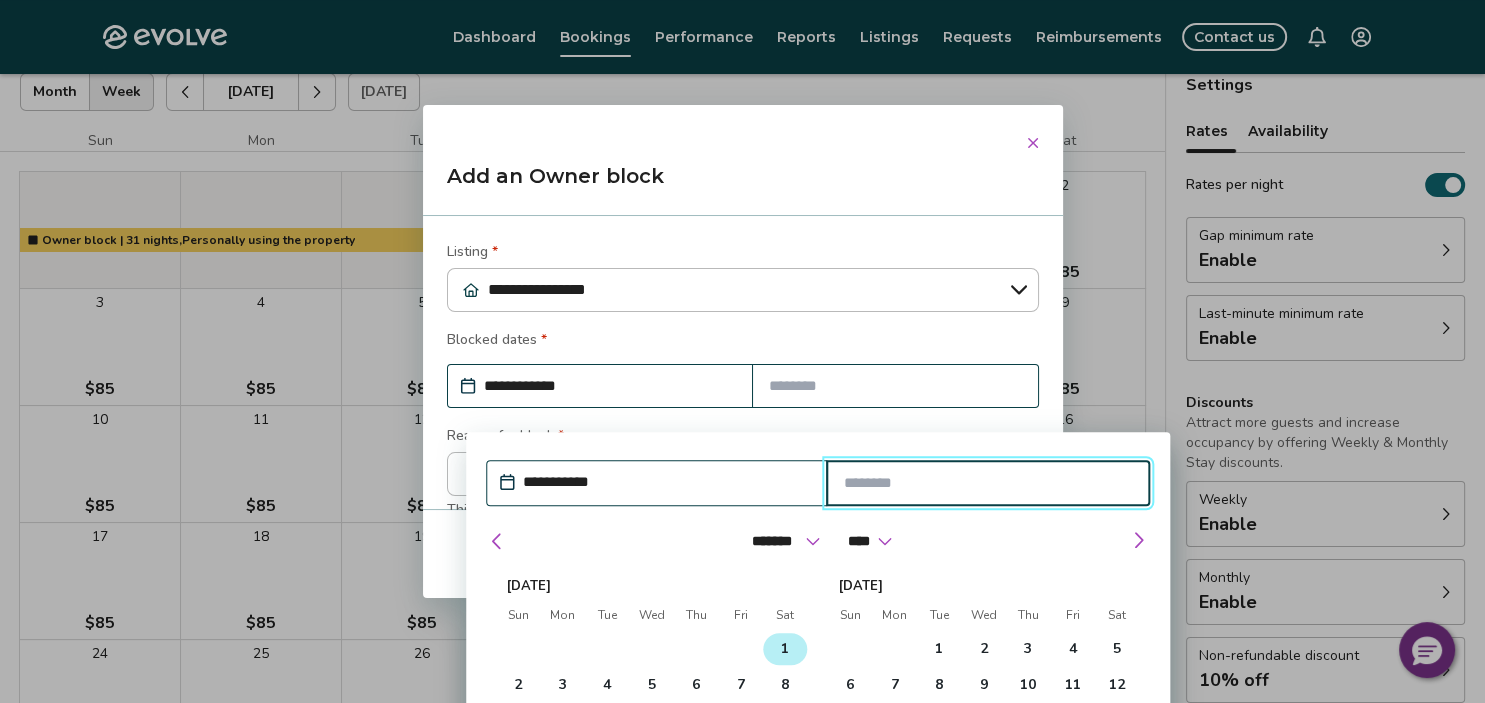 click on "1" at bounding box center [785, 650] 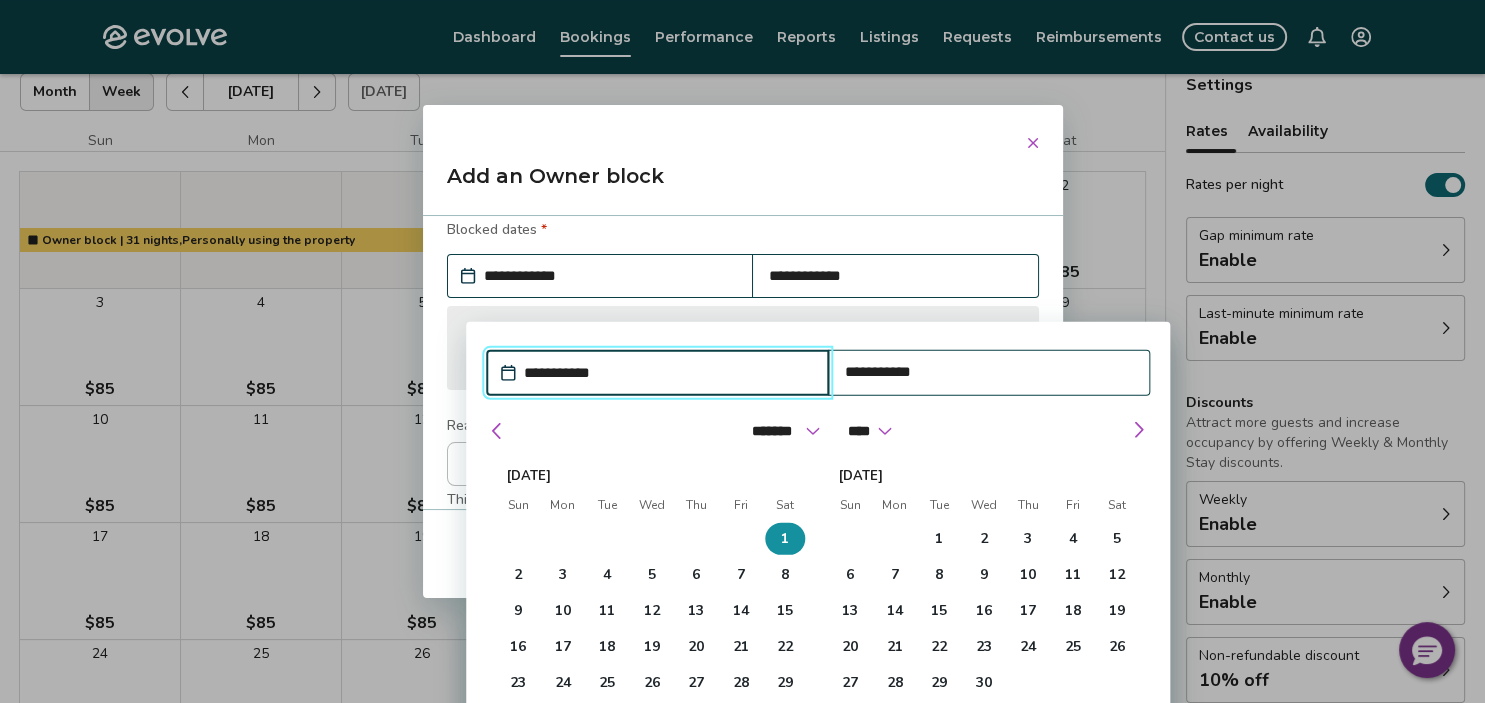 scroll, scrollTop: 163, scrollLeft: 0, axis: vertical 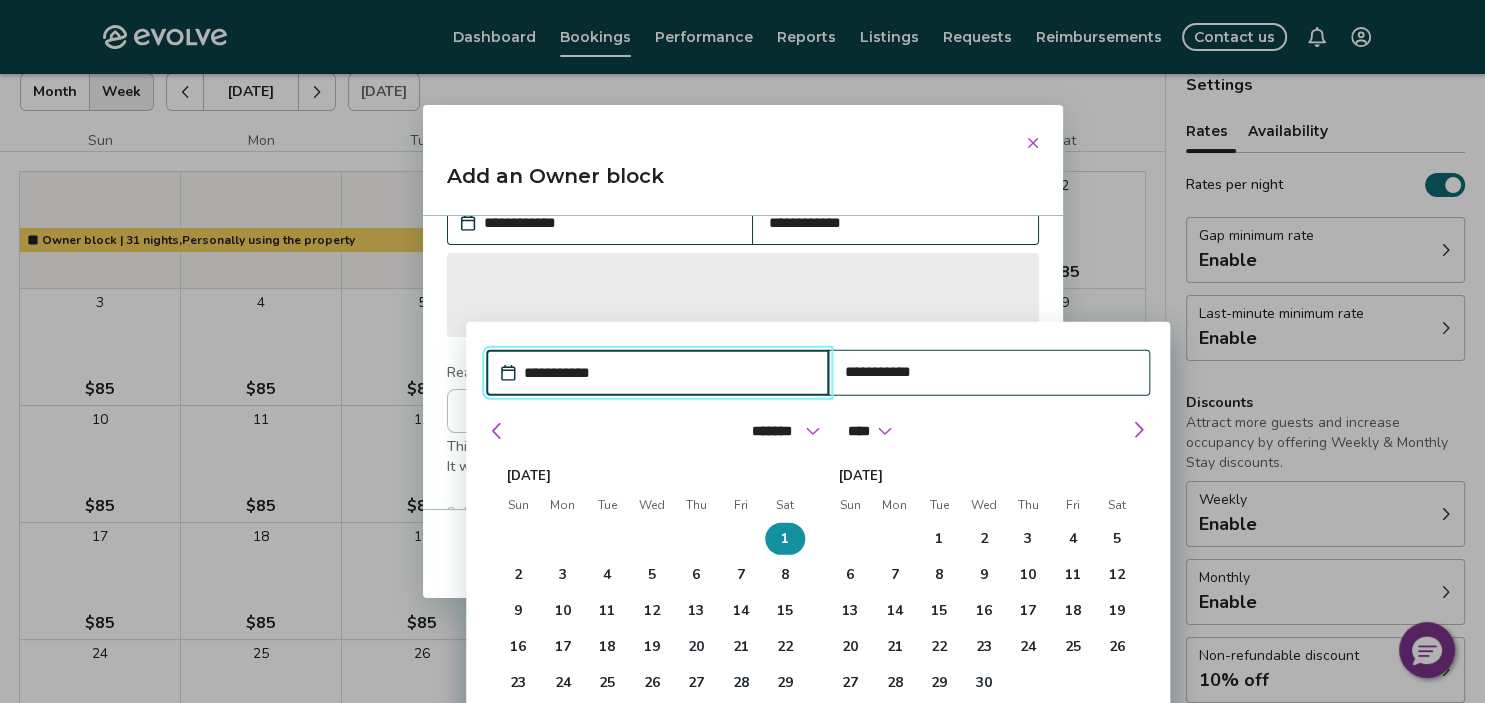 type on "*" 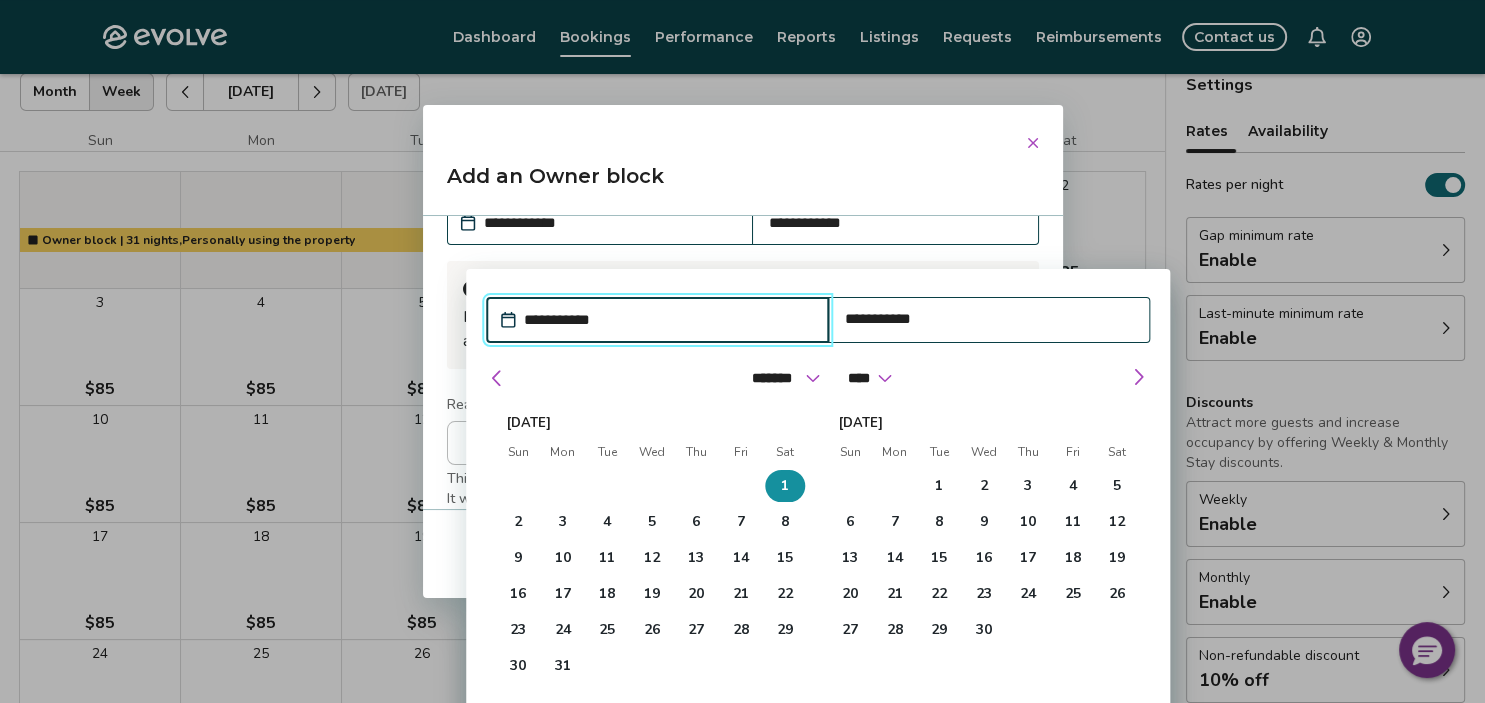click on "**********" at bounding box center (743, 362) 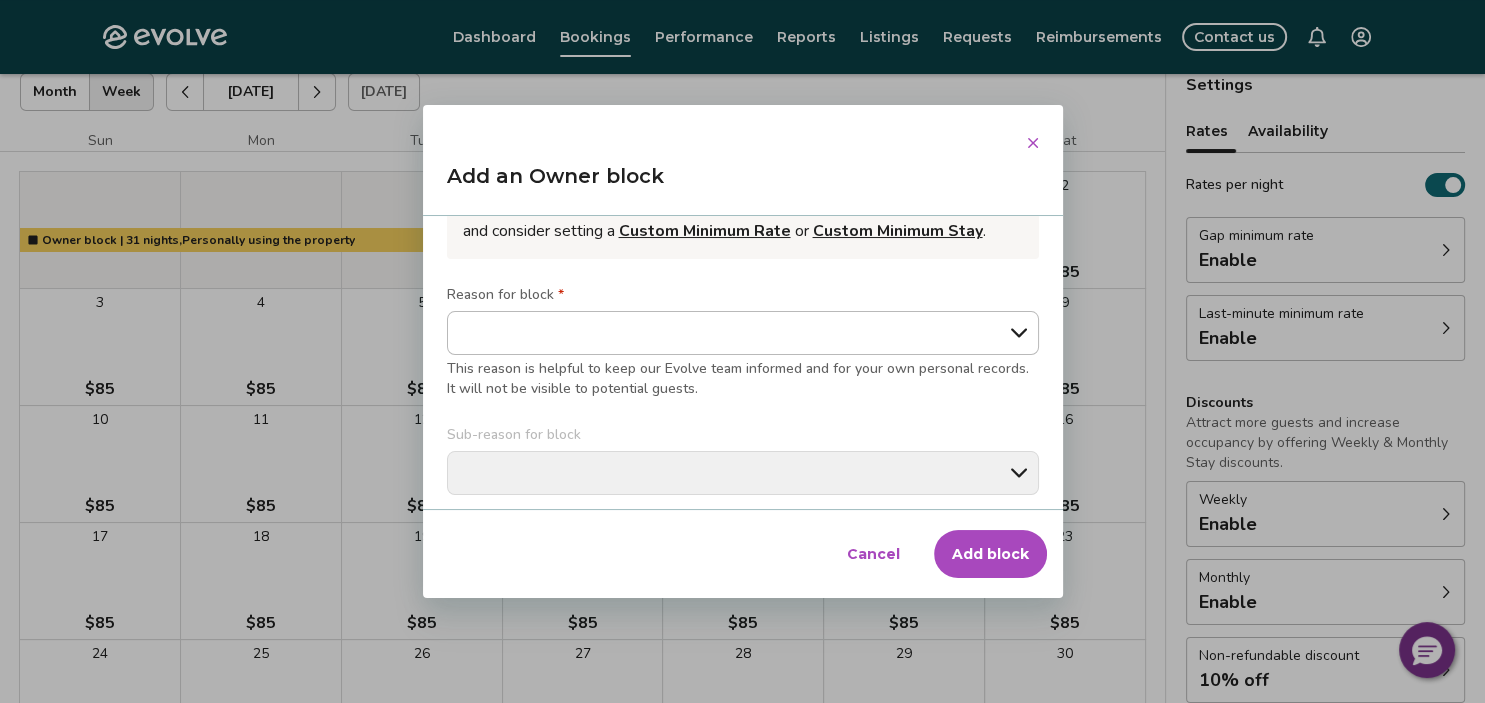 scroll, scrollTop: 326, scrollLeft: 0, axis: vertical 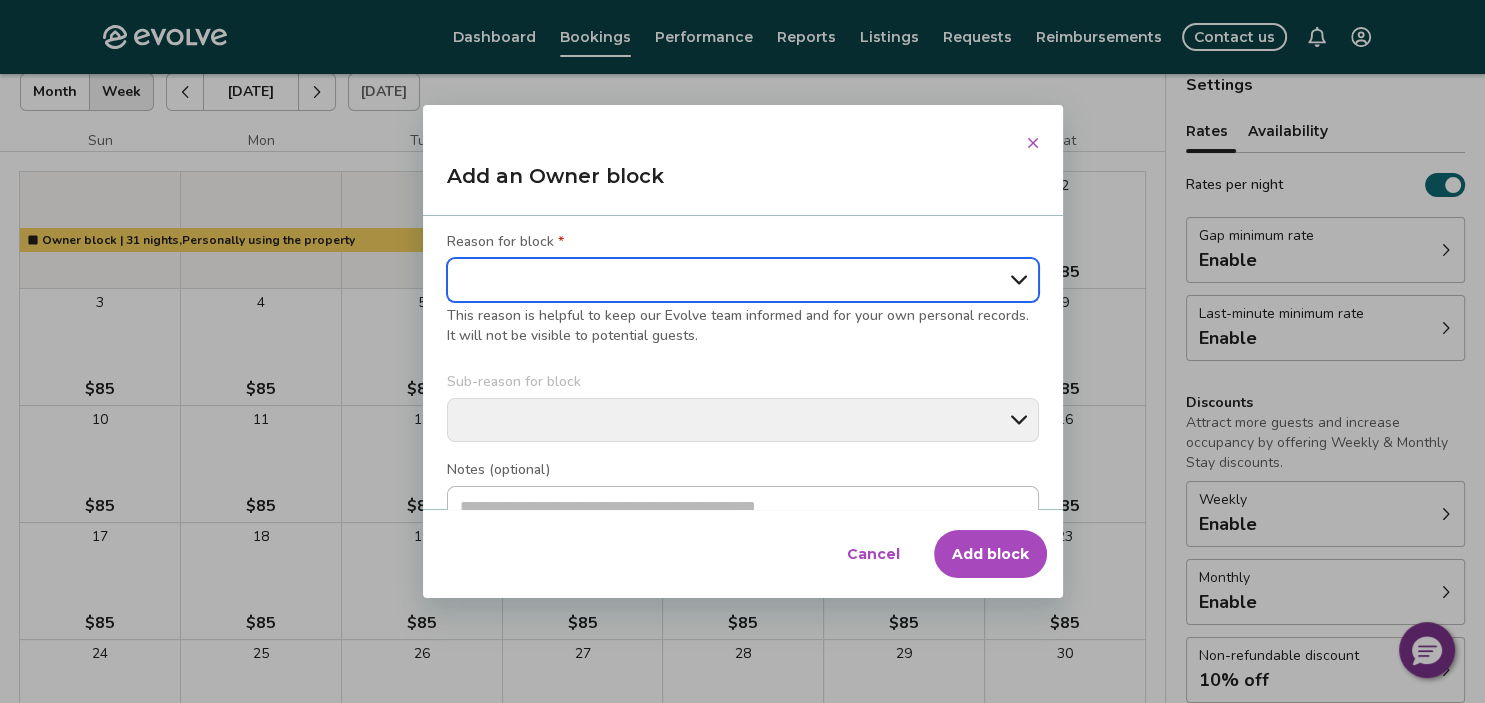 click on "**********" at bounding box center [743, 280] 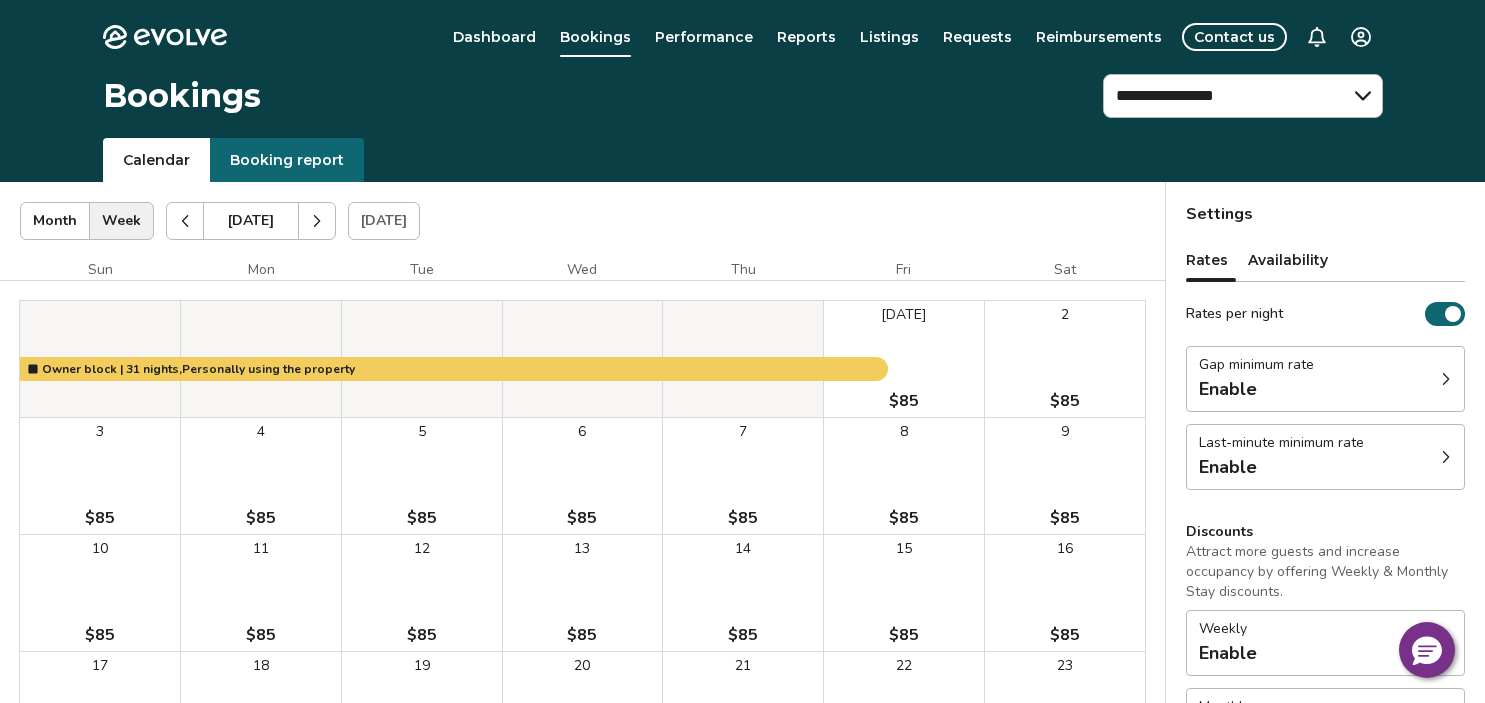 select on "**********" 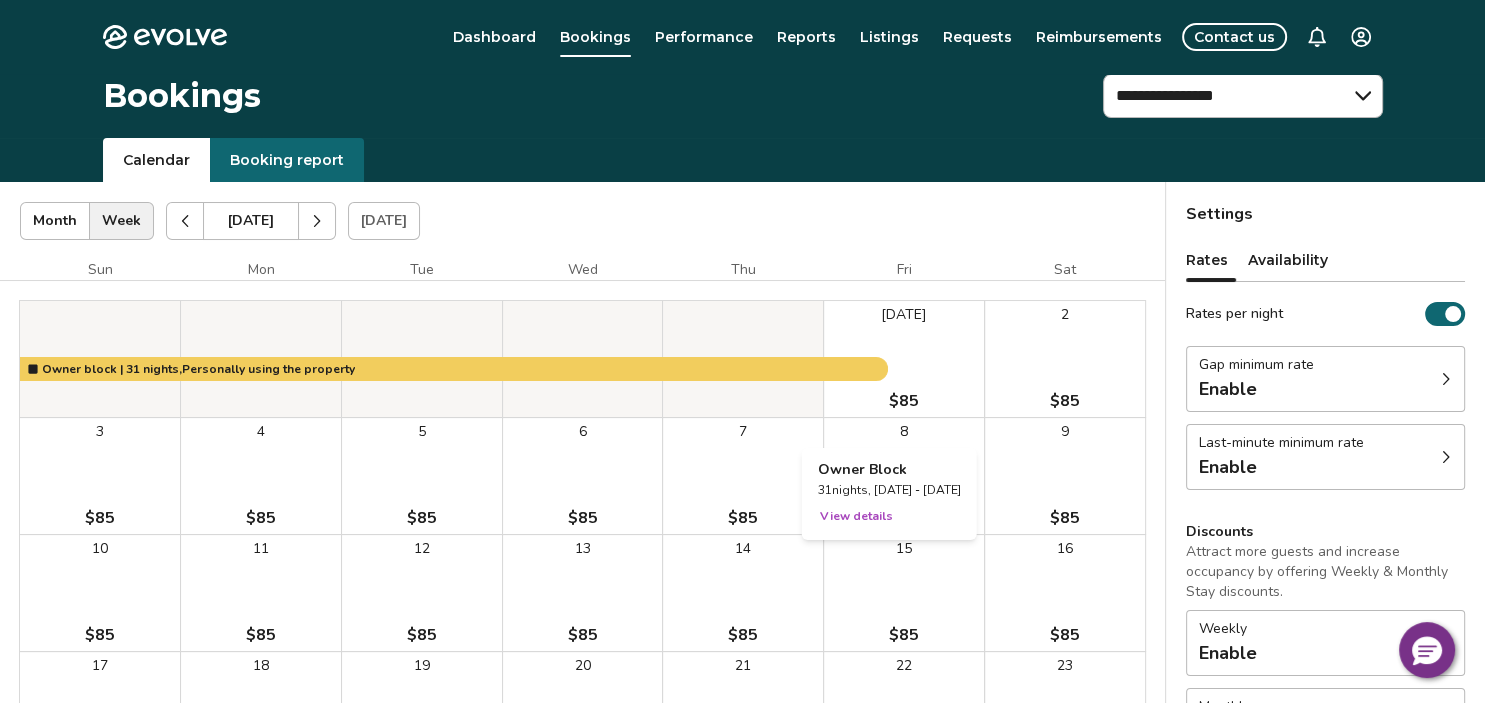scroll, scrollTop: 129, scrollLeft: 0, axis: vertical 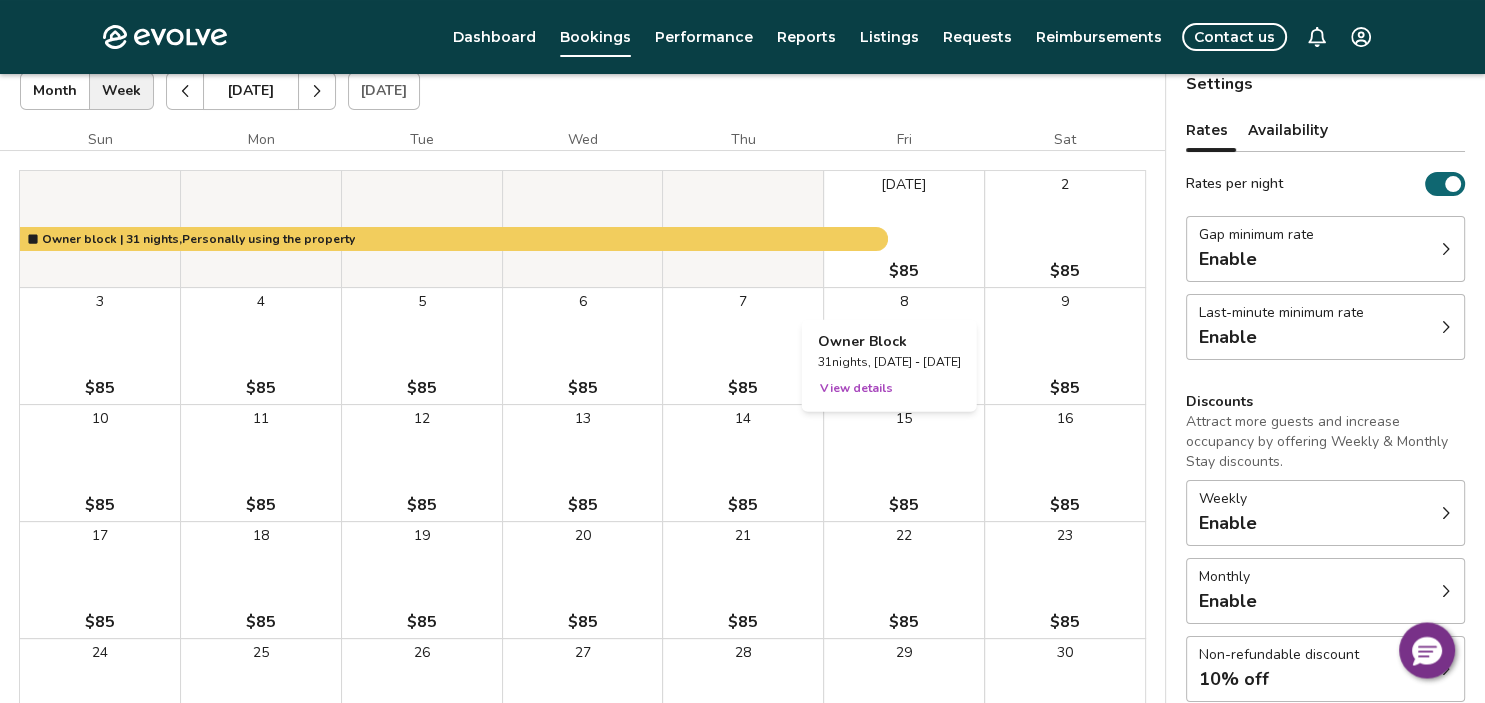 click on "Aug 1 $85" at bounding box center (904, 229) 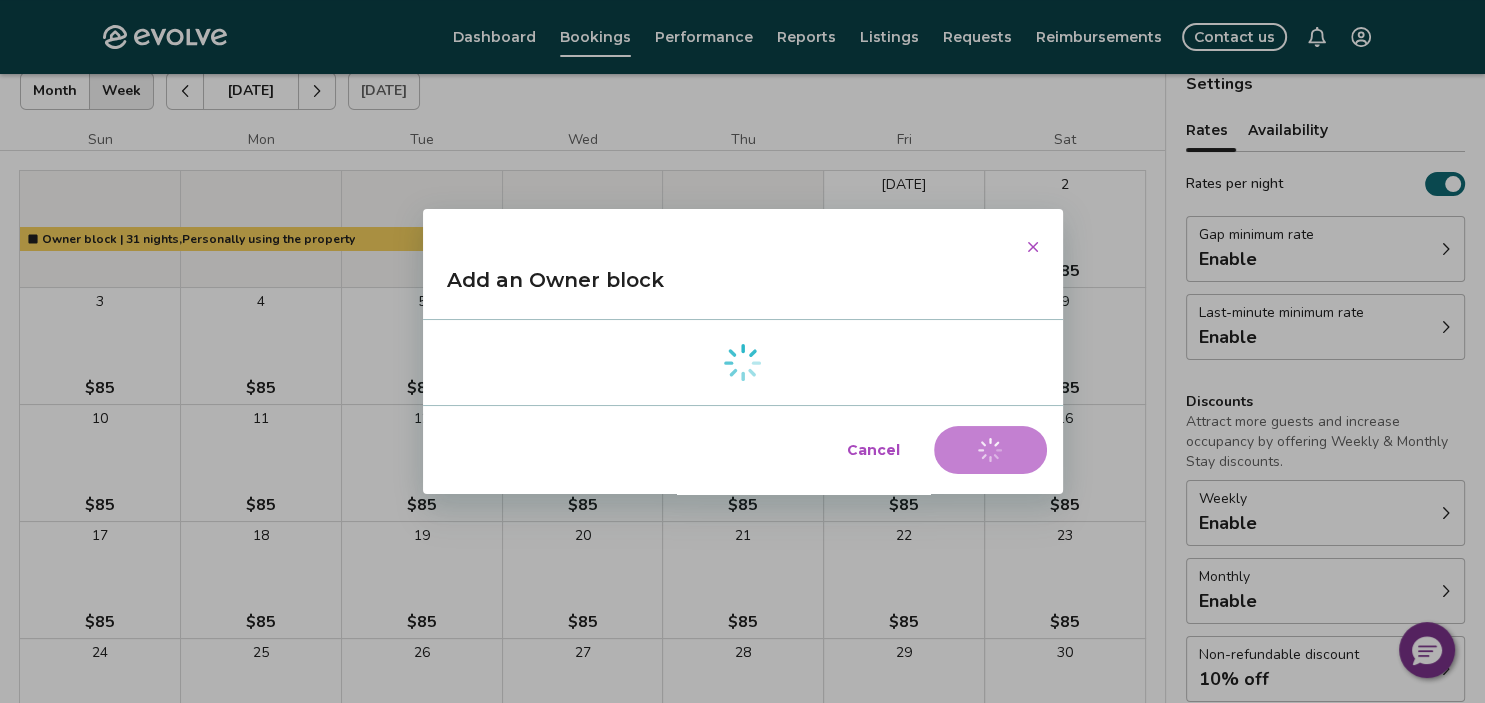 select on "**********" 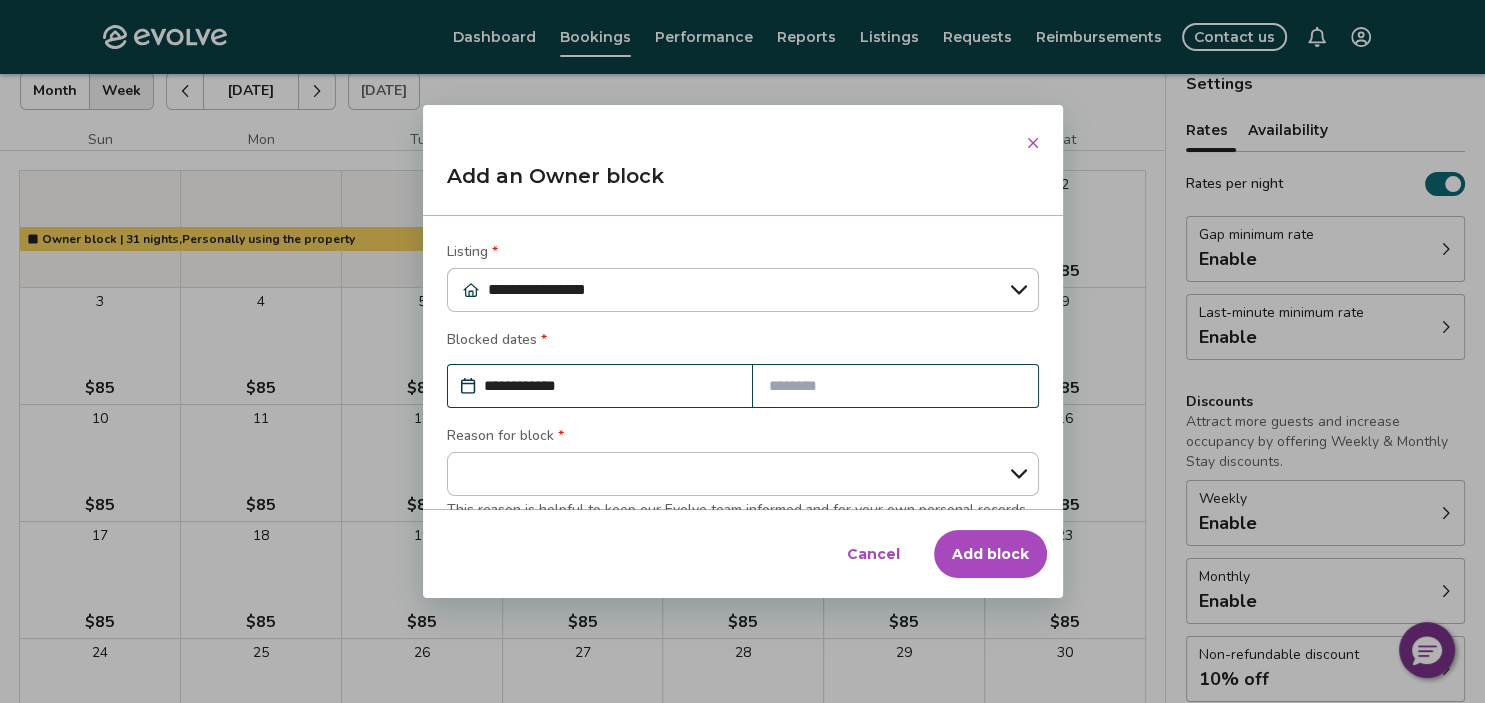 scroll, scrollTop: 163, scrollLeft: 0, axis: vertical 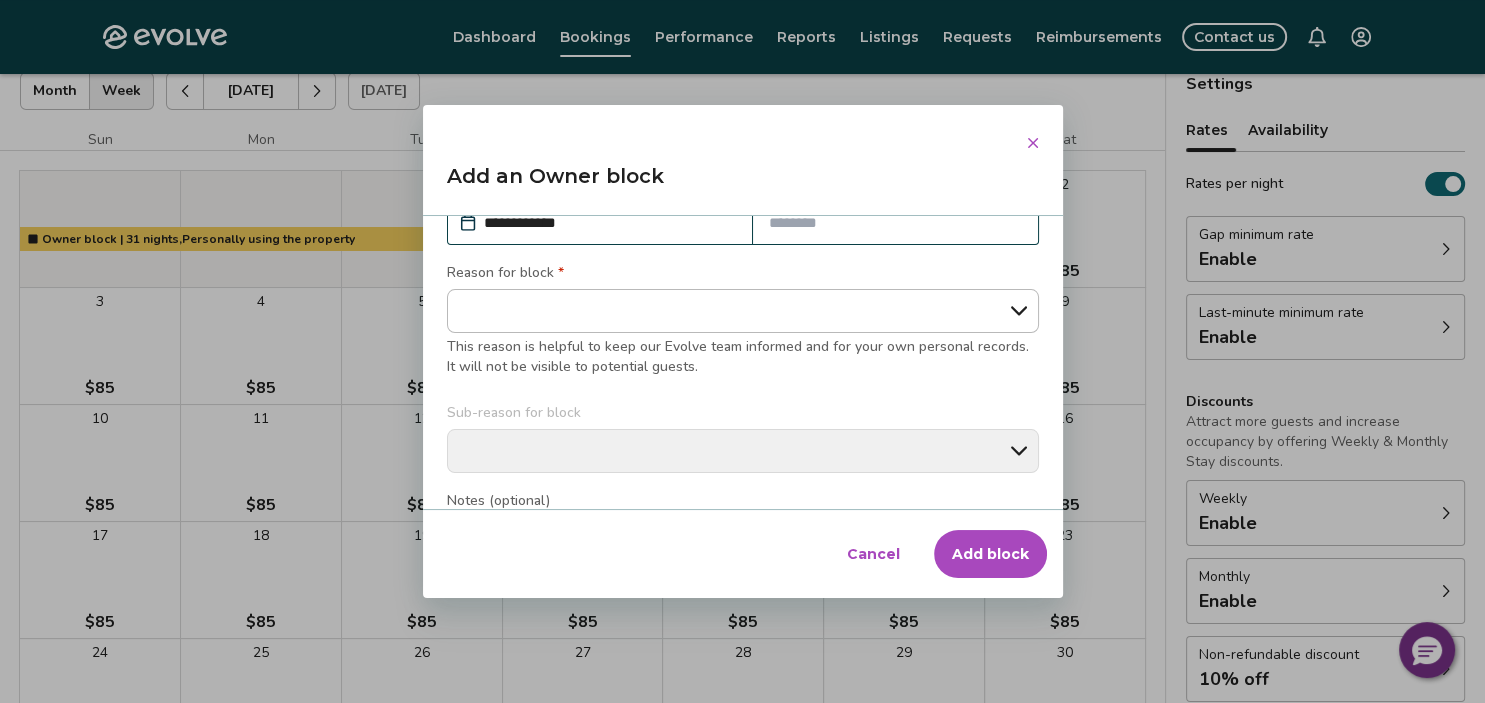 click at bounding box center (895, 223) 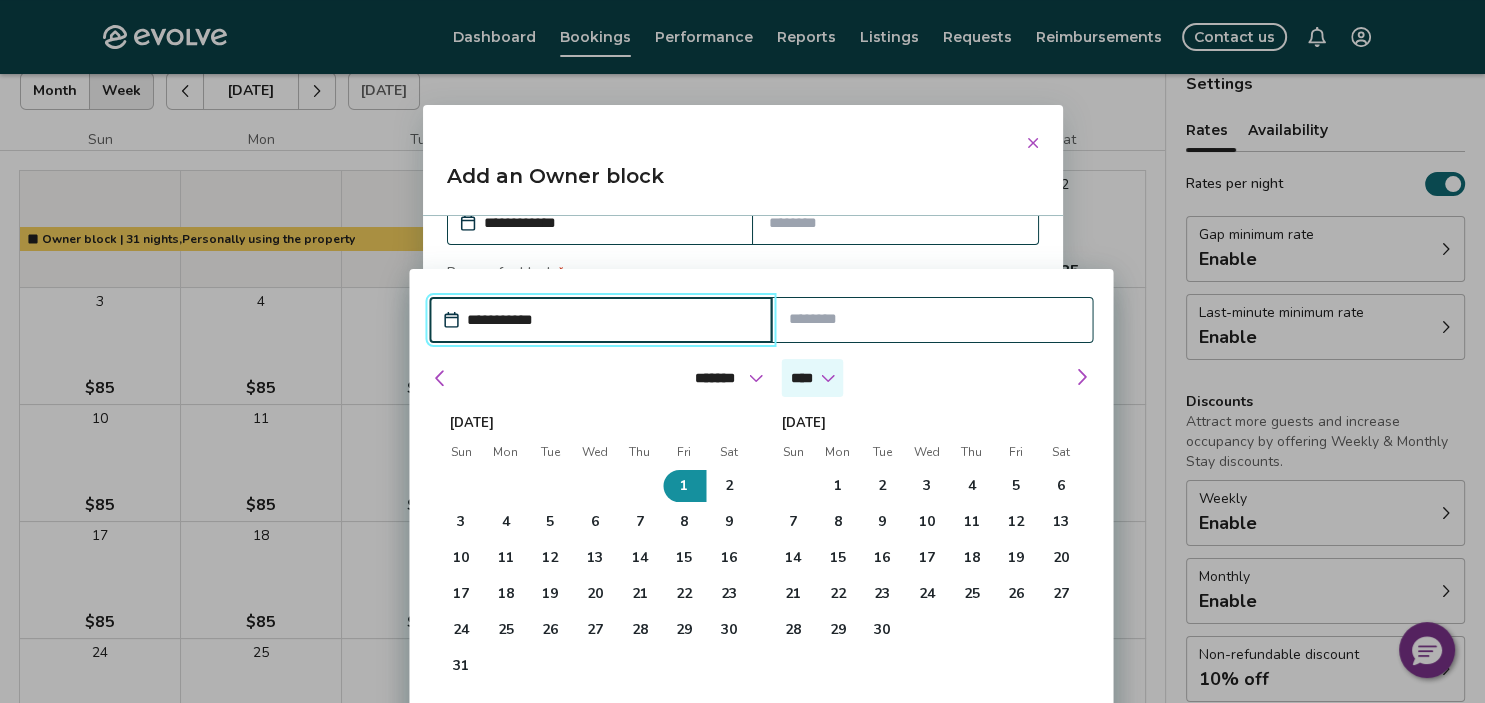 select on "****" 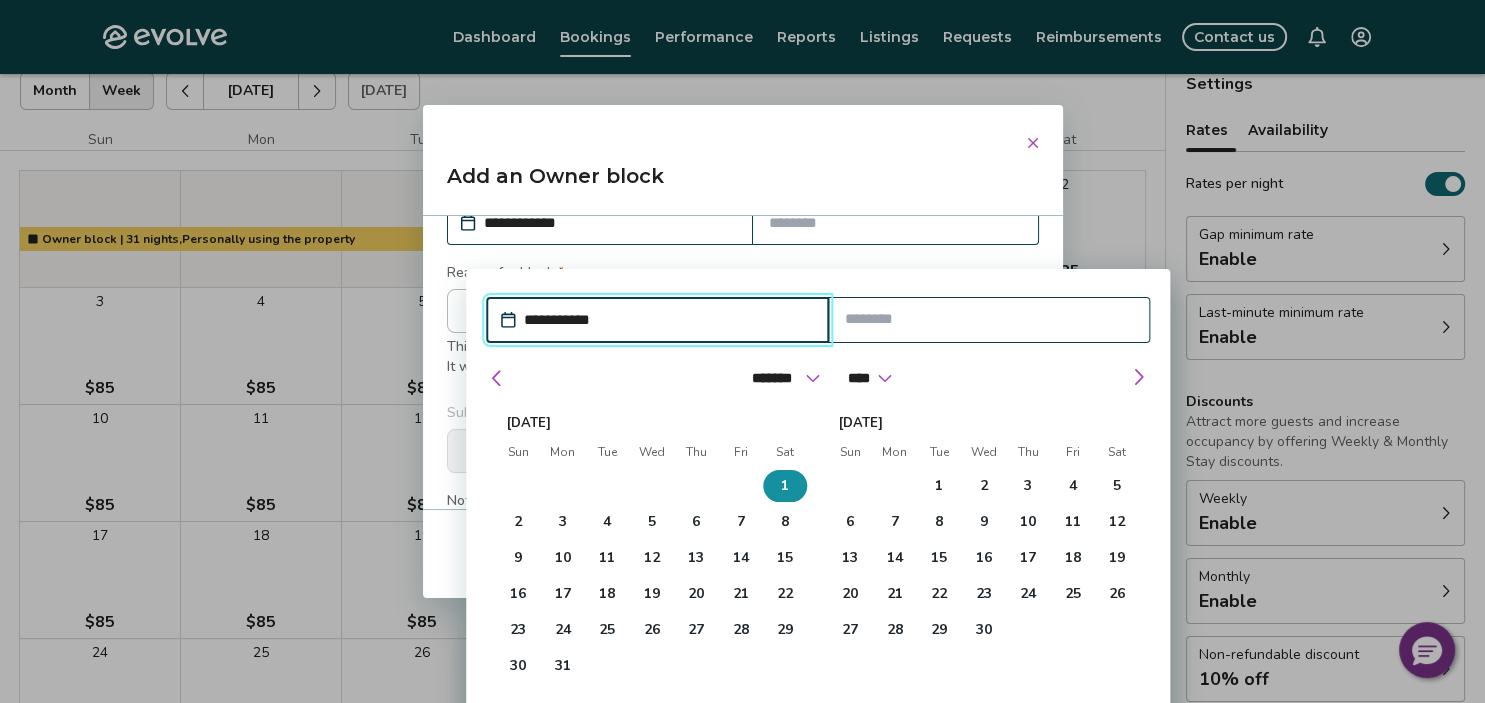 click on "1" at bounding box center [785, 486] 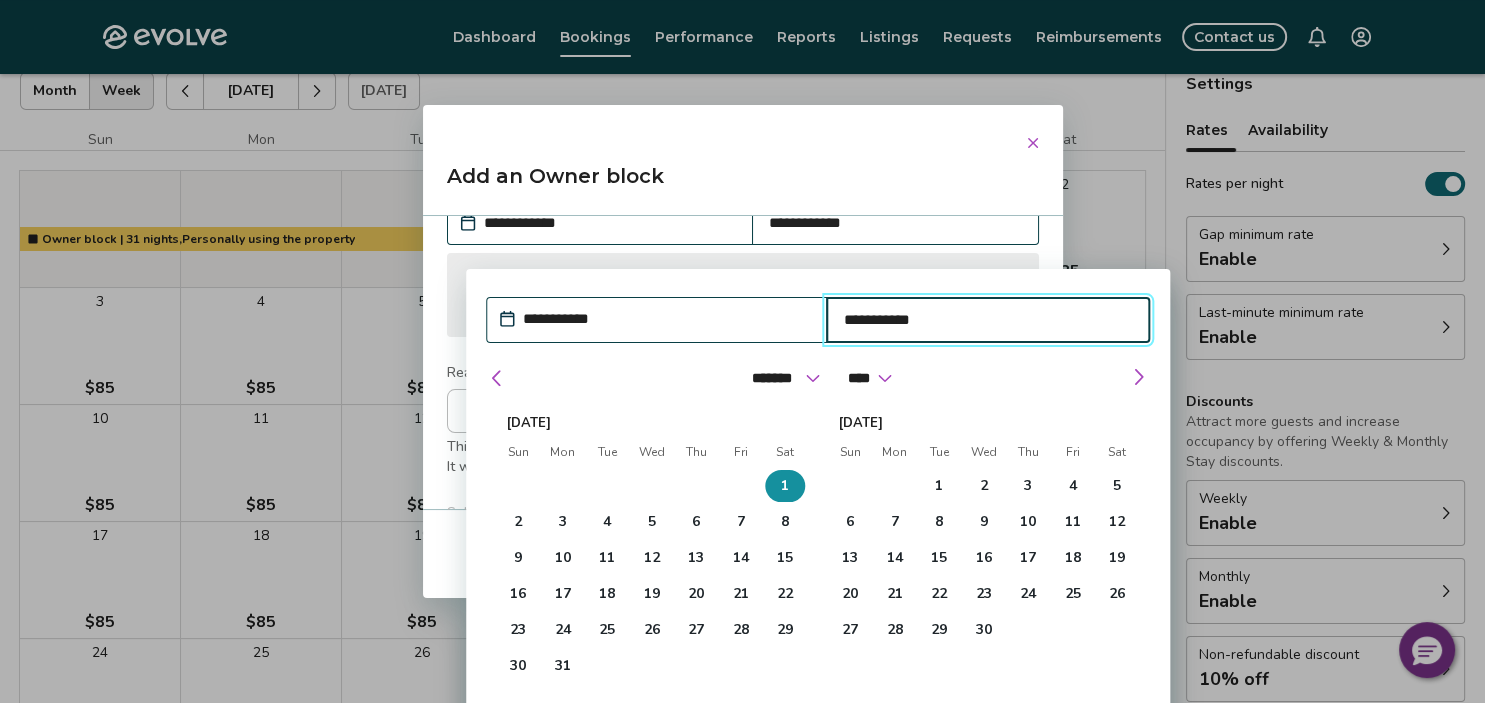 type on "*" 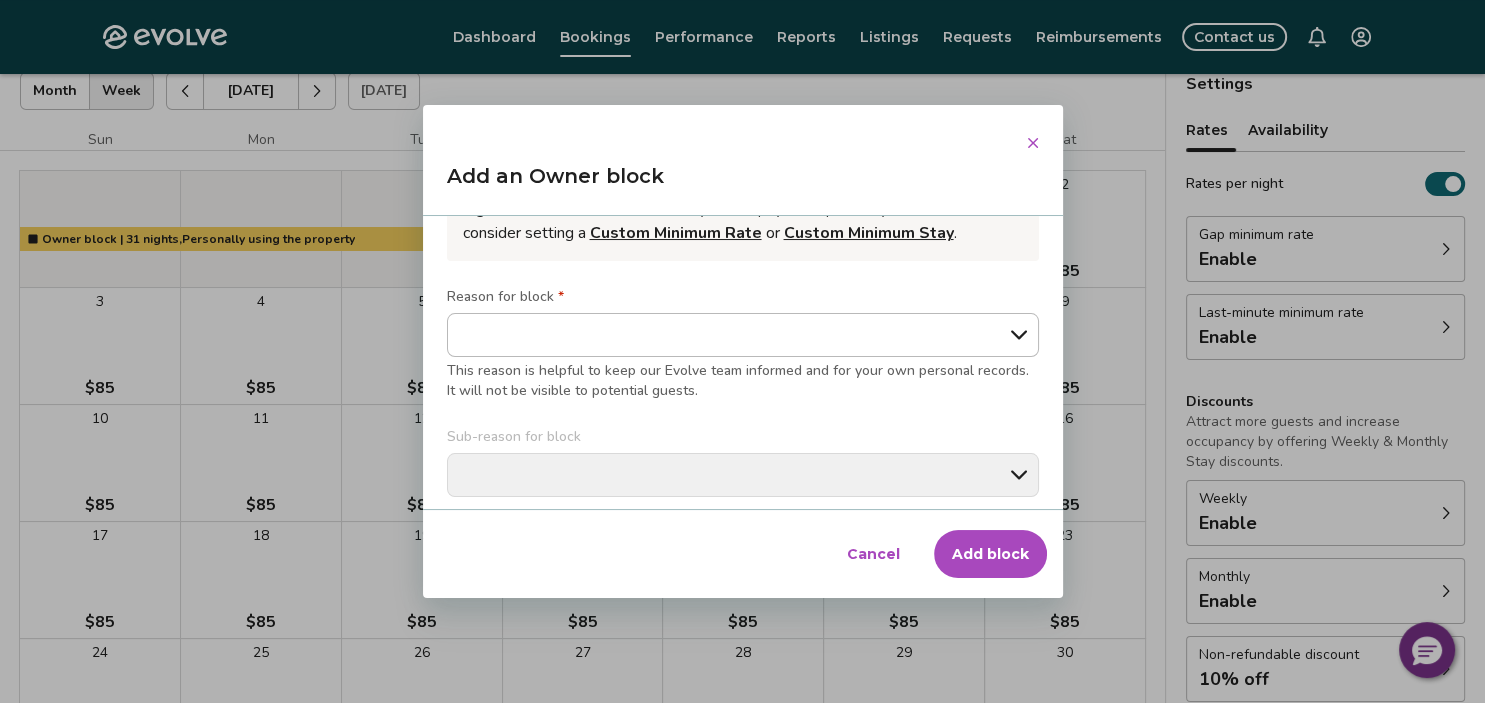 scroll, scrollTop: 341, scrollLeft: 0, axis: vertical 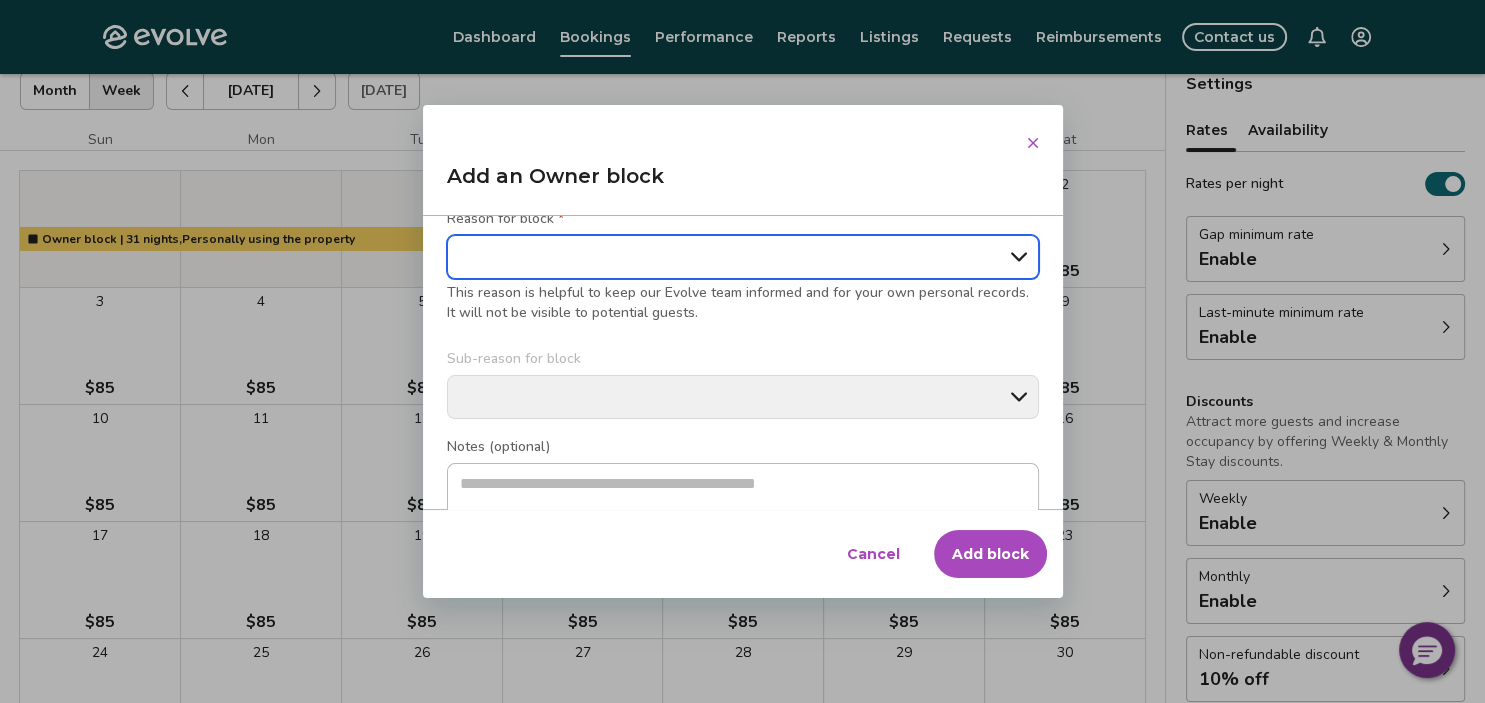 click on "**********" at bounding box center (743, 257) 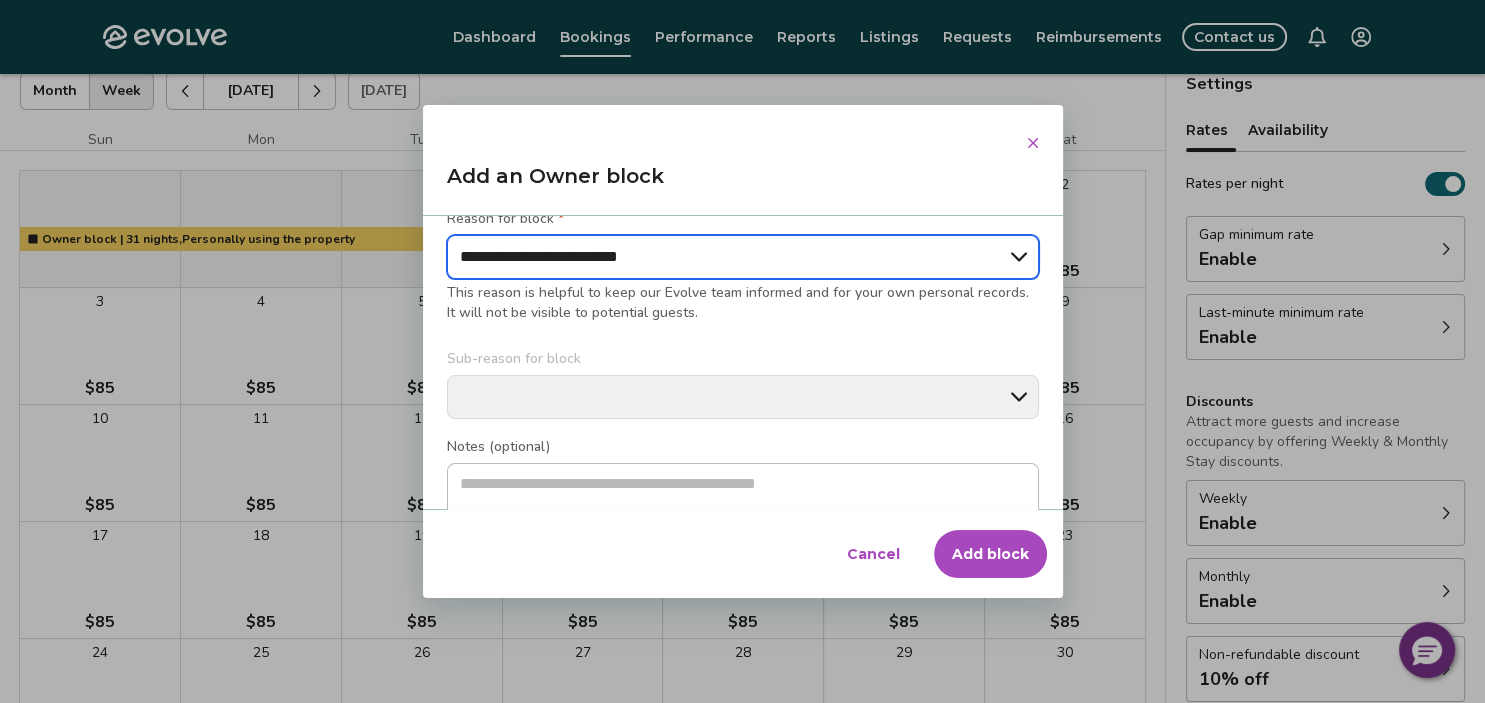 click on "**********" at bounding box center (0, 0) 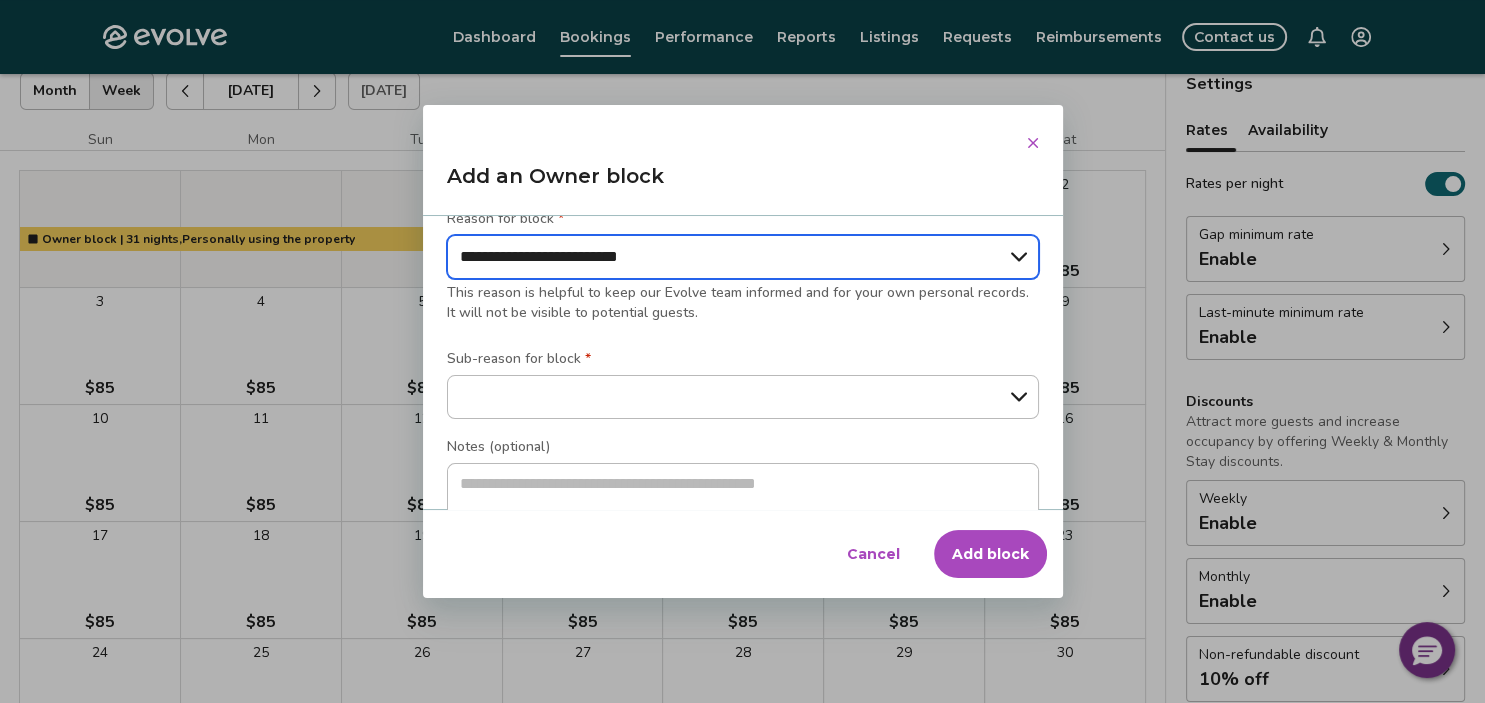 scroll, scrollTop: 504, scrollLeft: 0, axis: vertical 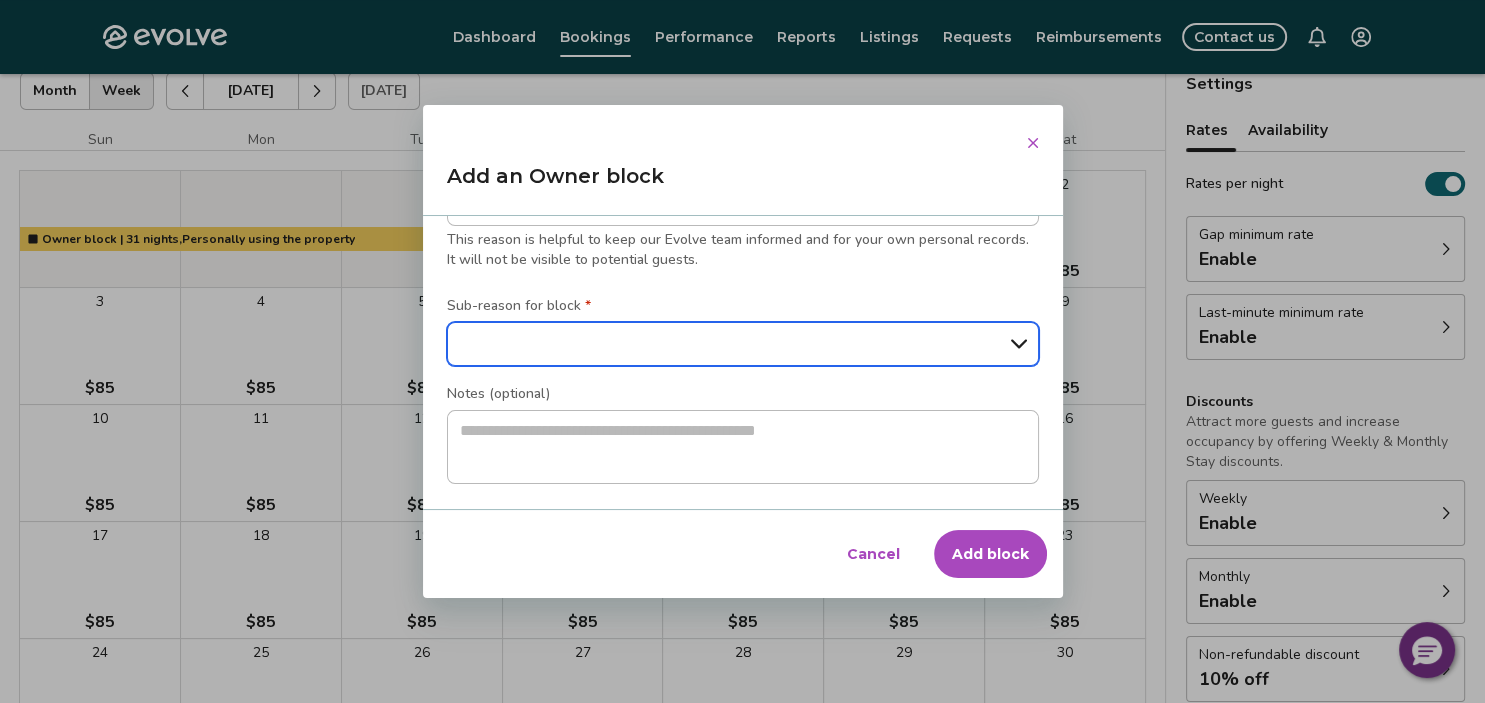 click on "**********" at bounding box center (743, 344) 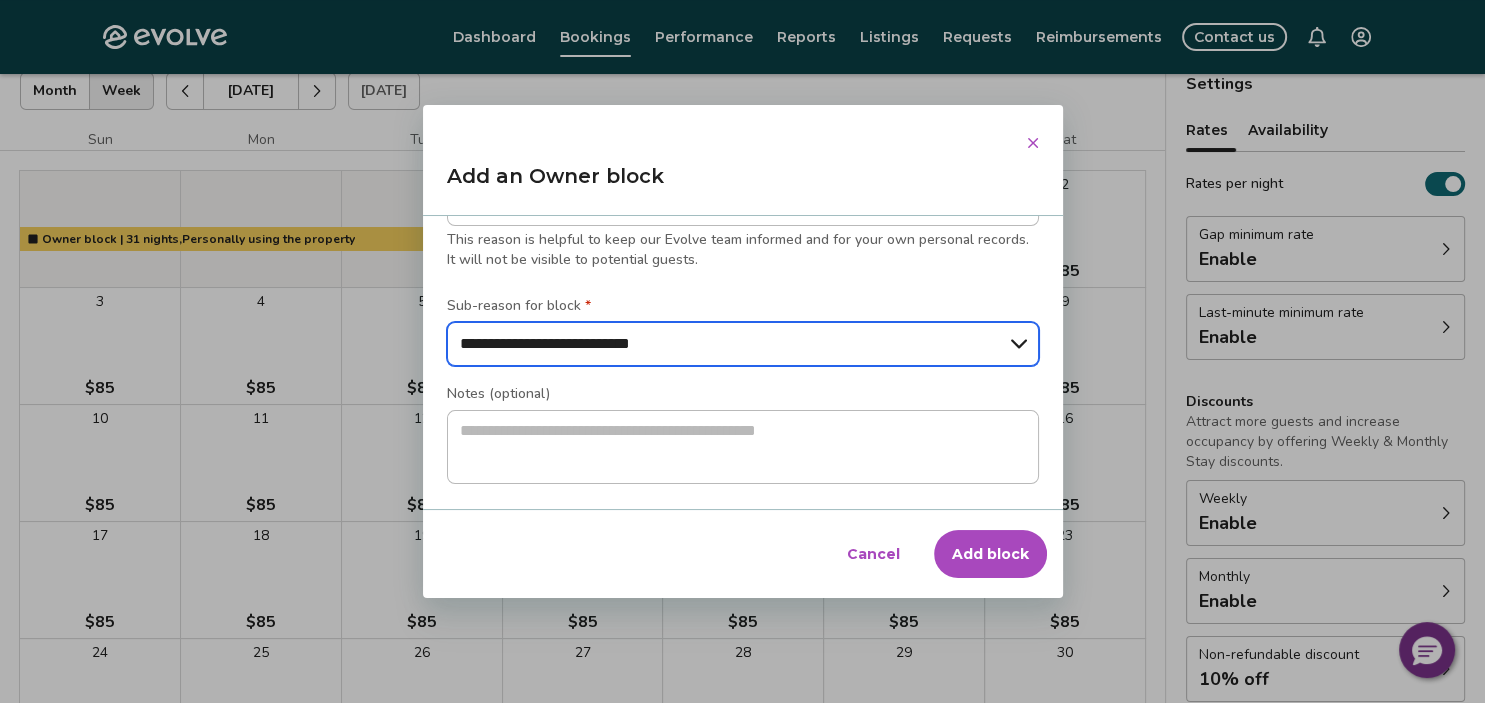 scroll, scrollTop: 593, scrollLeft: 0, axis: vertical 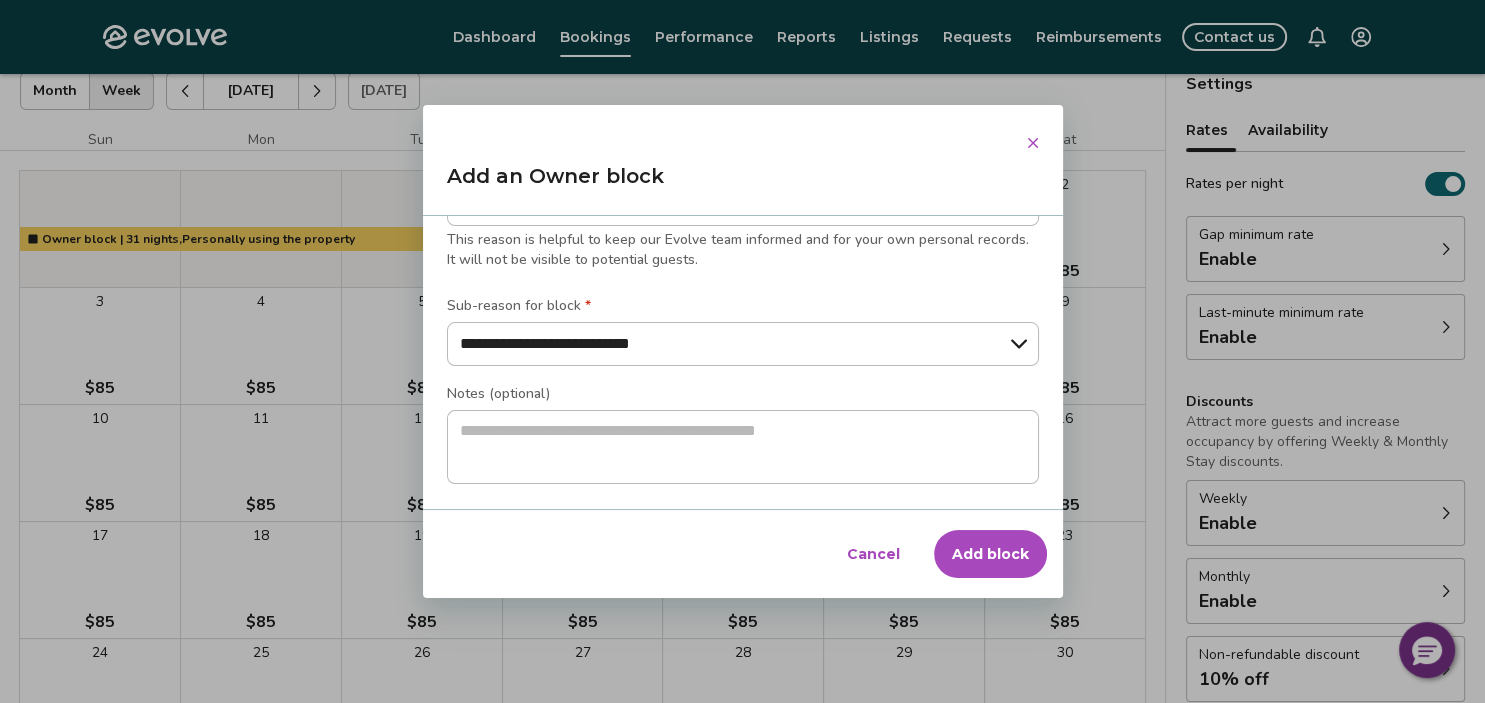 click on "Add block" at bounding box center [990, 554] 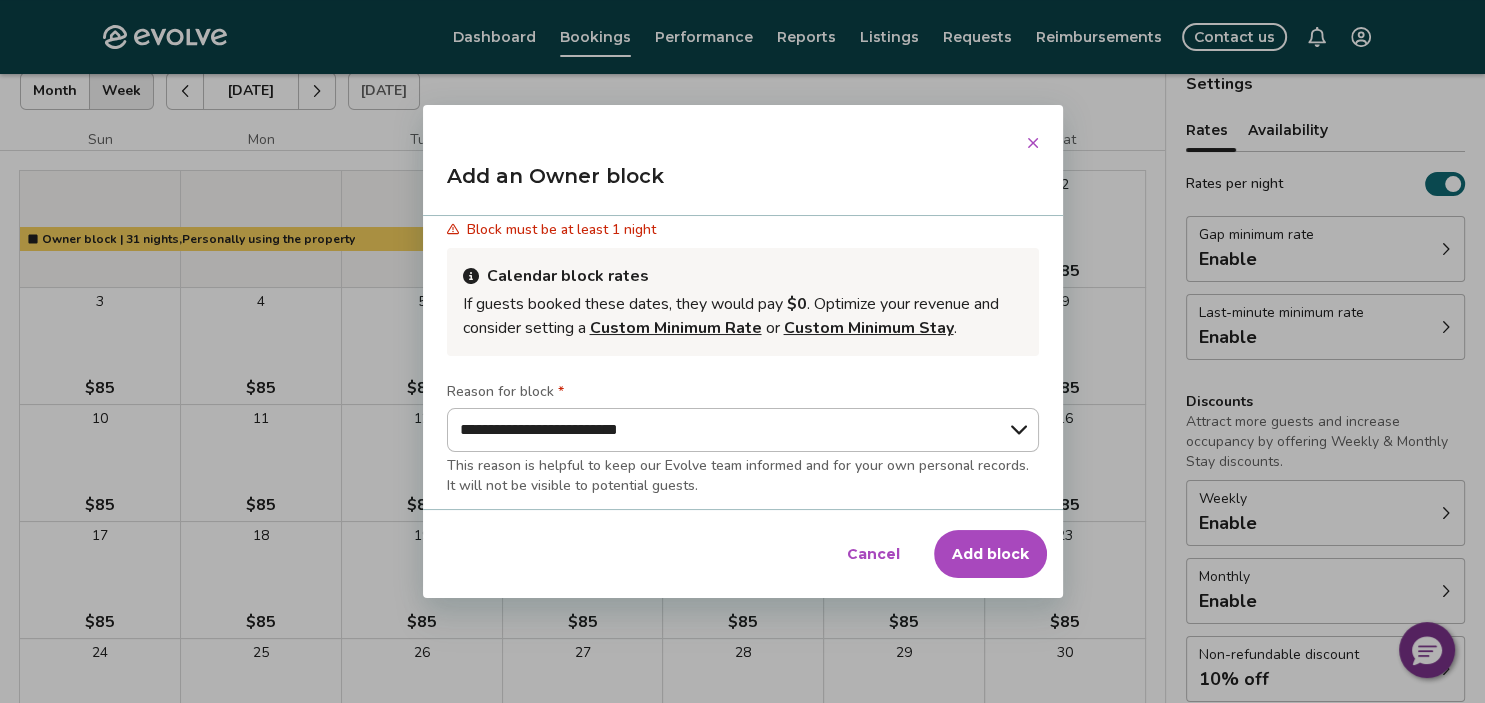 scroll, scrollTop: 133, scrollLeft: 0, axis: vertical 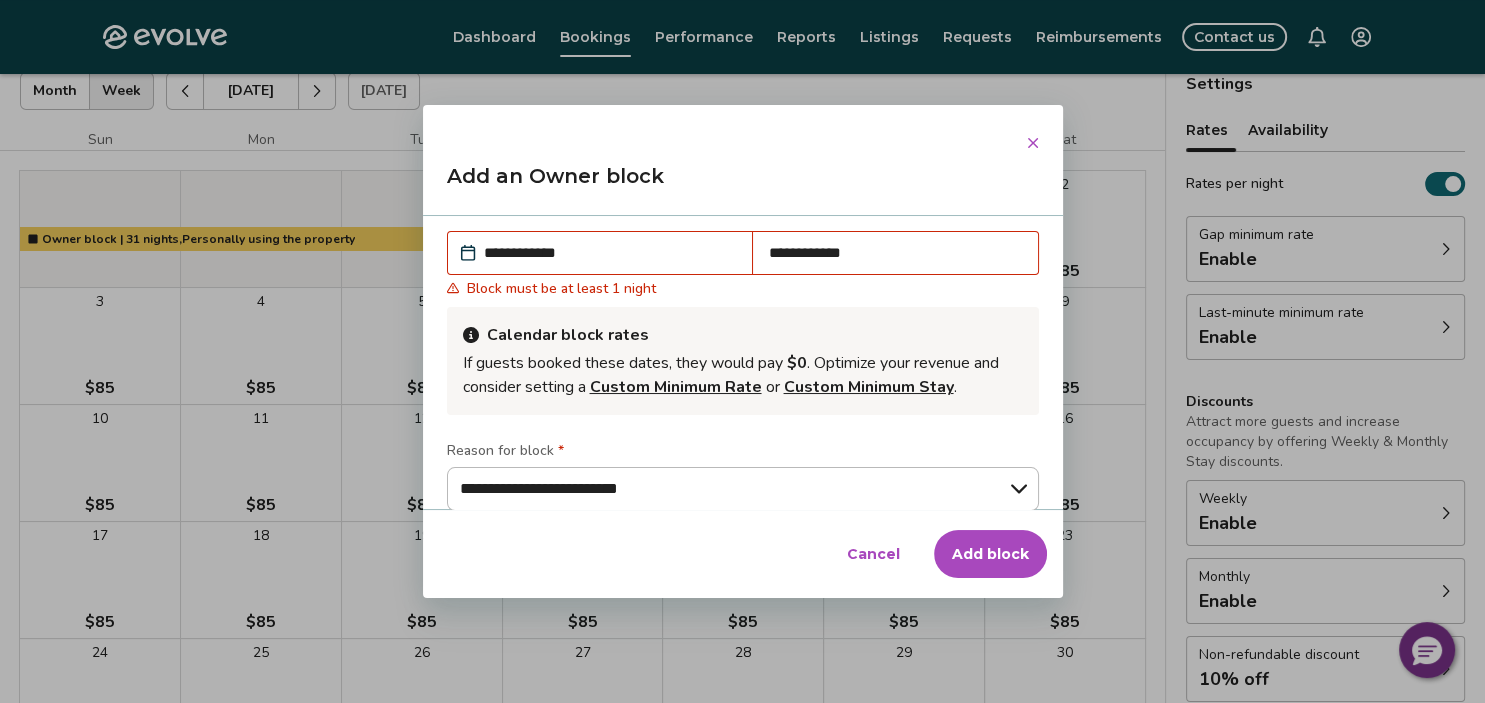 click on "**********" at bounding box center (610, 253) 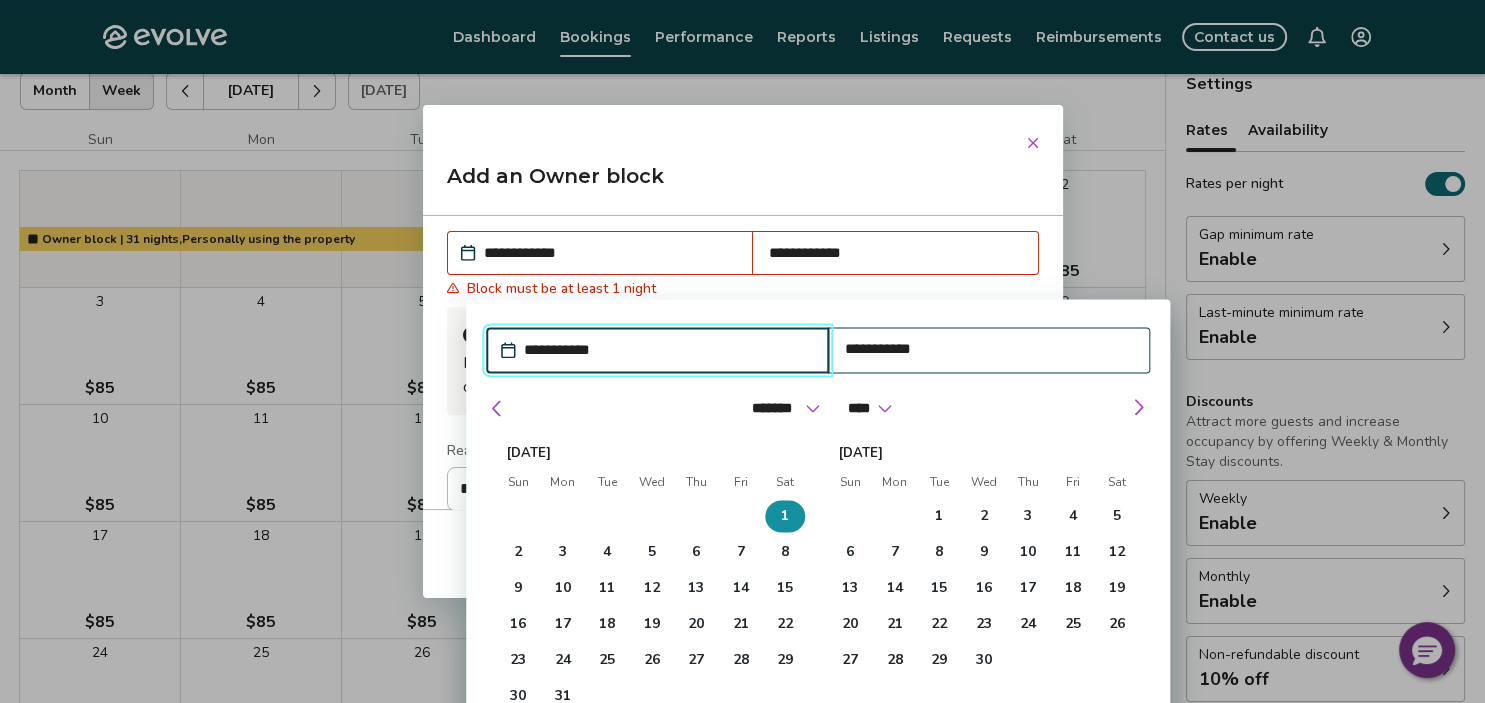 click on "**********" at bounding box center (668, 351) 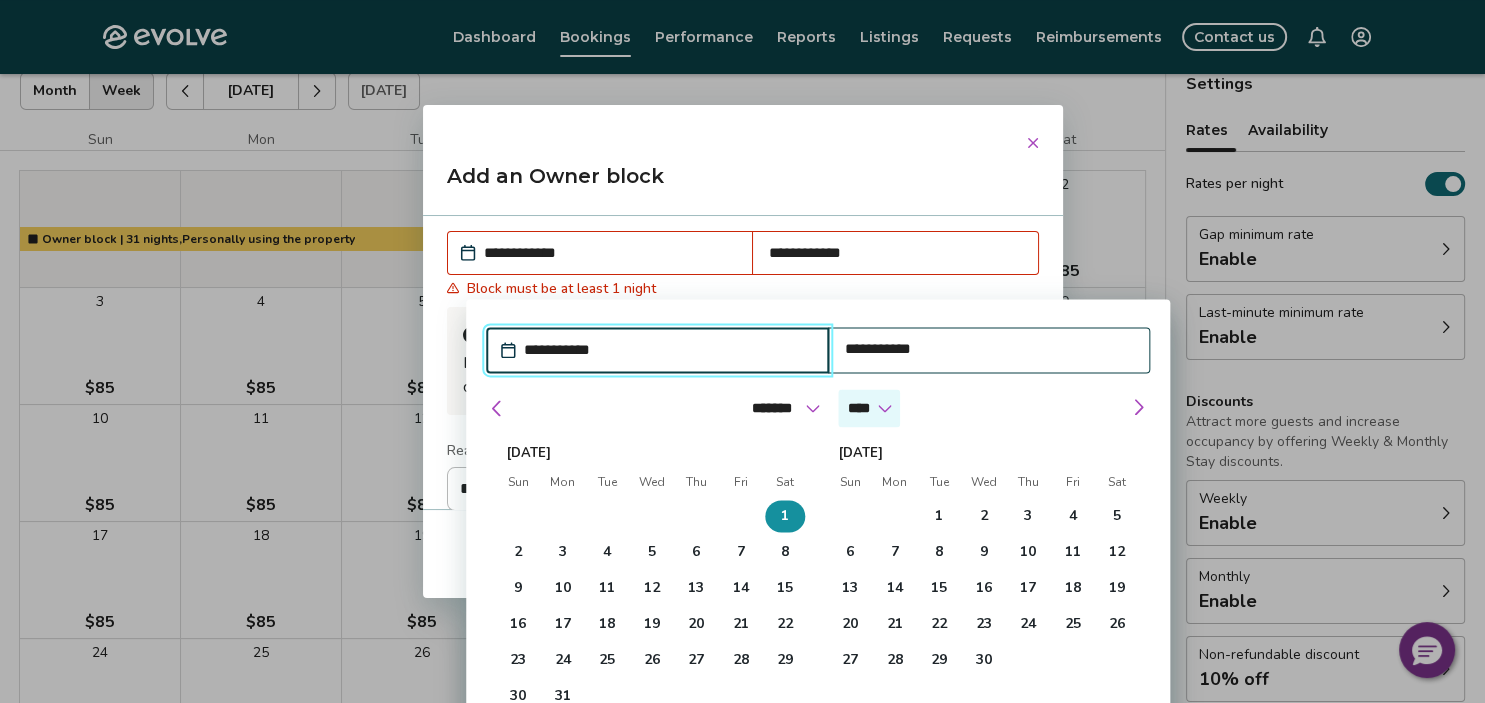 click on "**** **** **** **** **** **** **** **** **** **** **** **** **** **** **** **** **** **** **** **** ****" at bounding box center (869, 409) 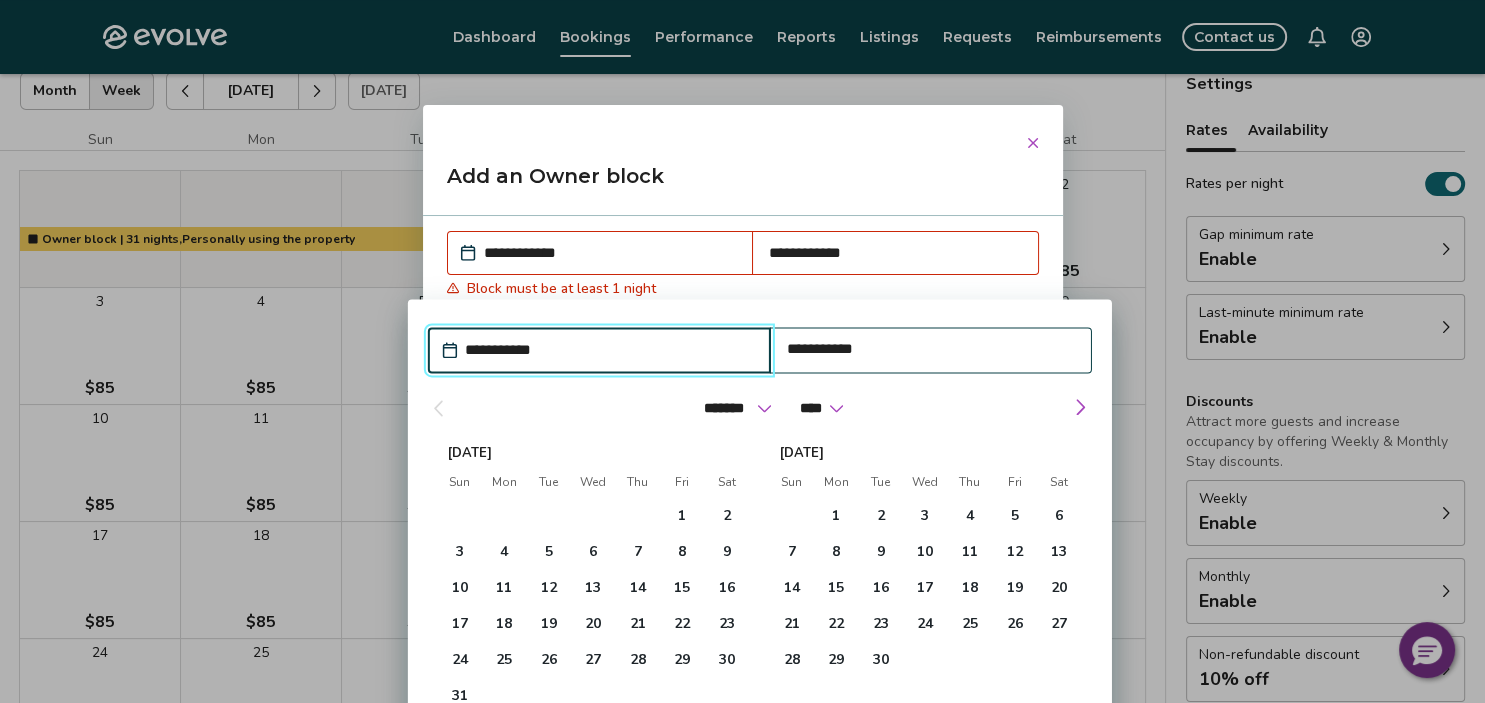 click on "**********" at bounding box center (609, 351) 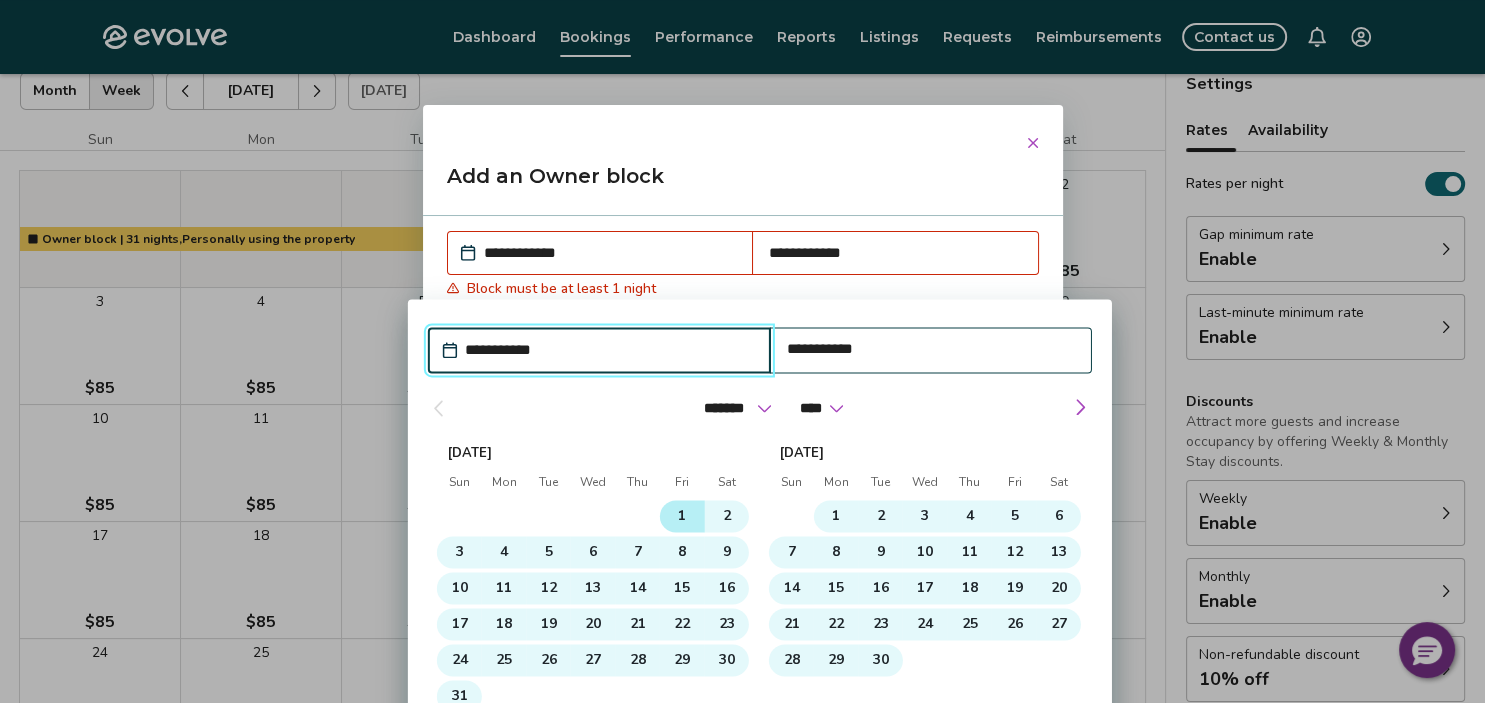 click on "1" at bounding box center (682, 517) 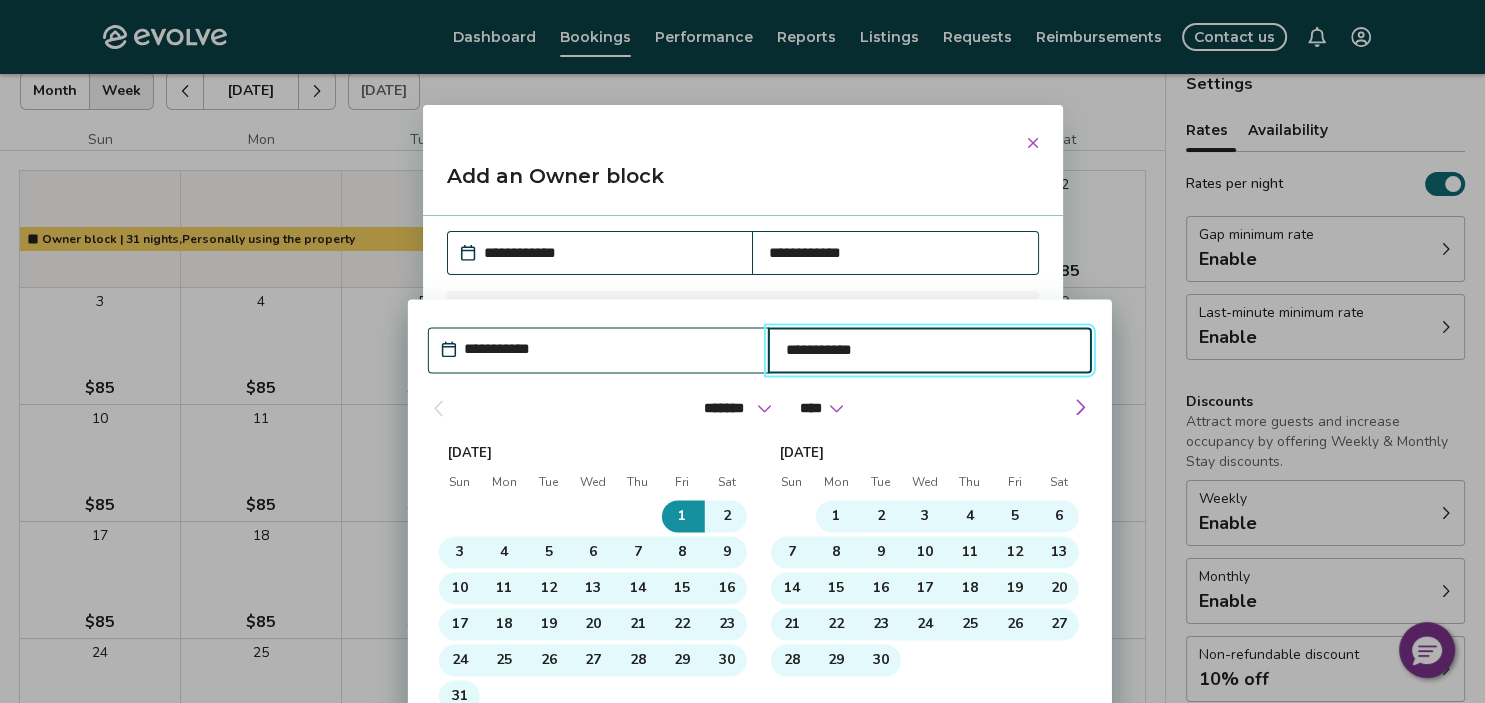 click on "**********" at bounding box center (743, 362) 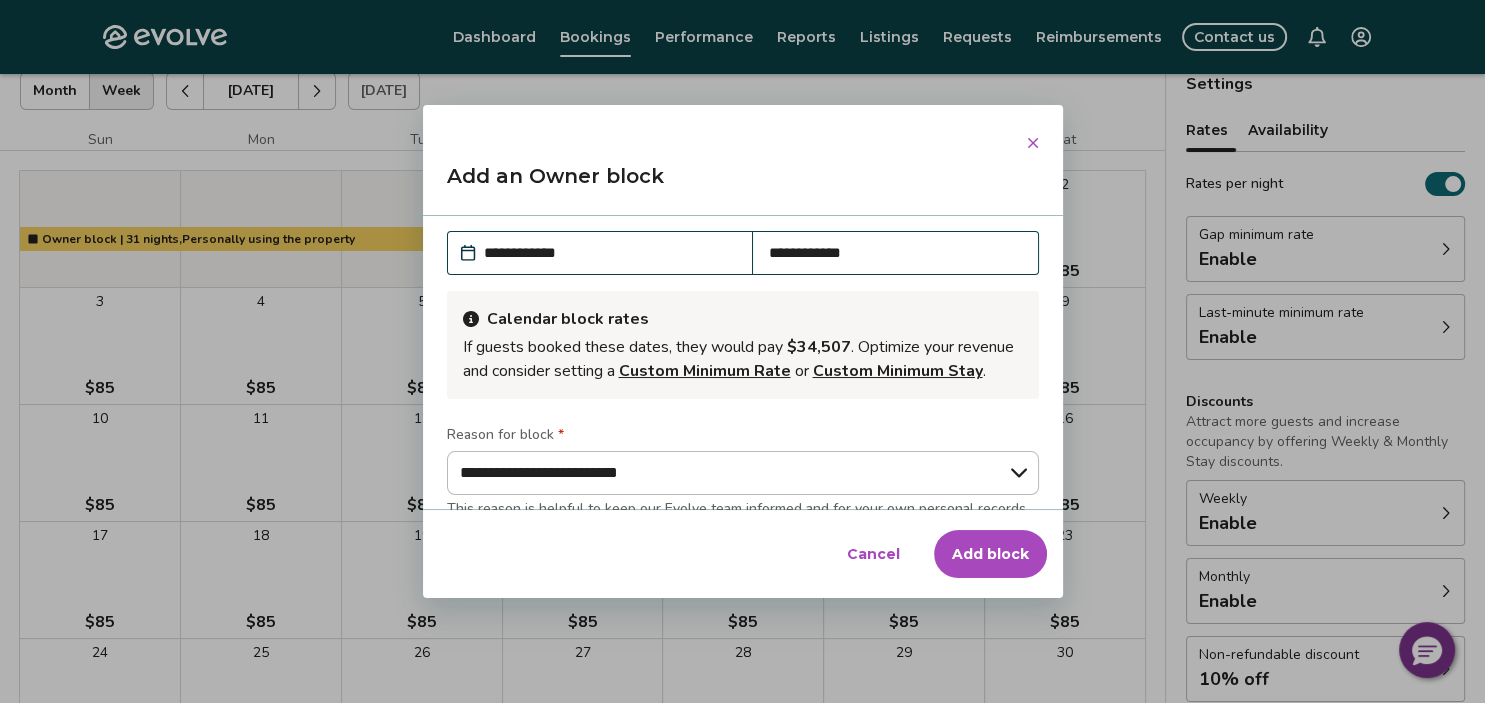 click on "Add block" at bounding box center [990, 554] 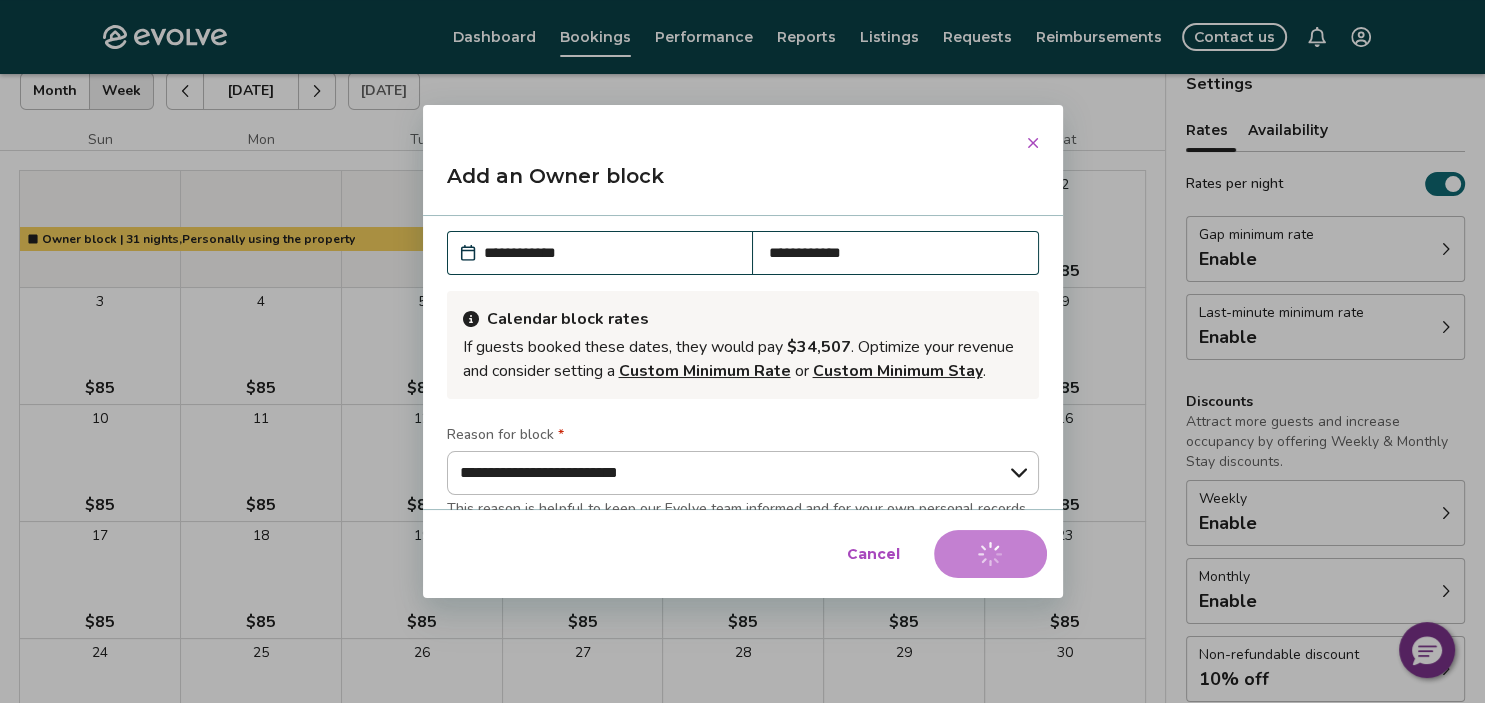 type on "*" 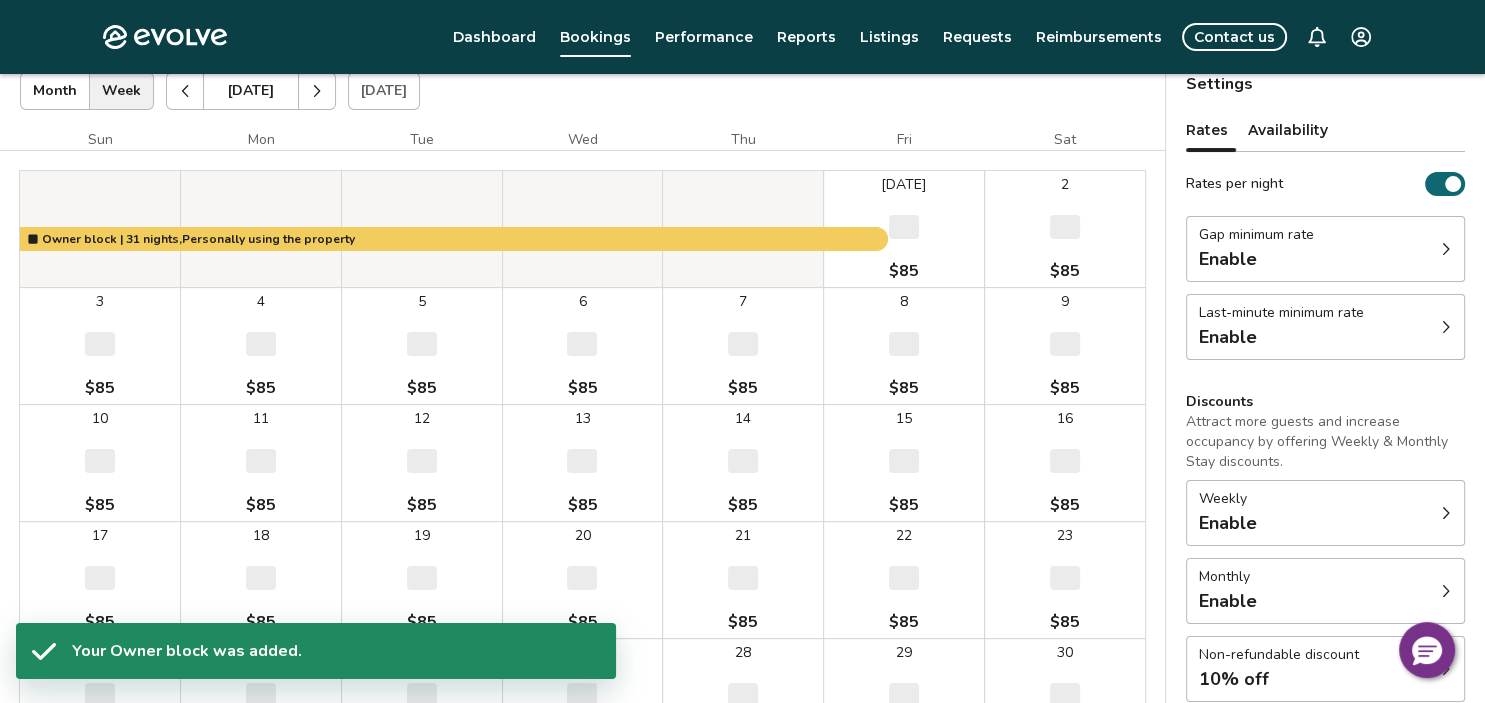scroll, scrollTop: 124, scrollLeft: 0, axis: vertical 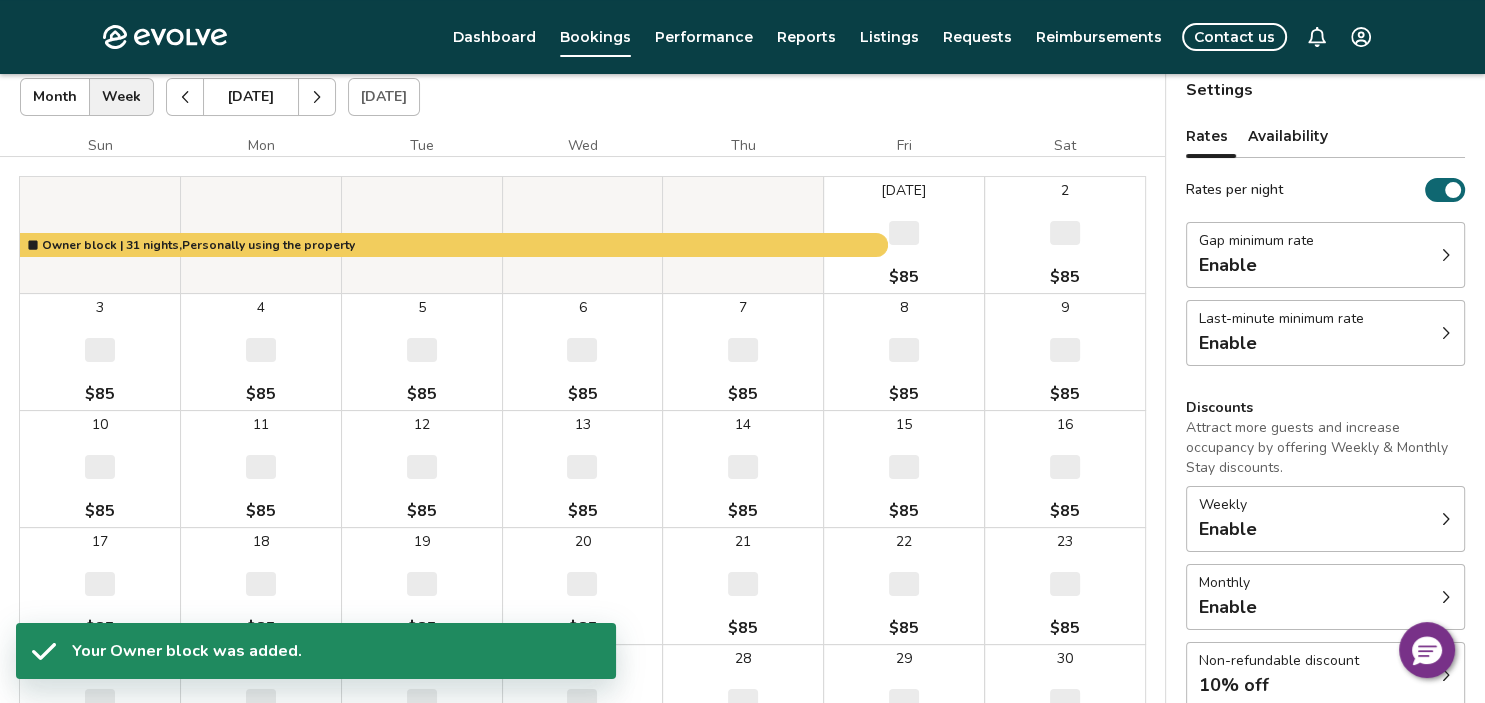select on "**********" 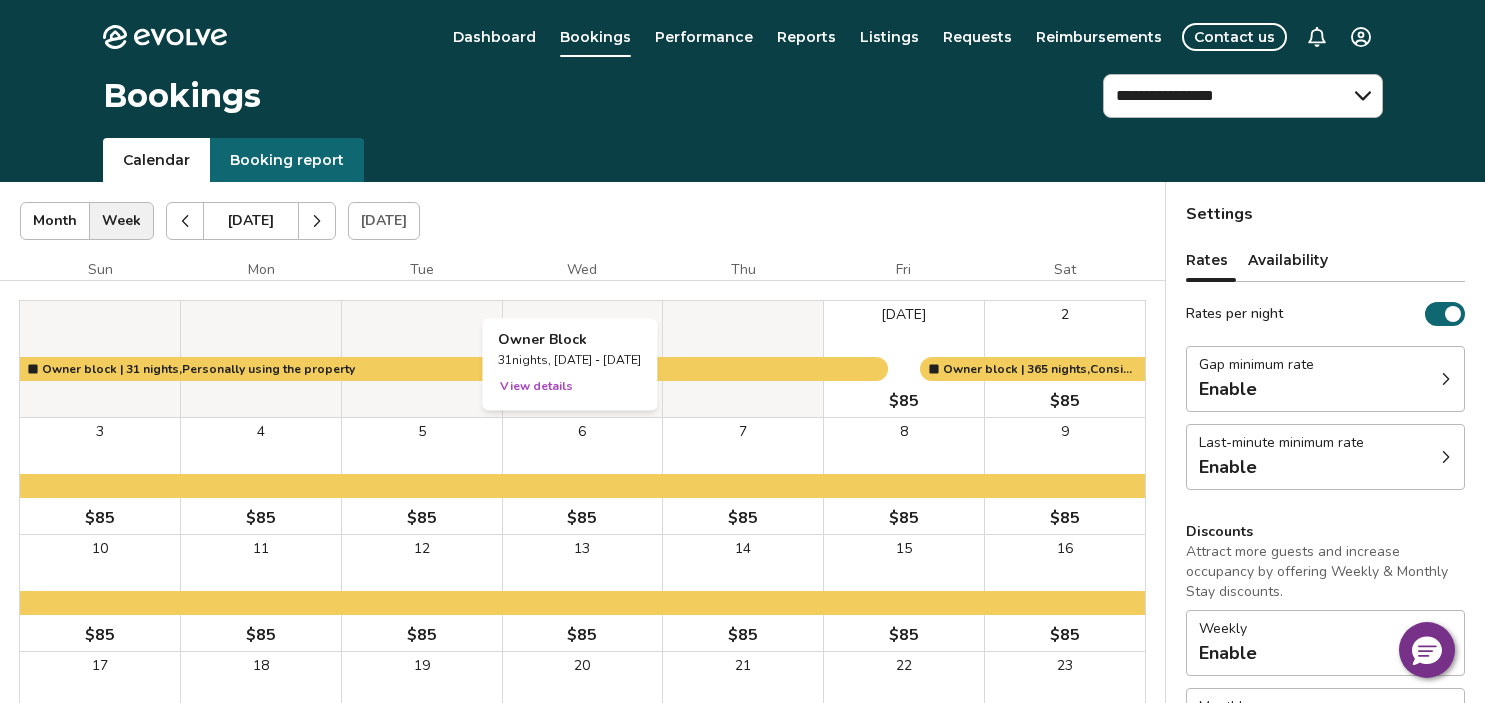 select on "**********" 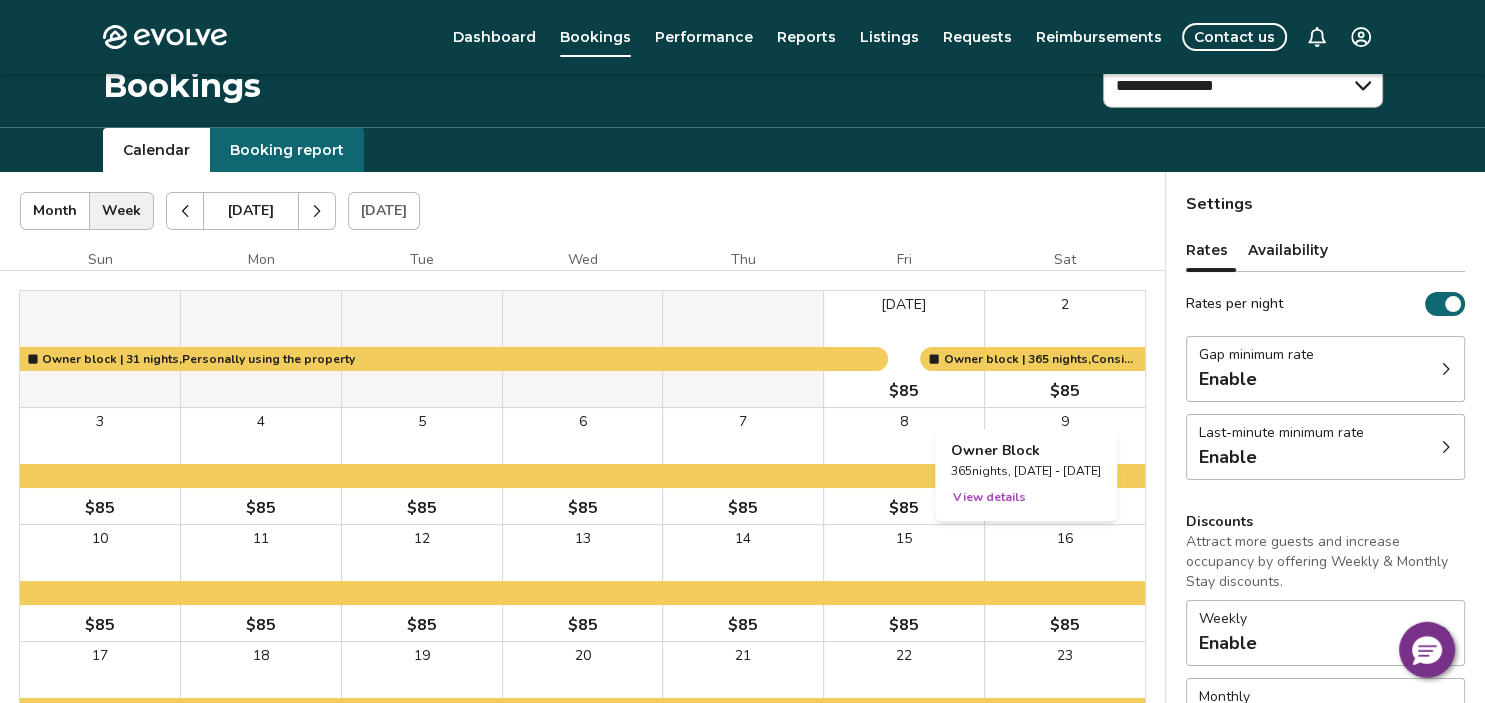 scroll, scrollTop: 0, scrollLeft: 0, axis: both 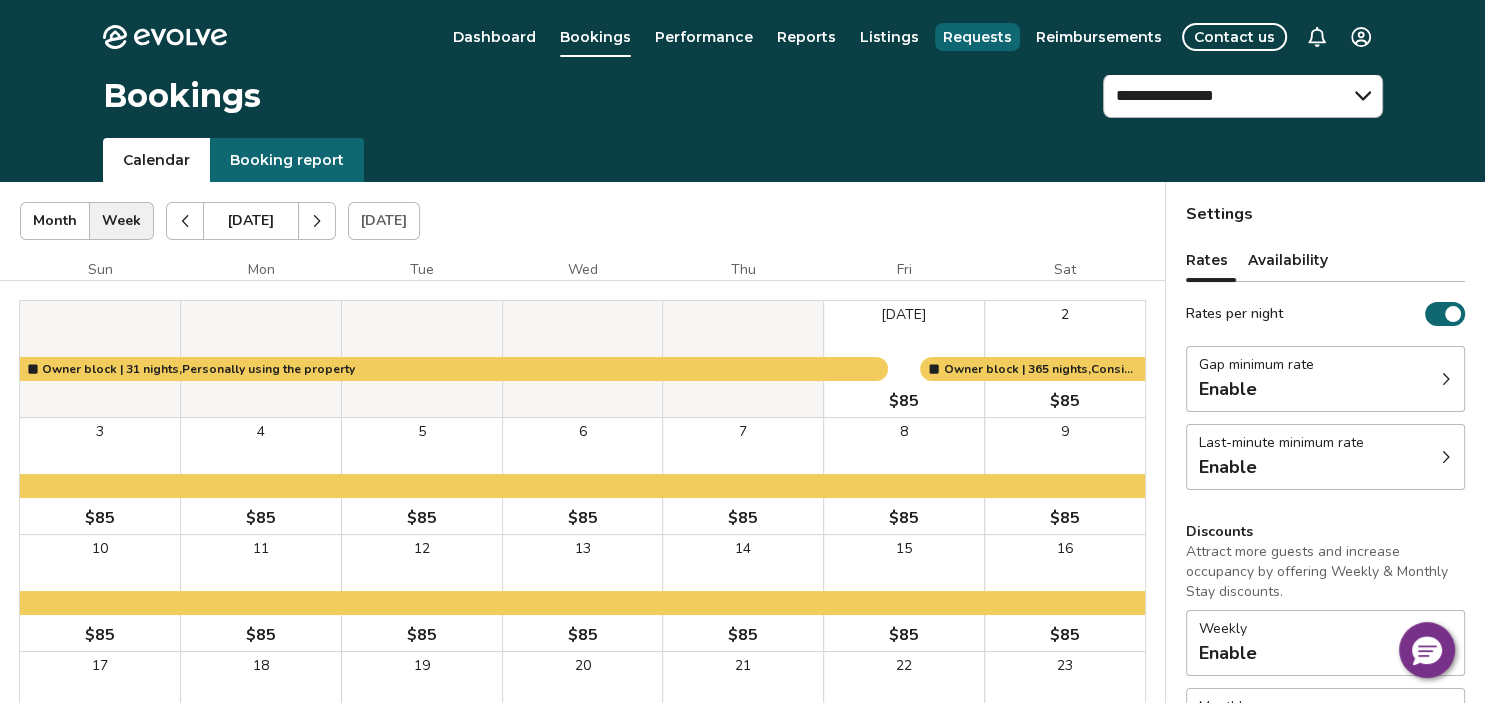 click on "Requests" at bounding box center [977, 37] 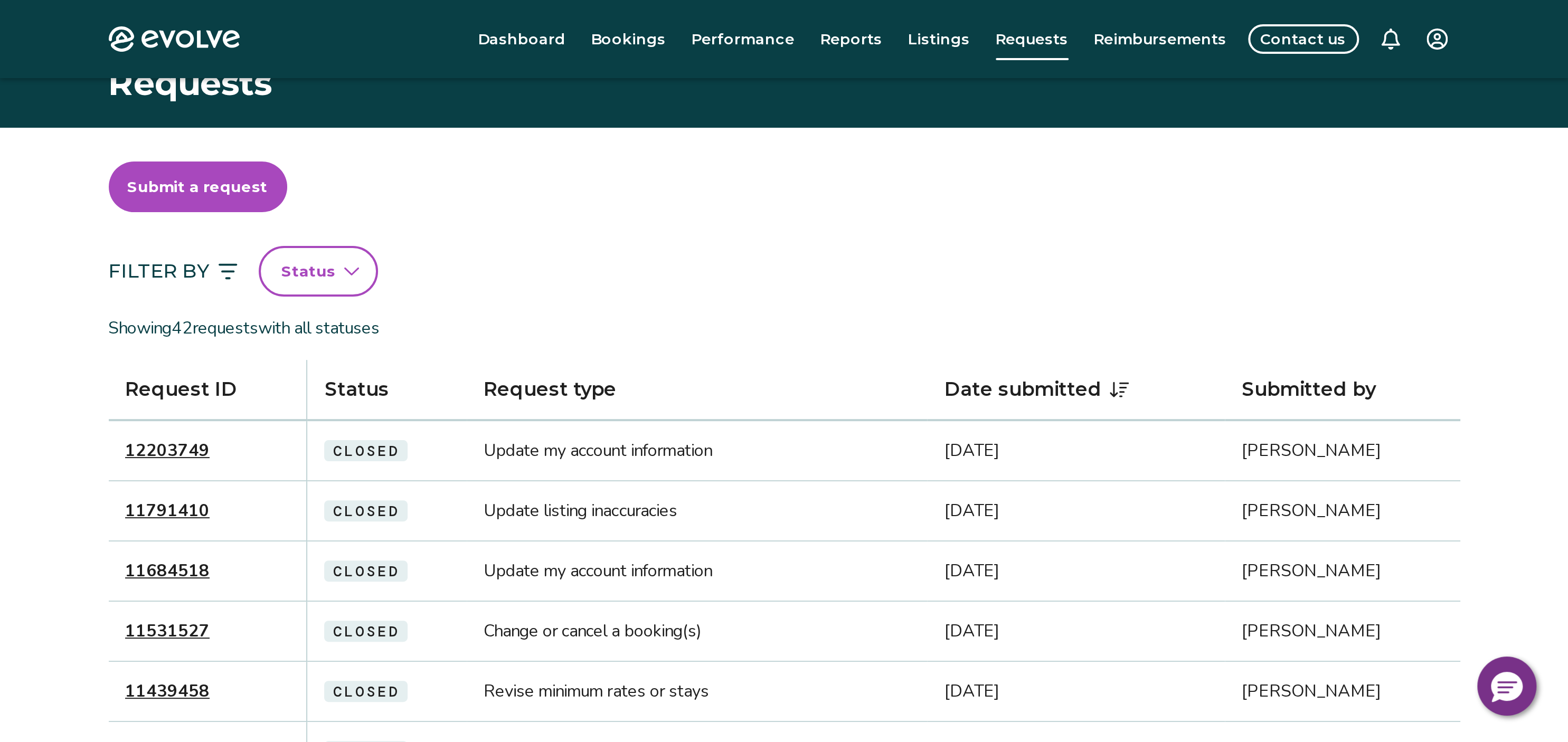 scroll, scrollTop: 0, scrollLeft: 0, axis: both 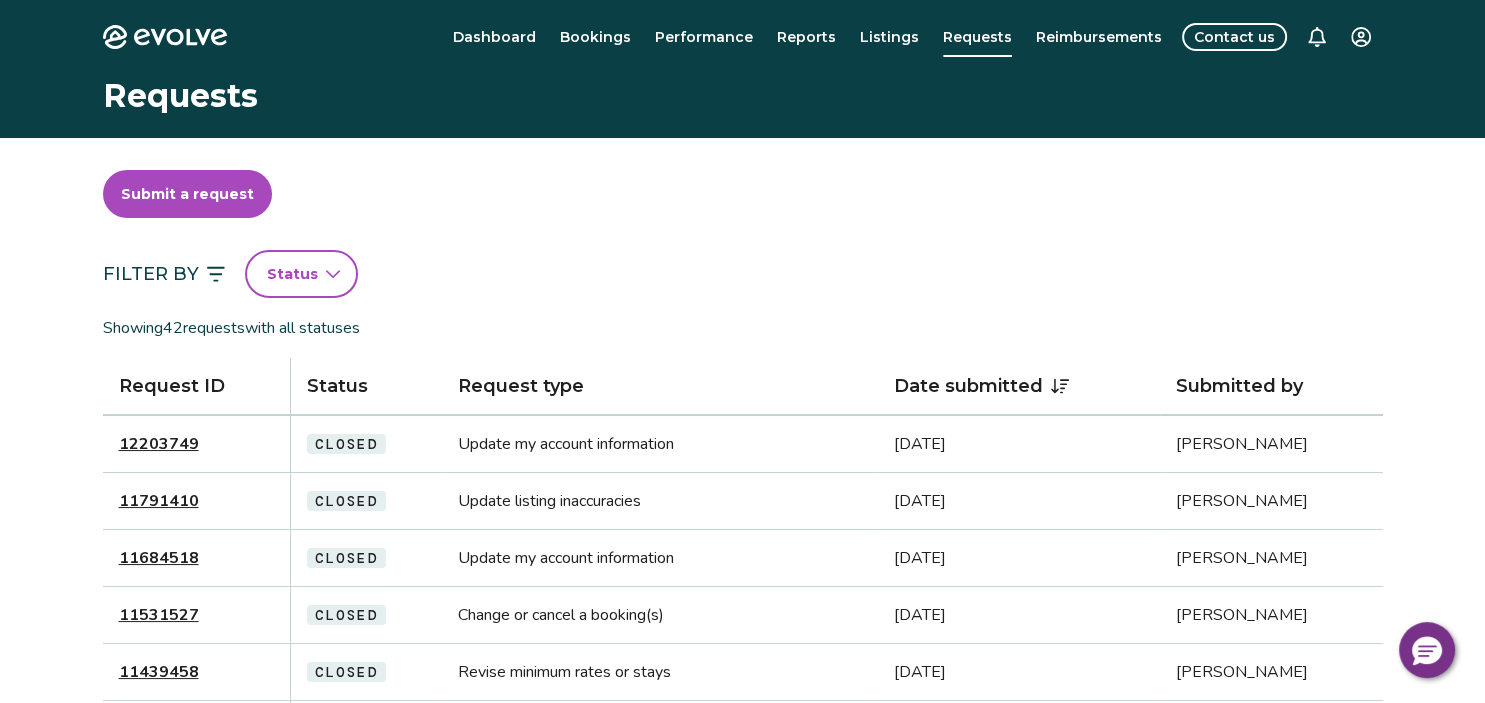 click on "Submit a request" at bounding box center [187, 194] 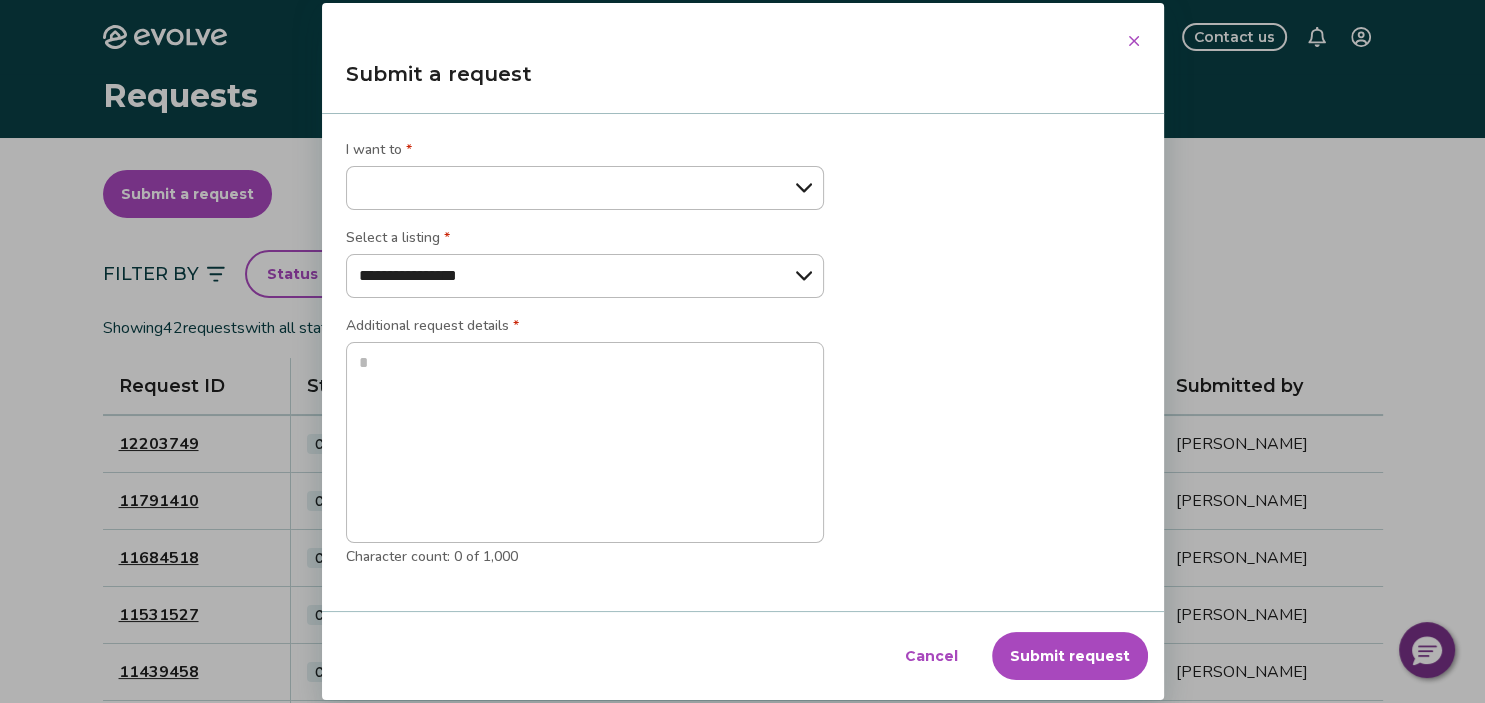 click on "**********" at bounding box center (585, 188) 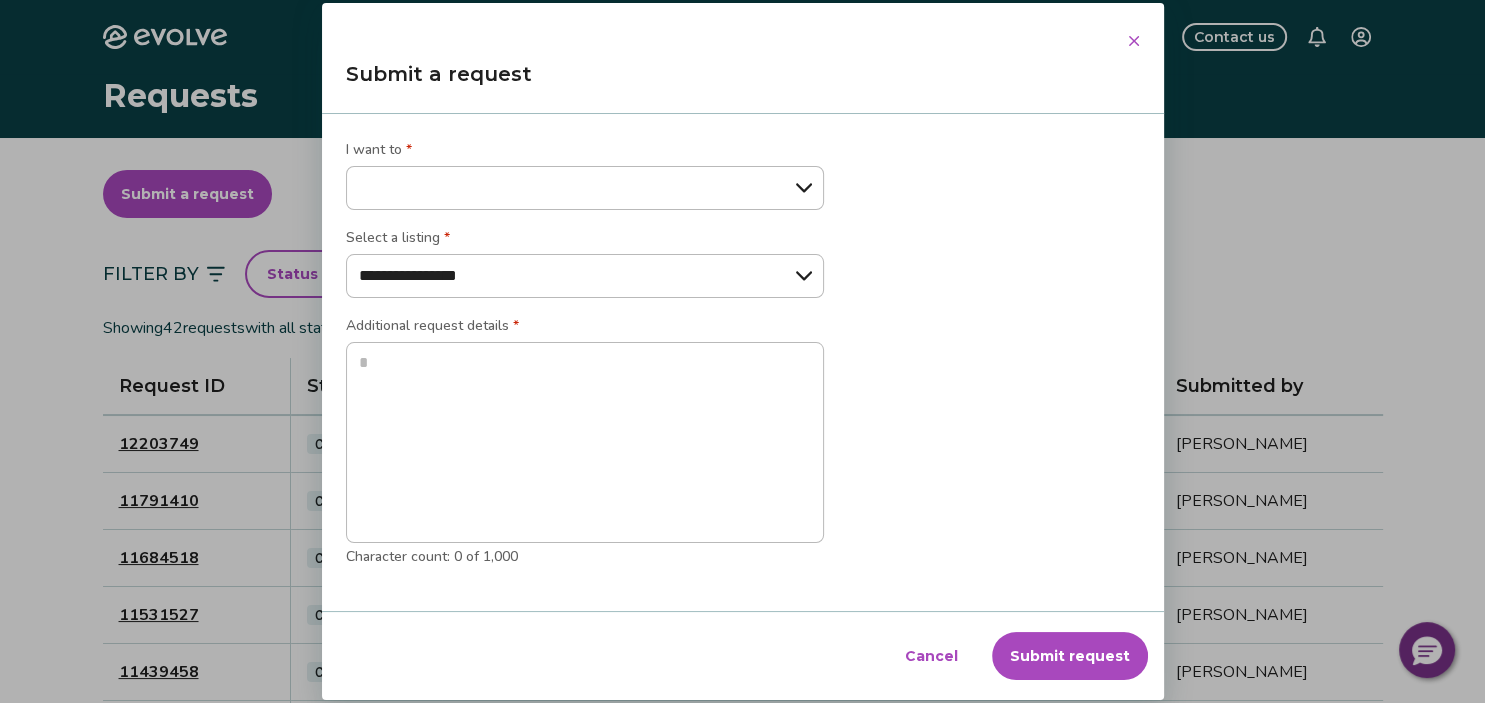 select on "**********" 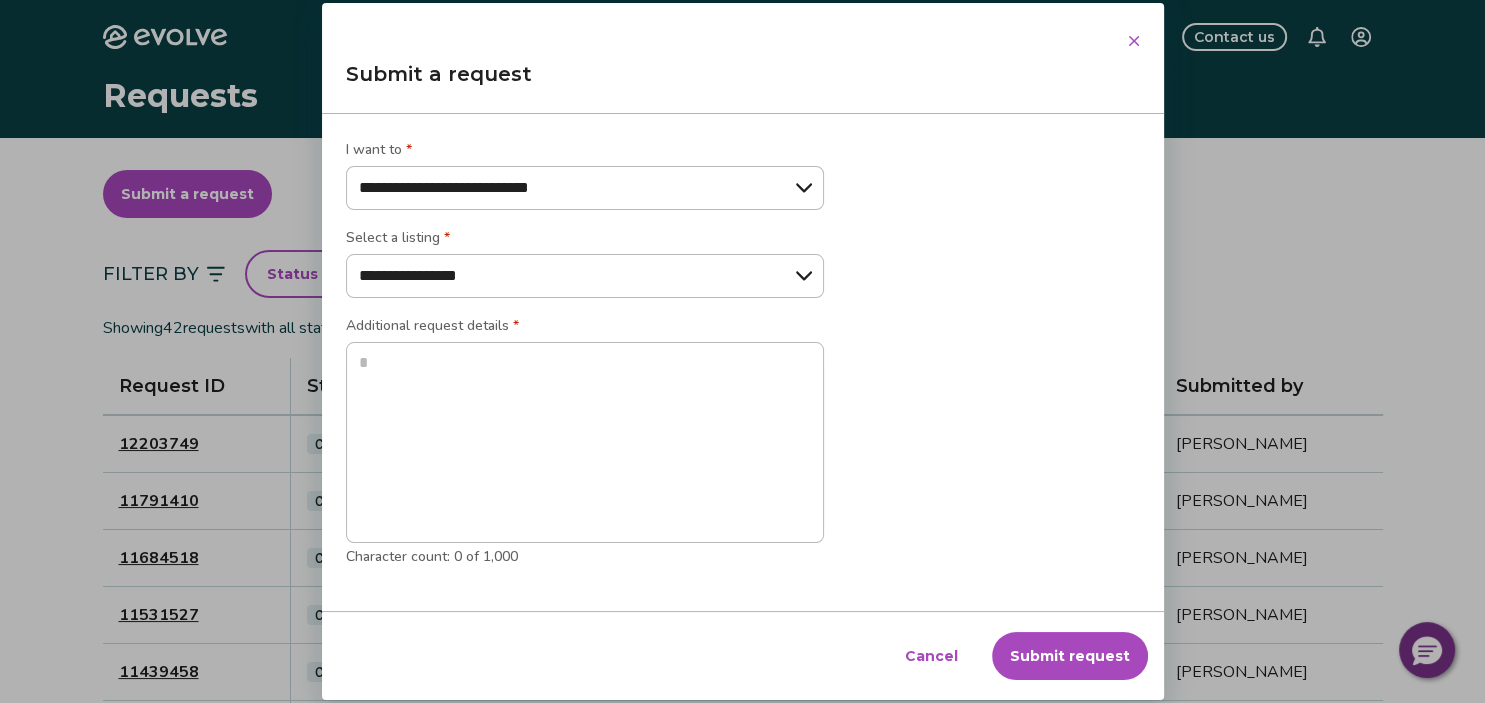 click on "**********" at bounding box center [0, 0] 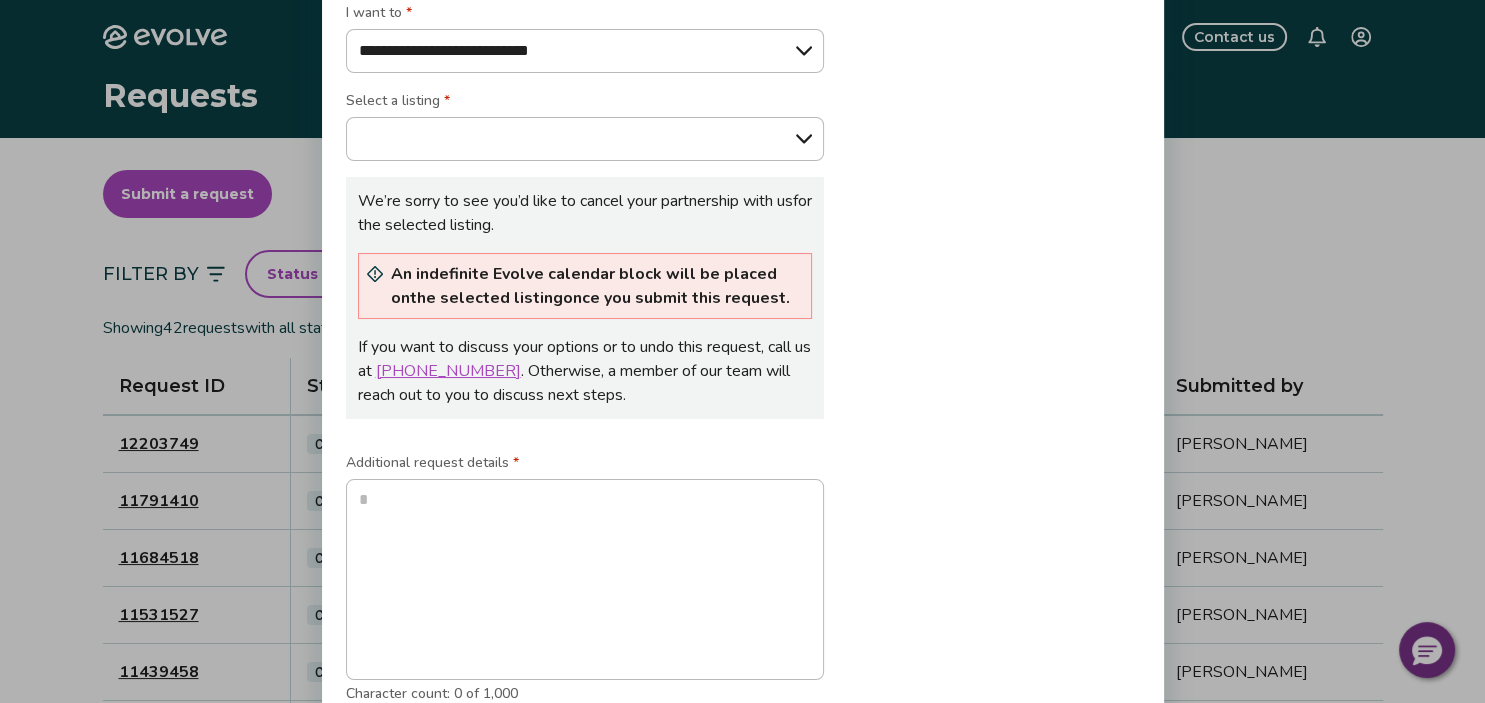 click on "**********" at bounding box center [743, 363] 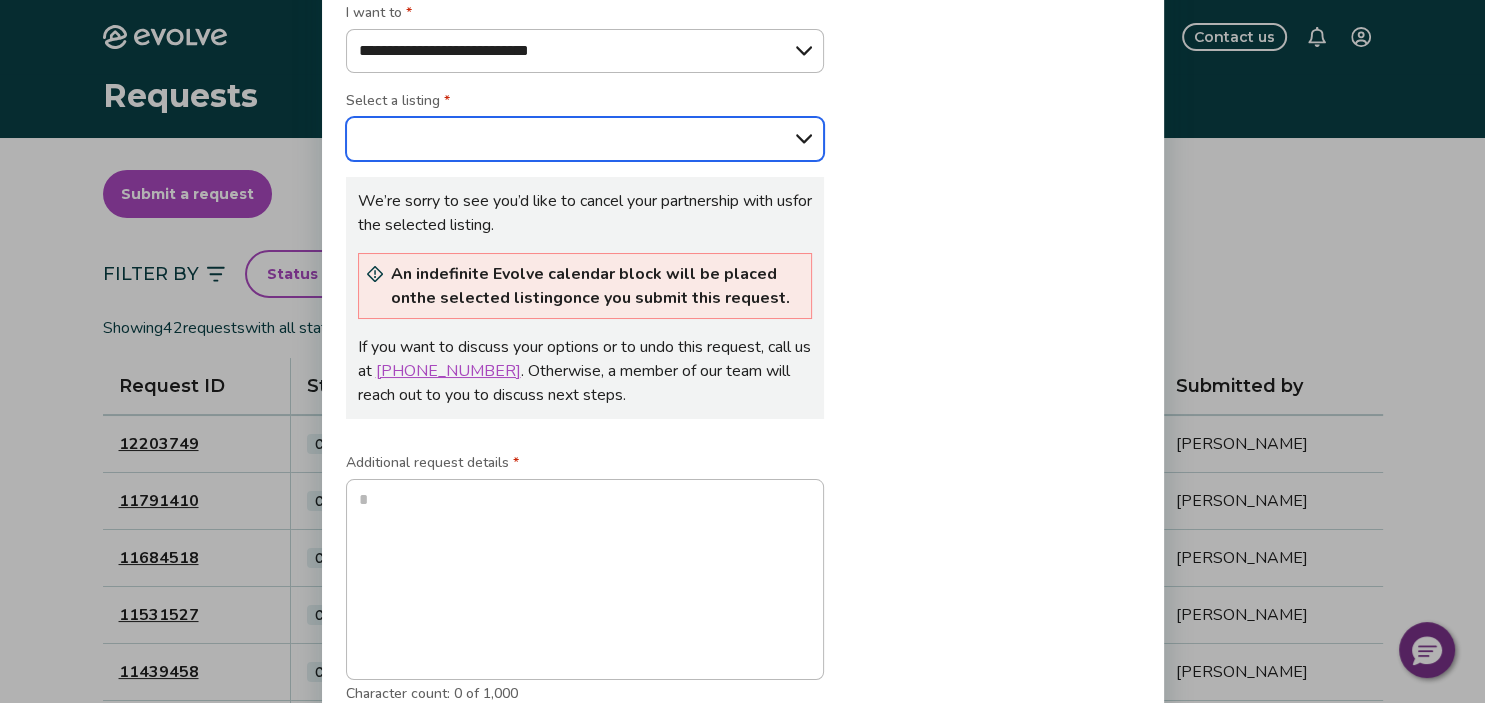 click on "**********" at bounding box center (585, 139) 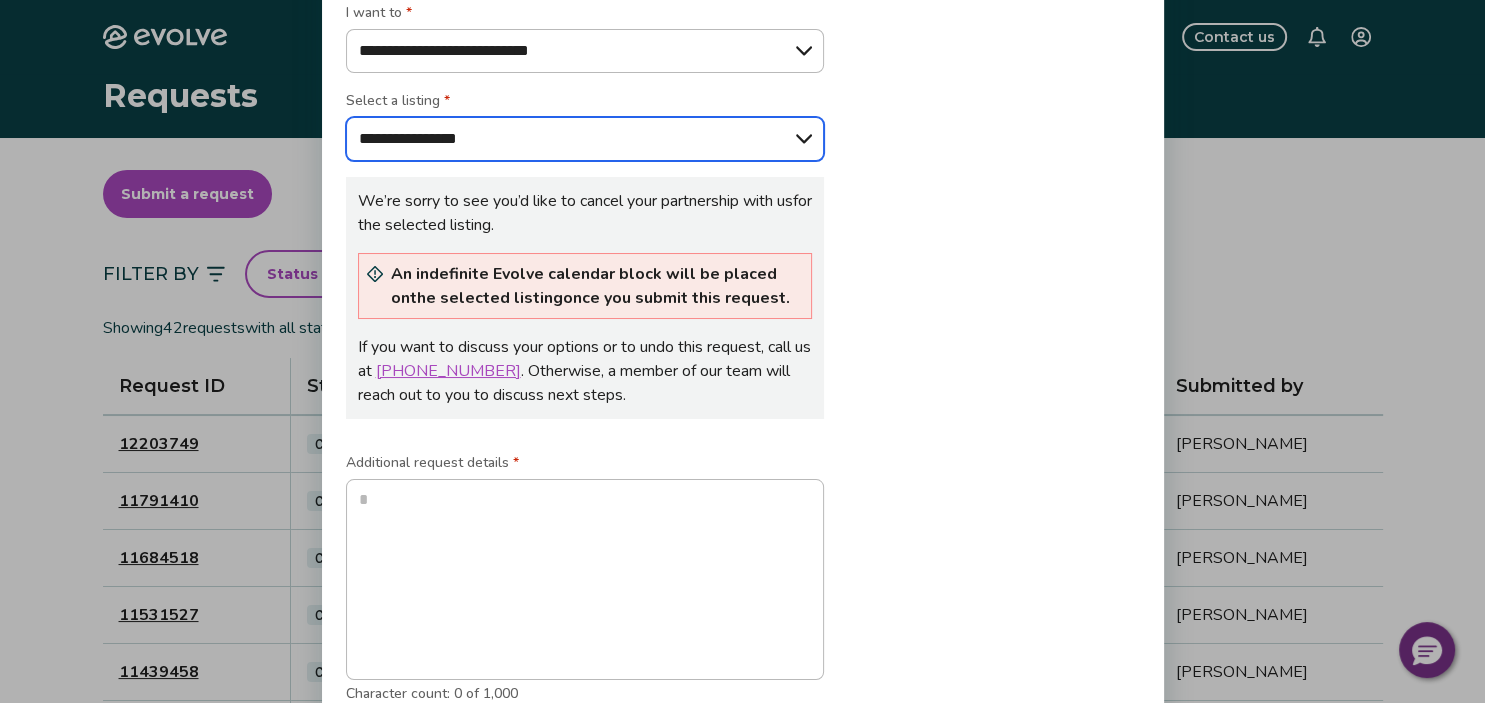 click on "**********" at bounding box center (0, 0) 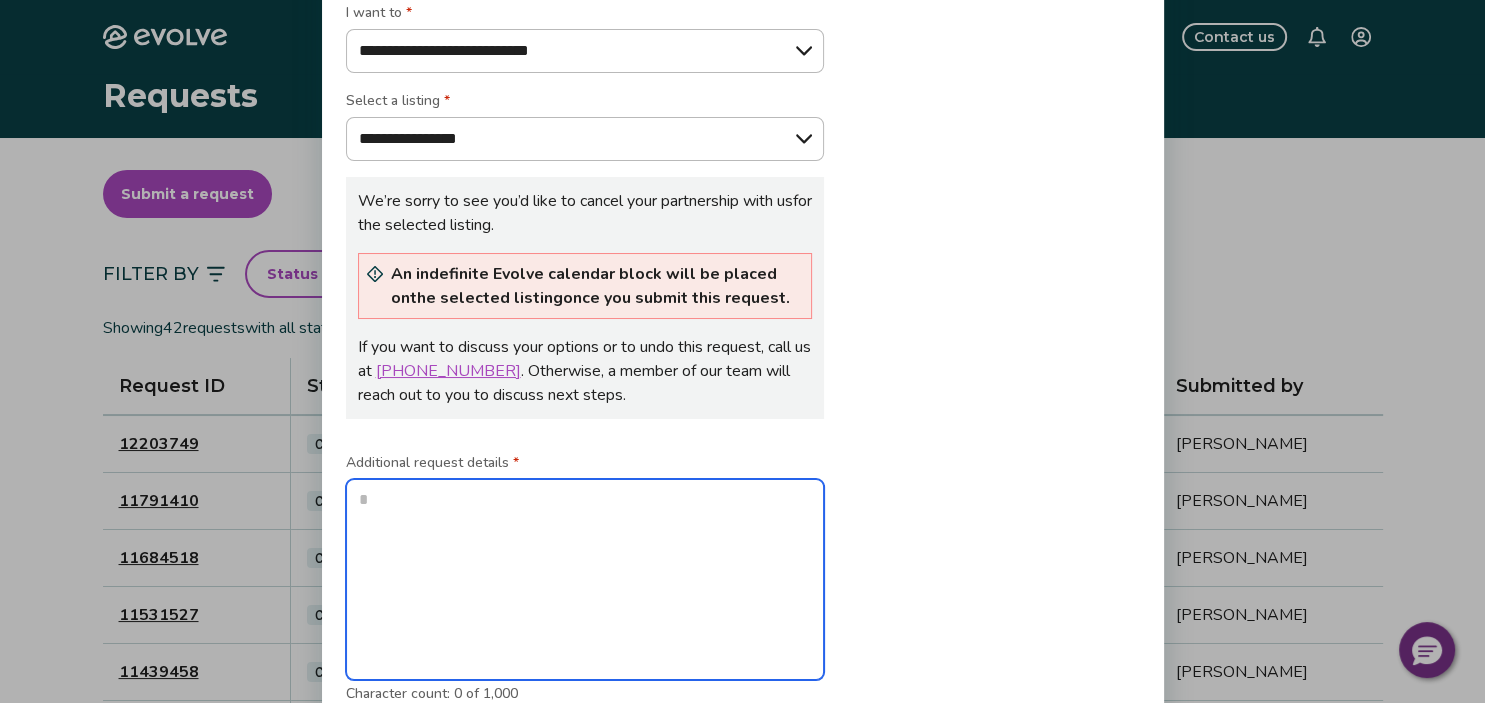 click at bounding box center (585, 580) 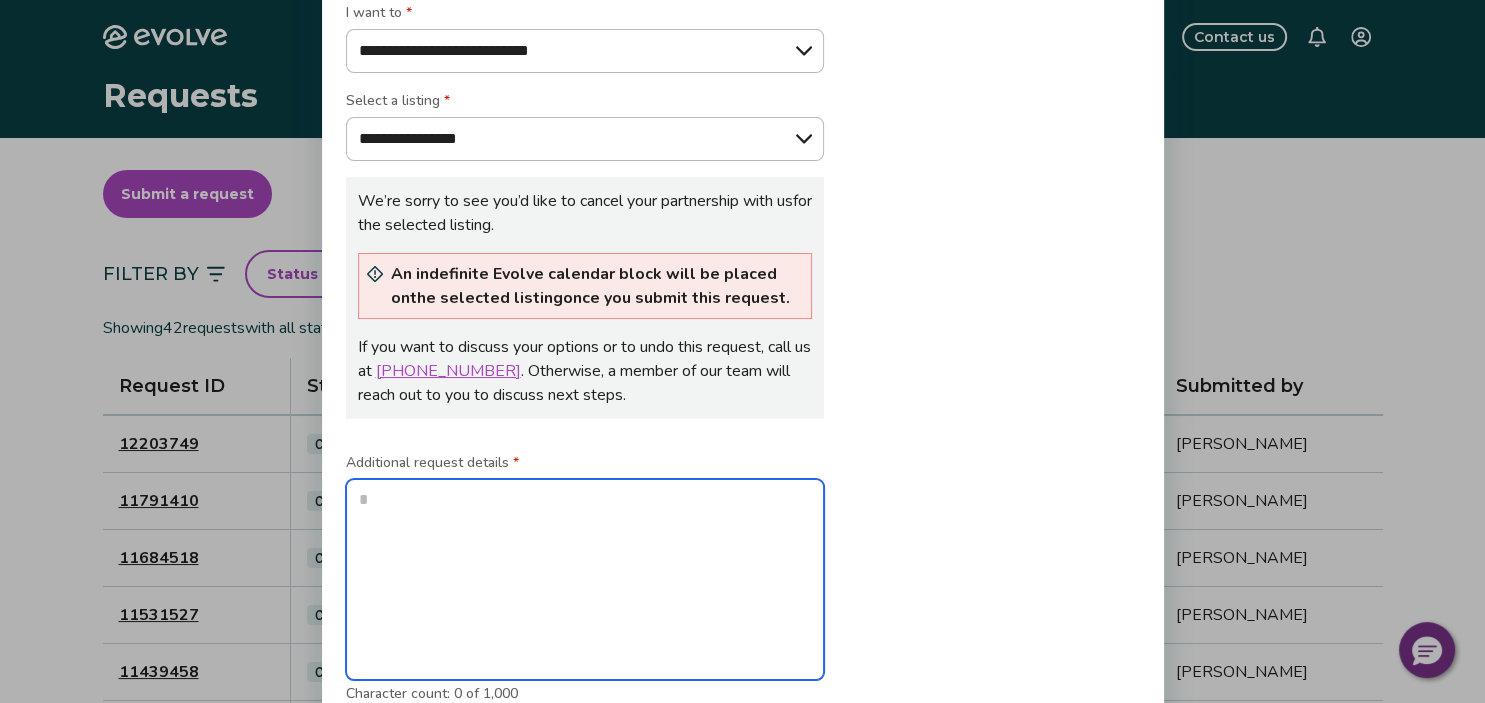 type on "*" 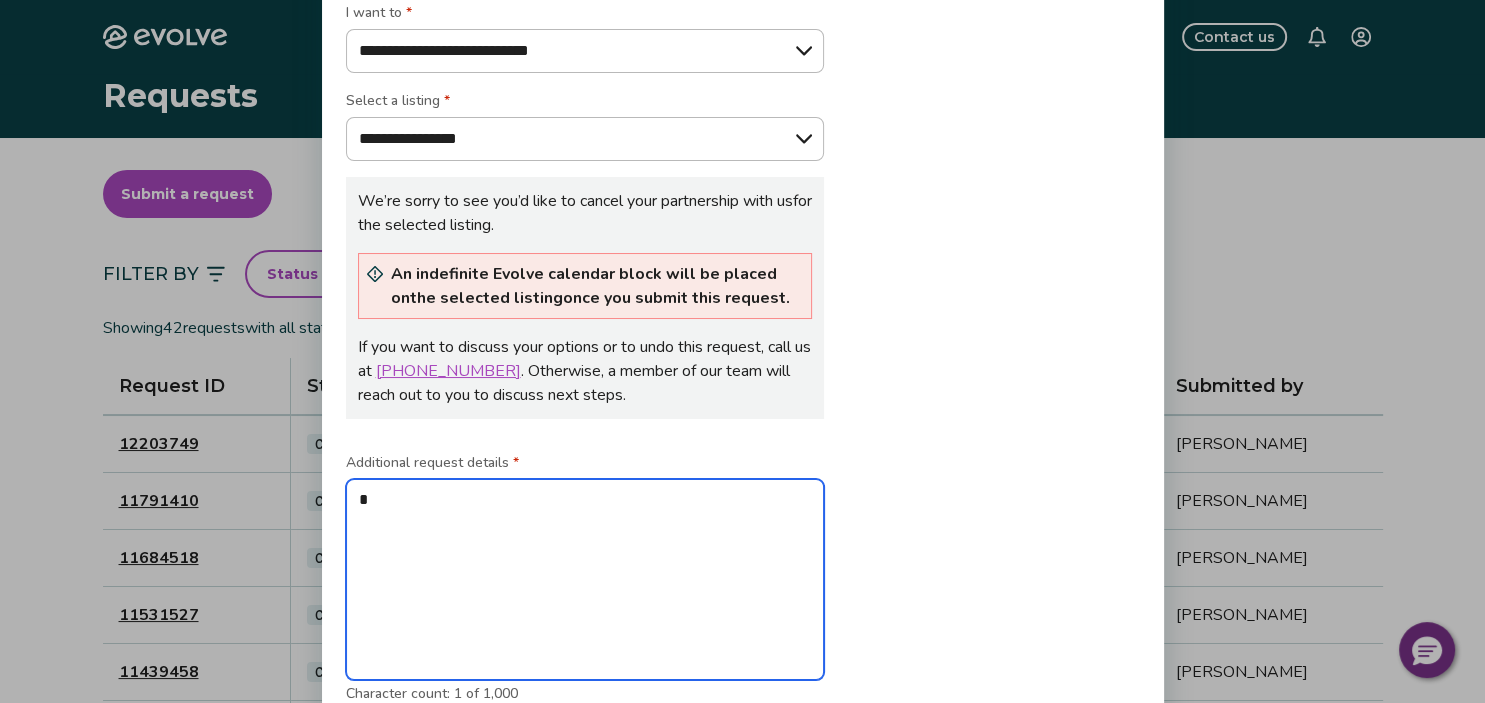 type on "*" 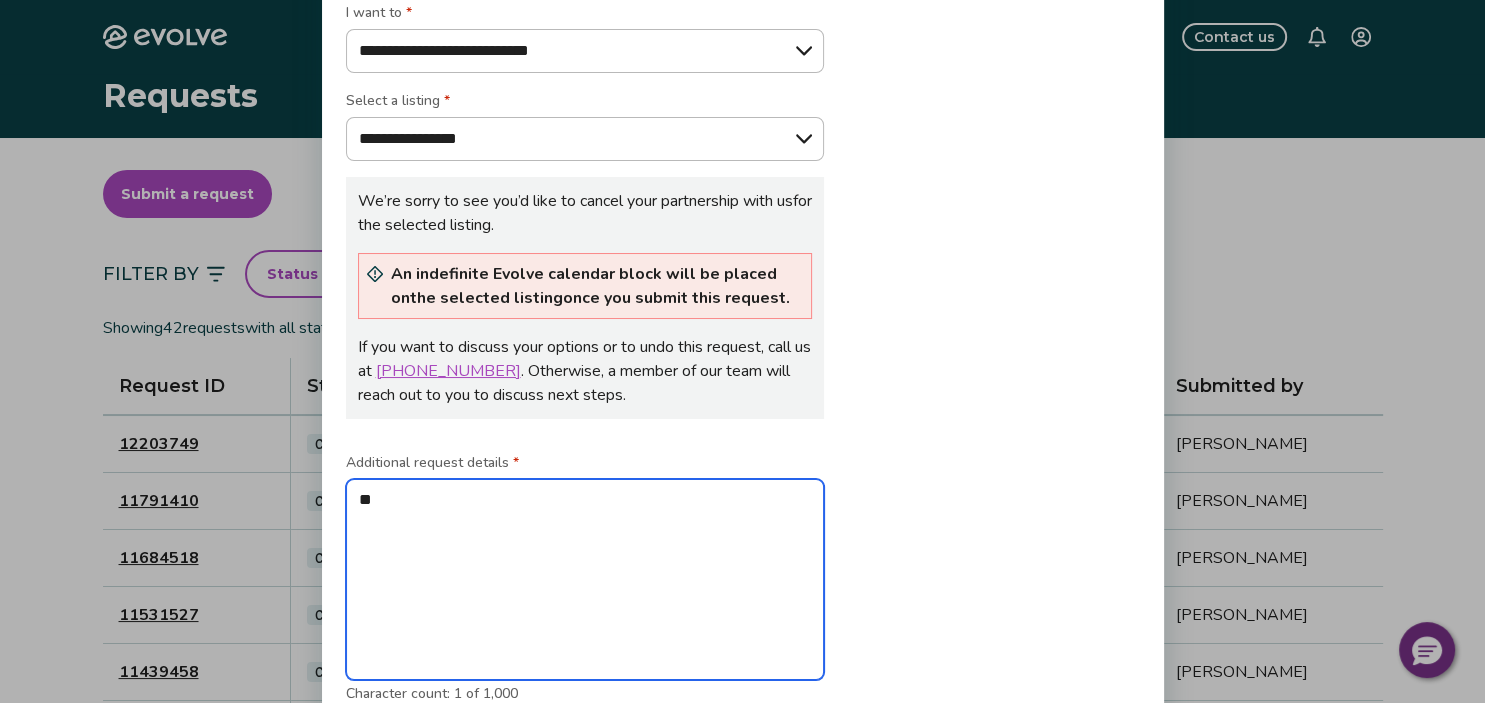 type on "***" 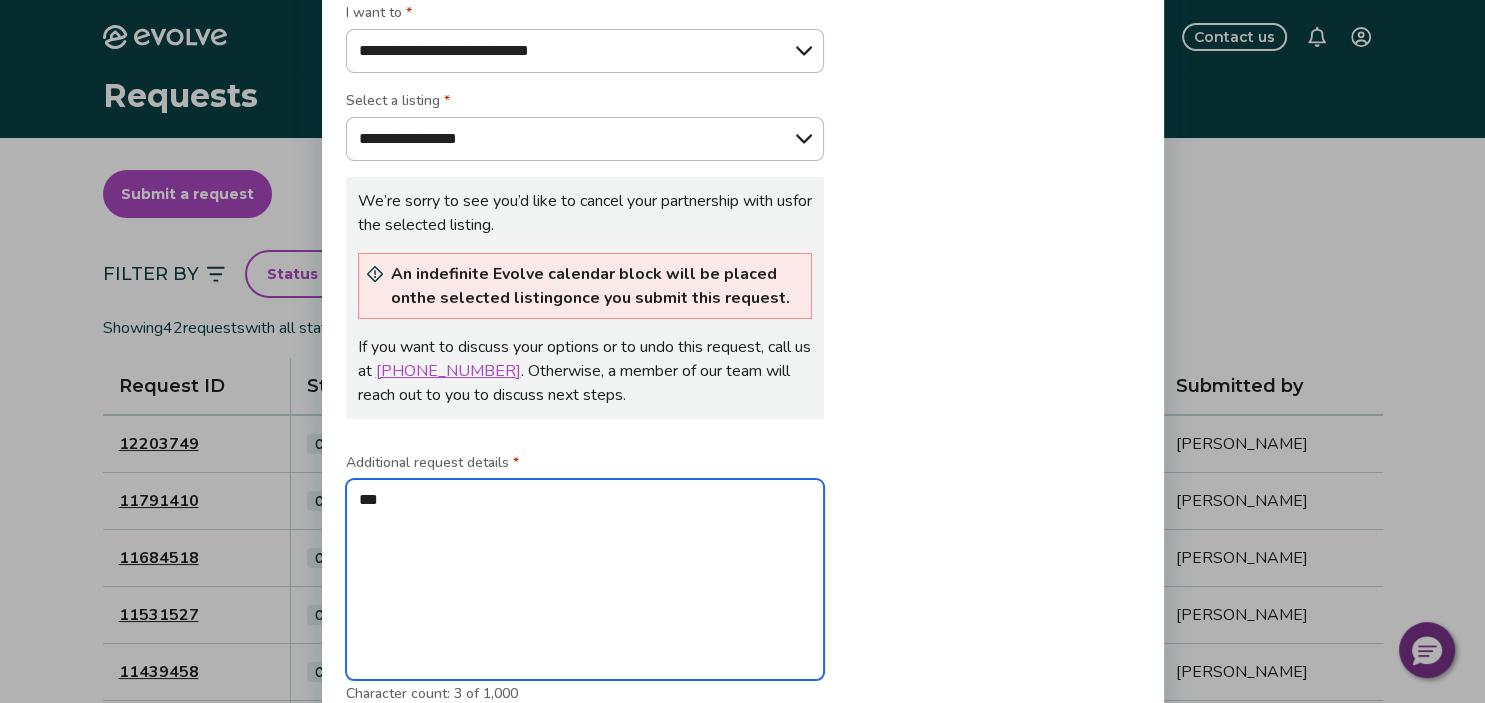 type on "****" 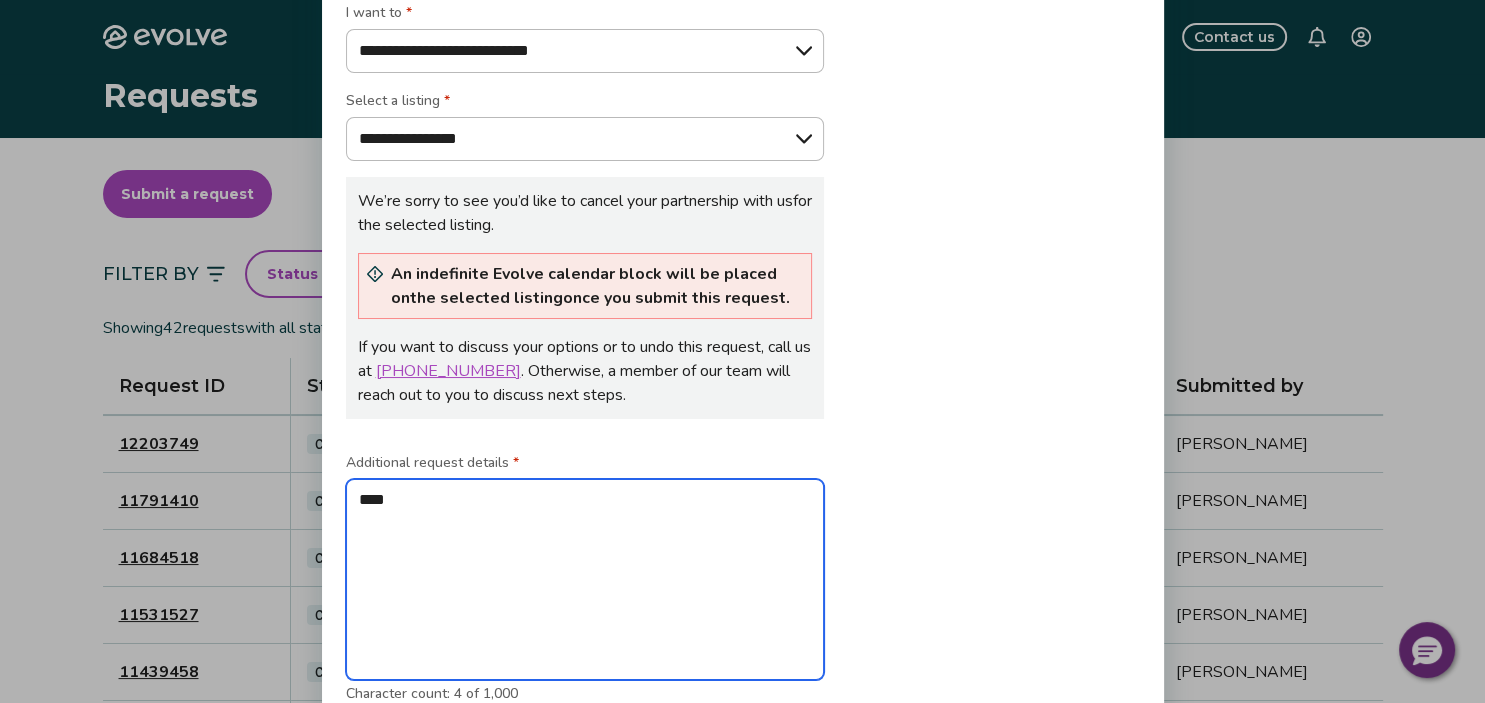 type on "*****" 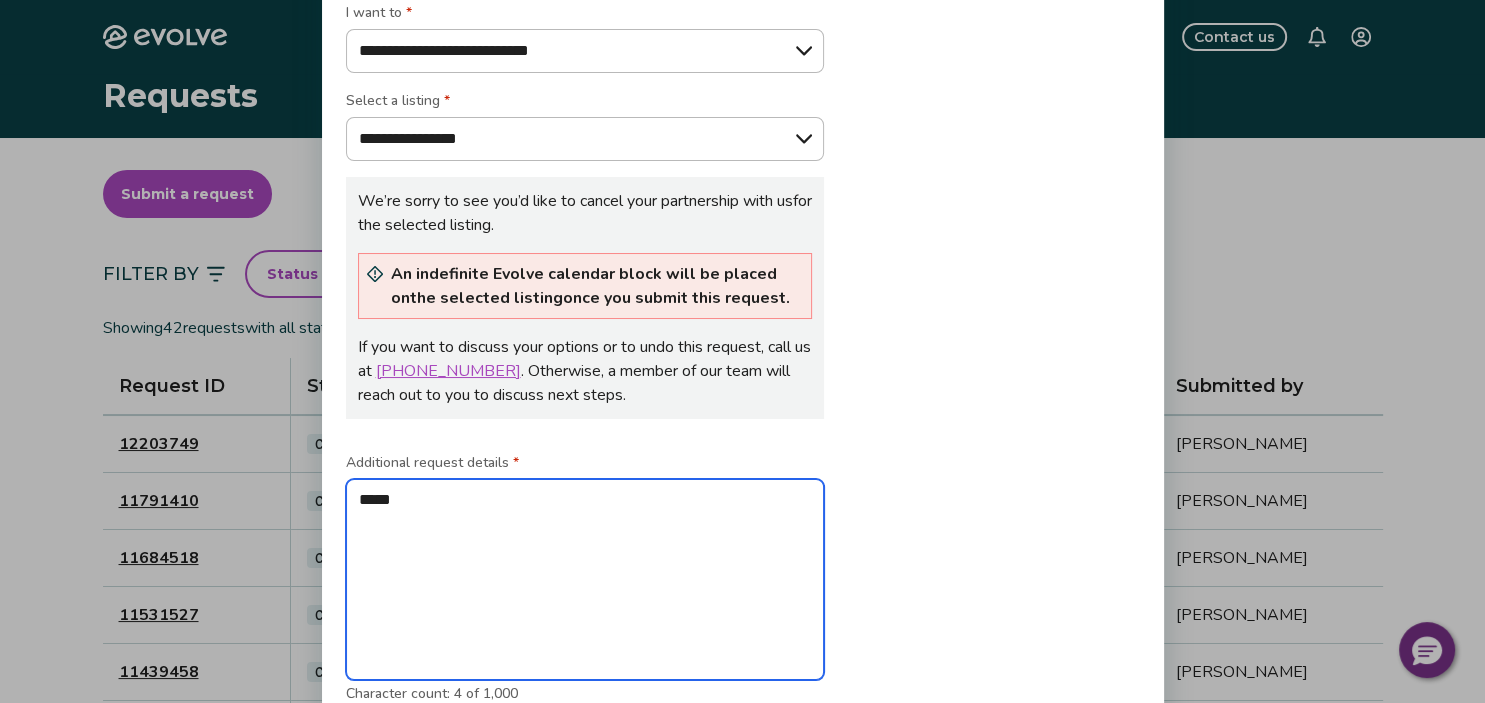 type on "******" 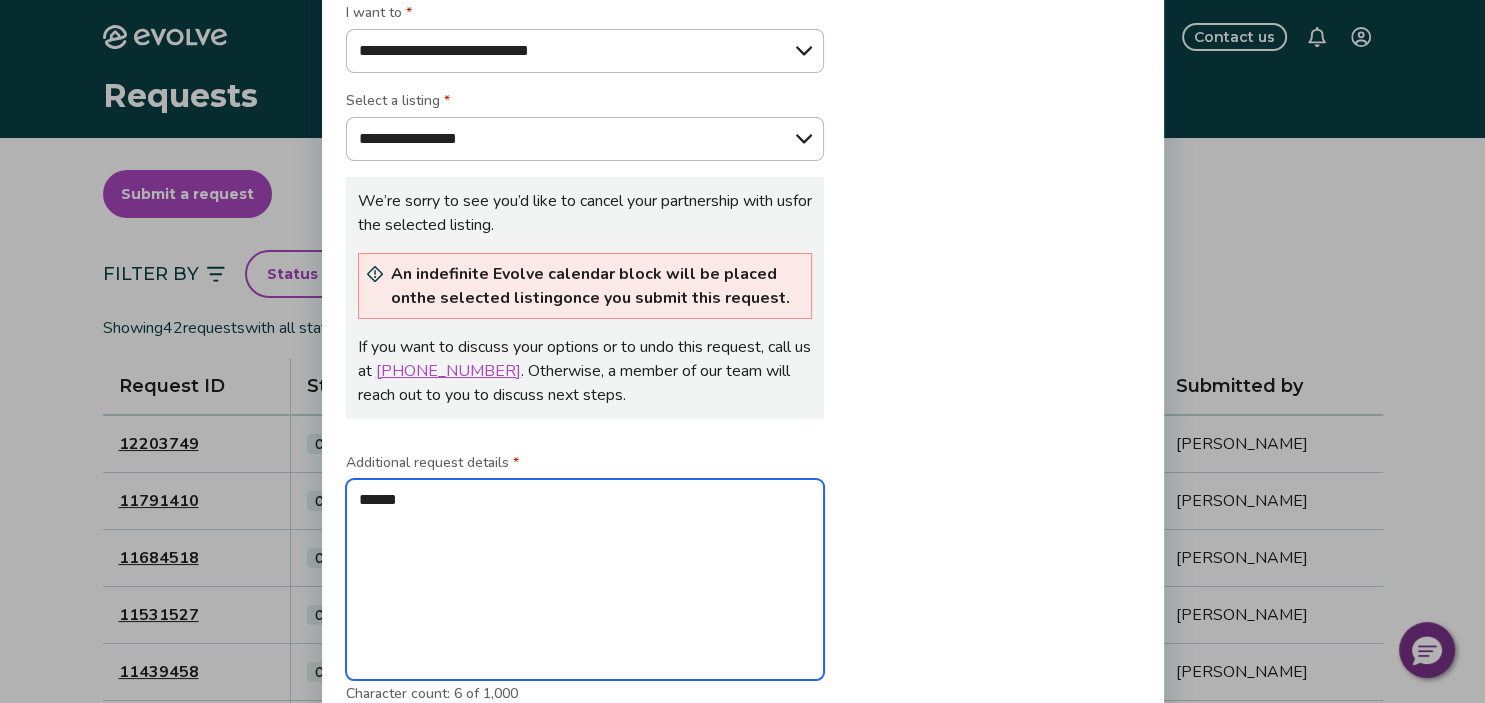 type on "******" 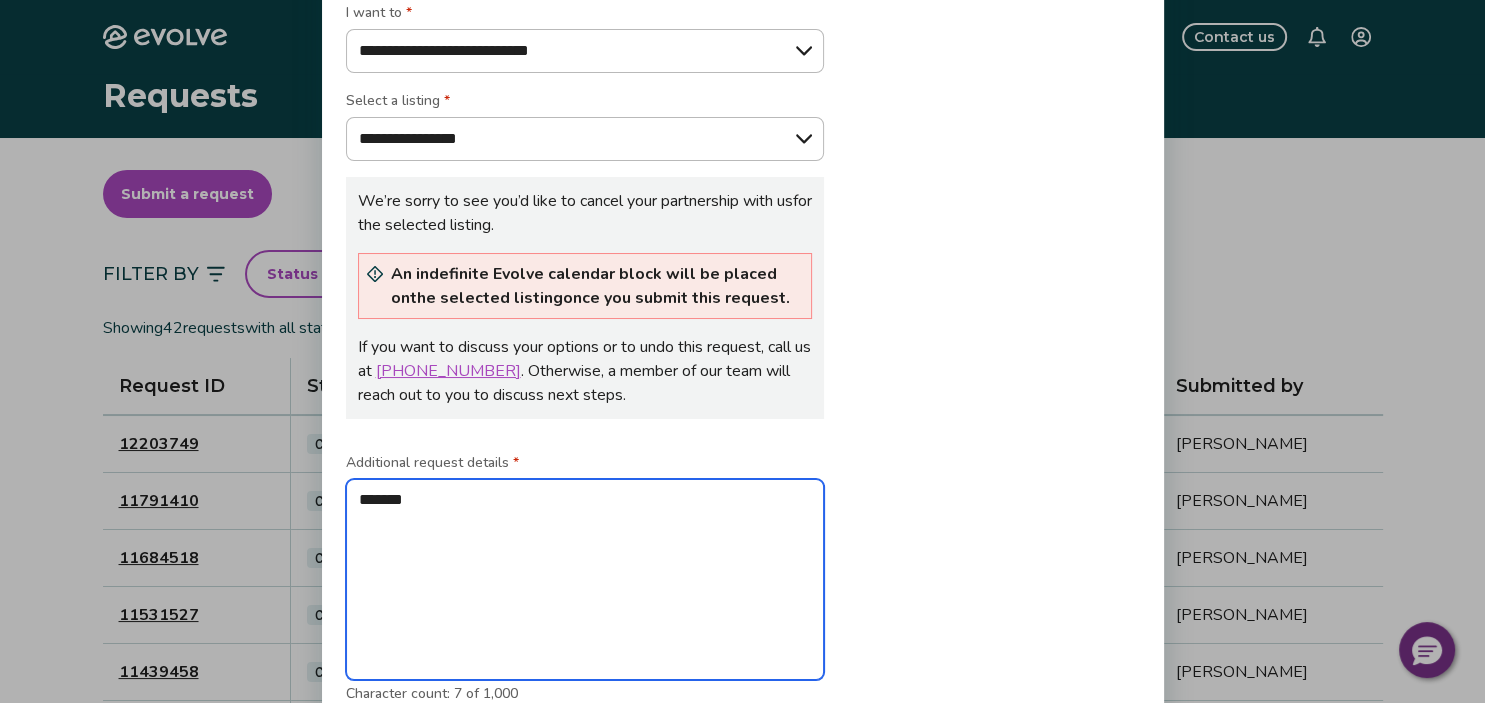 type on "********" 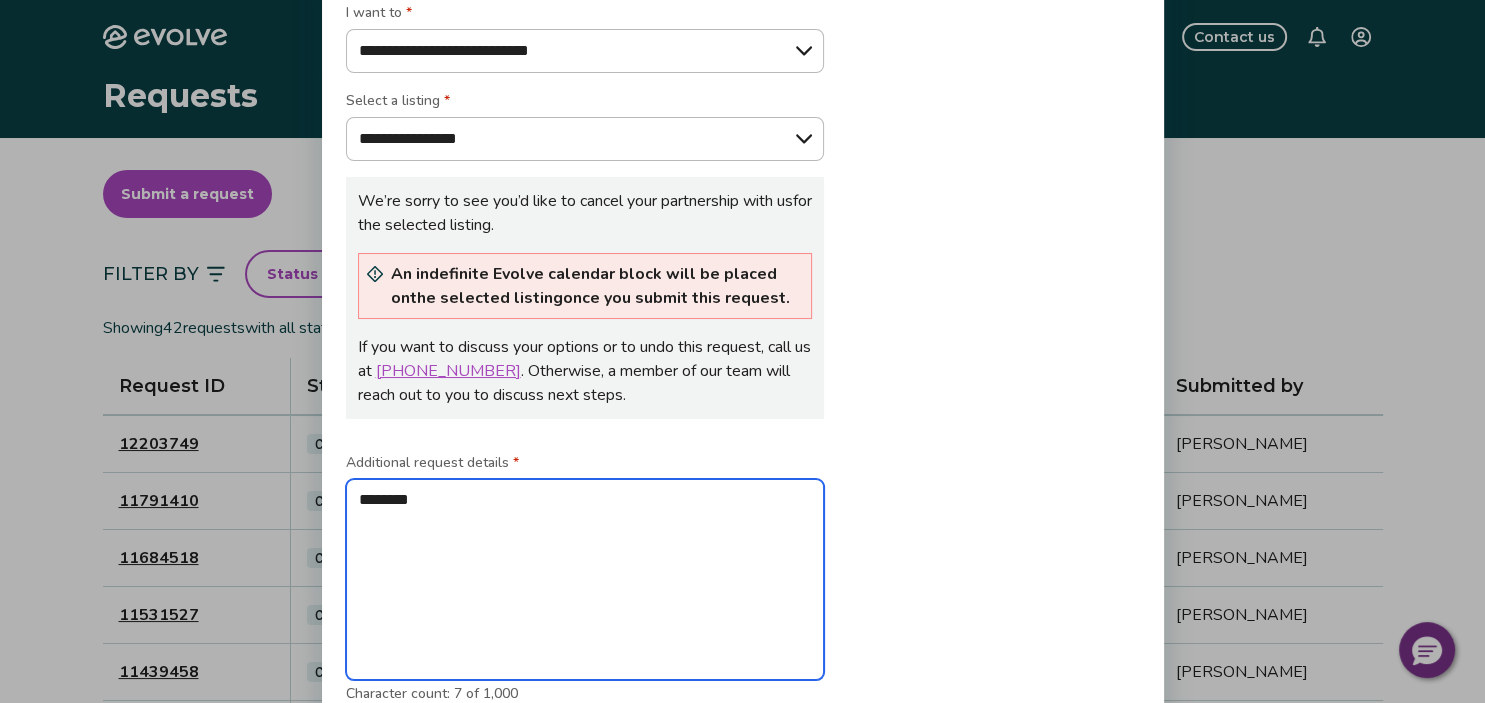 type on "*********" 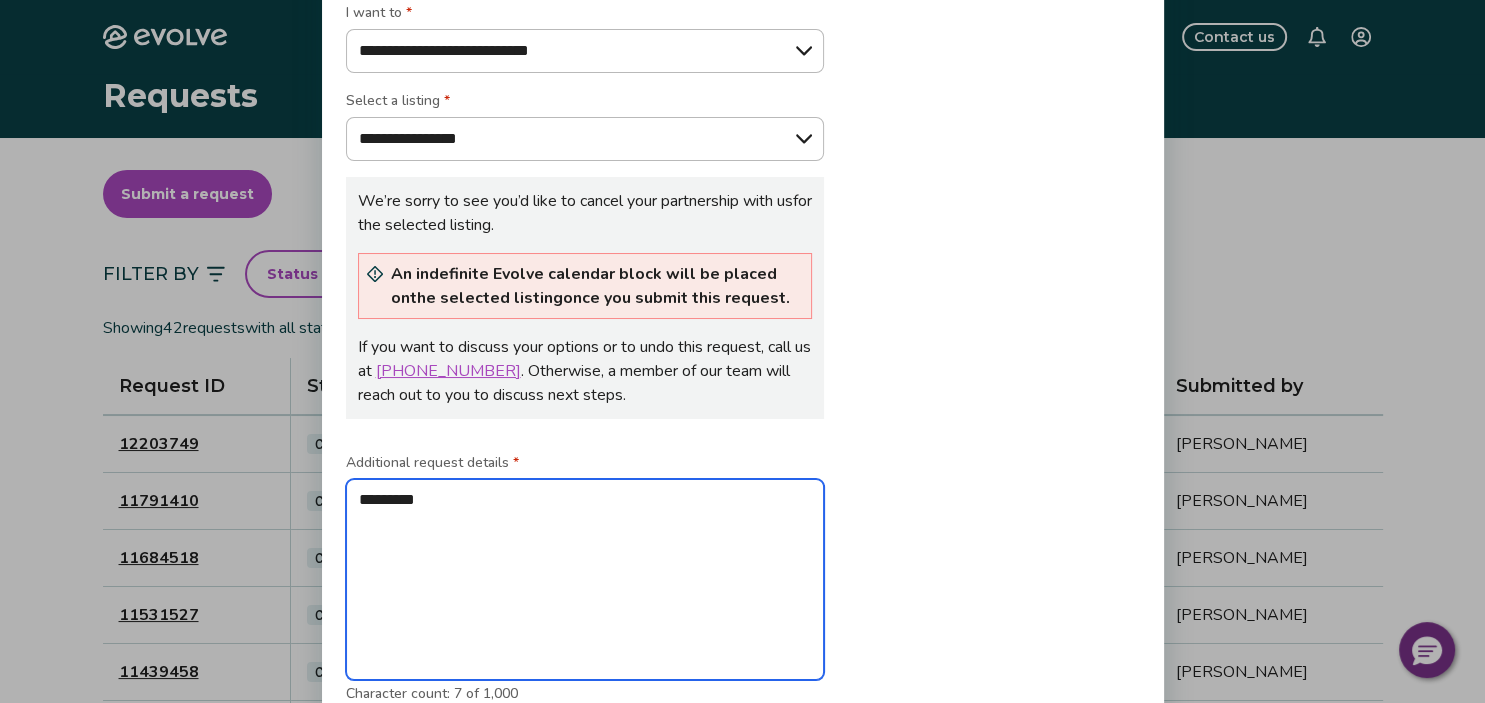 type on "*********" 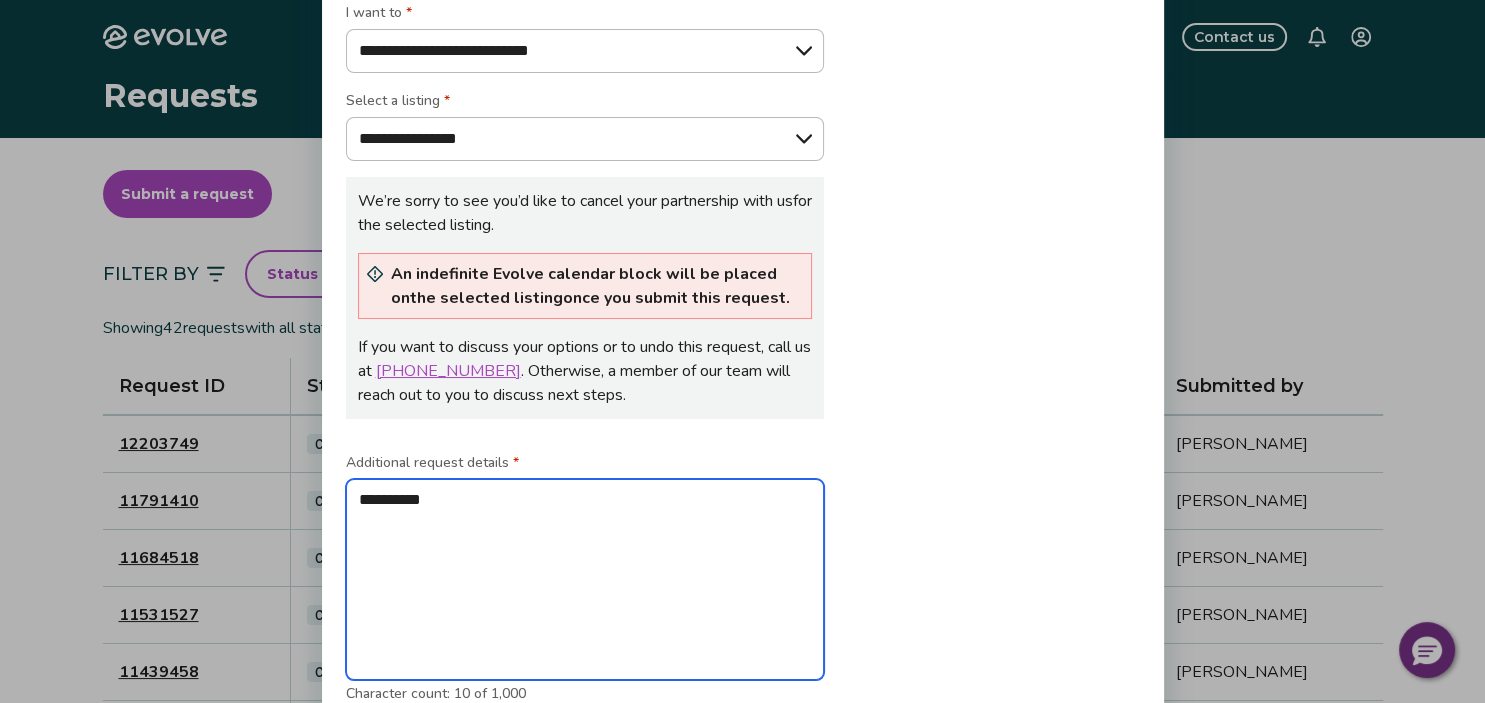 type on "**********" 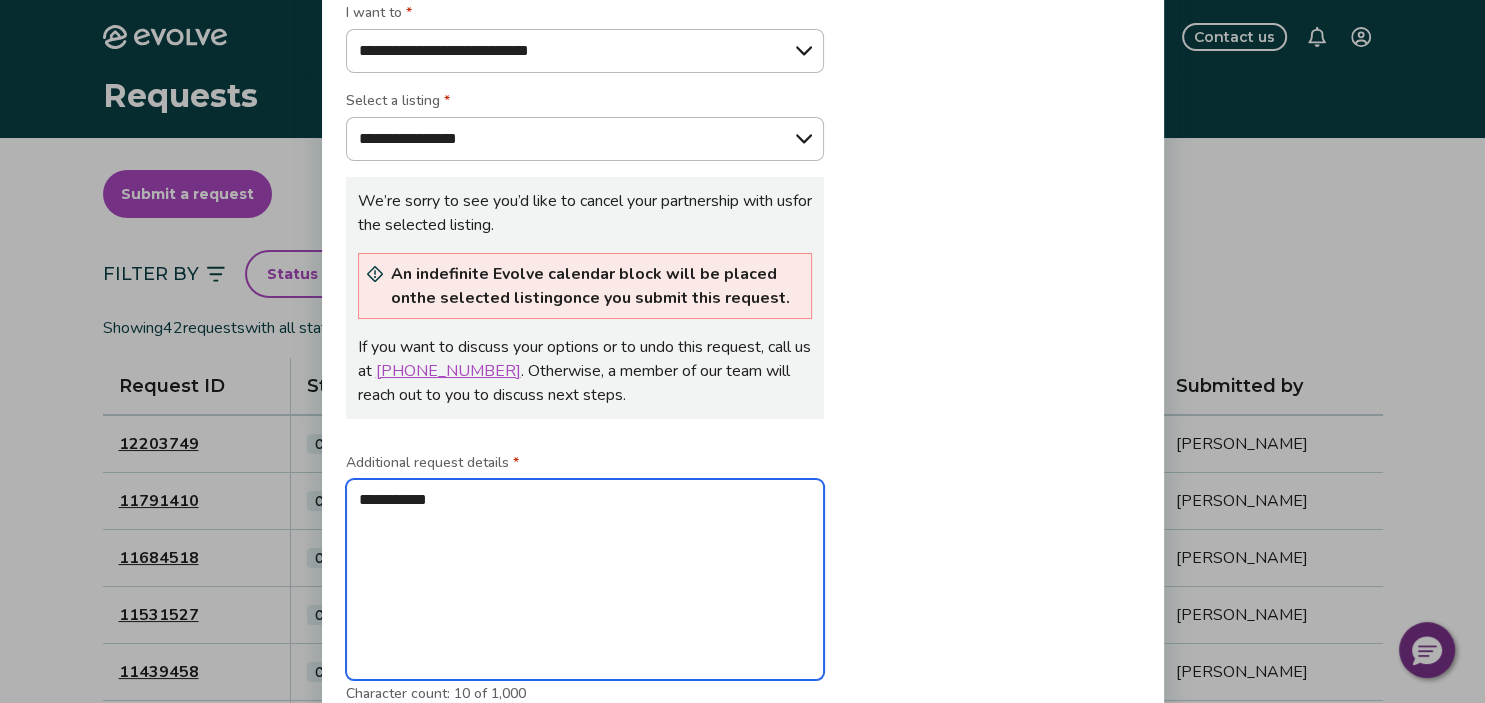 type on "**********" 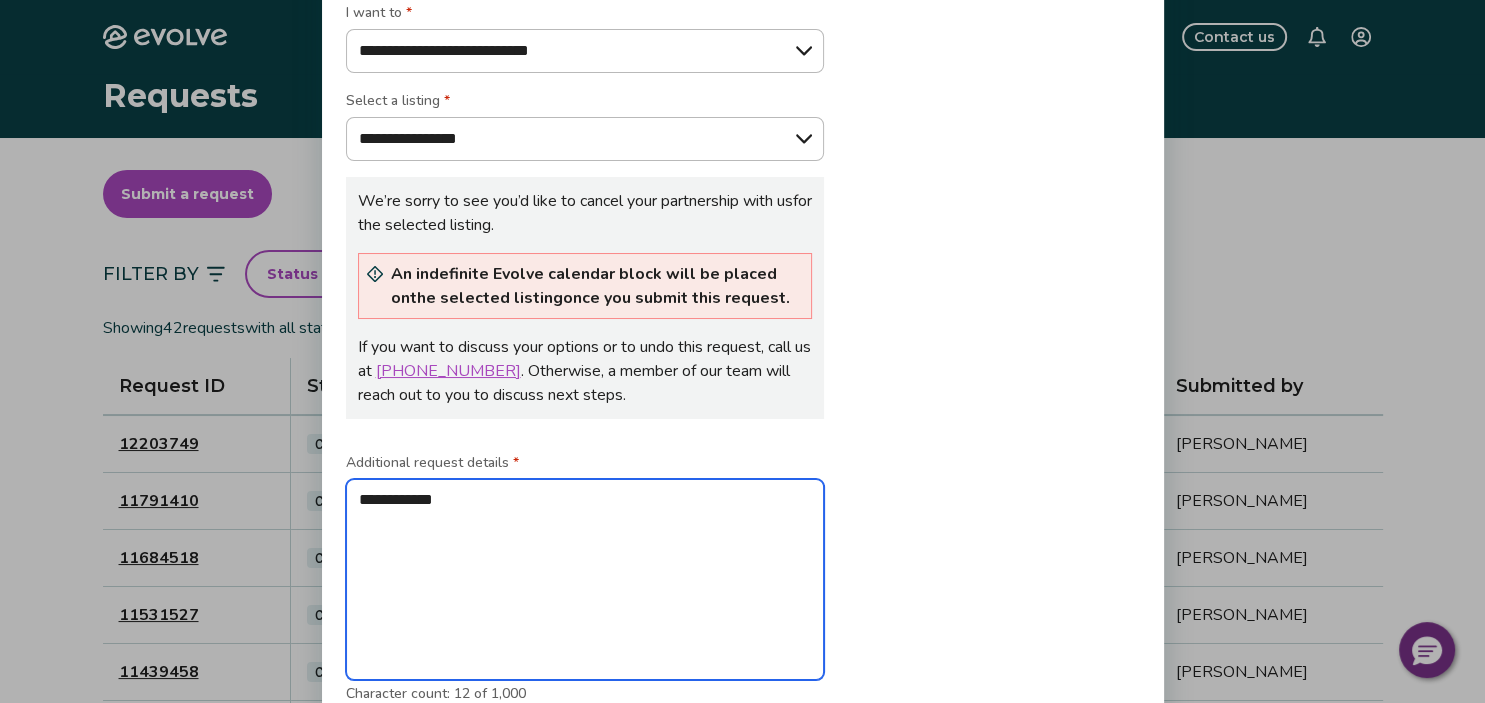 type on "**********" 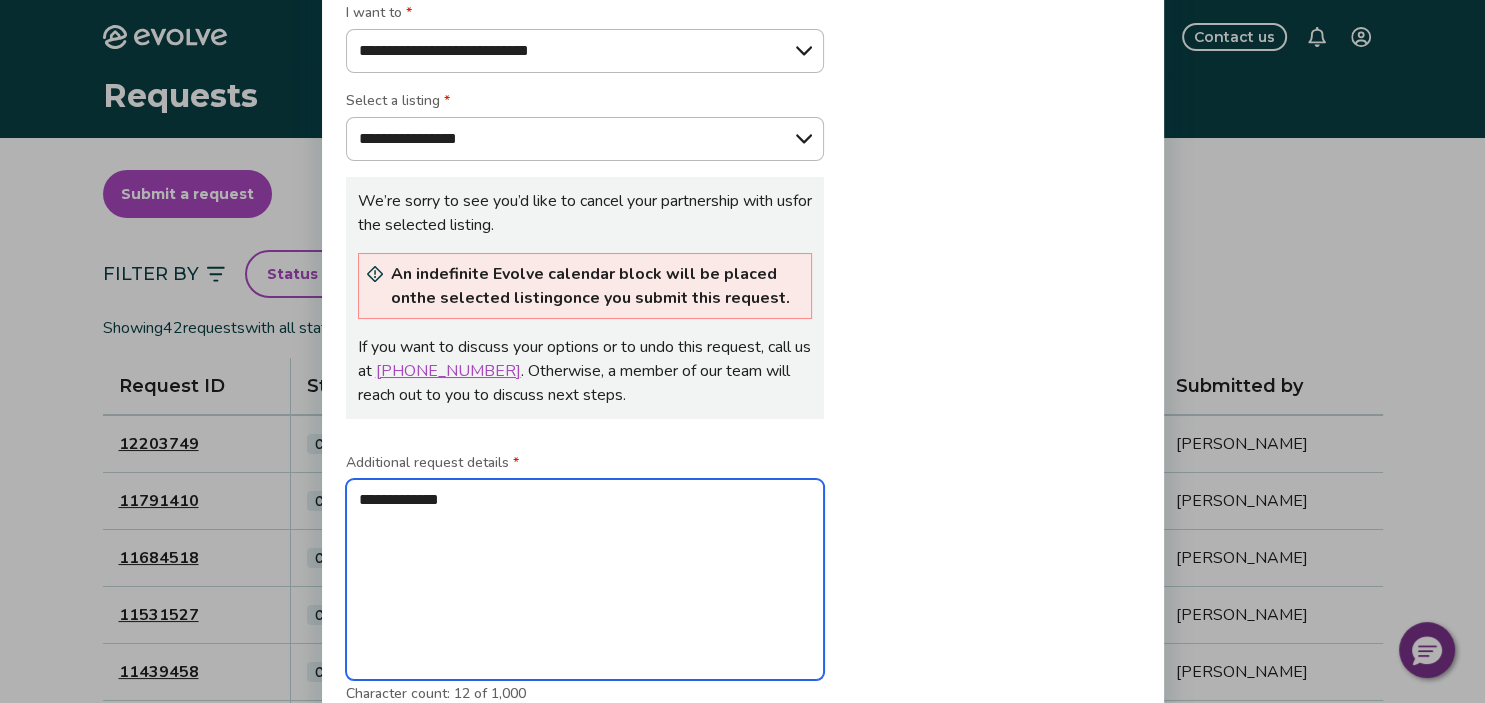 type on "**********" 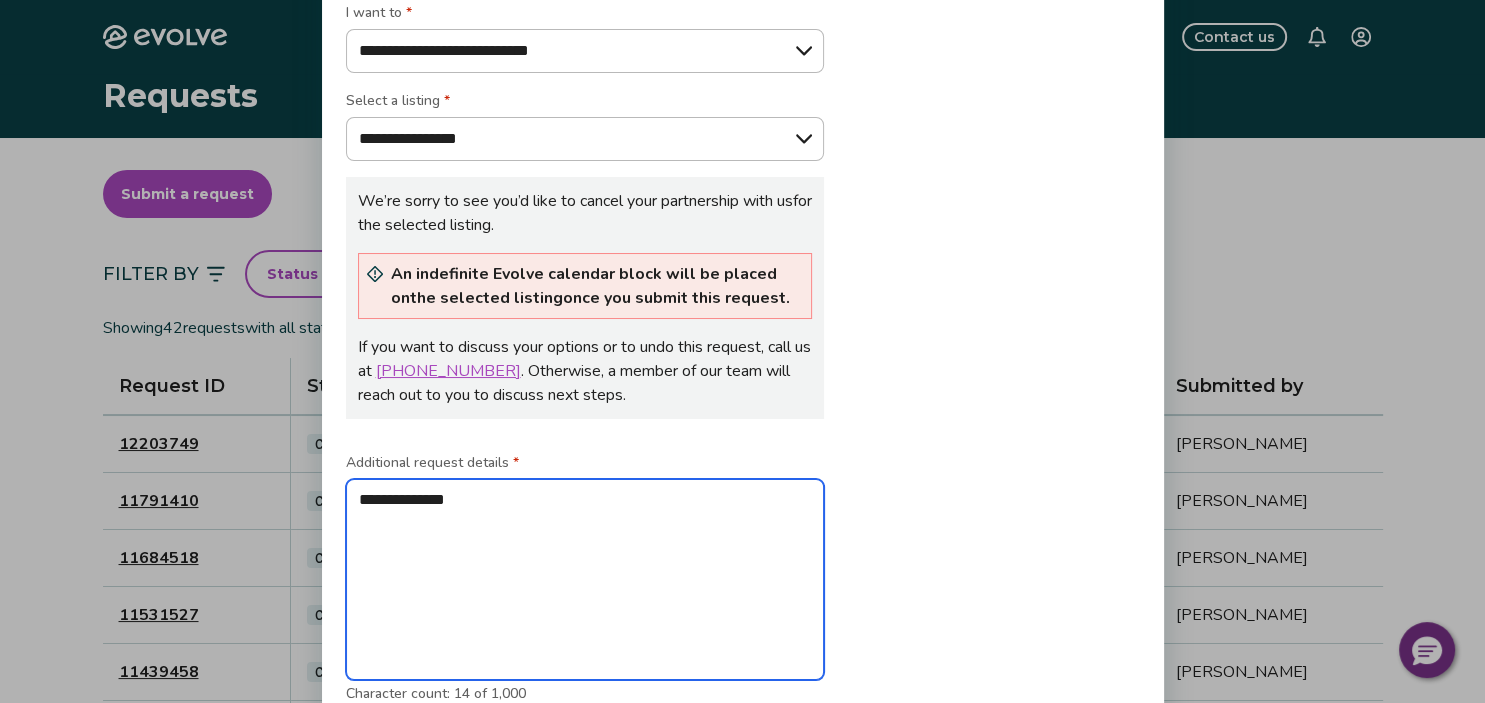 type on "**********" 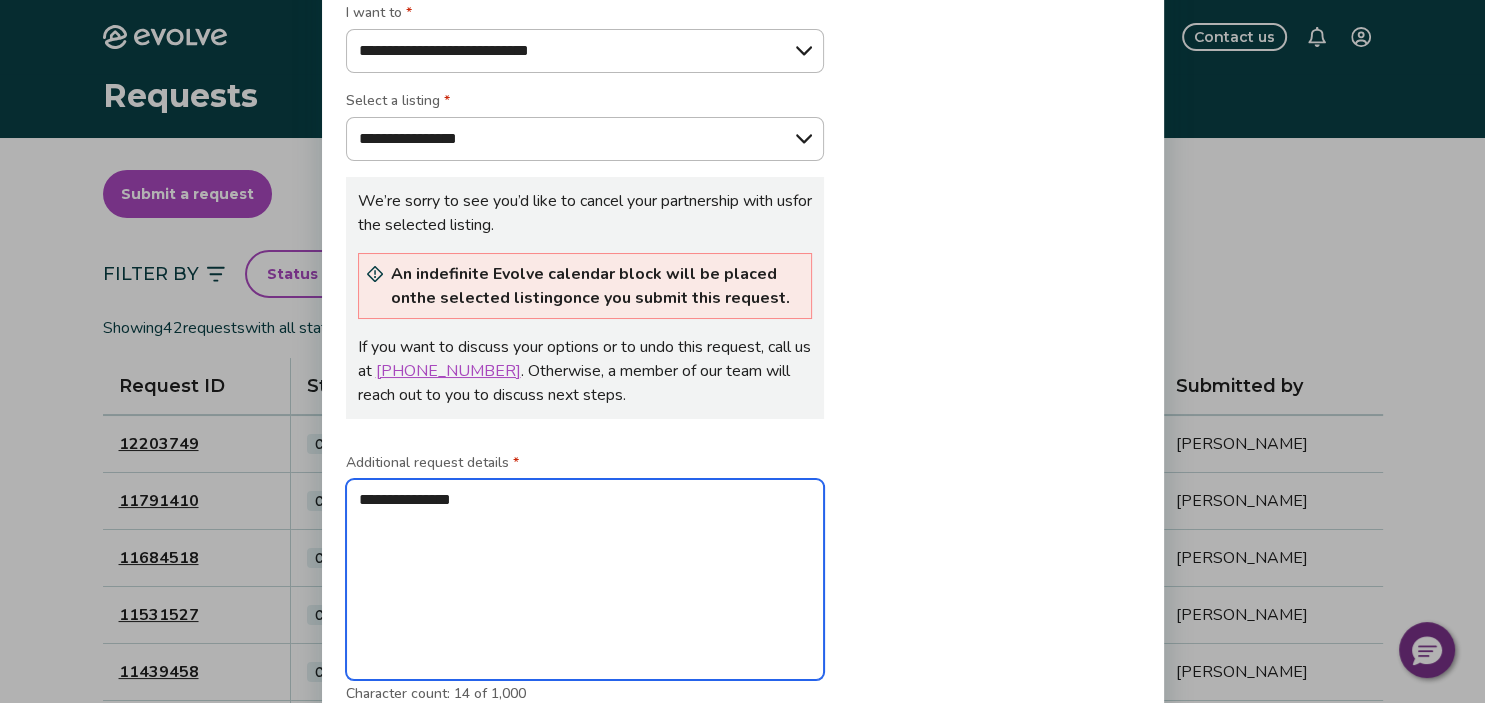 type on "**********" 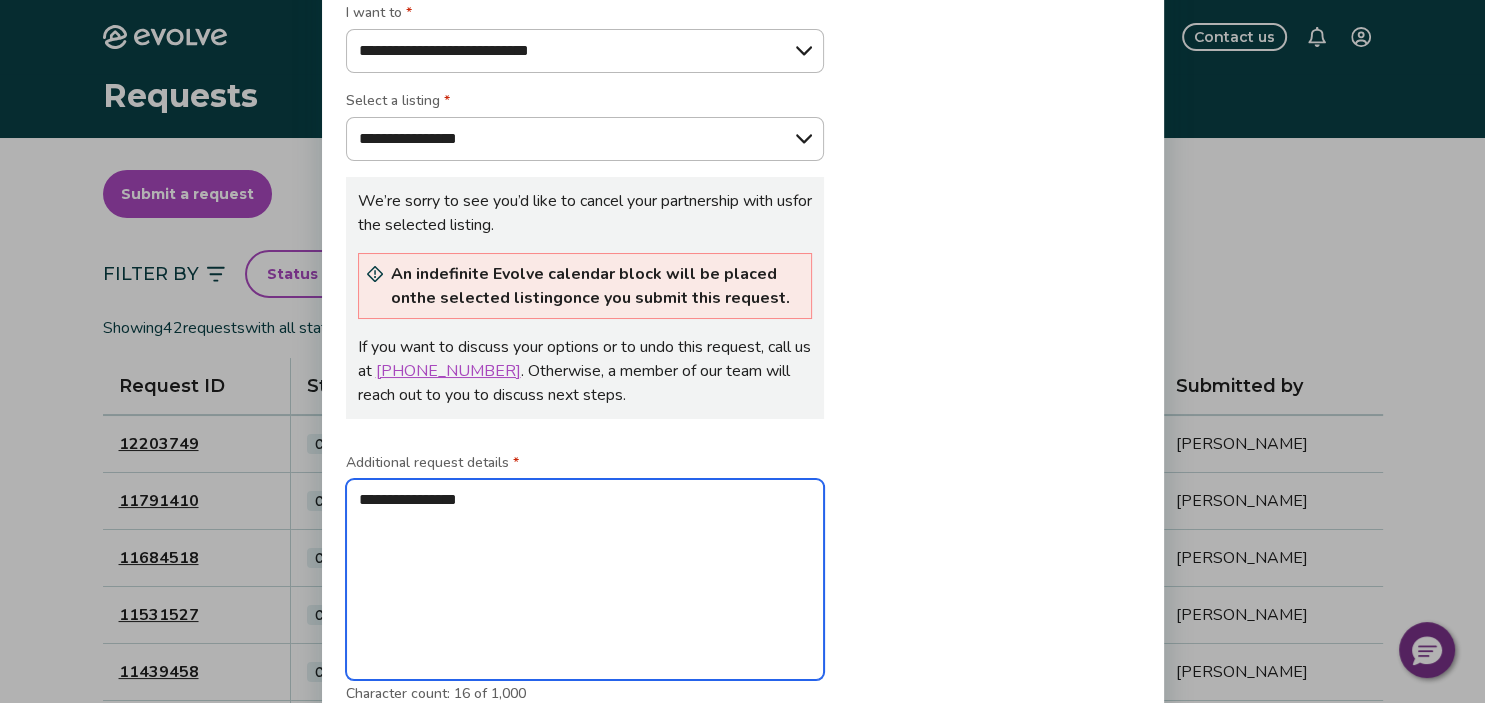 type on "**********" 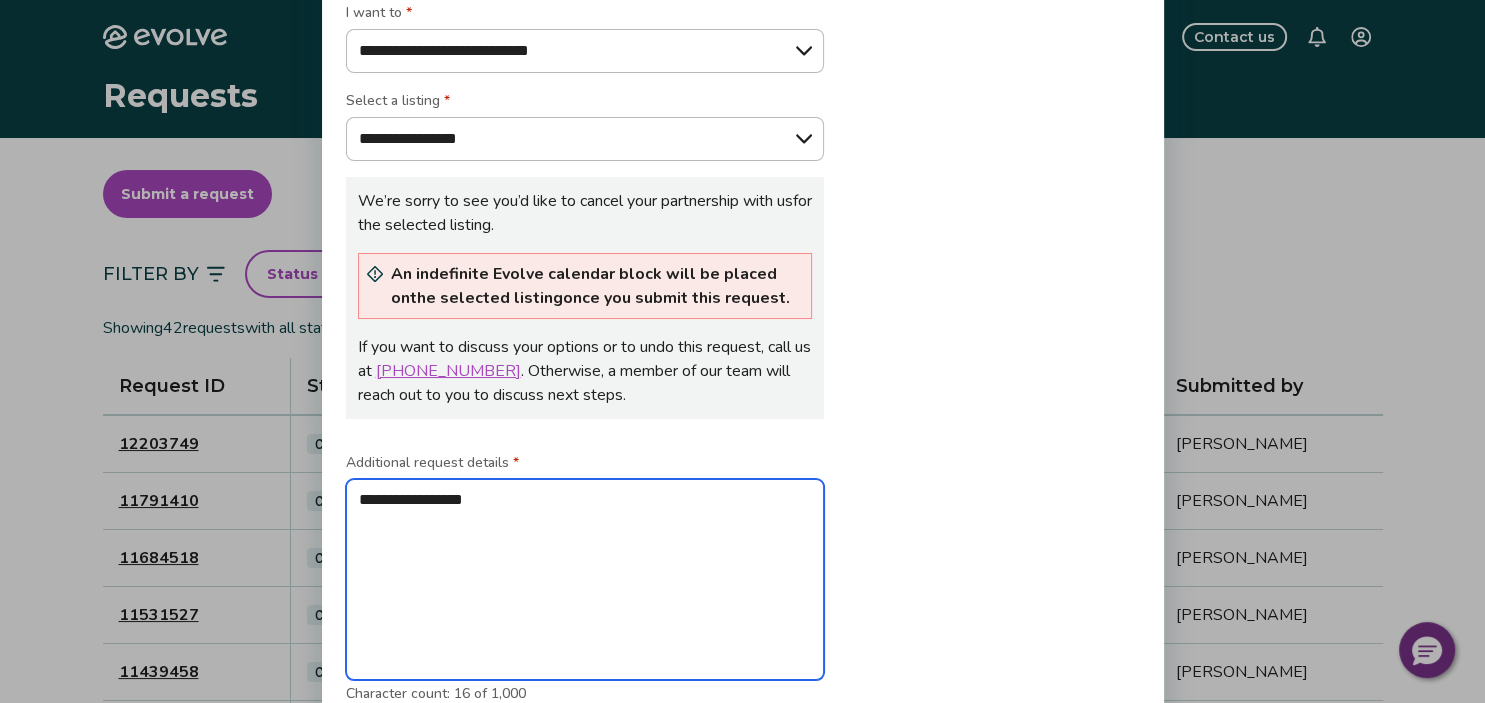 type on "**********" 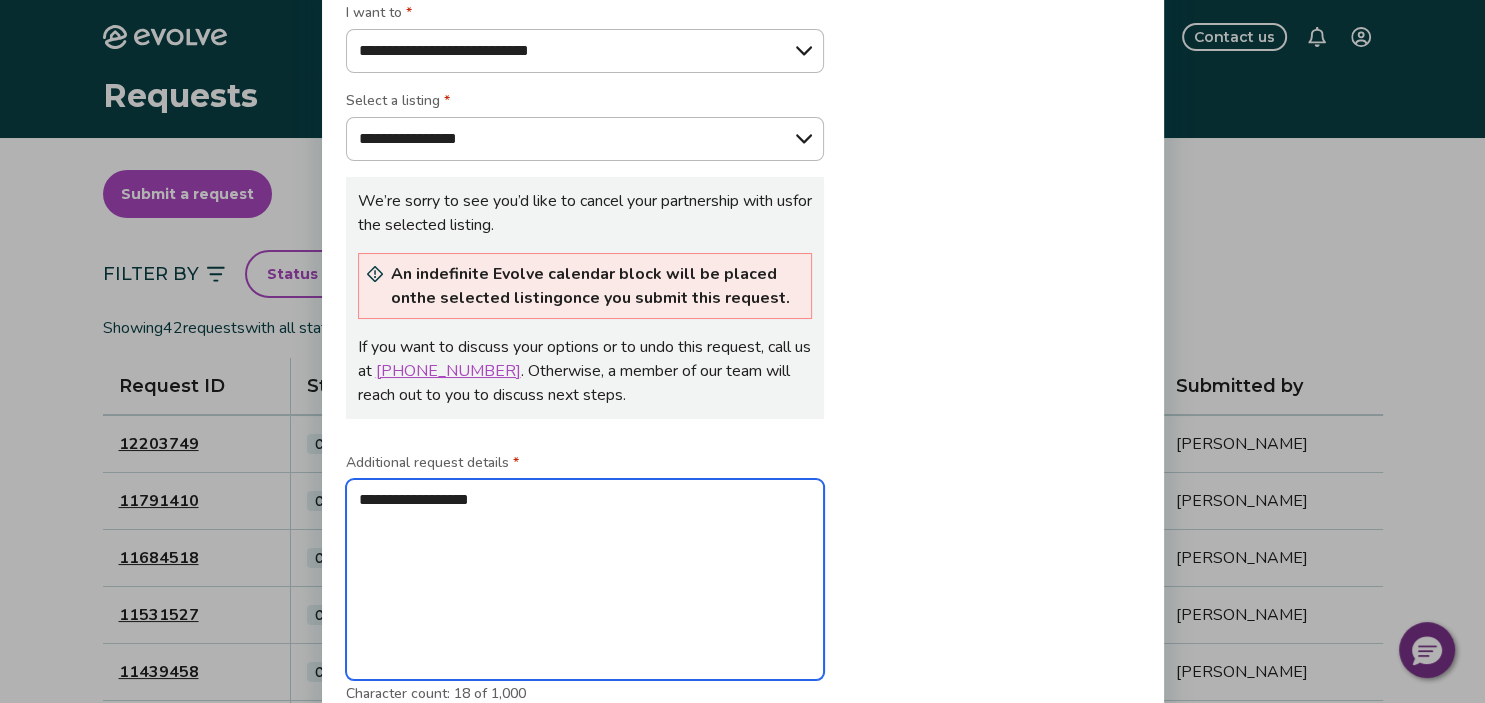 type on "**********" 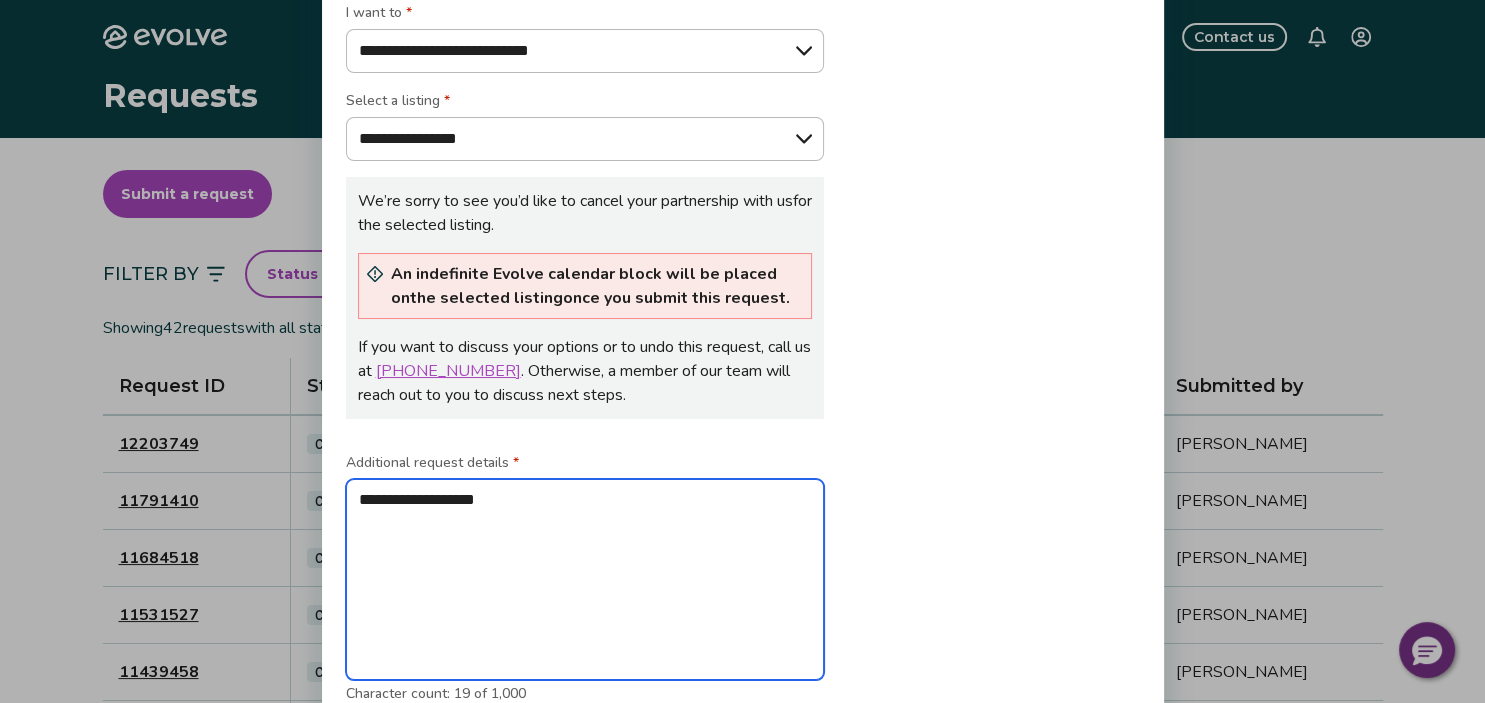 type on "**********" 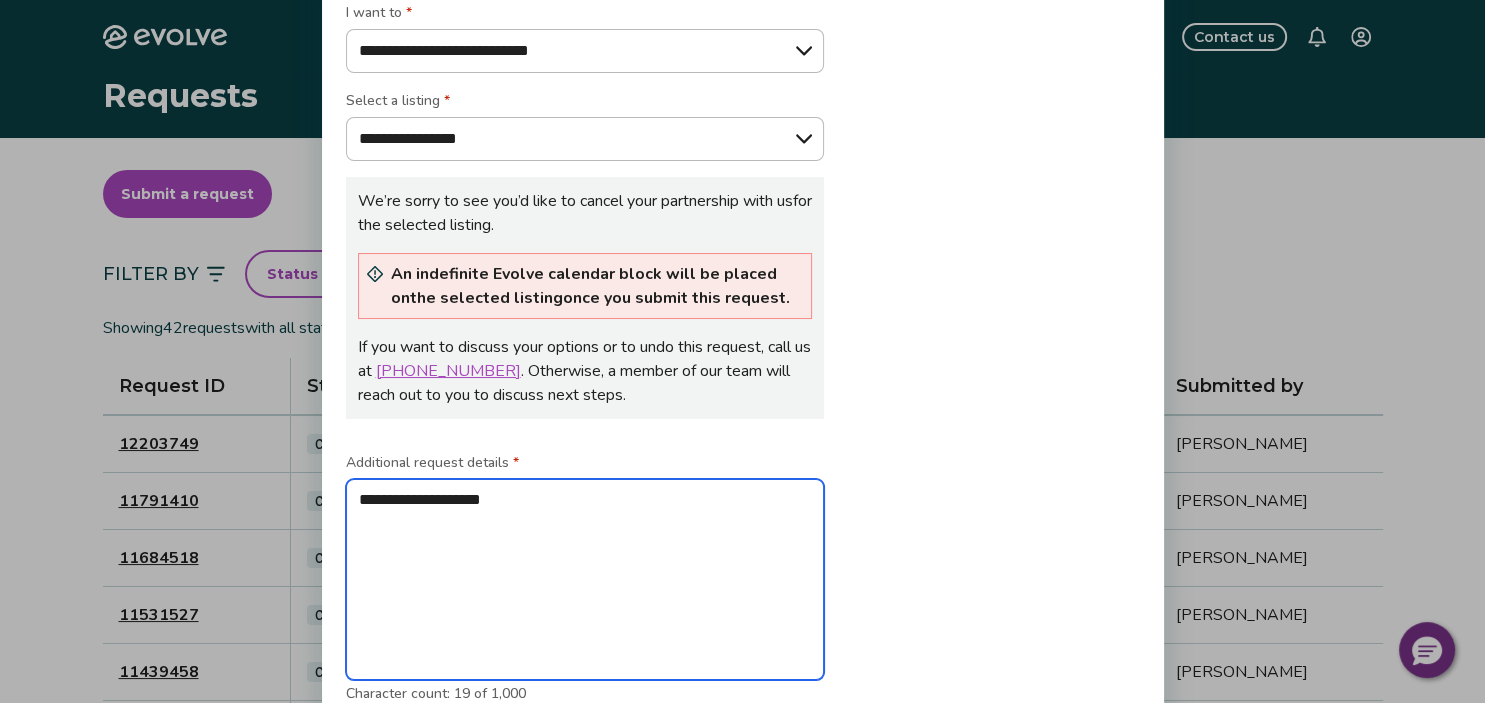 type on "**********" 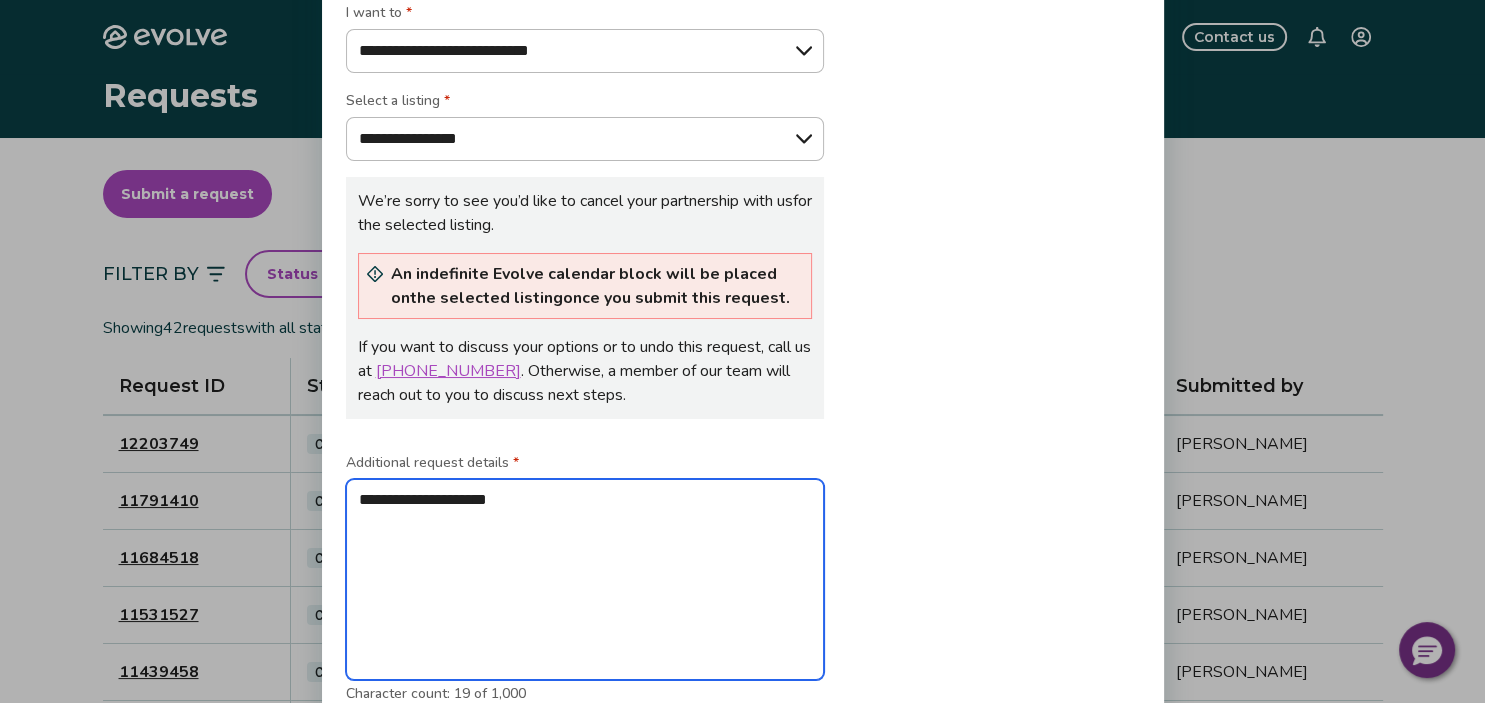 type on "**********" 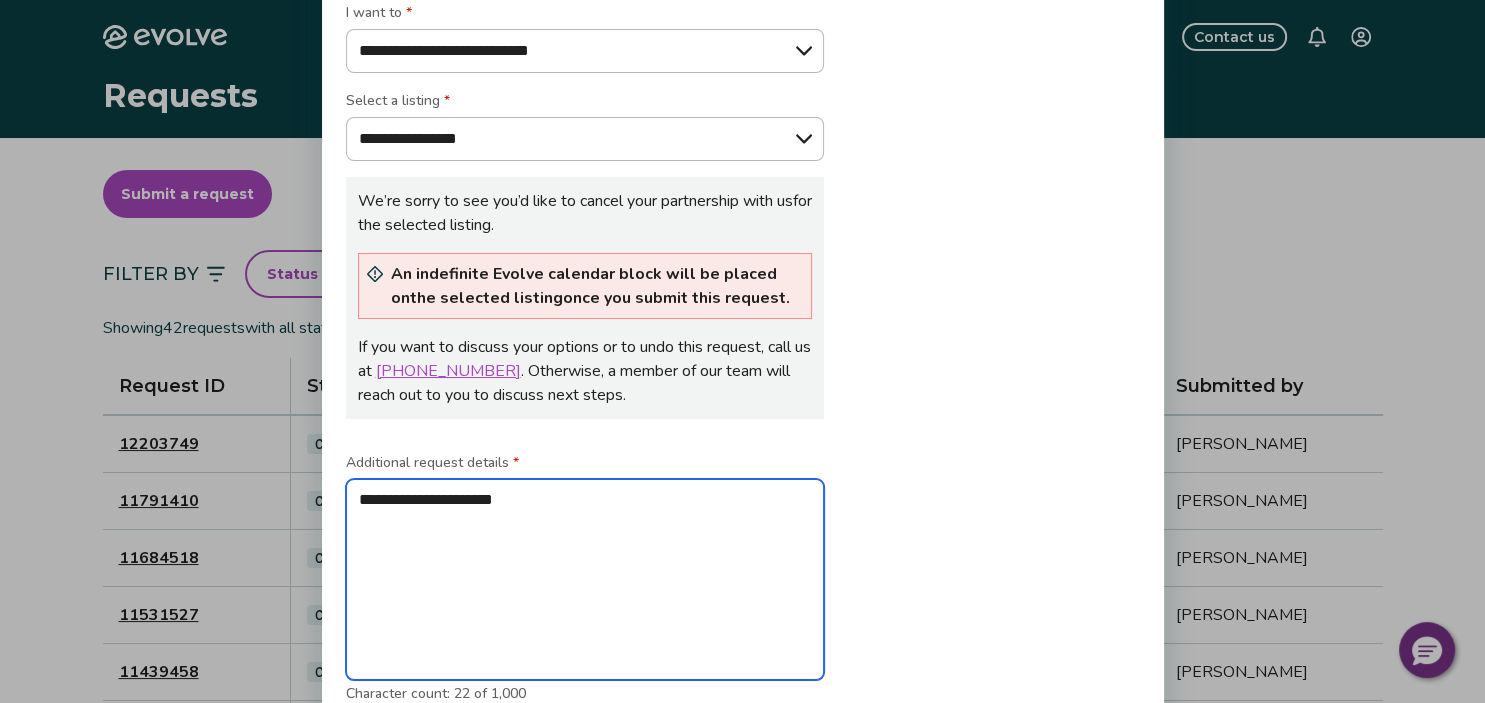 type on "**********" 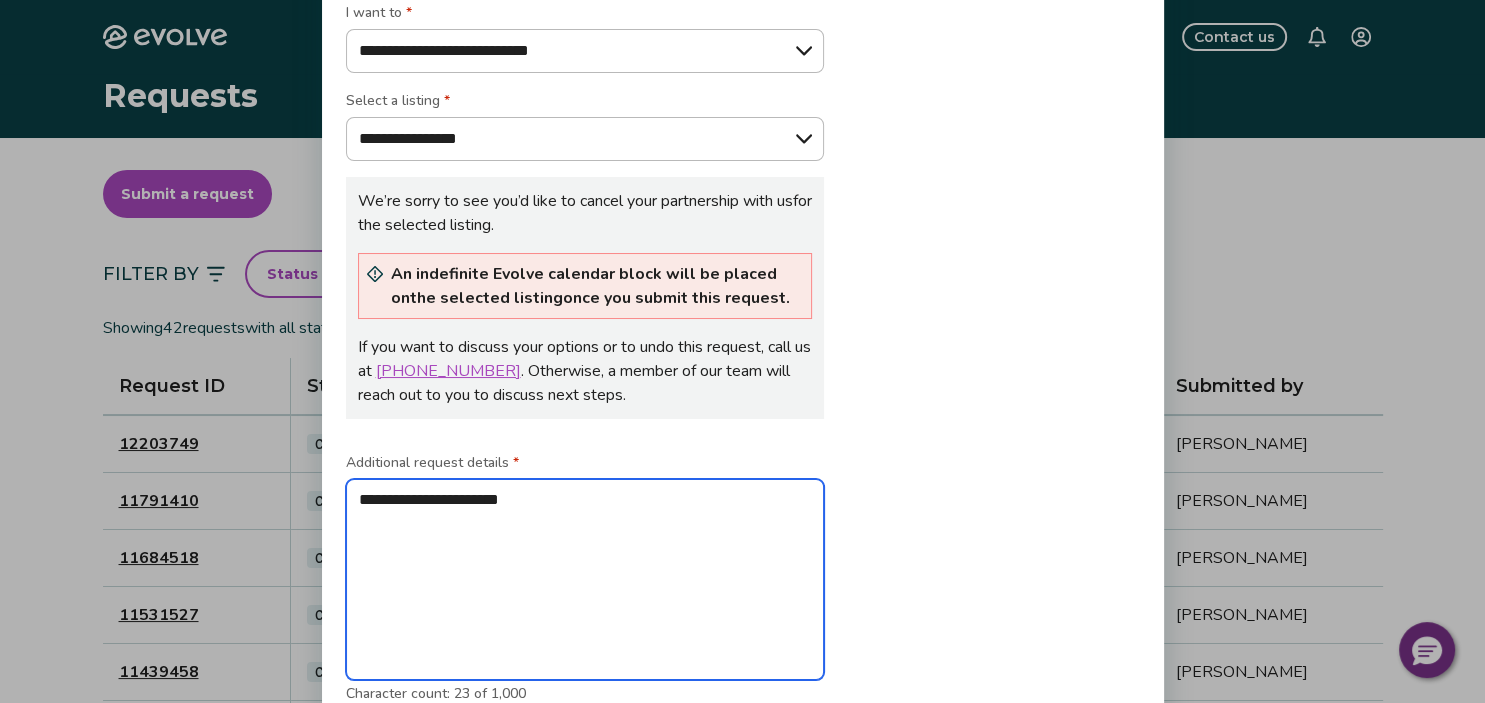 type on "**********" 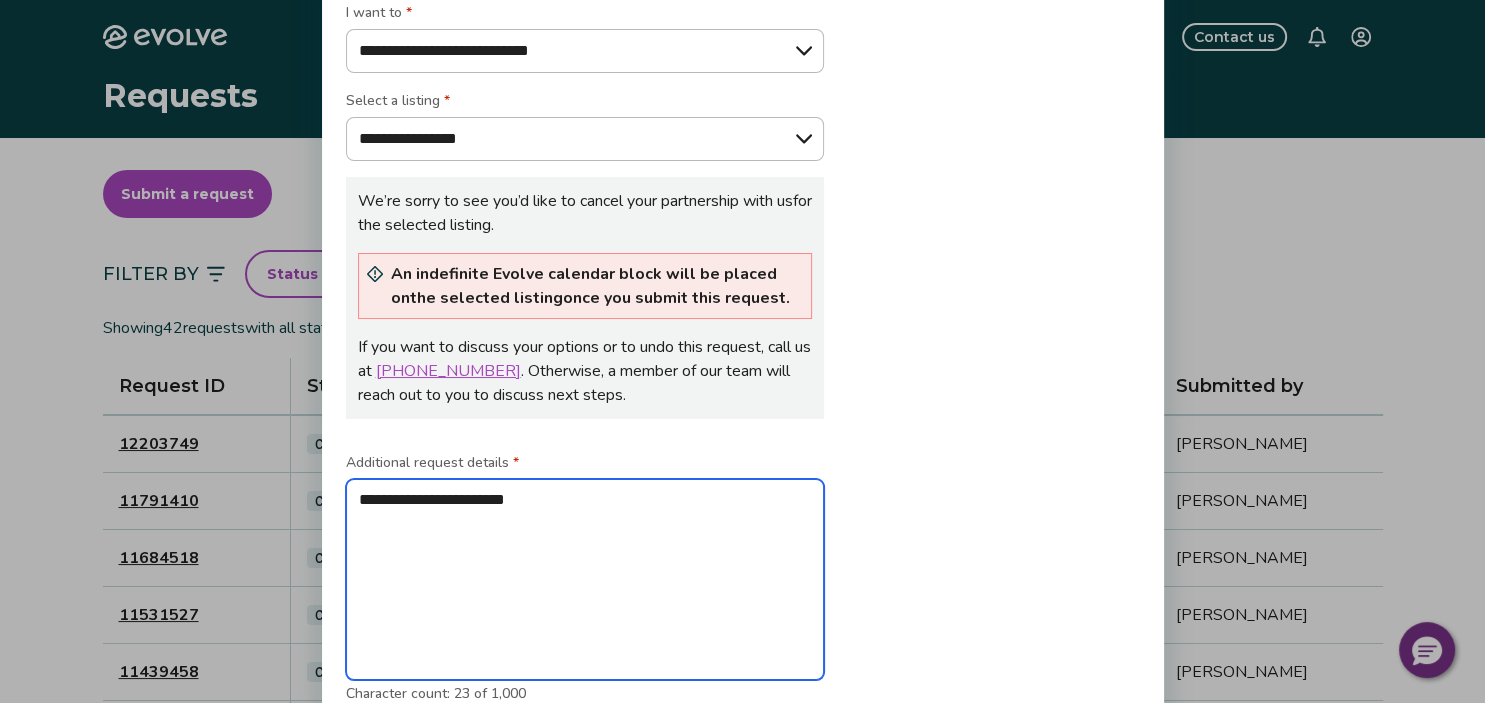 type on "**********" 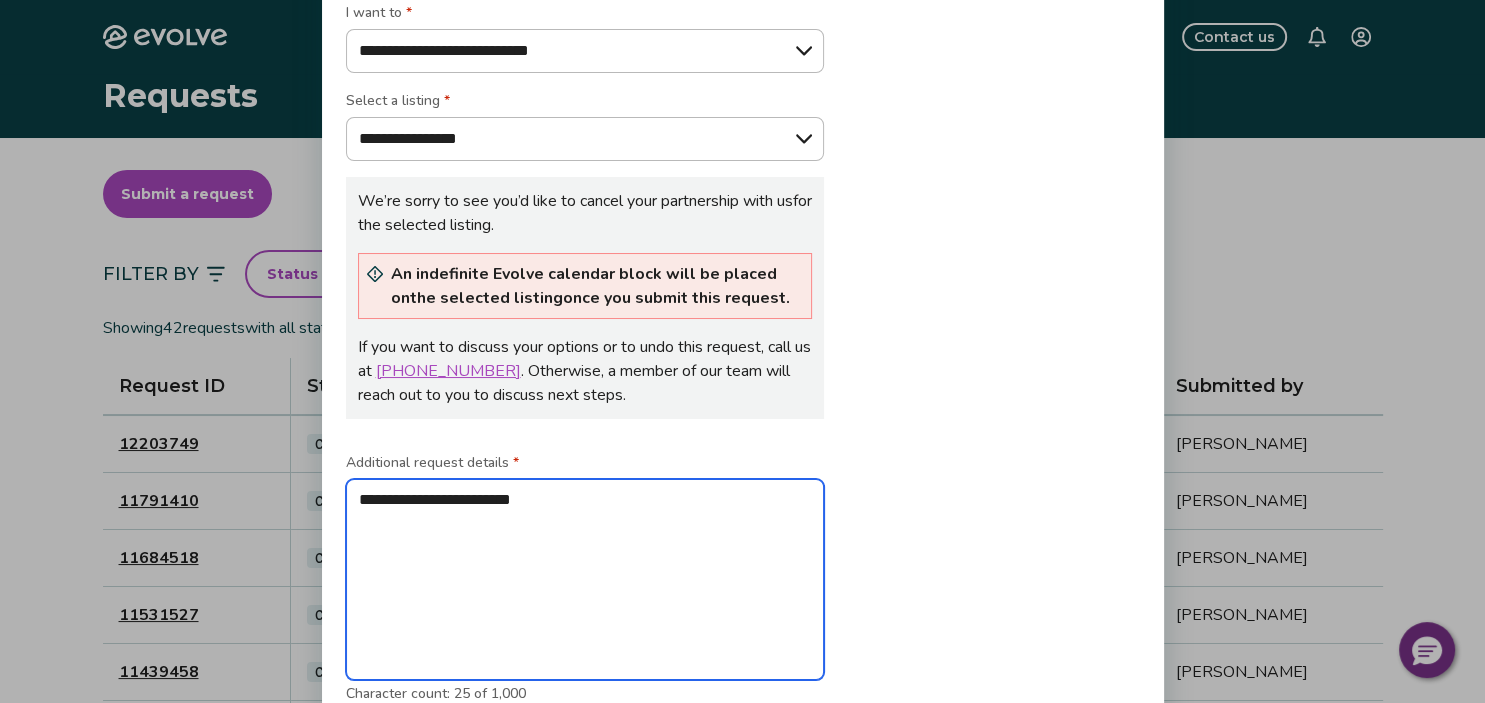 type on "**********" 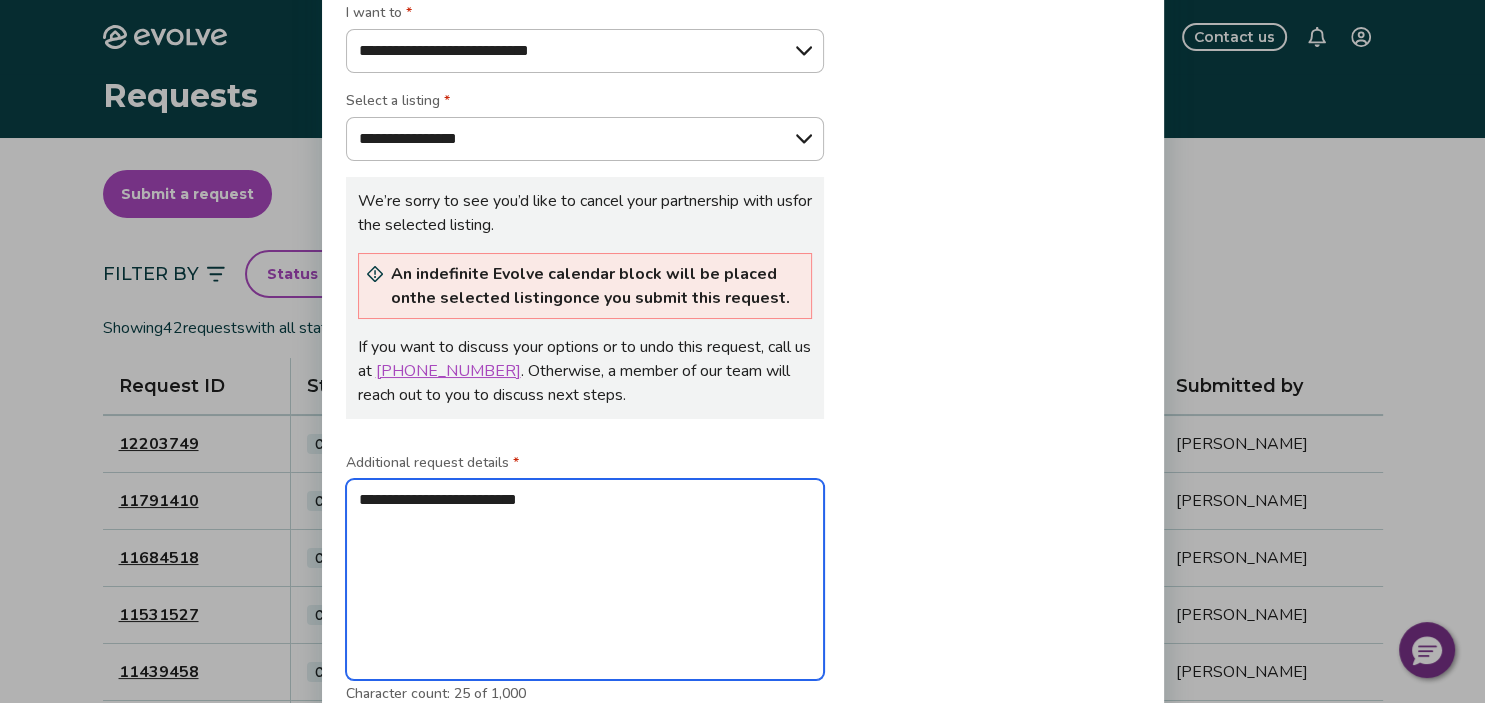 type on "**********" 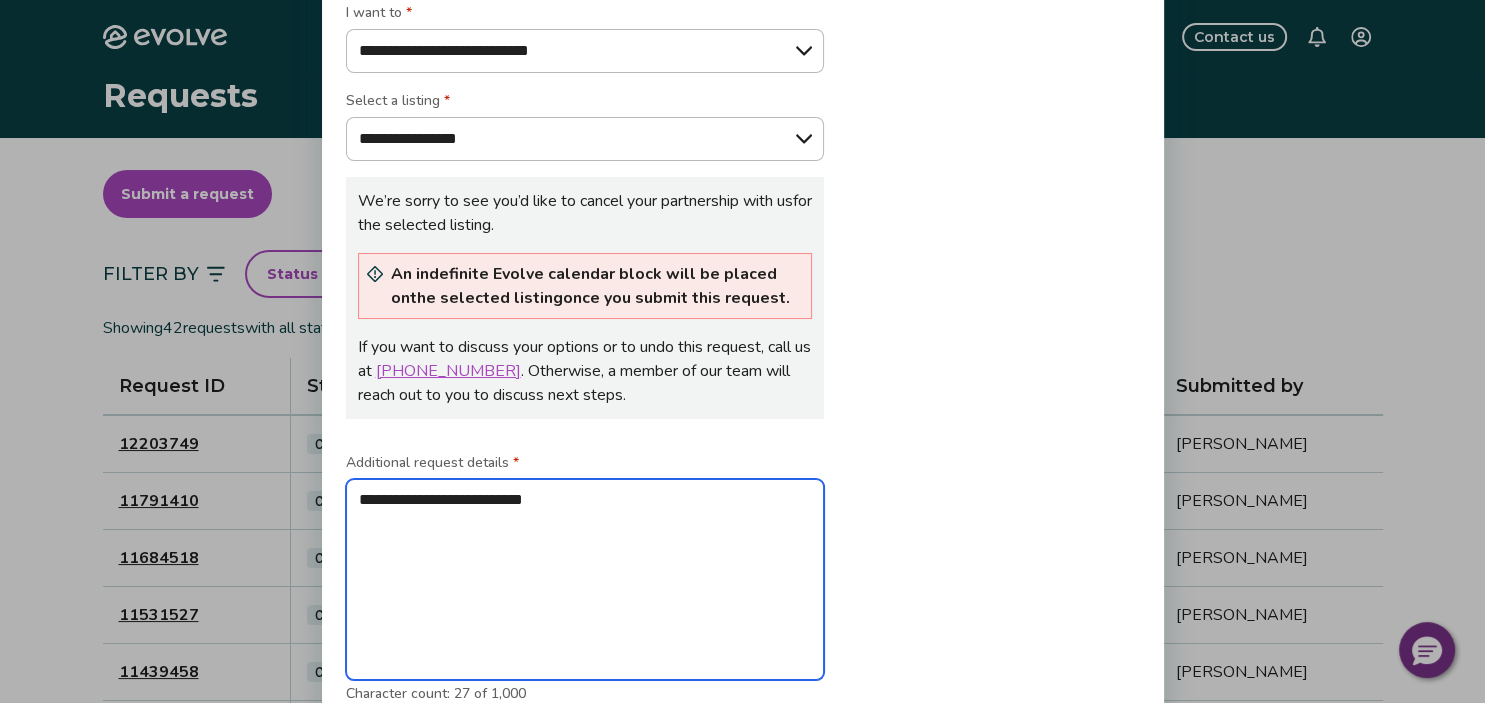 type on "**********" 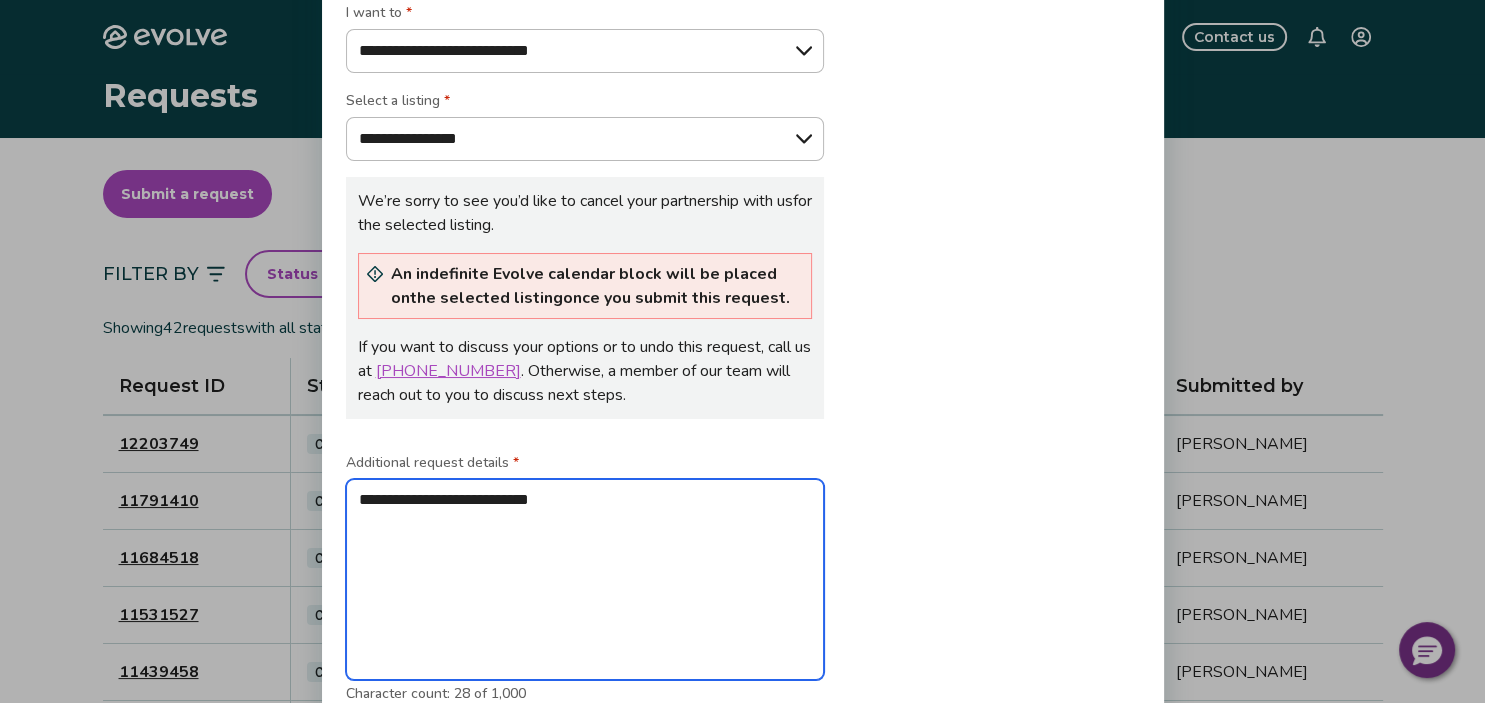 type on "**********" 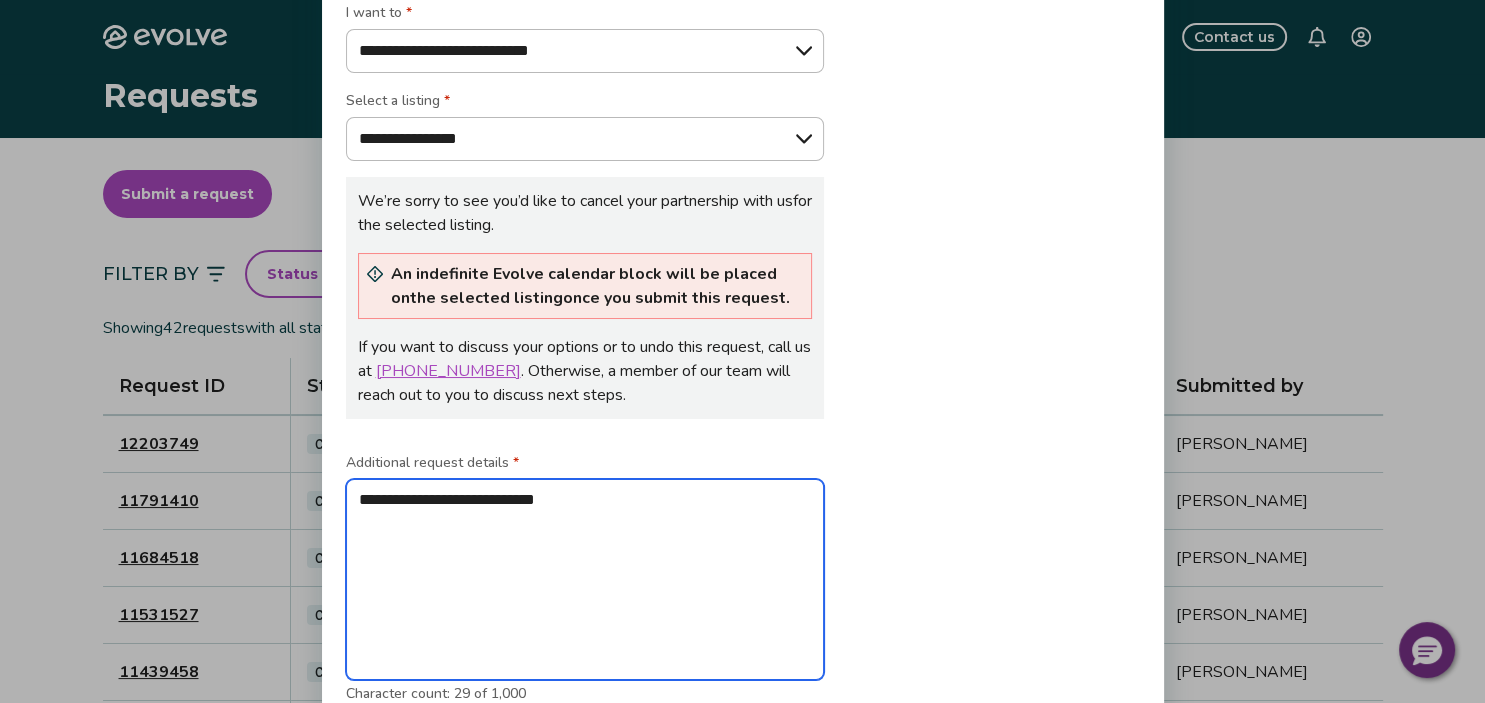 type on "**********" 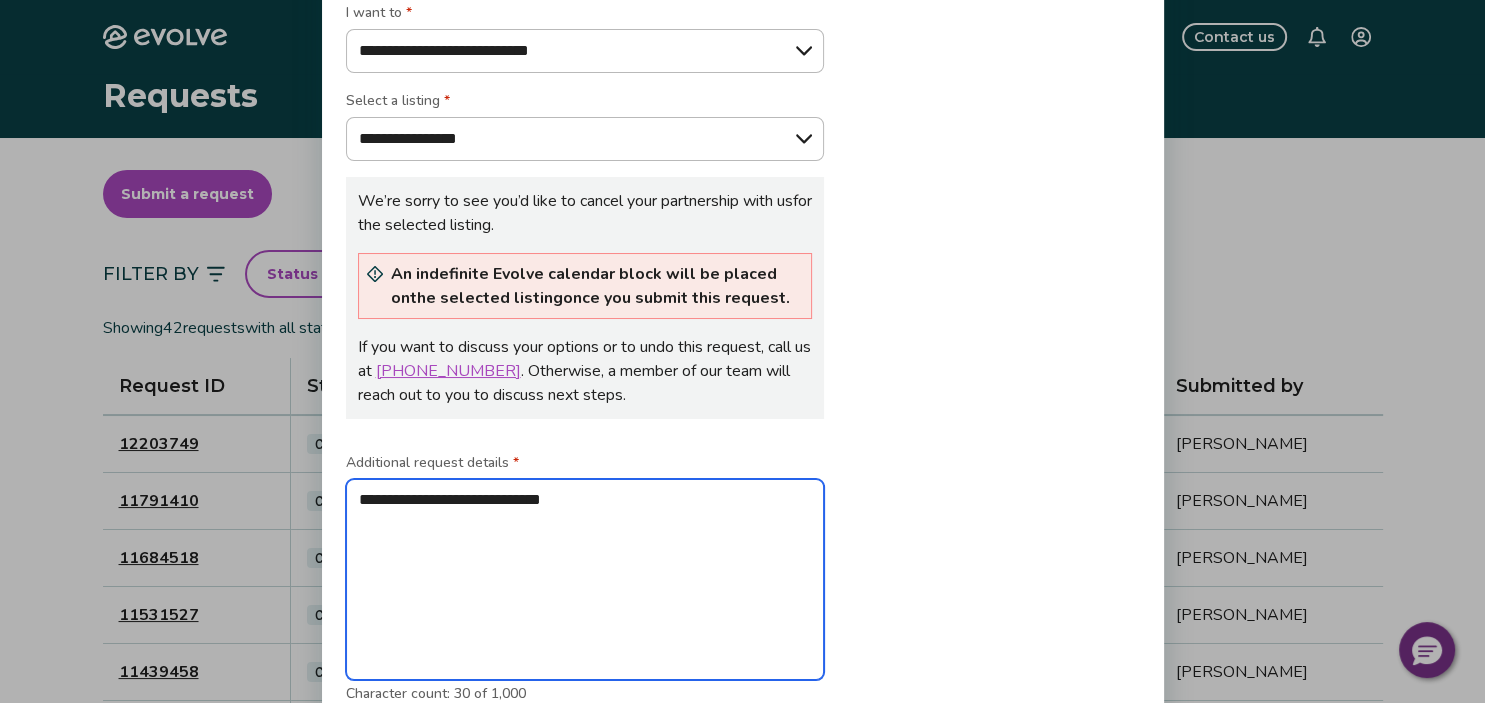 type on "**********" 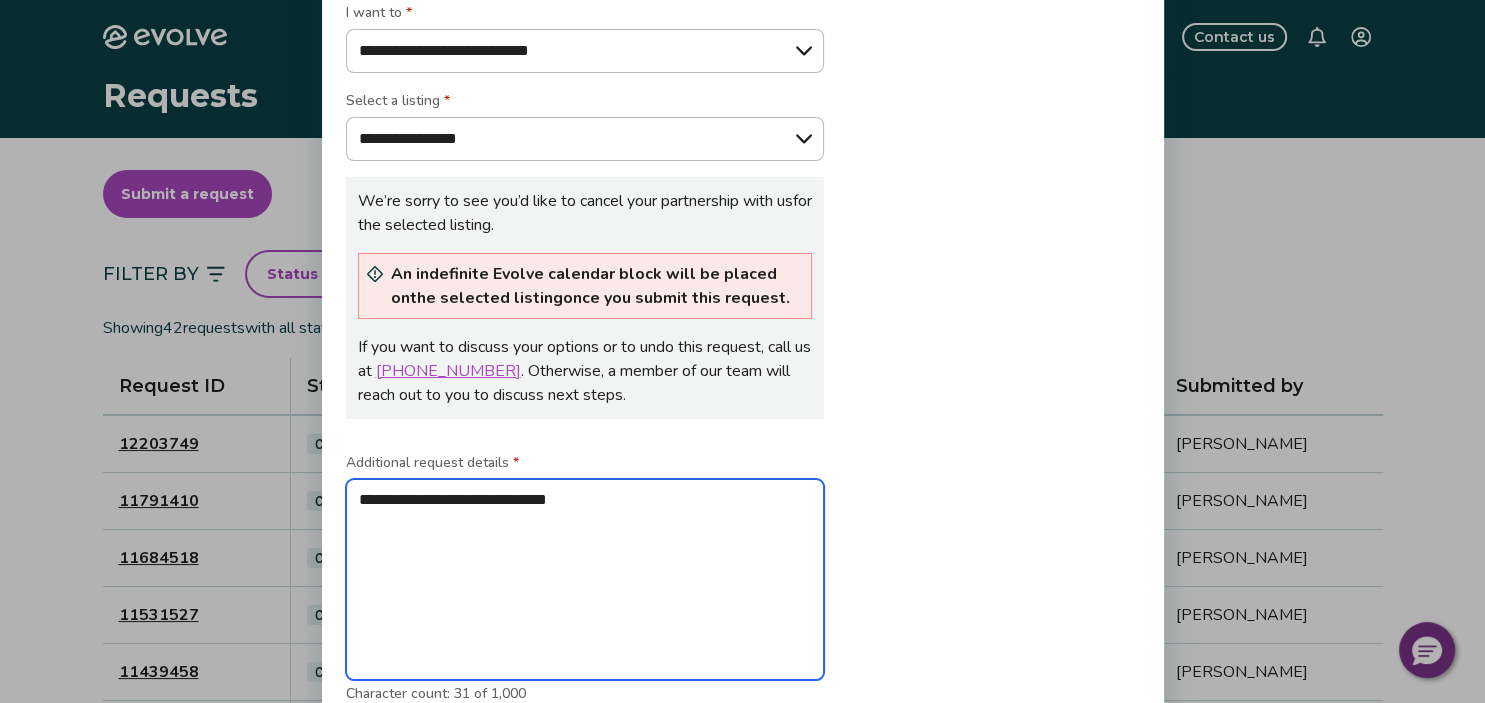 type on "**********" 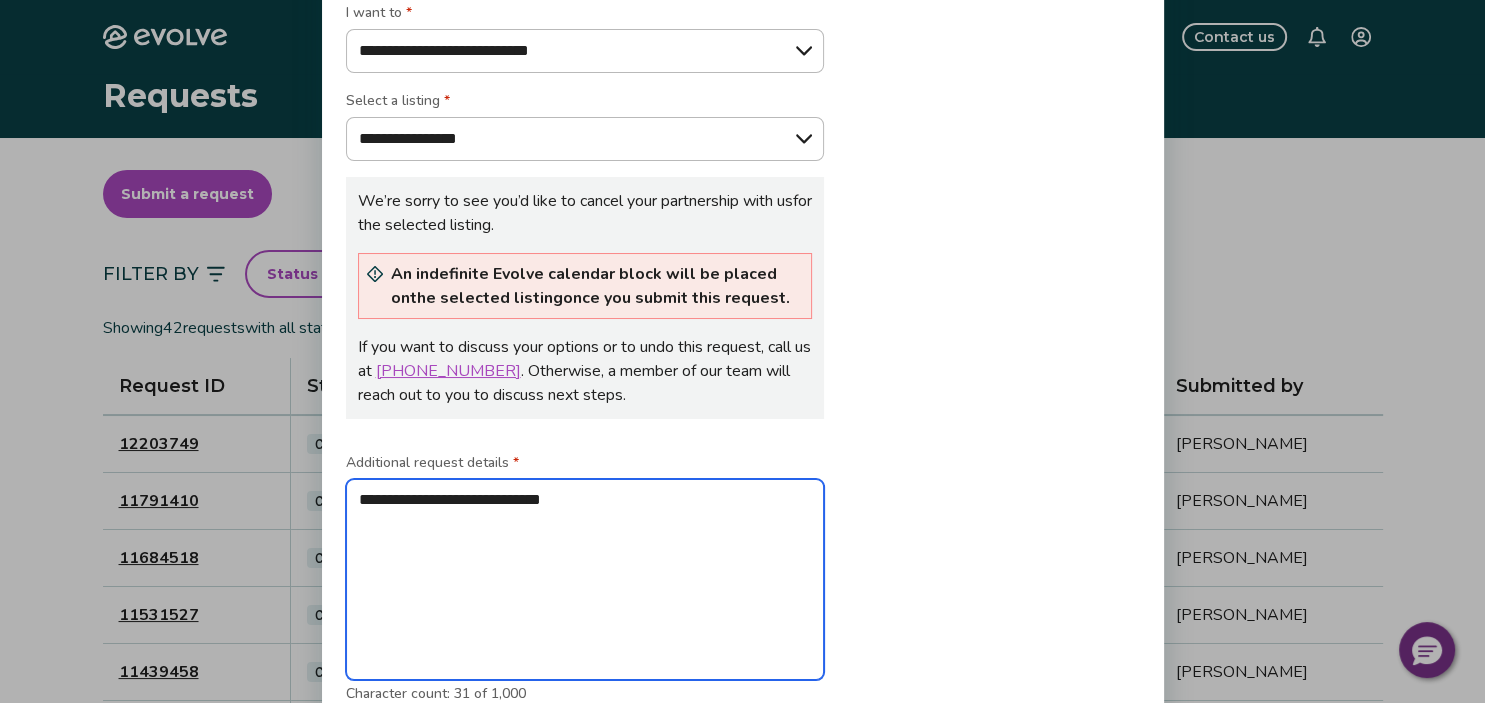 type on "**********" 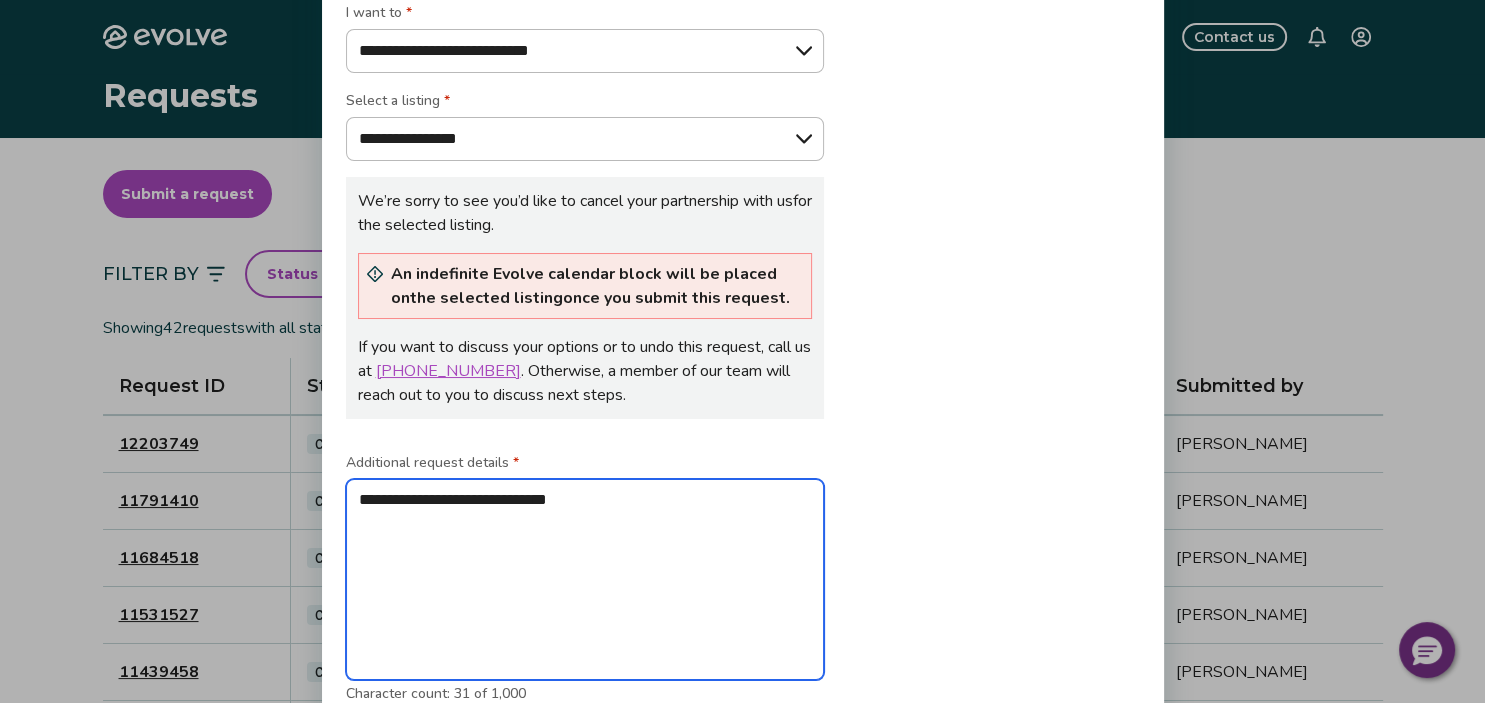 type on "*" 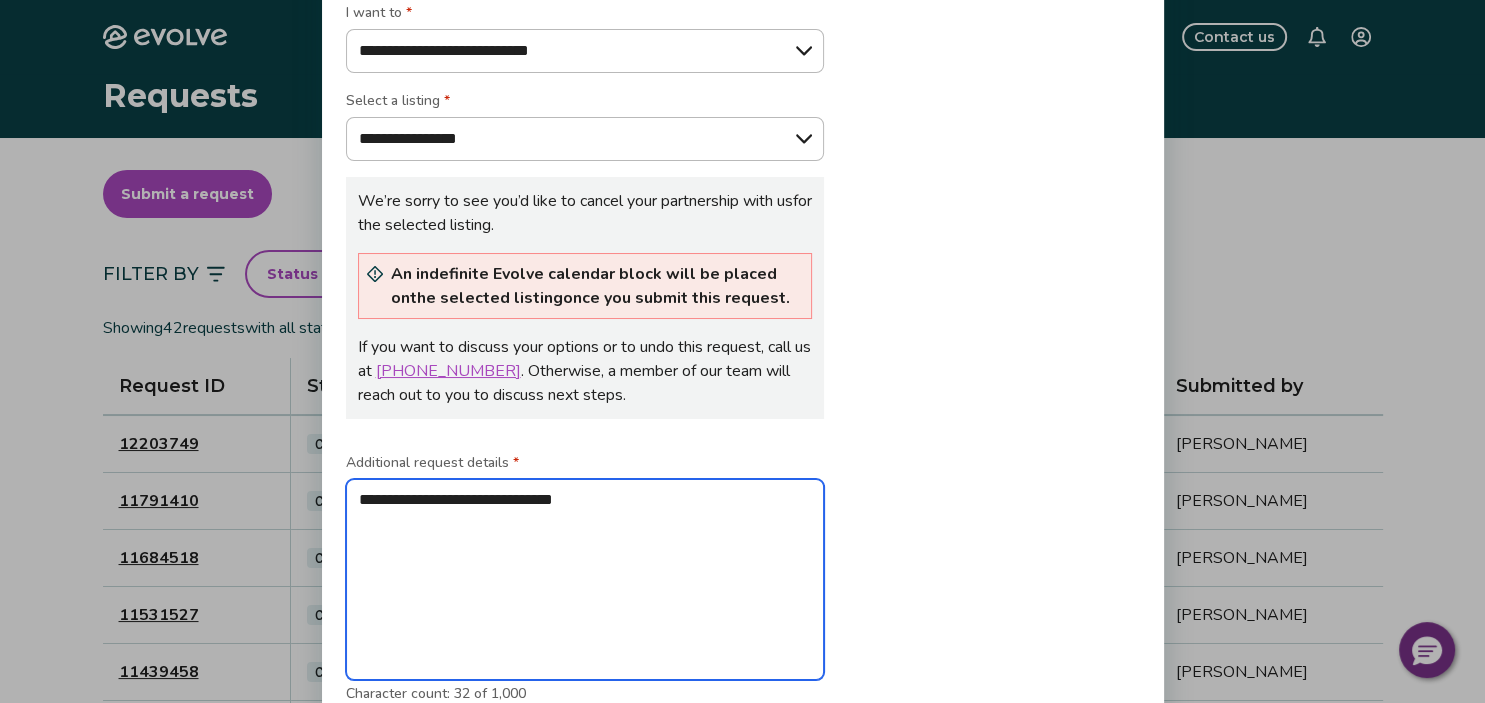 type on "**********" 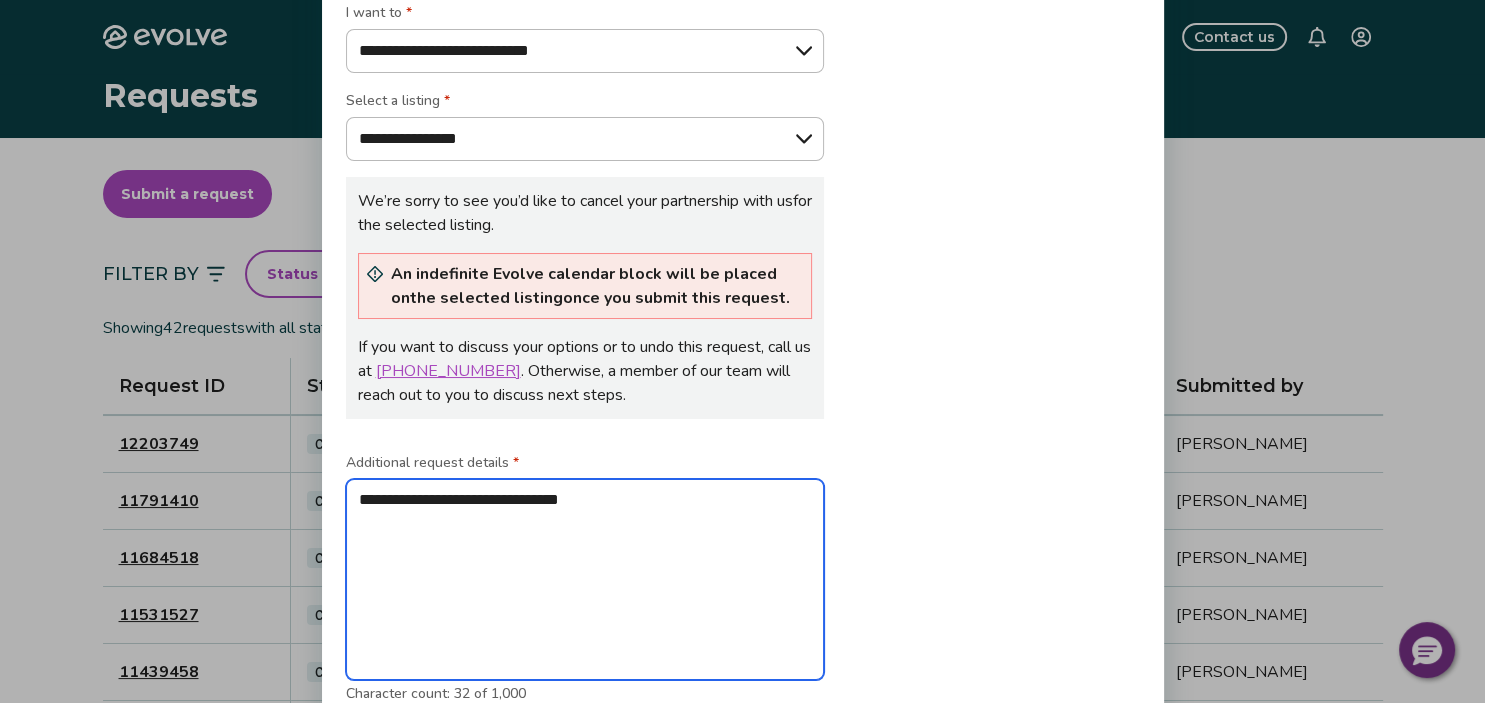 type on "**********" 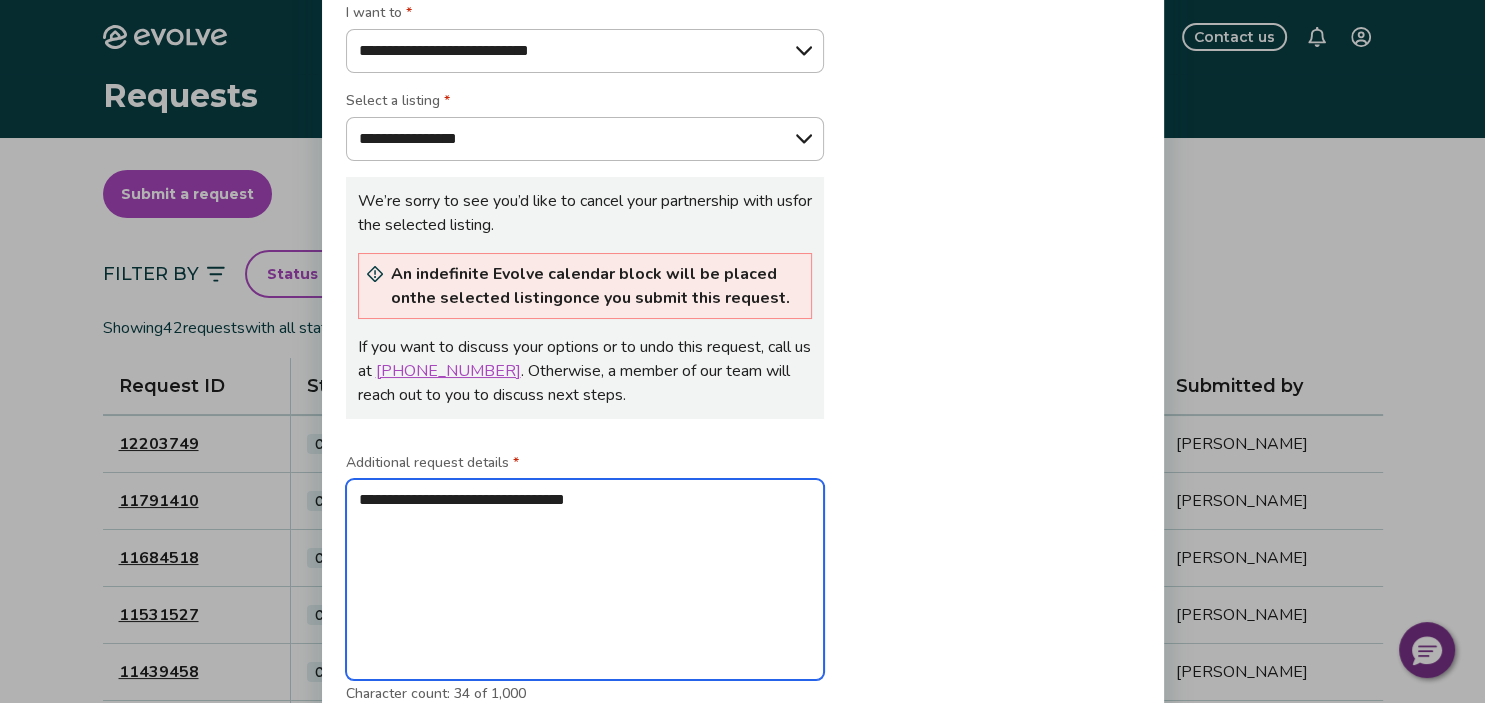 type on "**********" 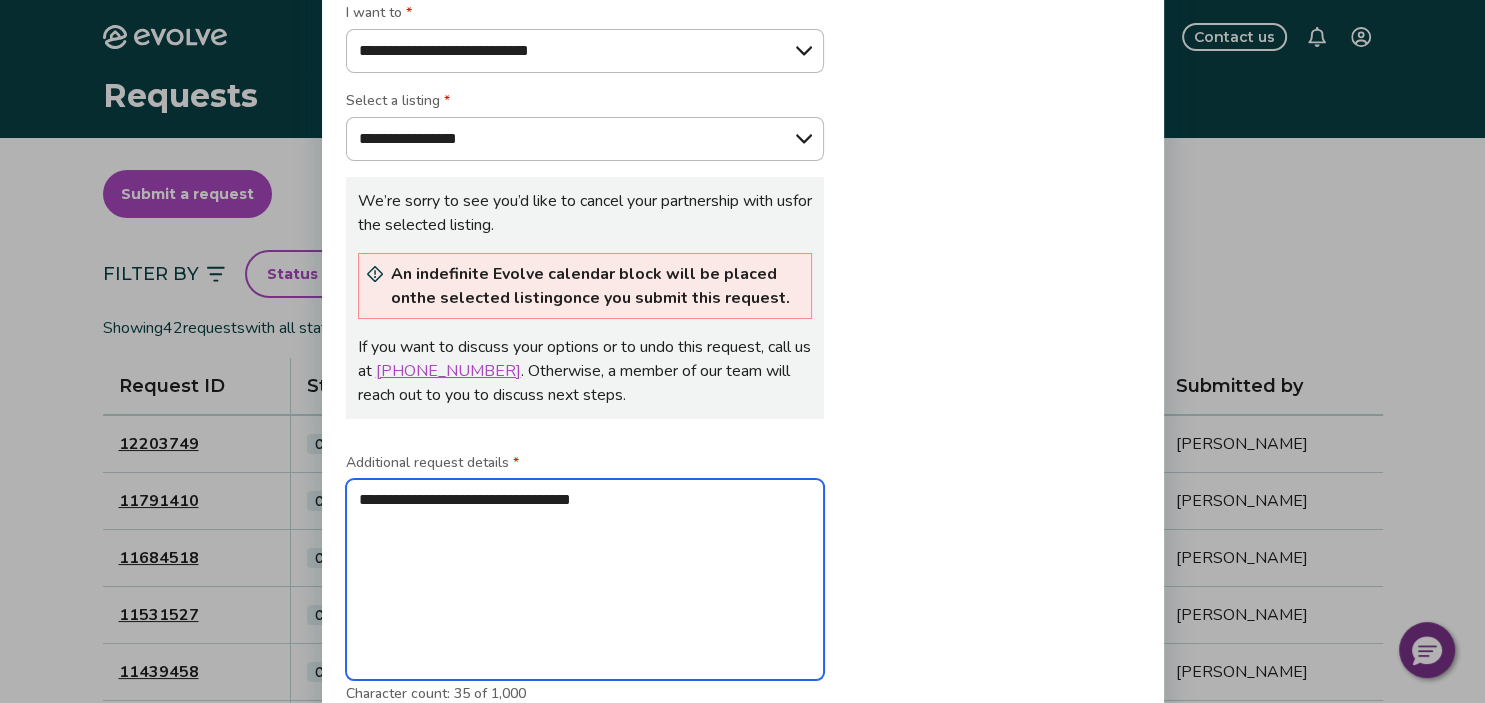 type on "**********" 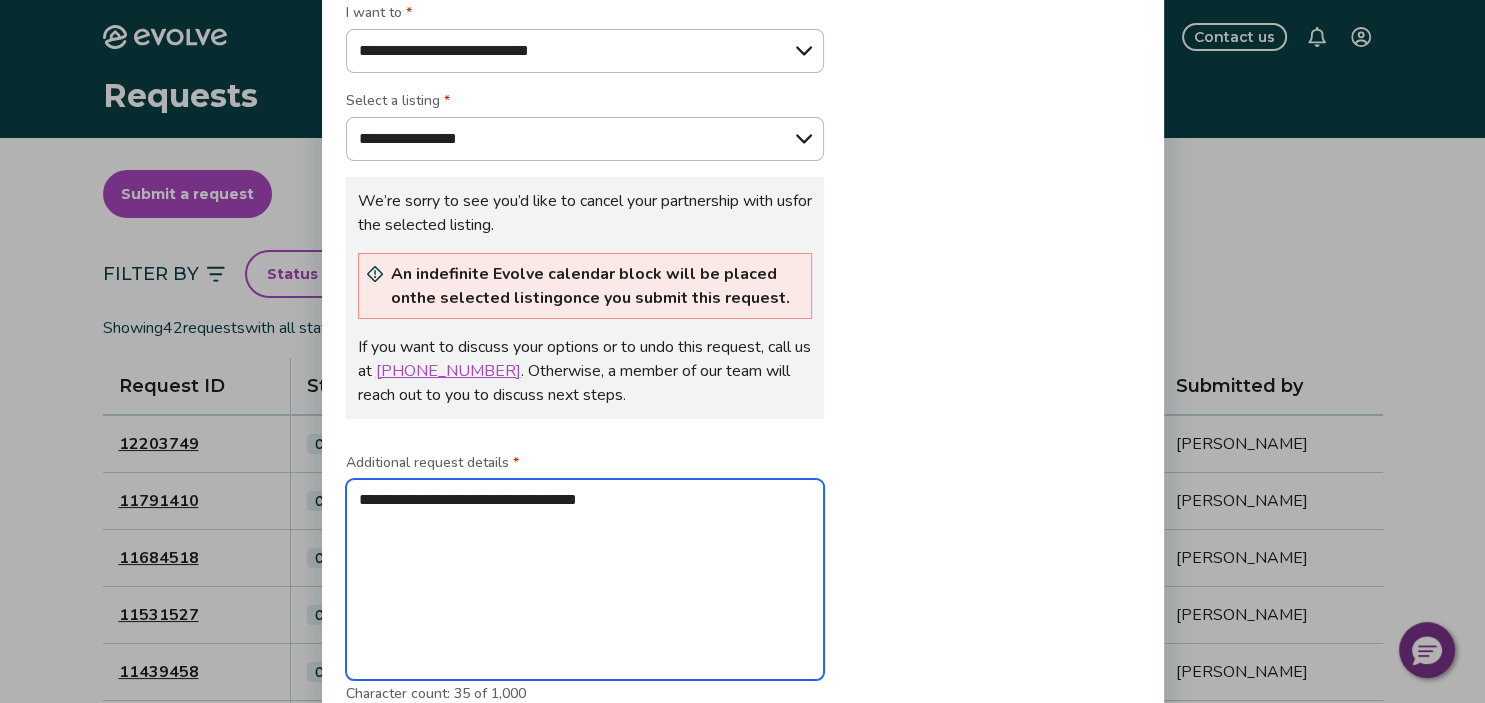 type on "**********" 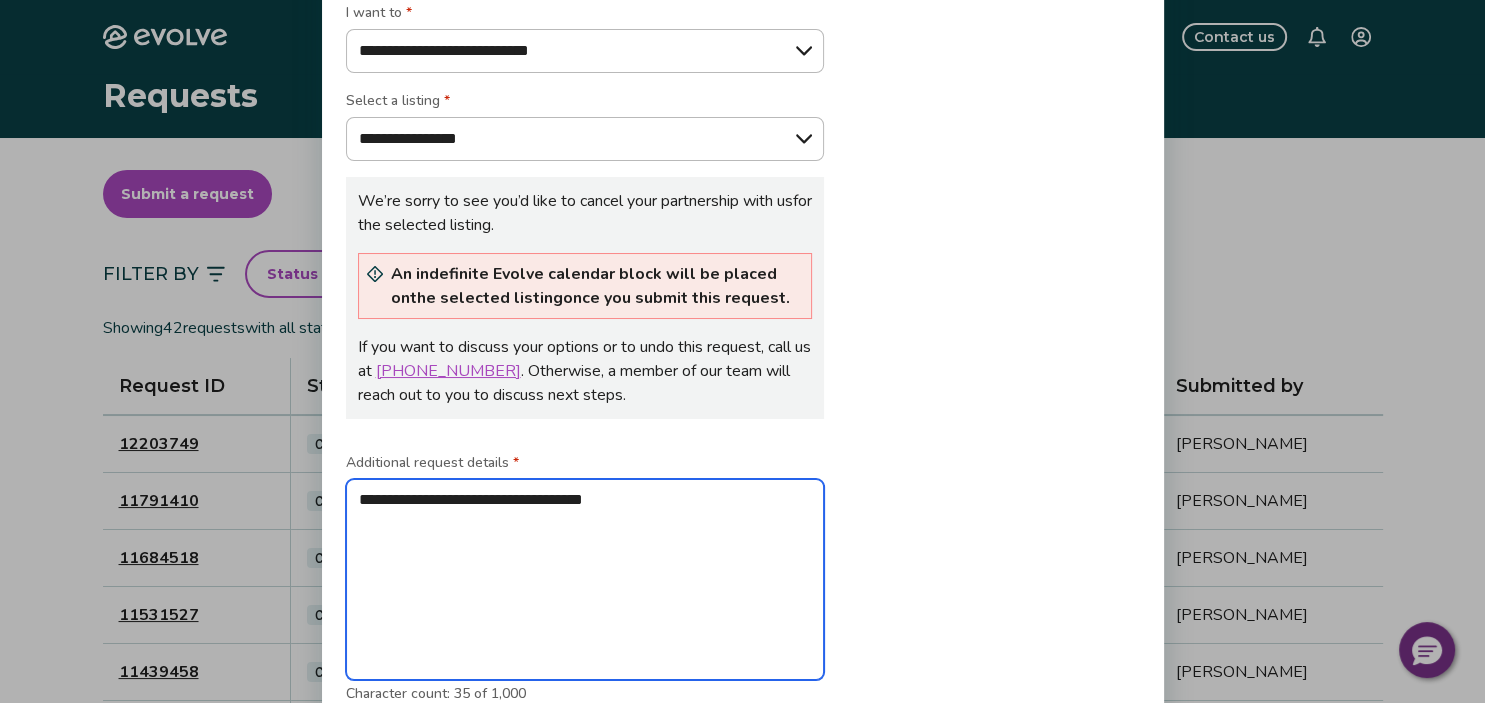 type on "**********" 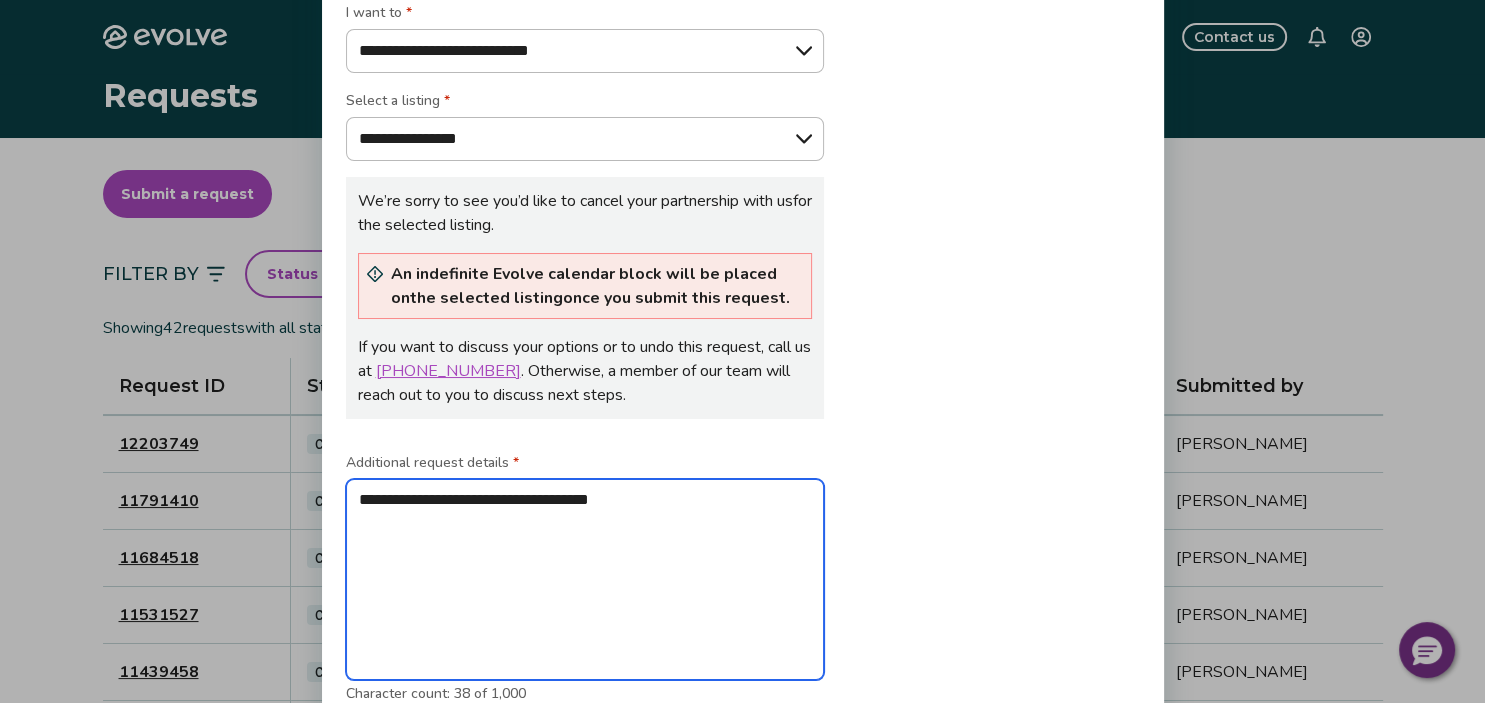 type on "**********" 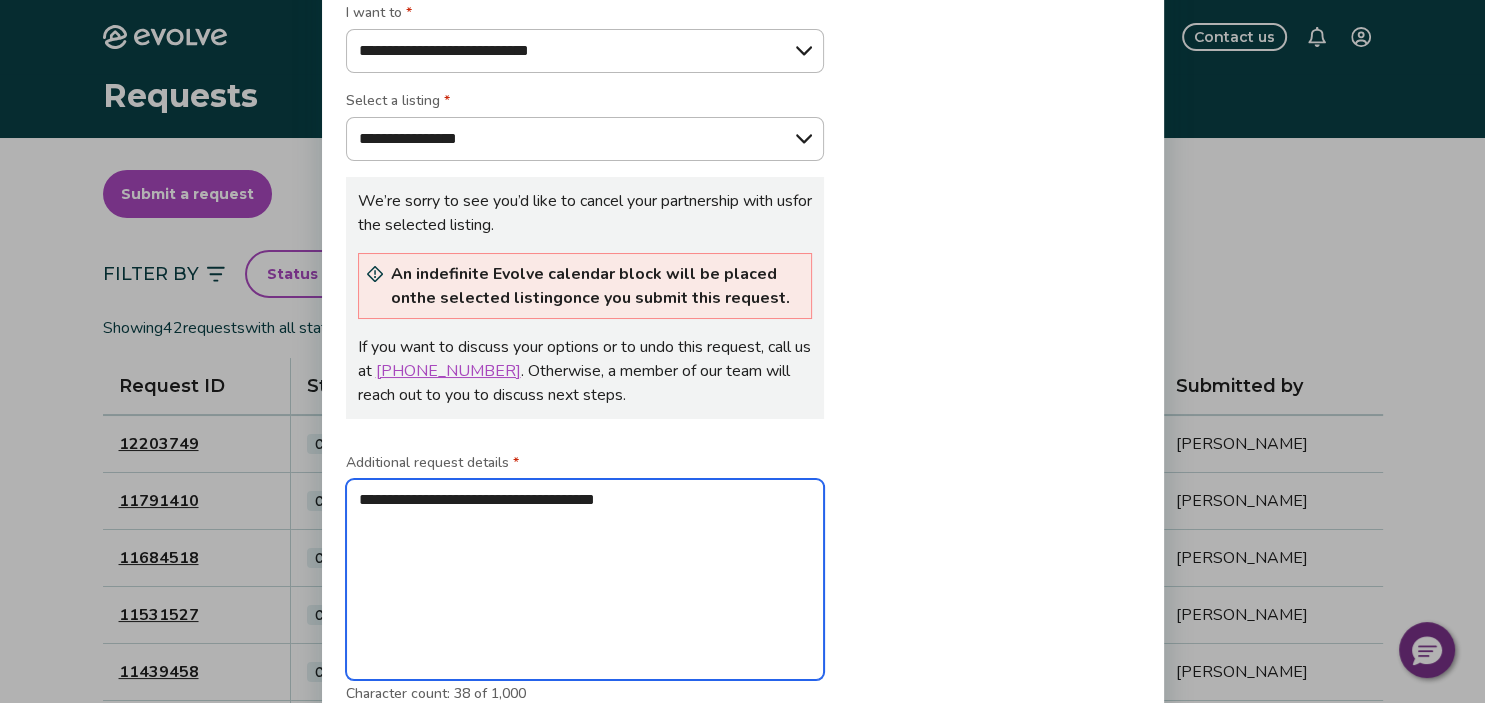 type on "**********" 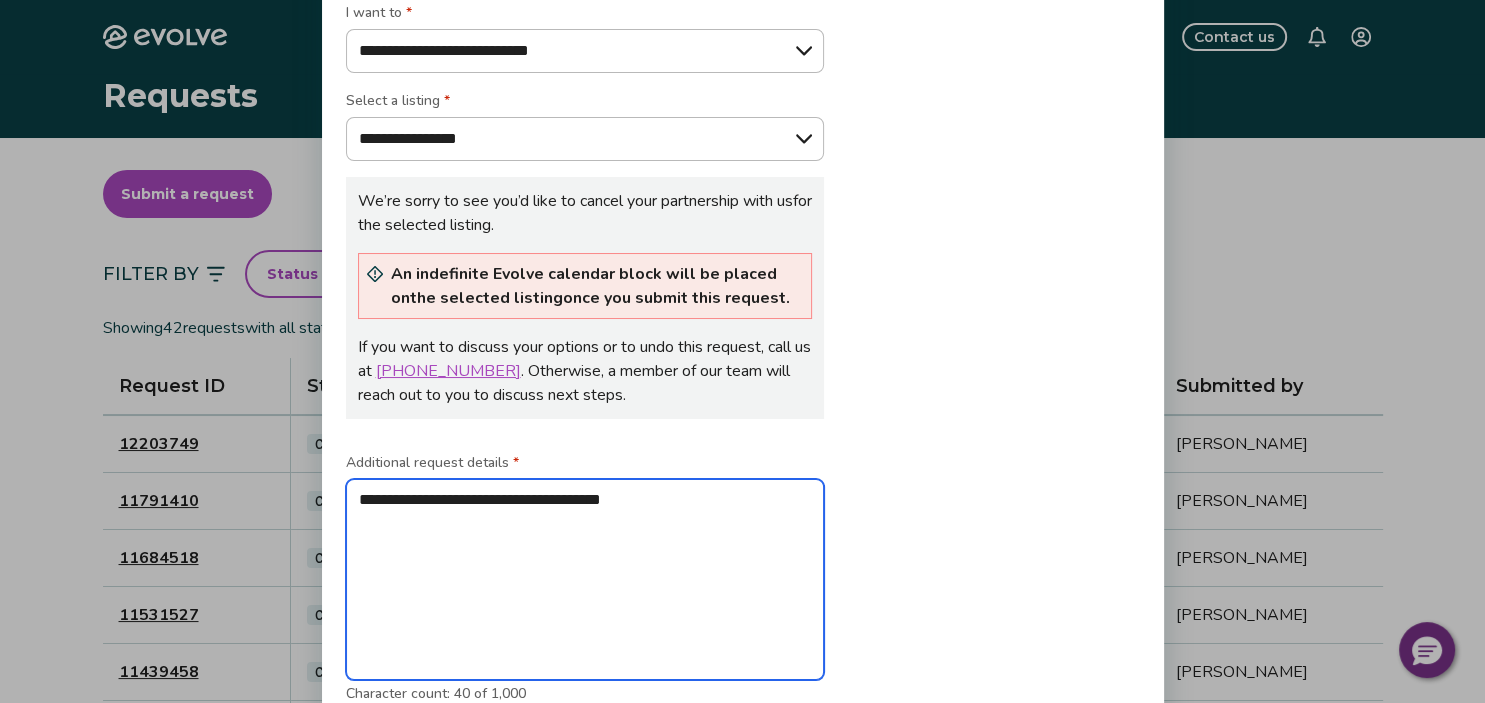 type on "*" 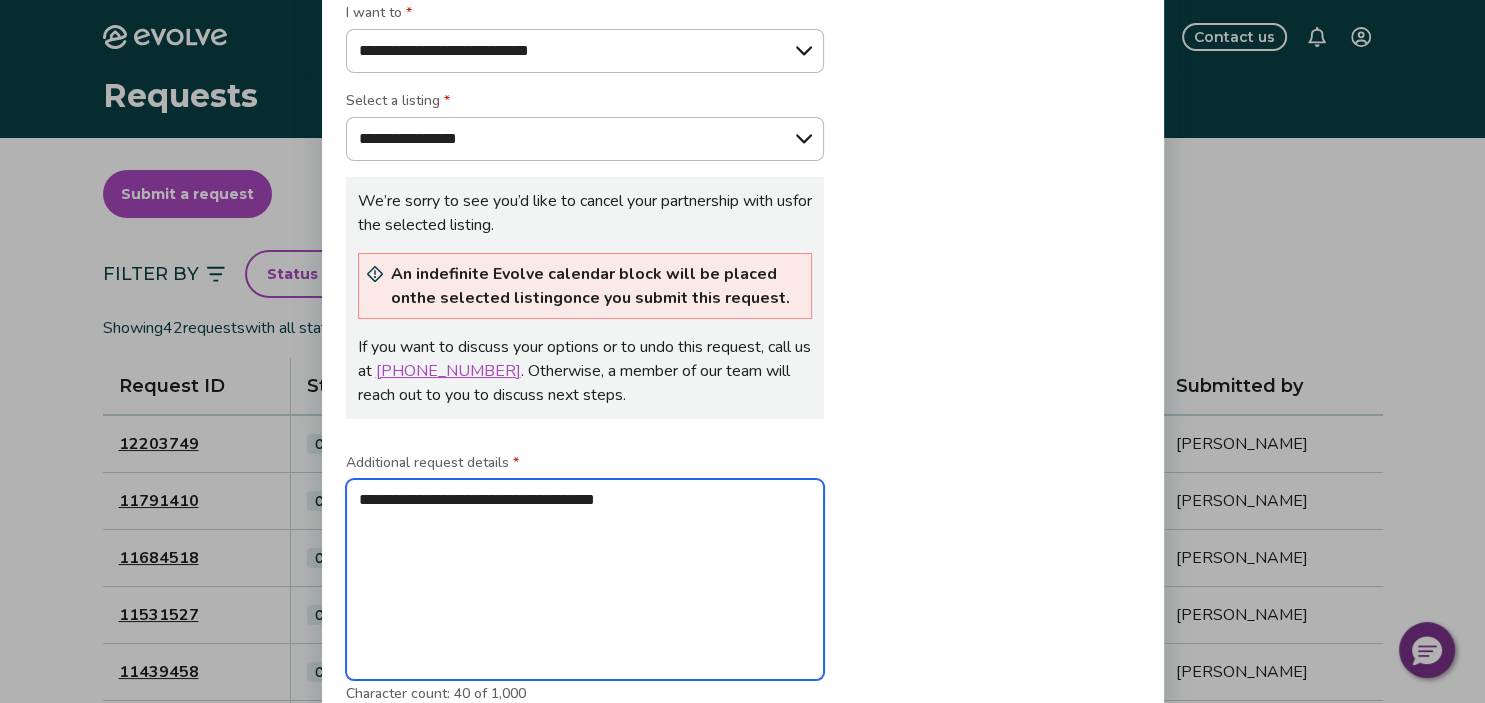 type on "**********" 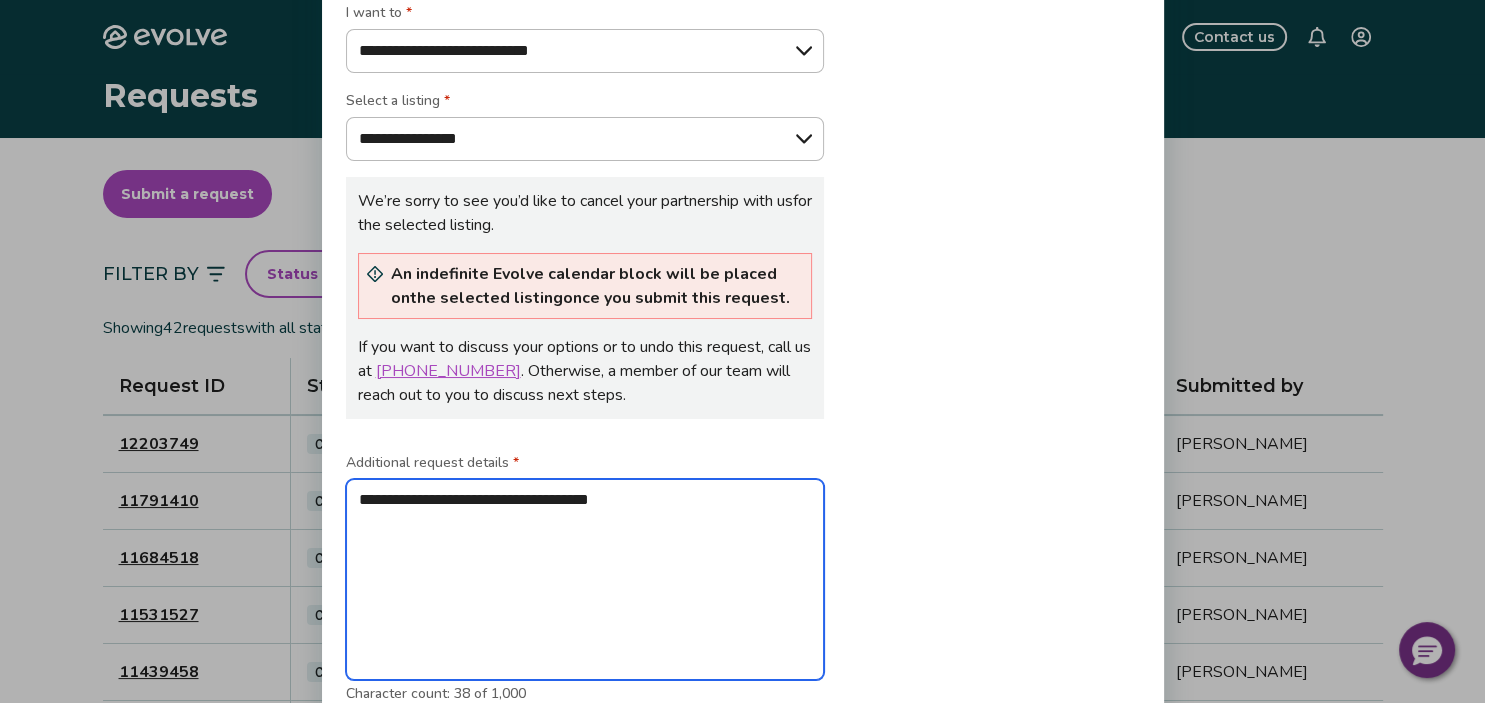 type on "**********" 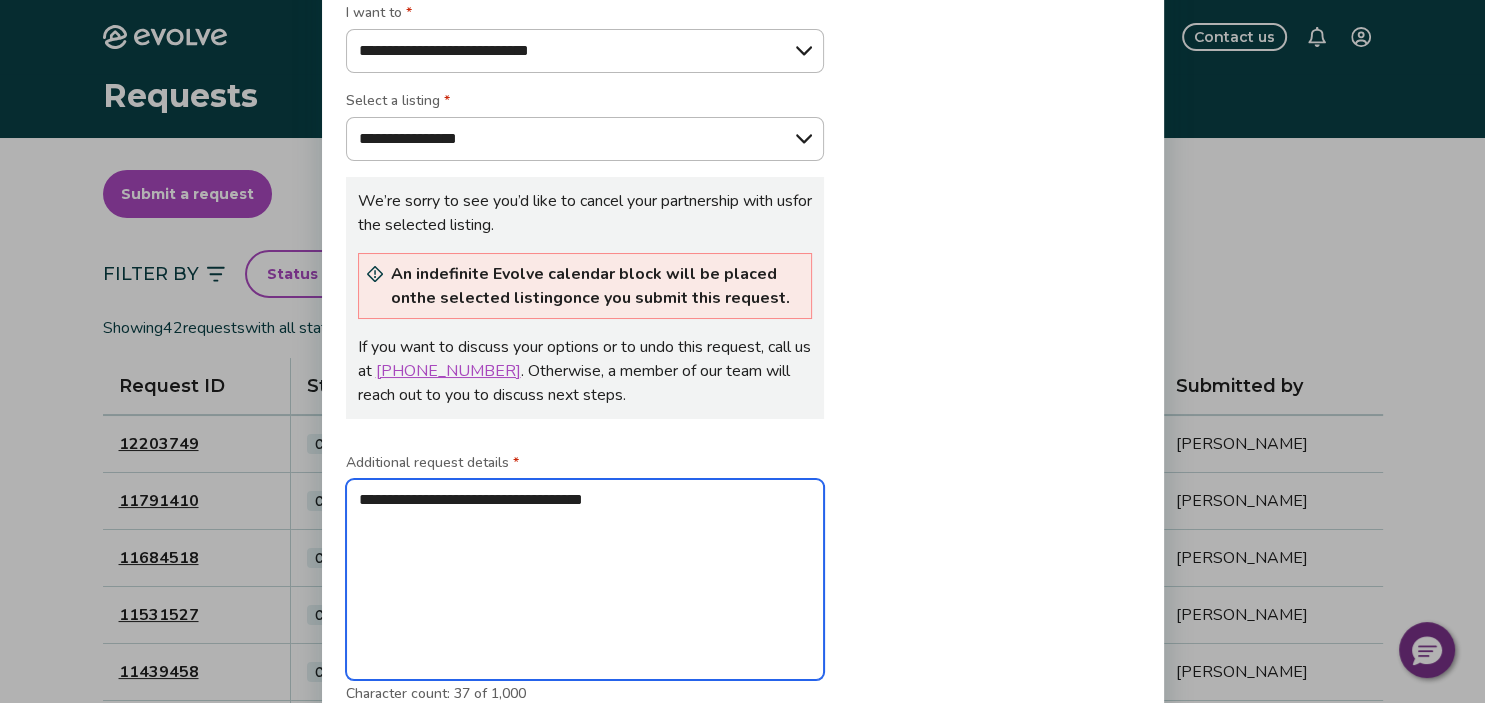 type on "**********" 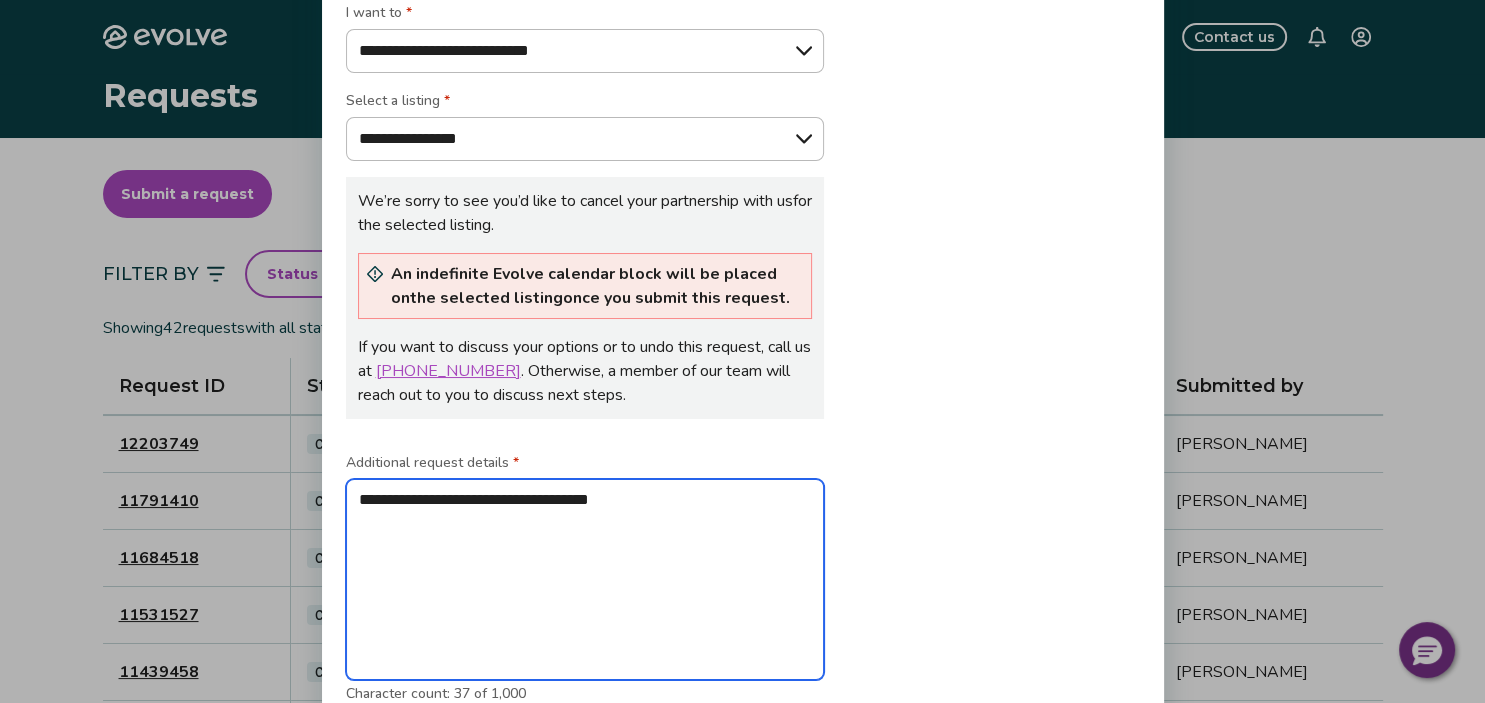 type on "**********" 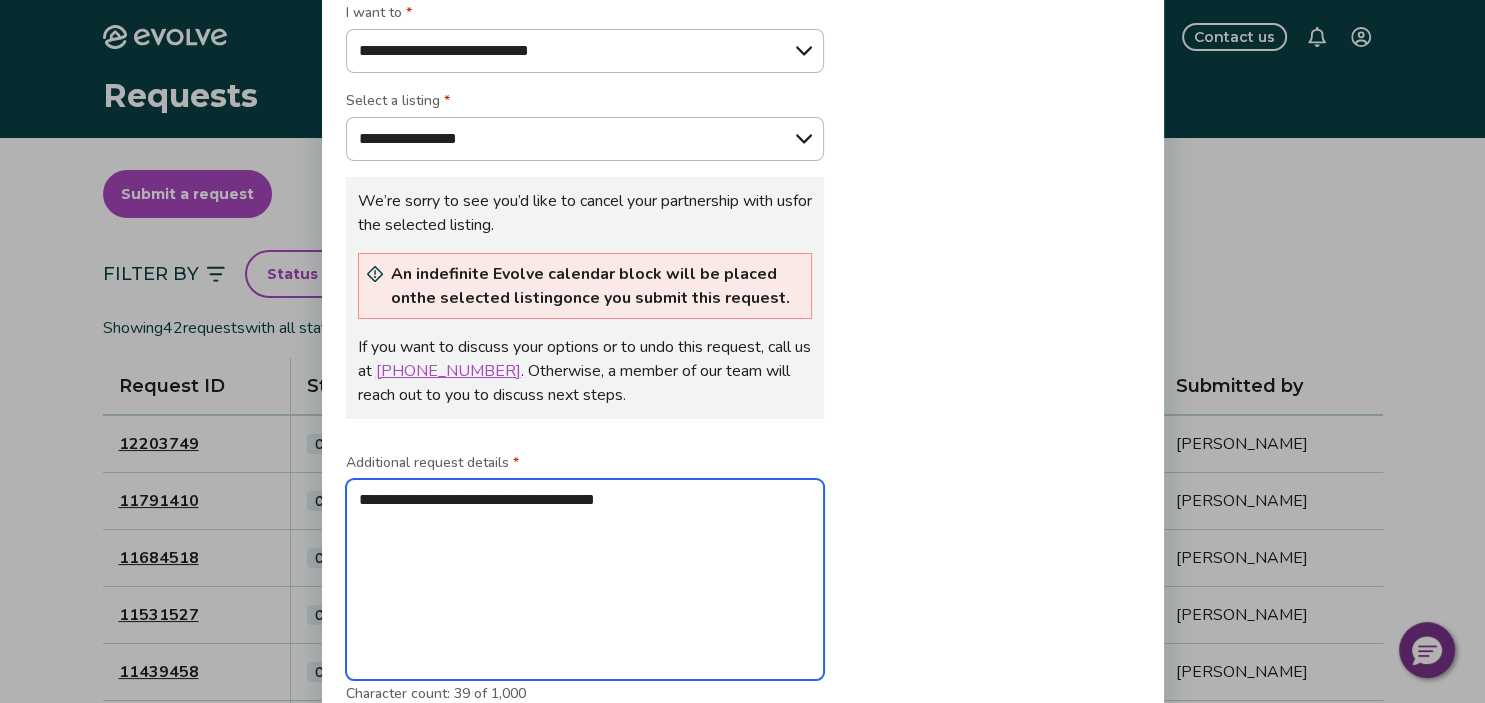 type on "**********" 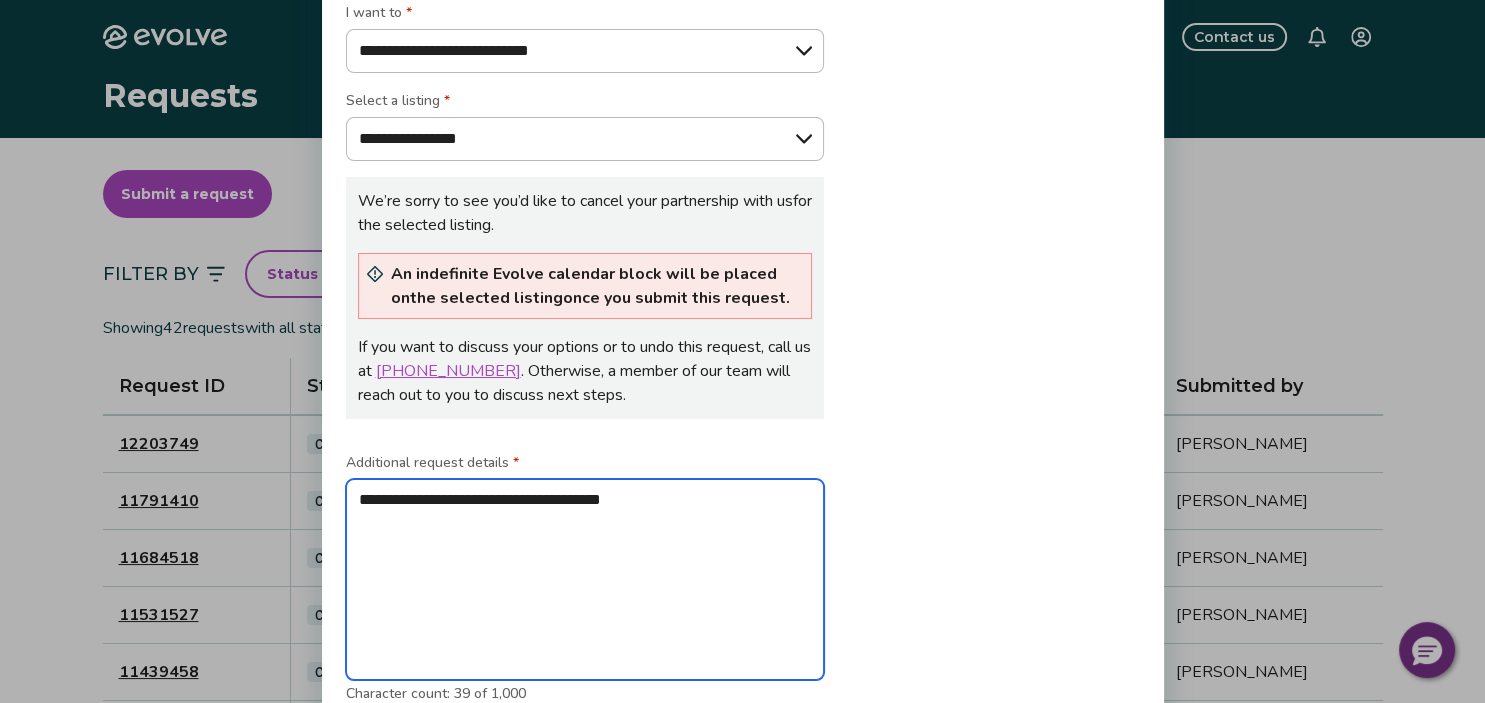 type on "*" 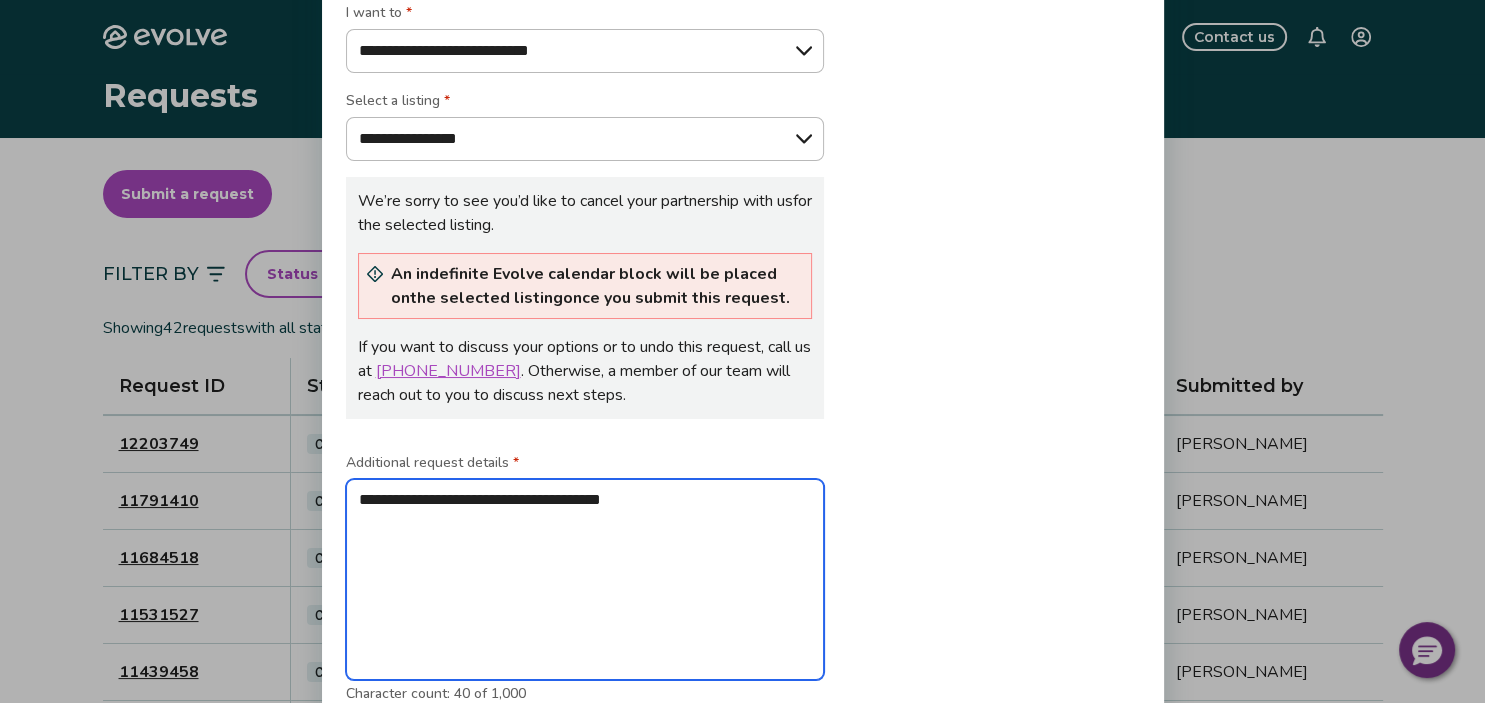 type on "**********" 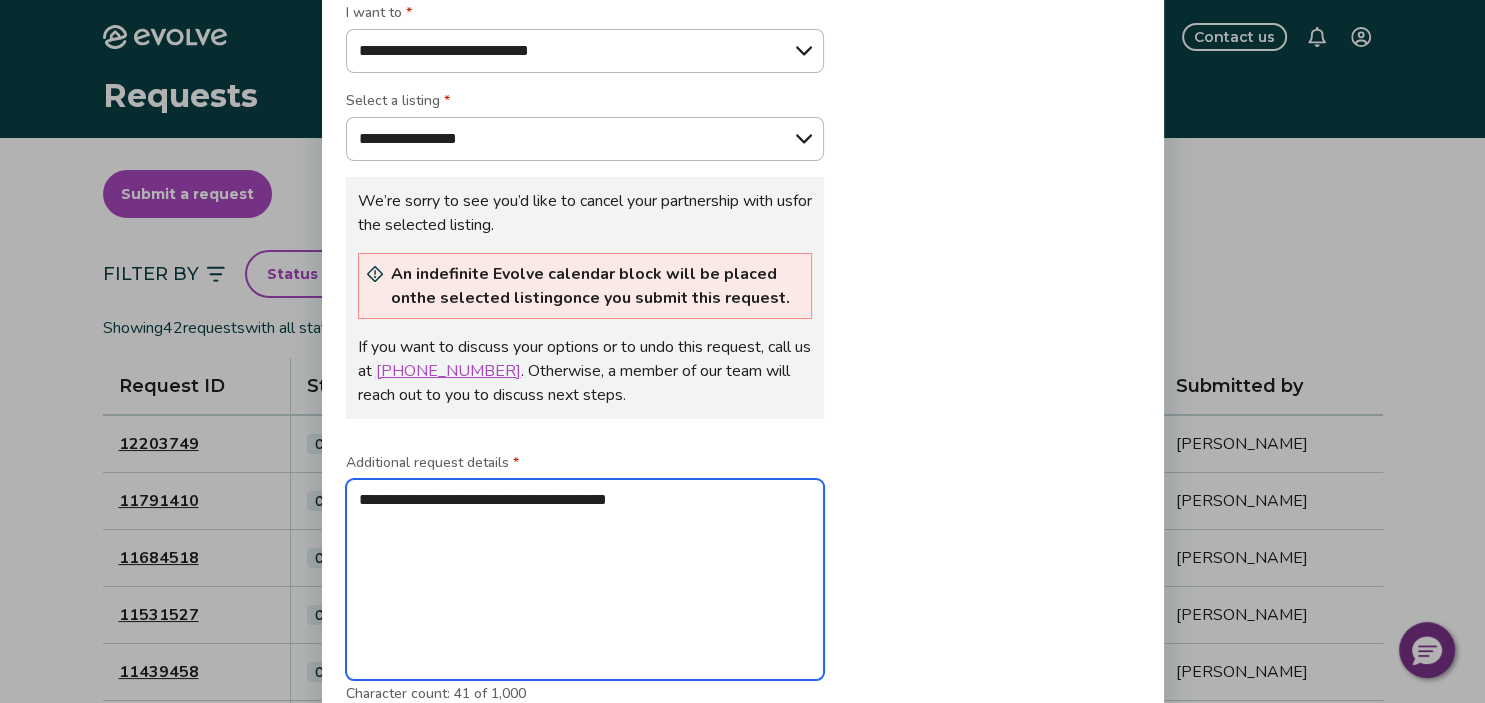 type on "**********" 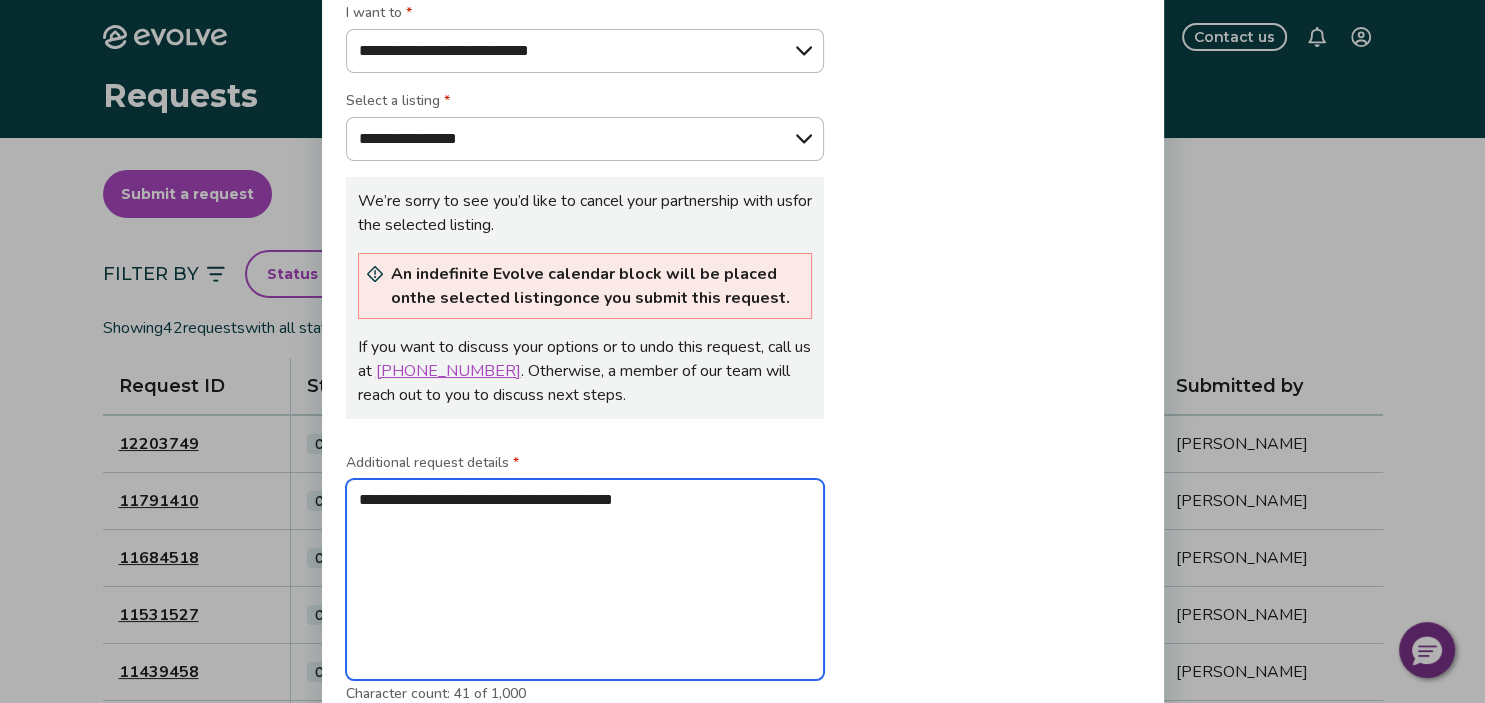 type on "**********" 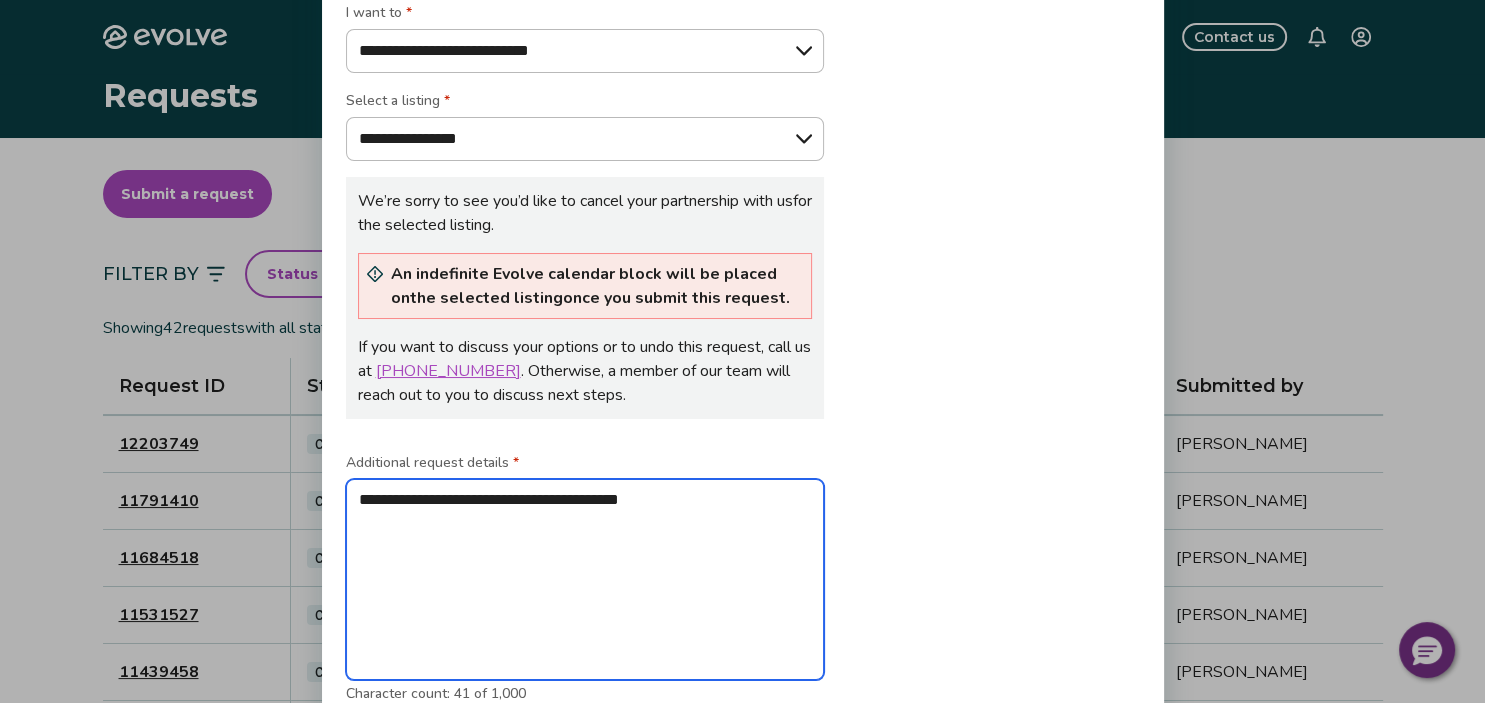 type on "*" 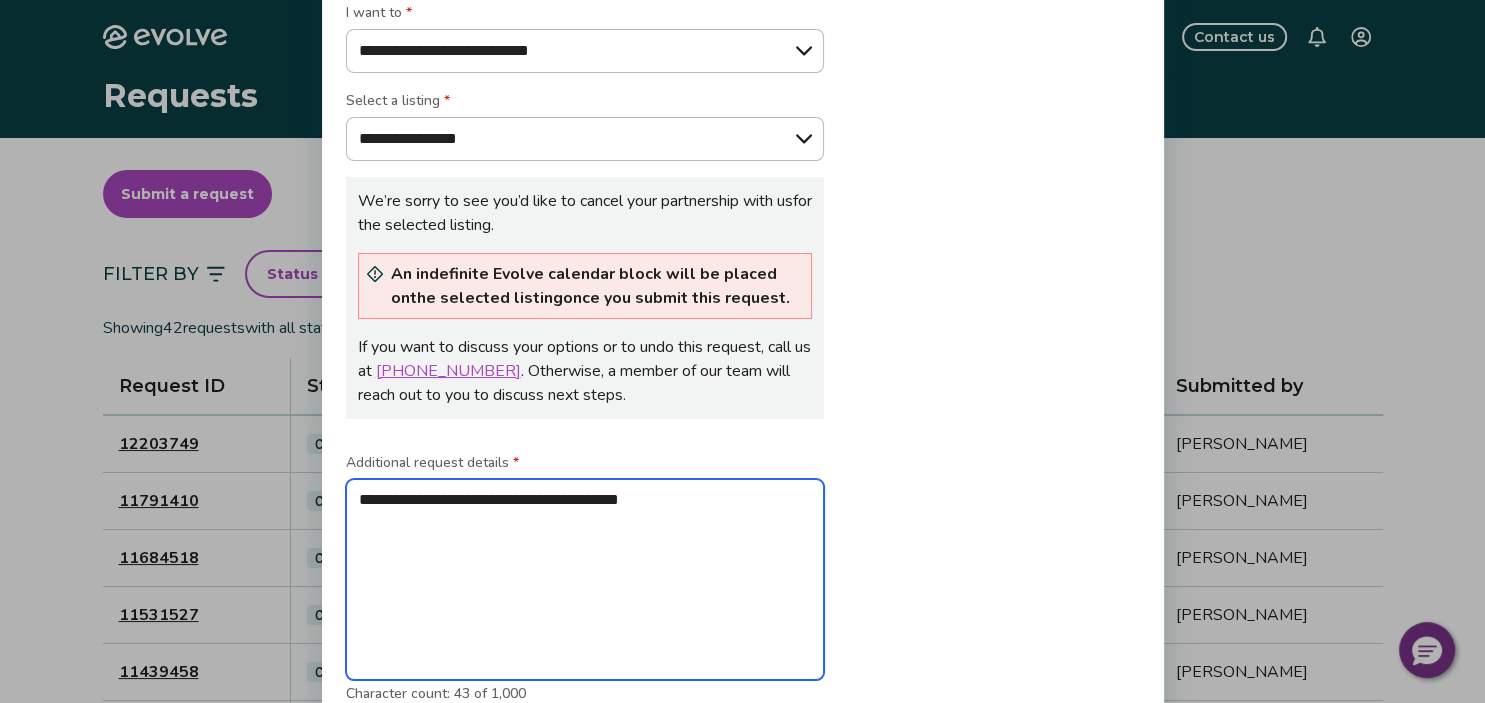 type on "**********" 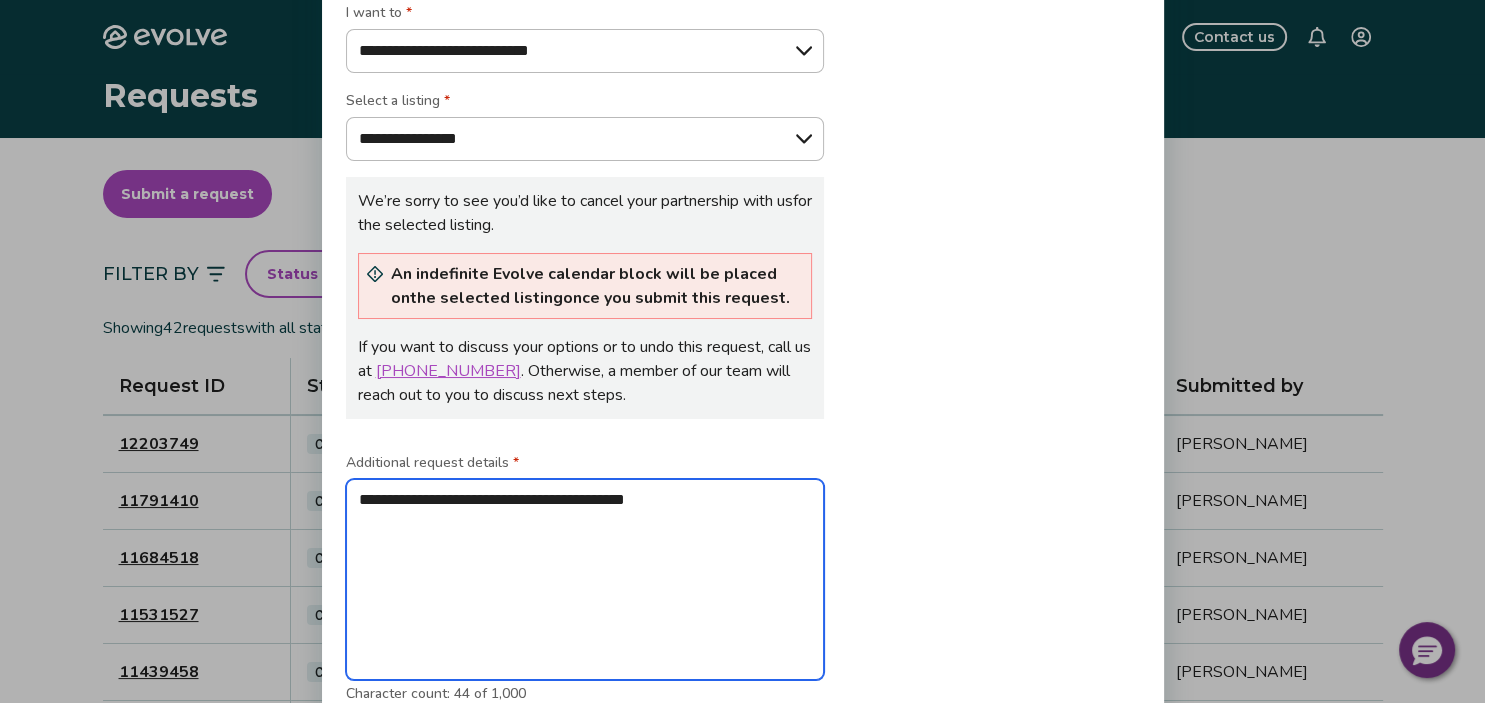 type on "**********" 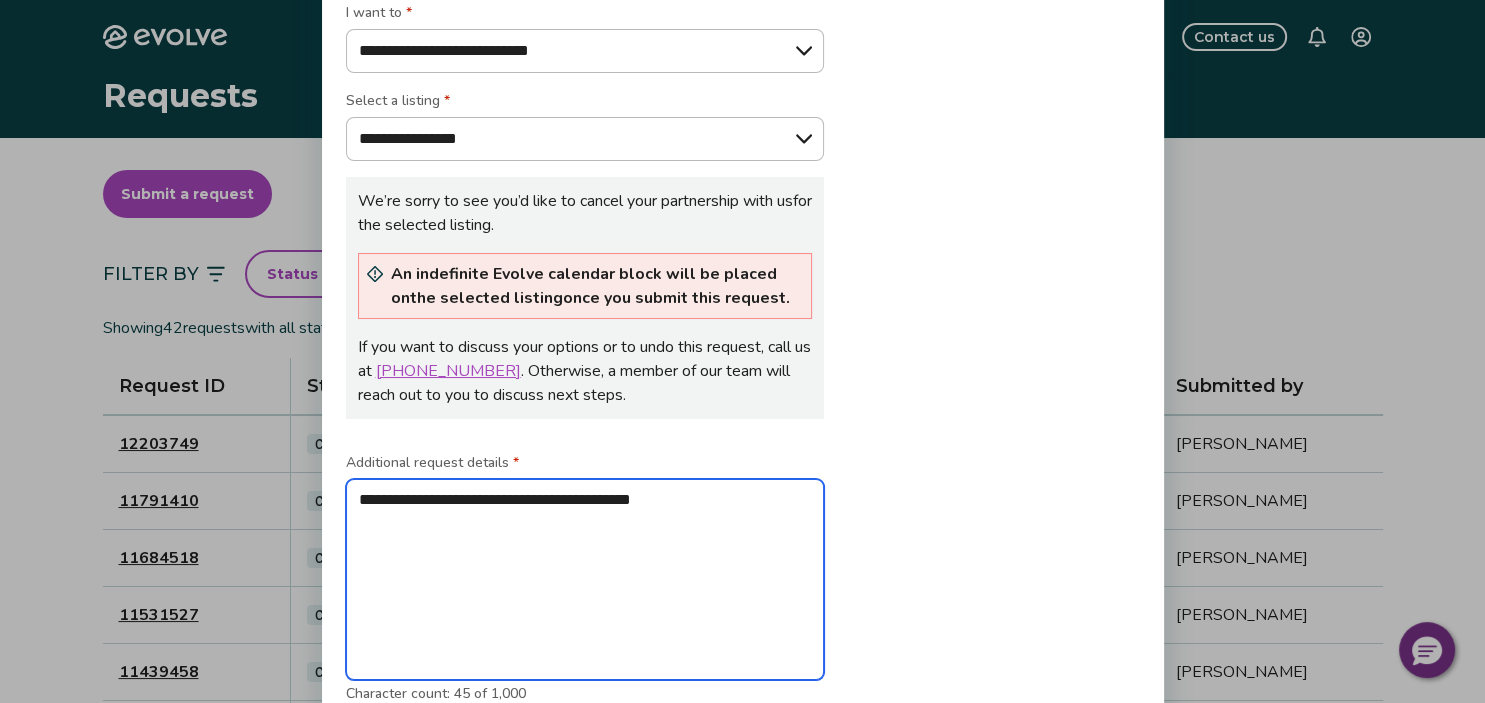 type on "**********" 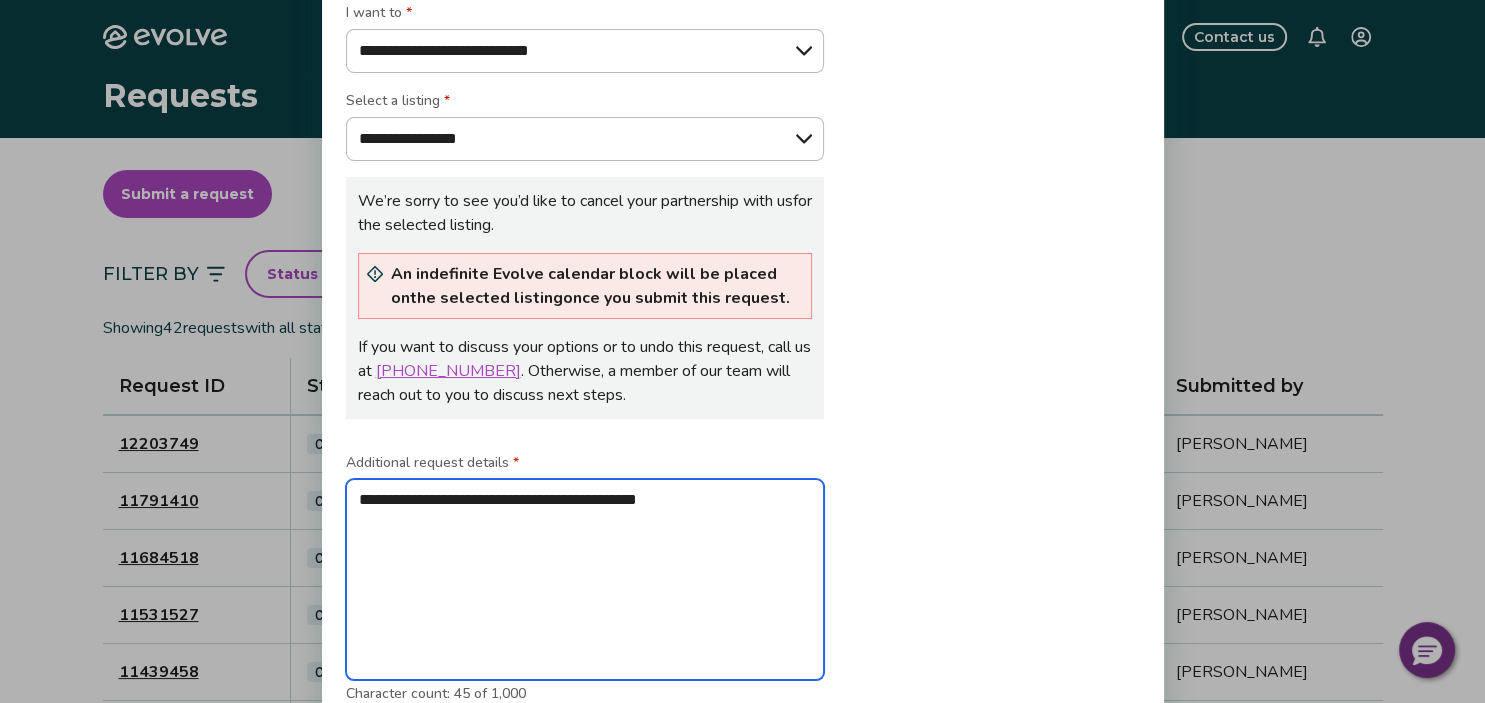 type on "**********" 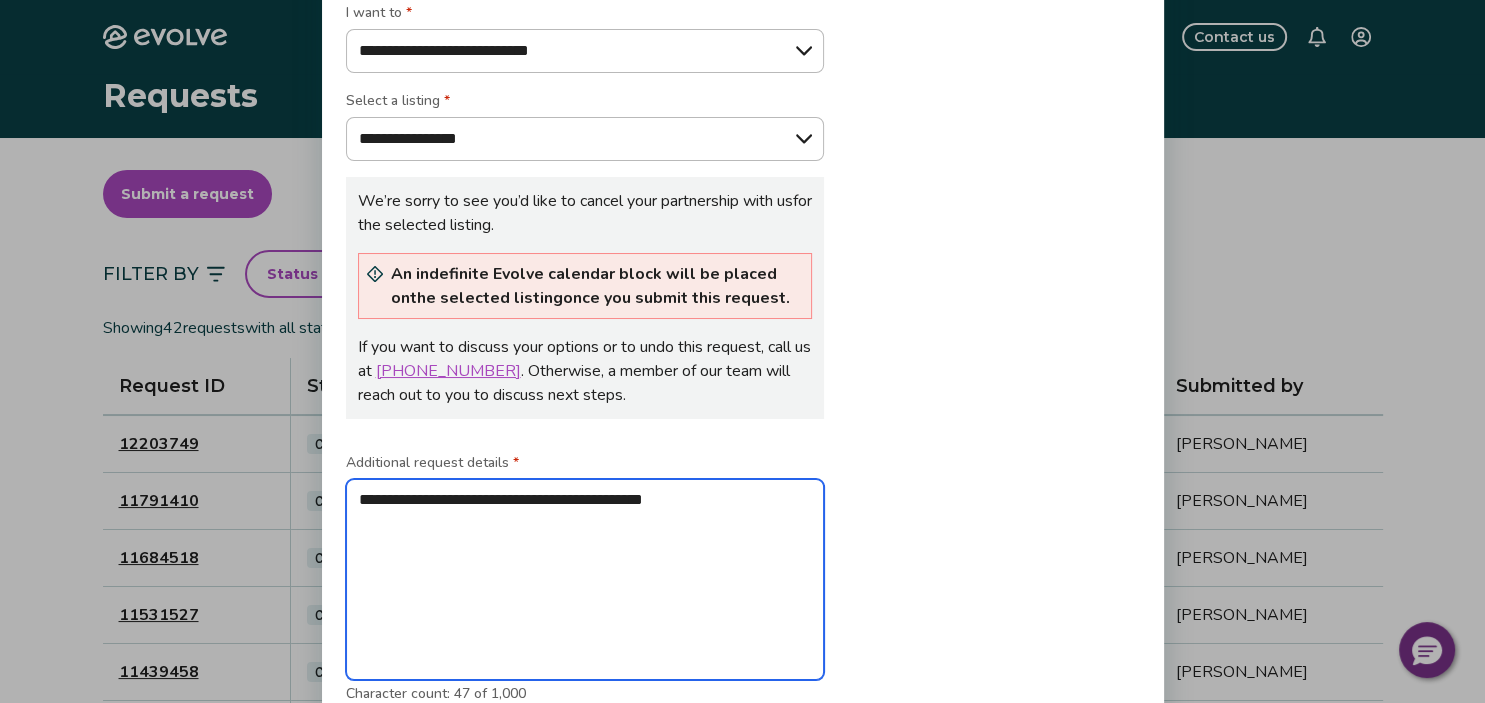 type on "**********" 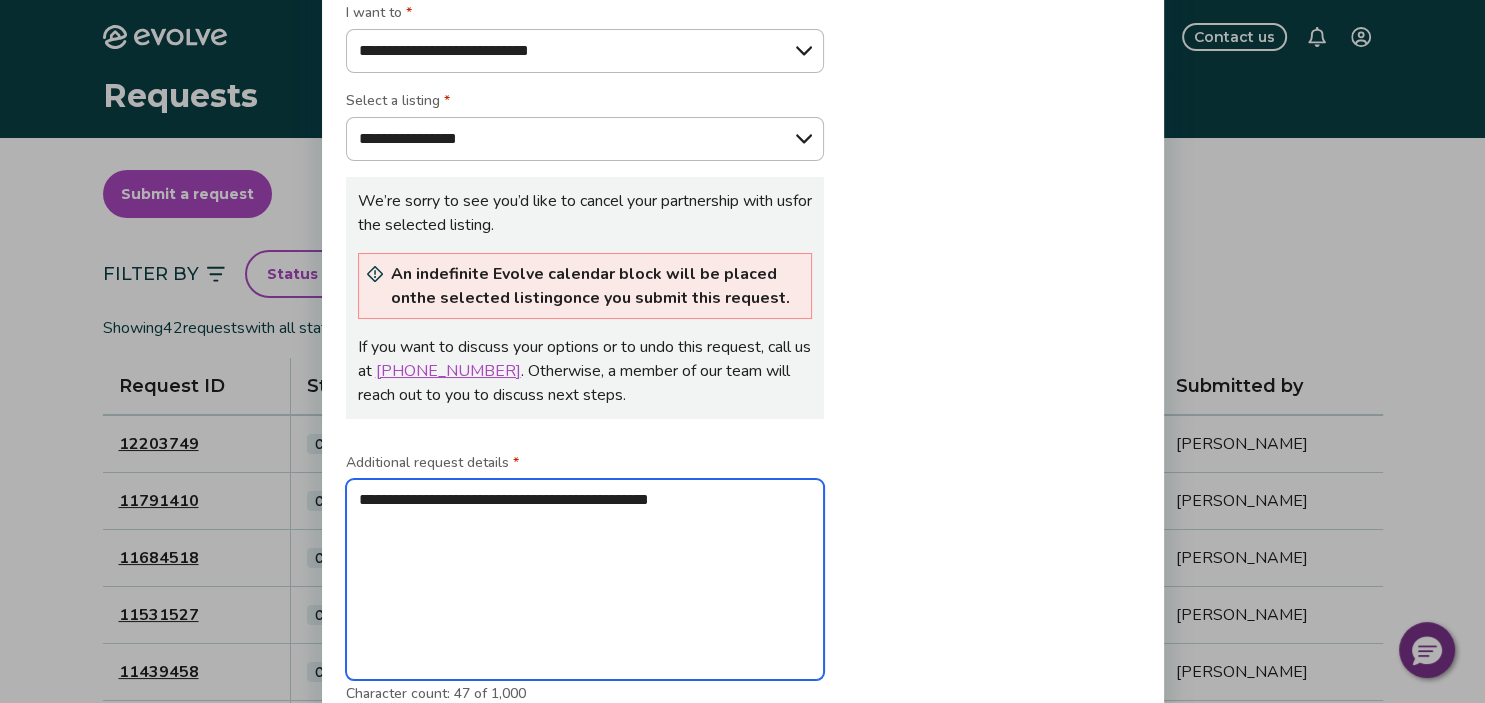 type on "**********" 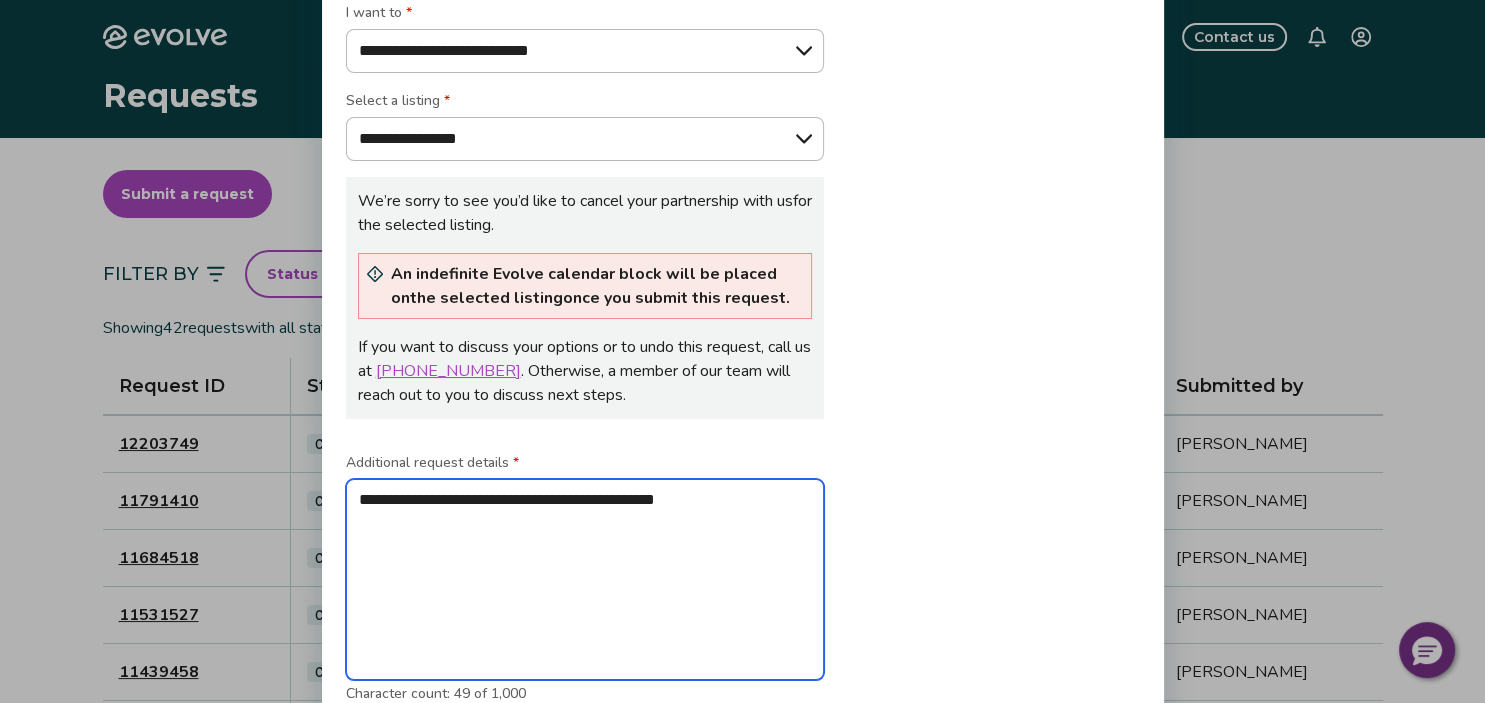 type on "**********" 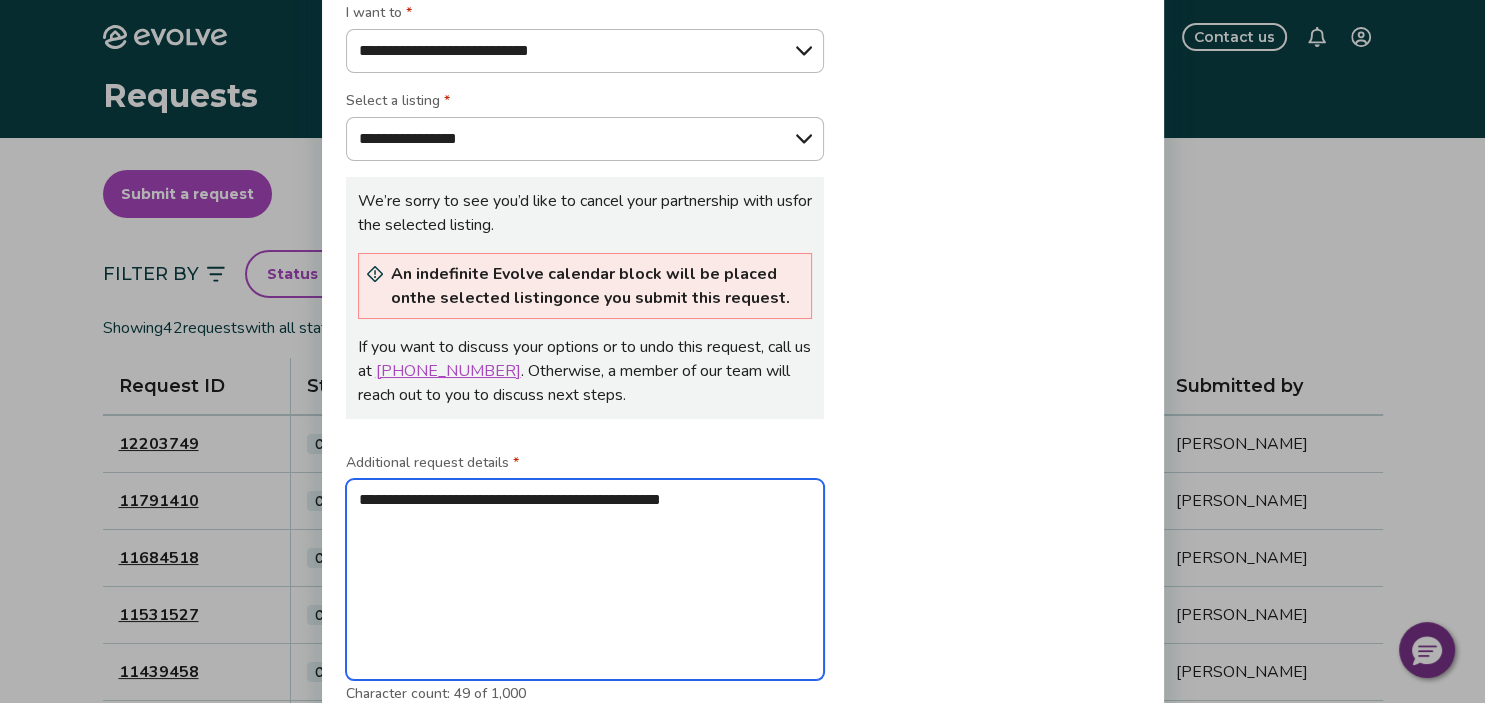 type on "**********" 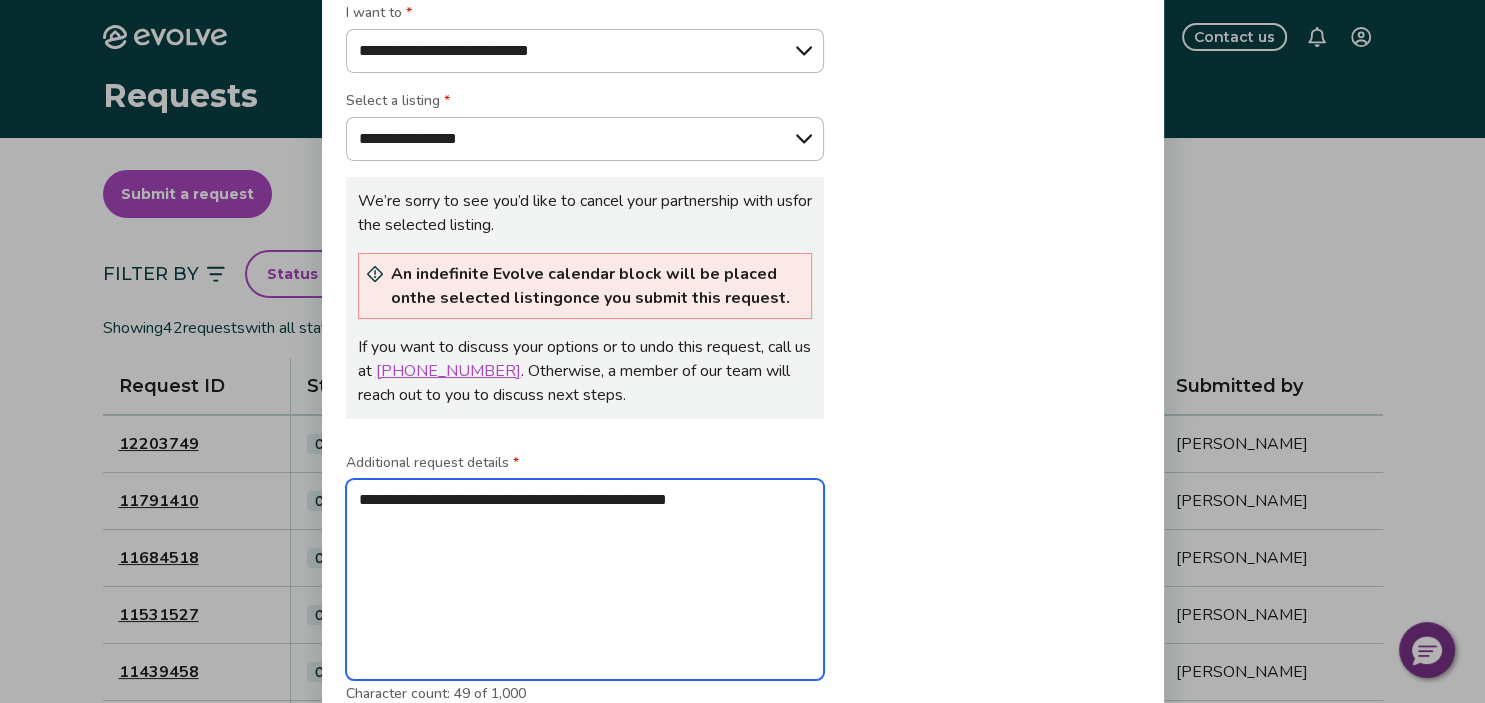 type on "*" 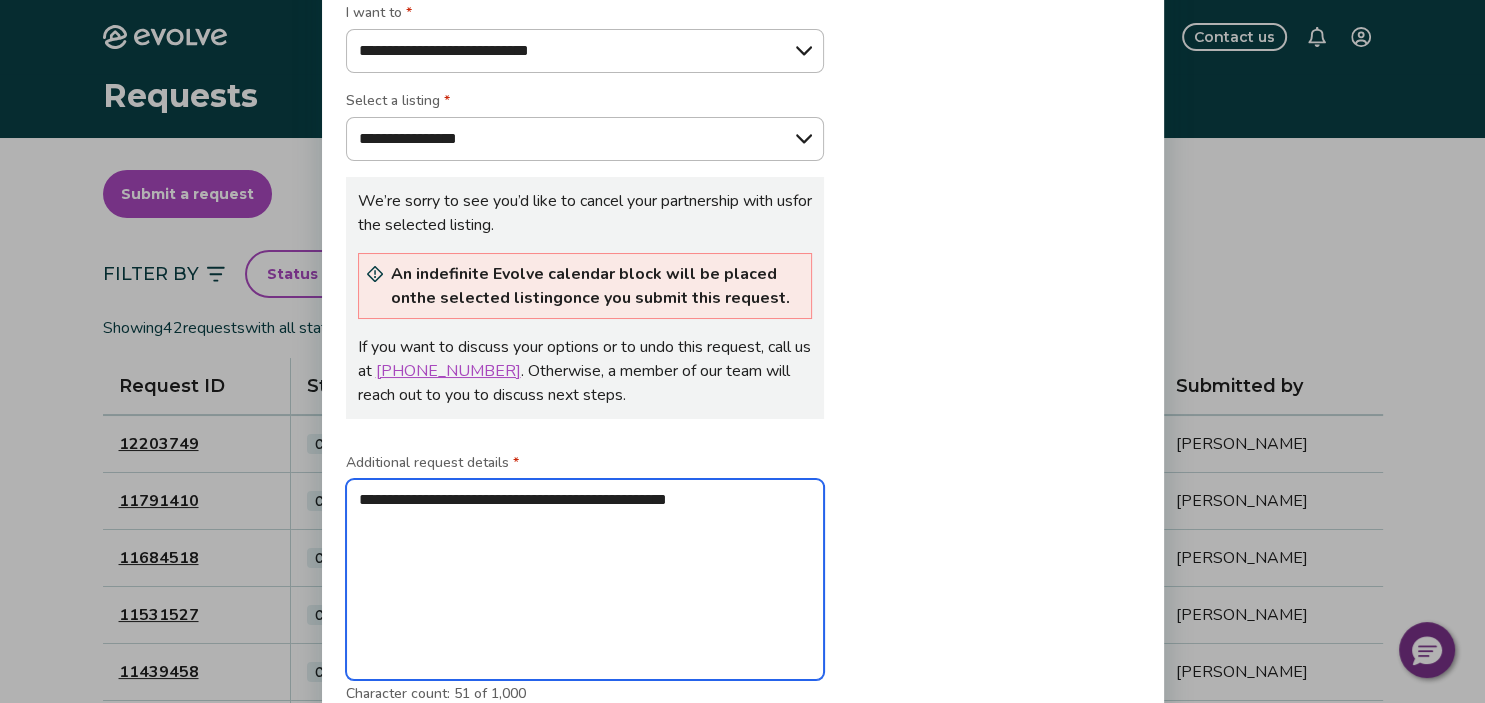 type on "**********" 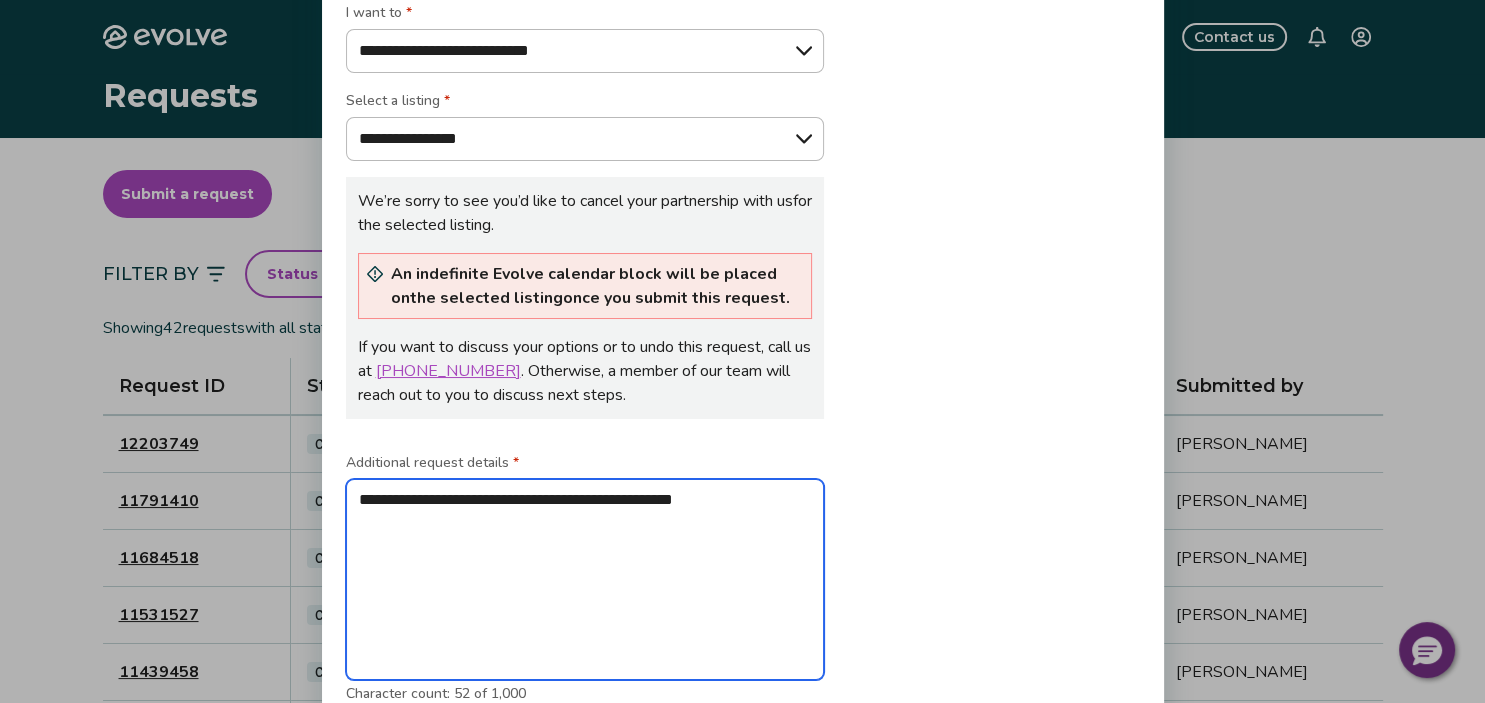 type on "**********" 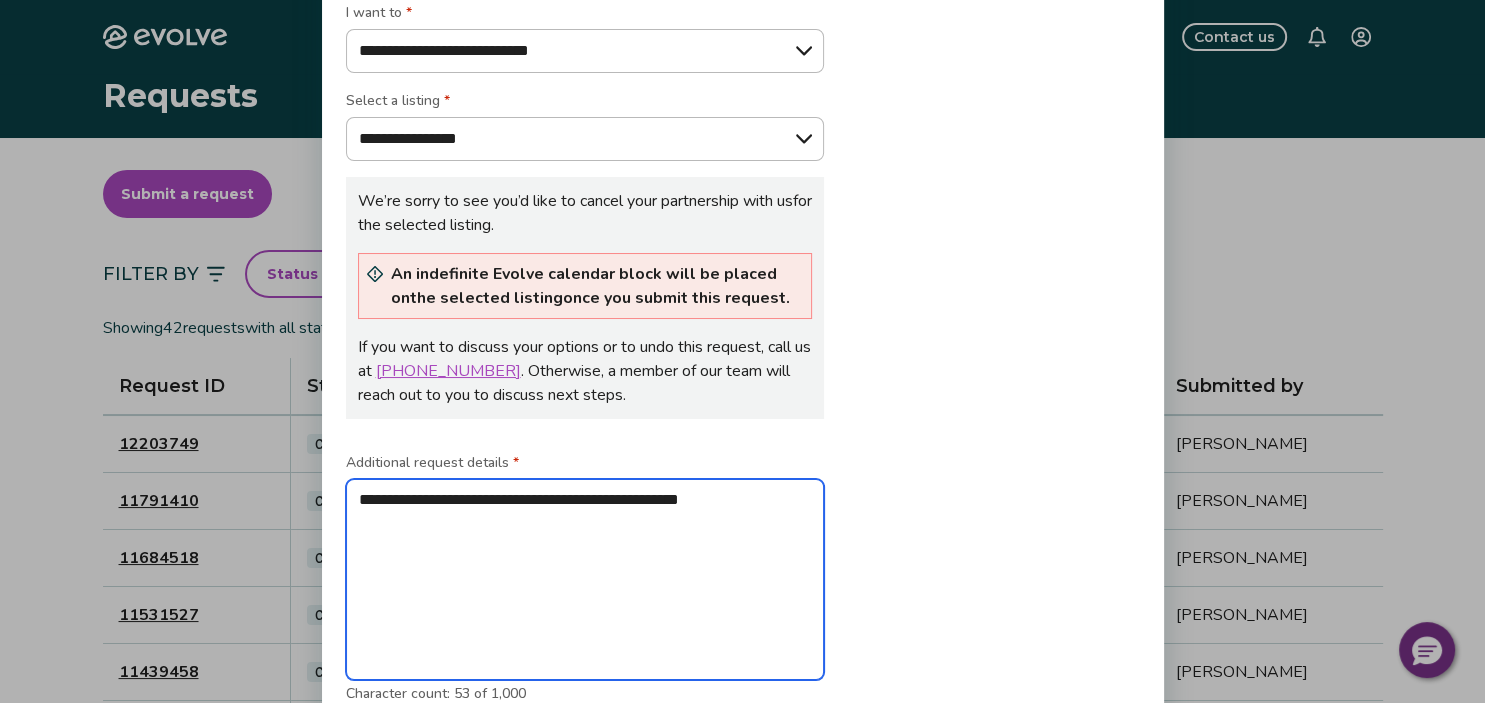 type on "**********" 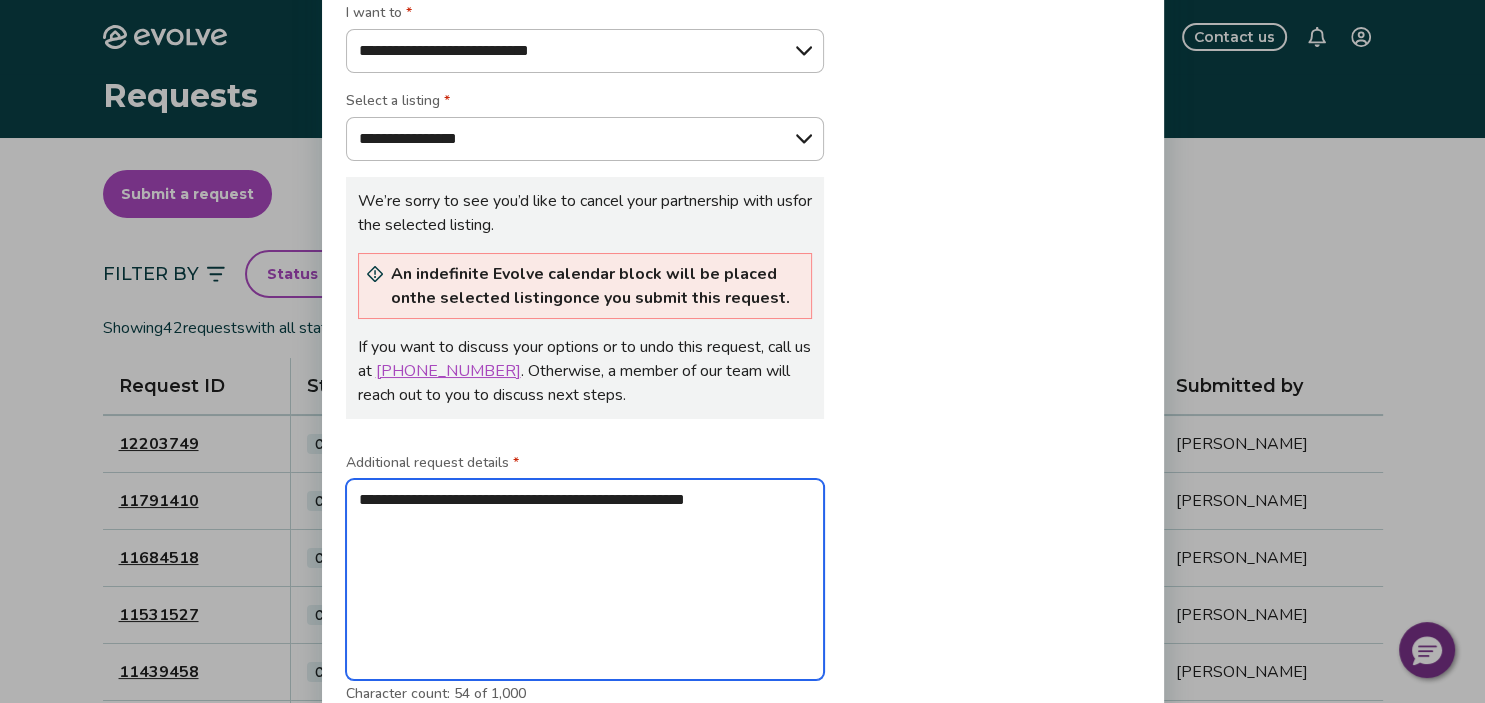 type on "**********" 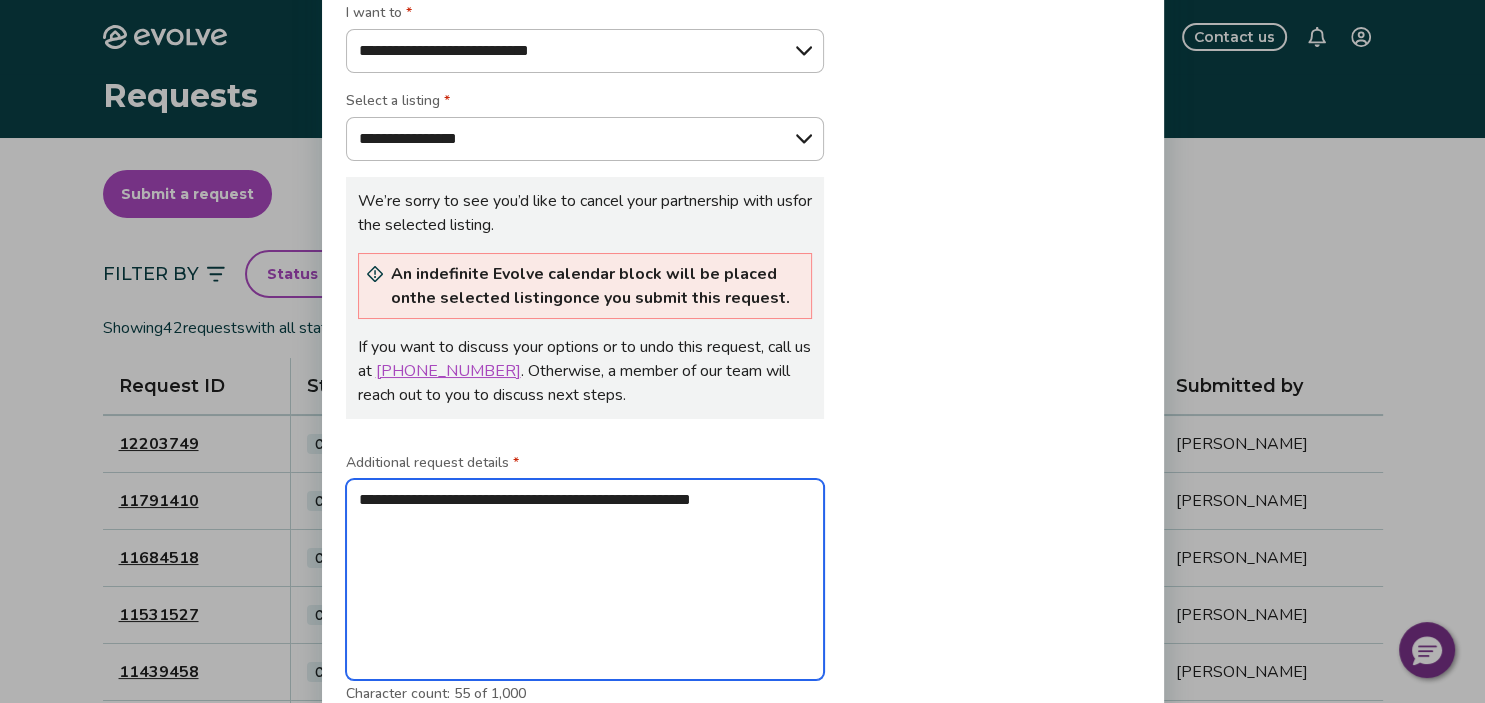 type on "**********" 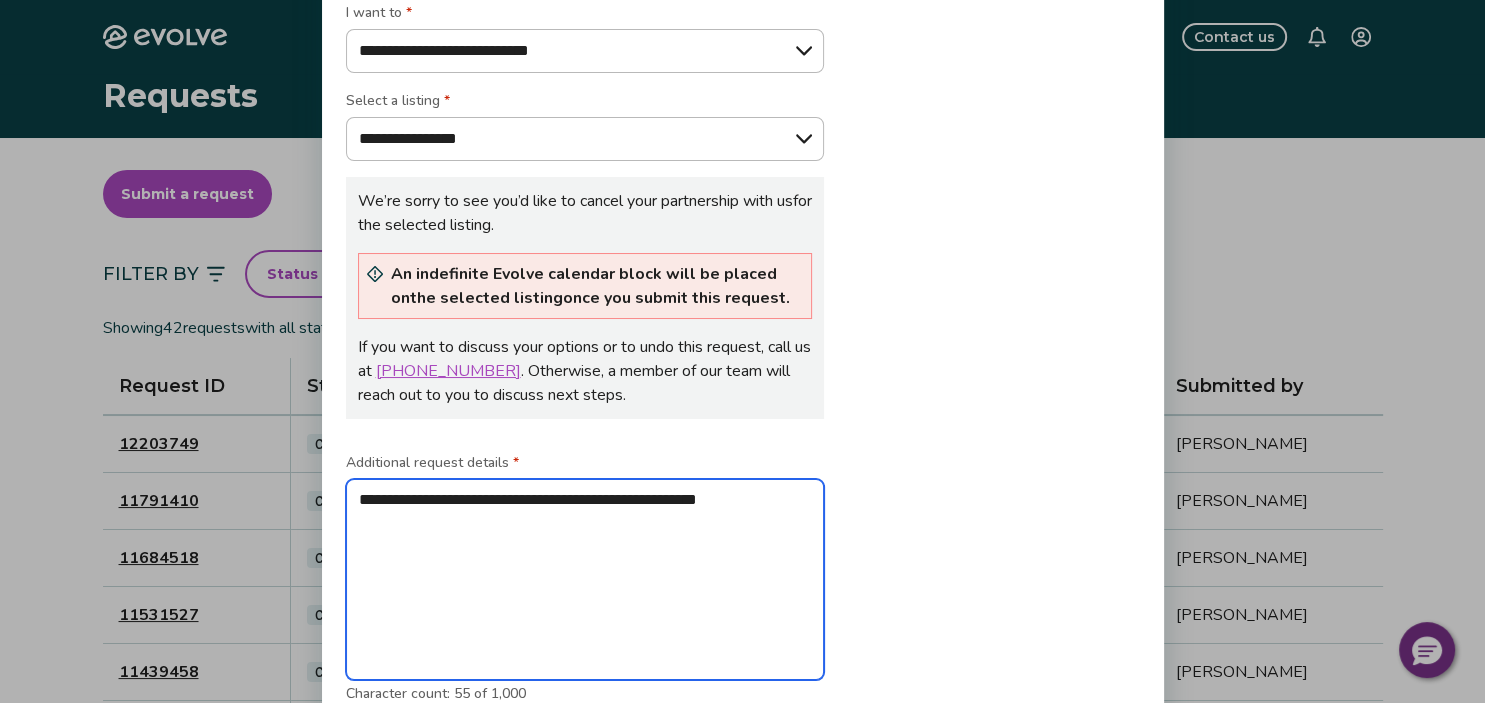 type on "**********" 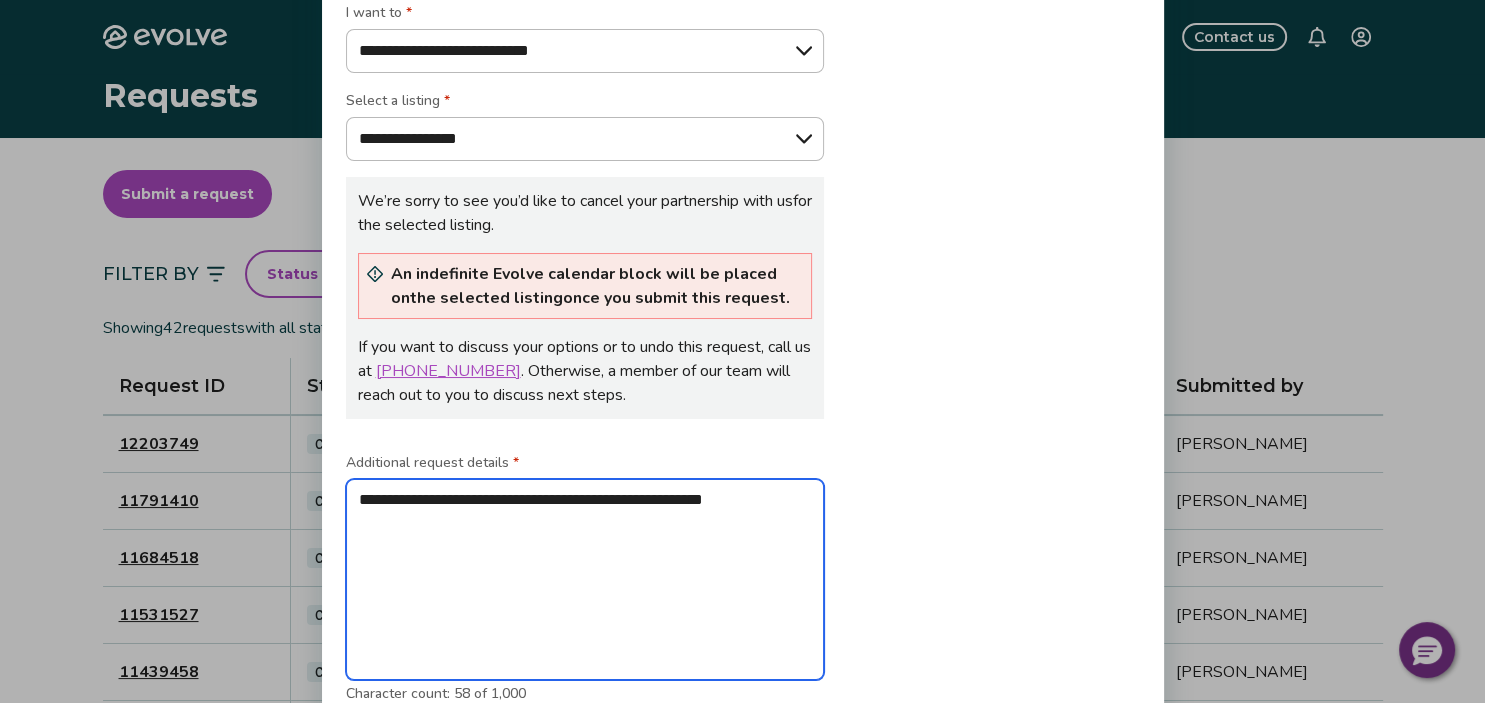 type on "**********" 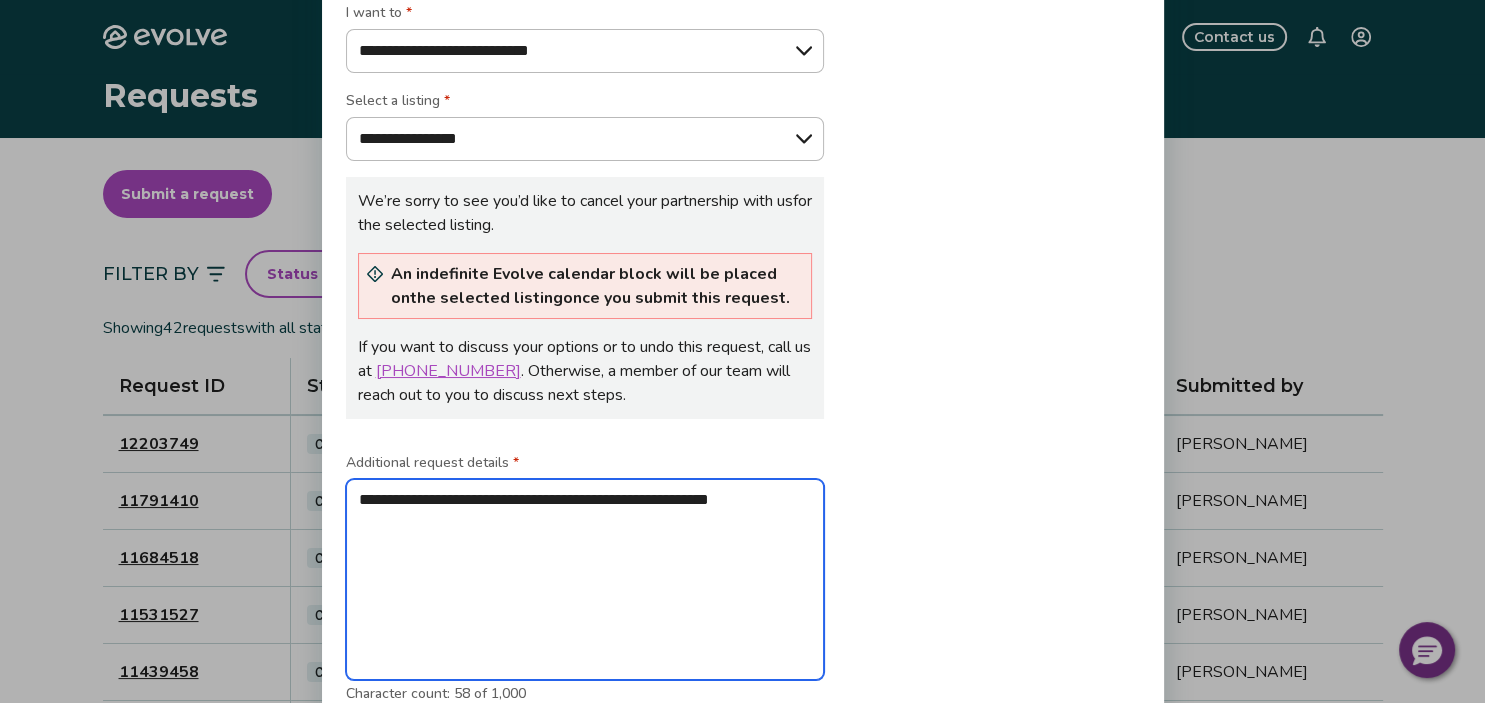 type on "**********" 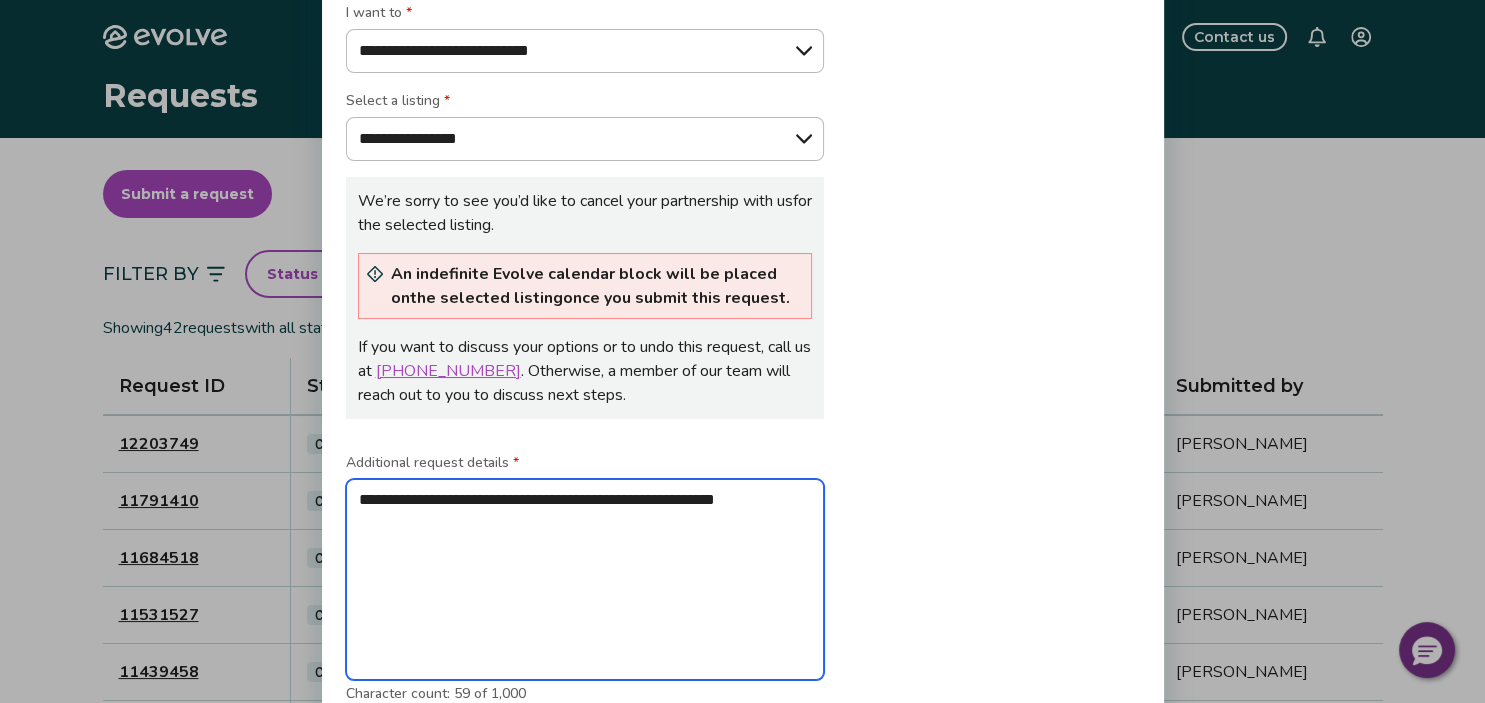 type on "**********" 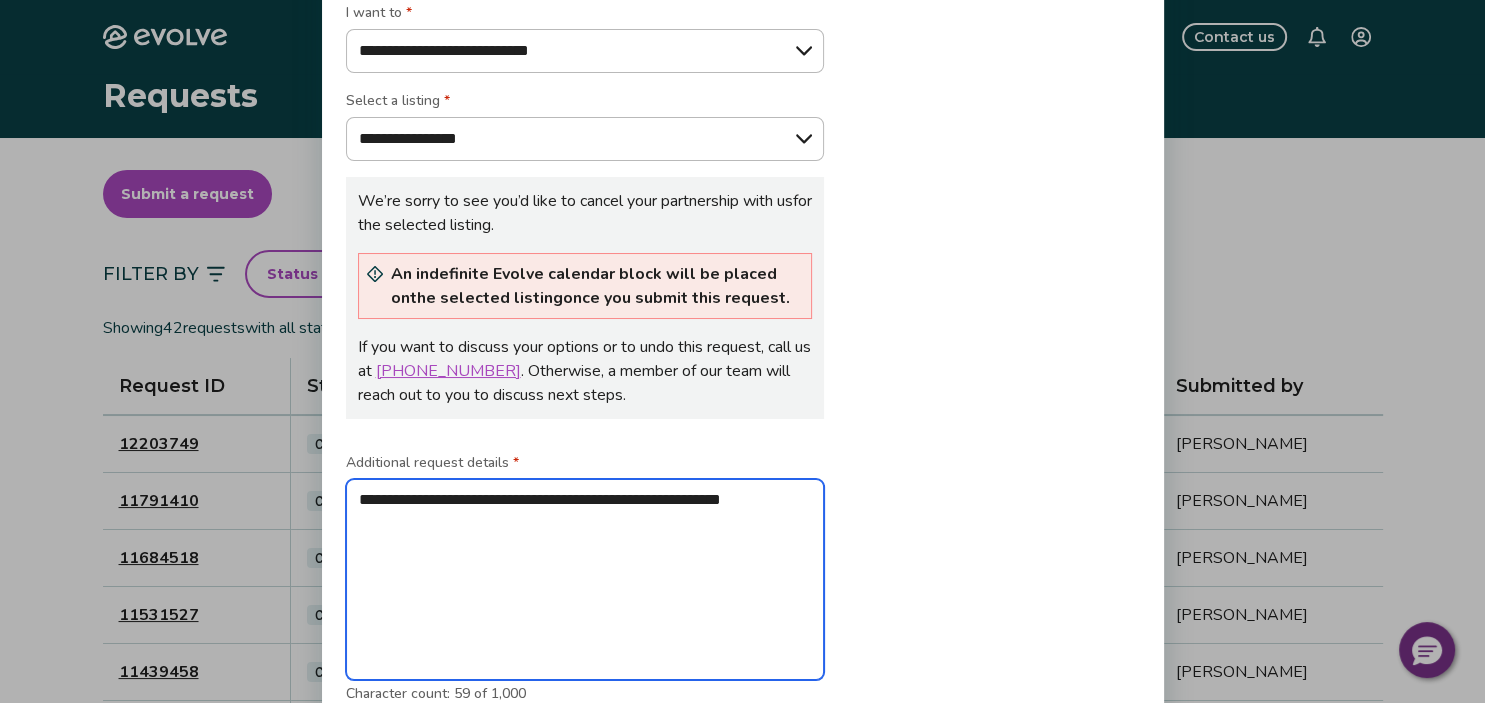 type on "**********" 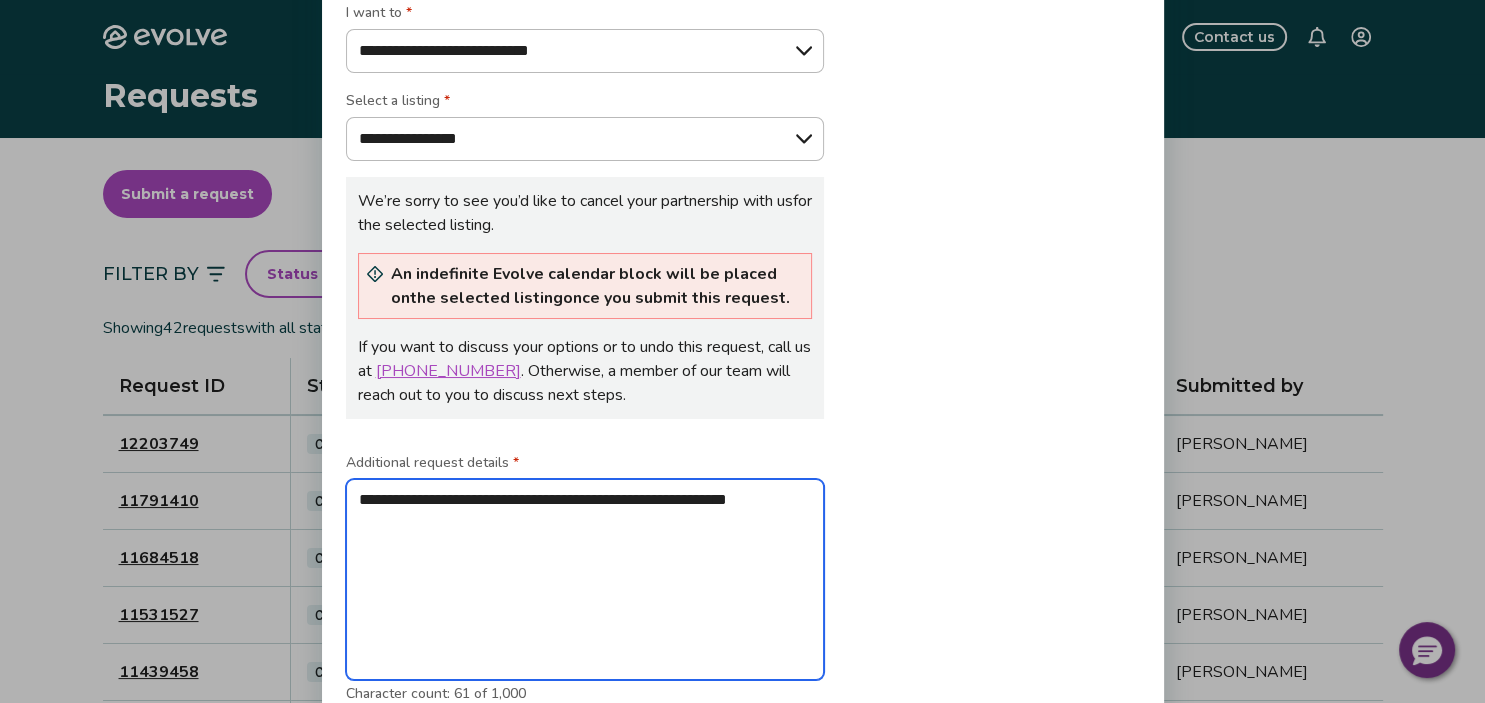 type on "**********" 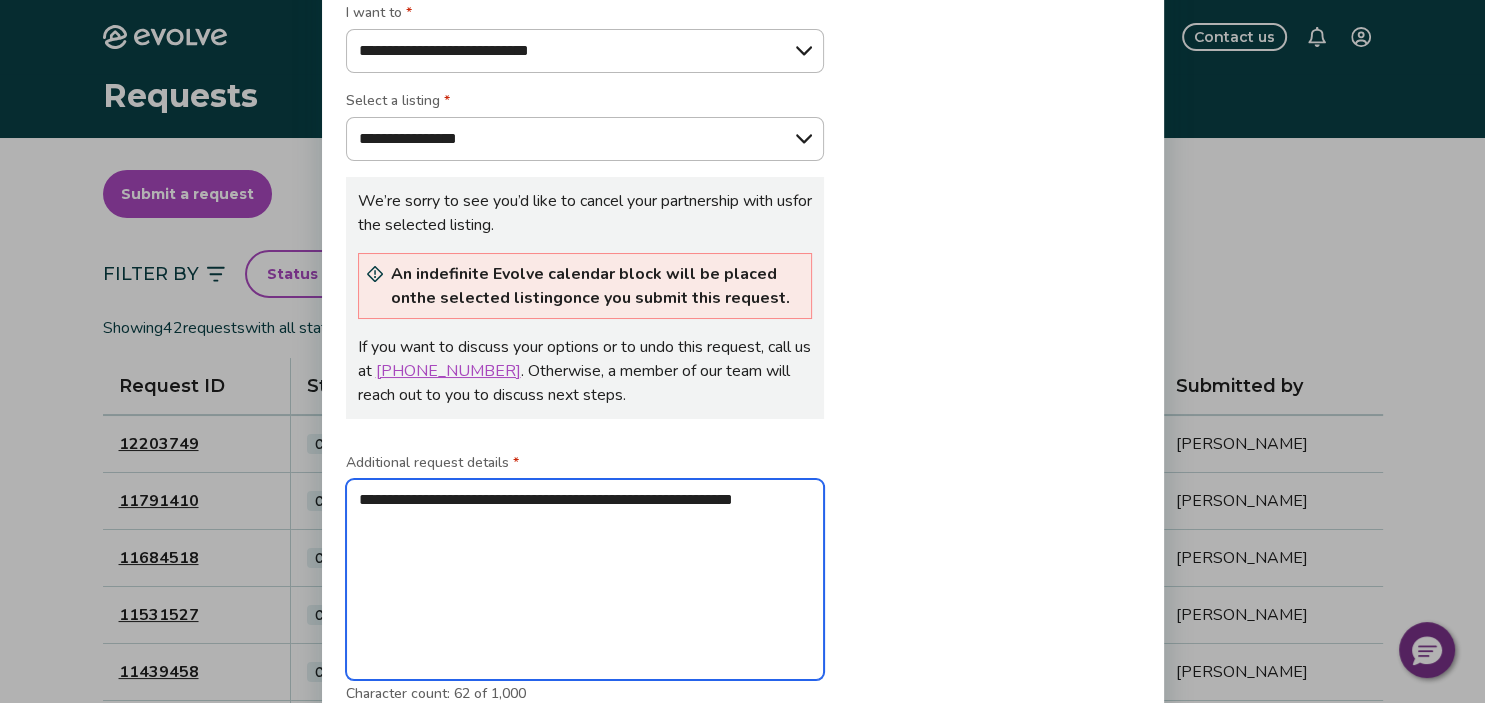 type on "**********" 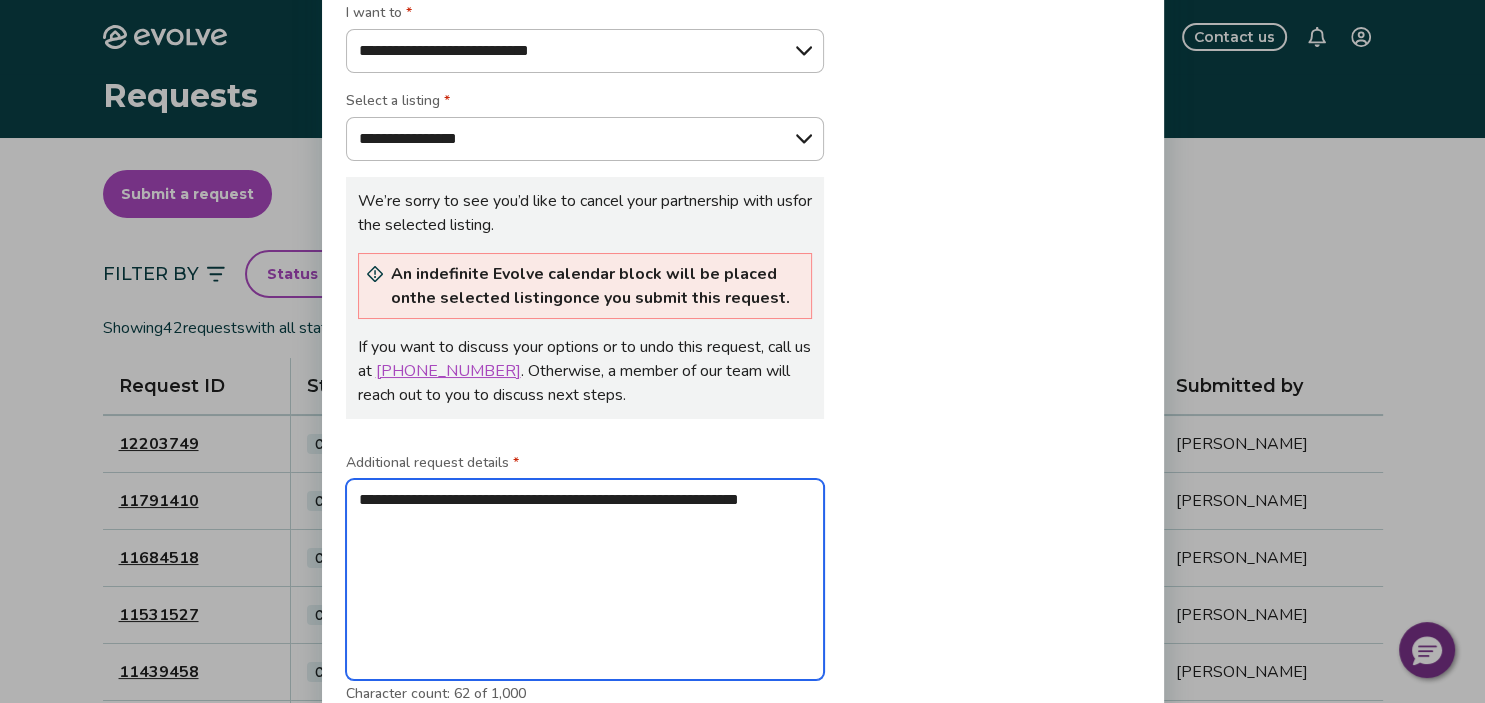 type on "**********" 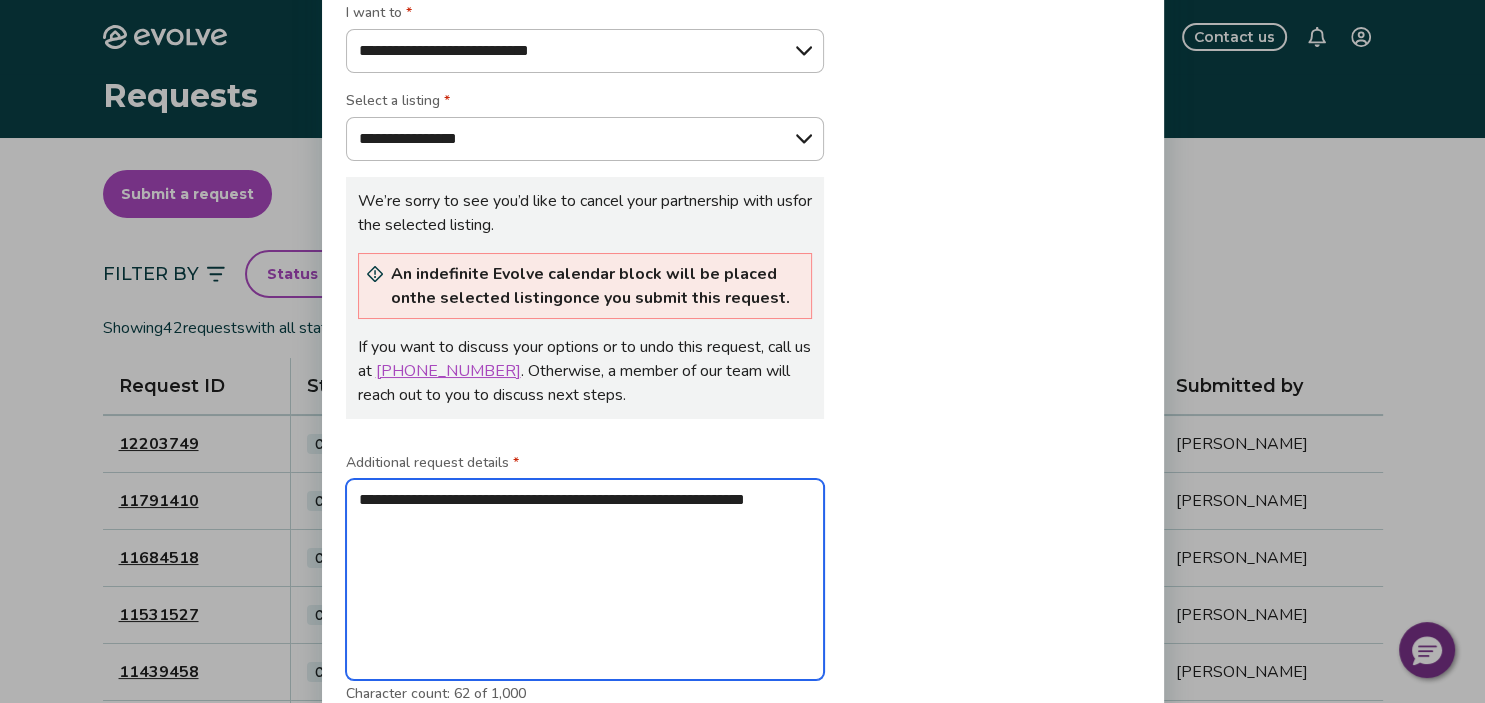 type on "**********" 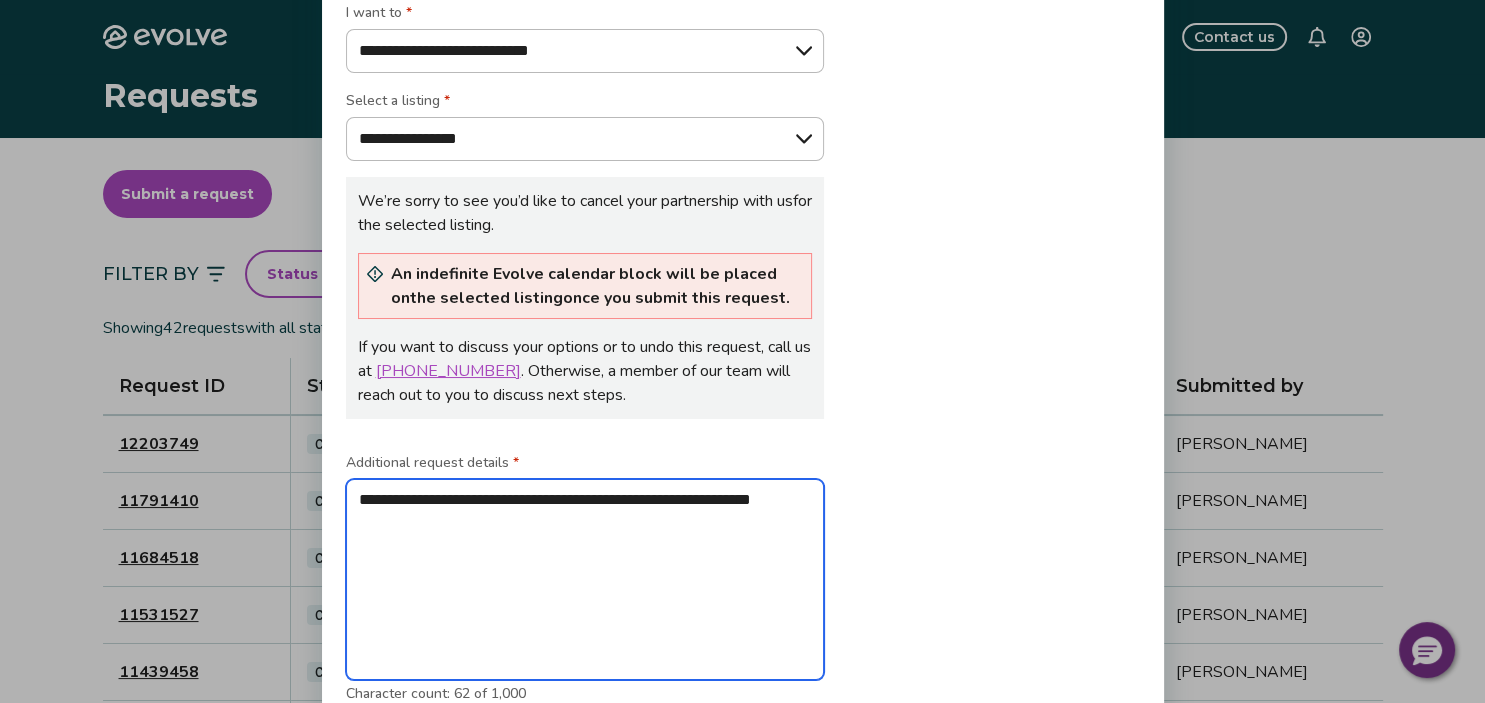 type on "**********" 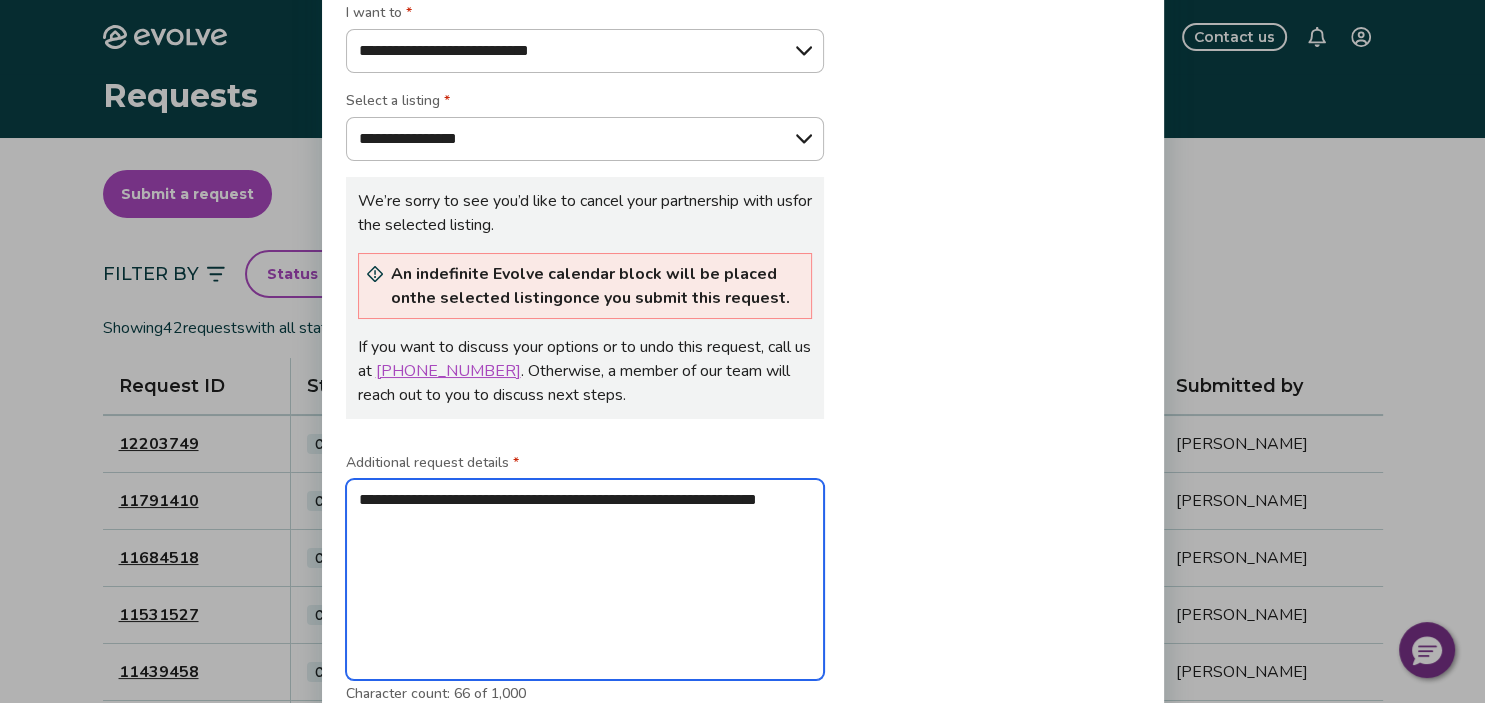 type on "**********" 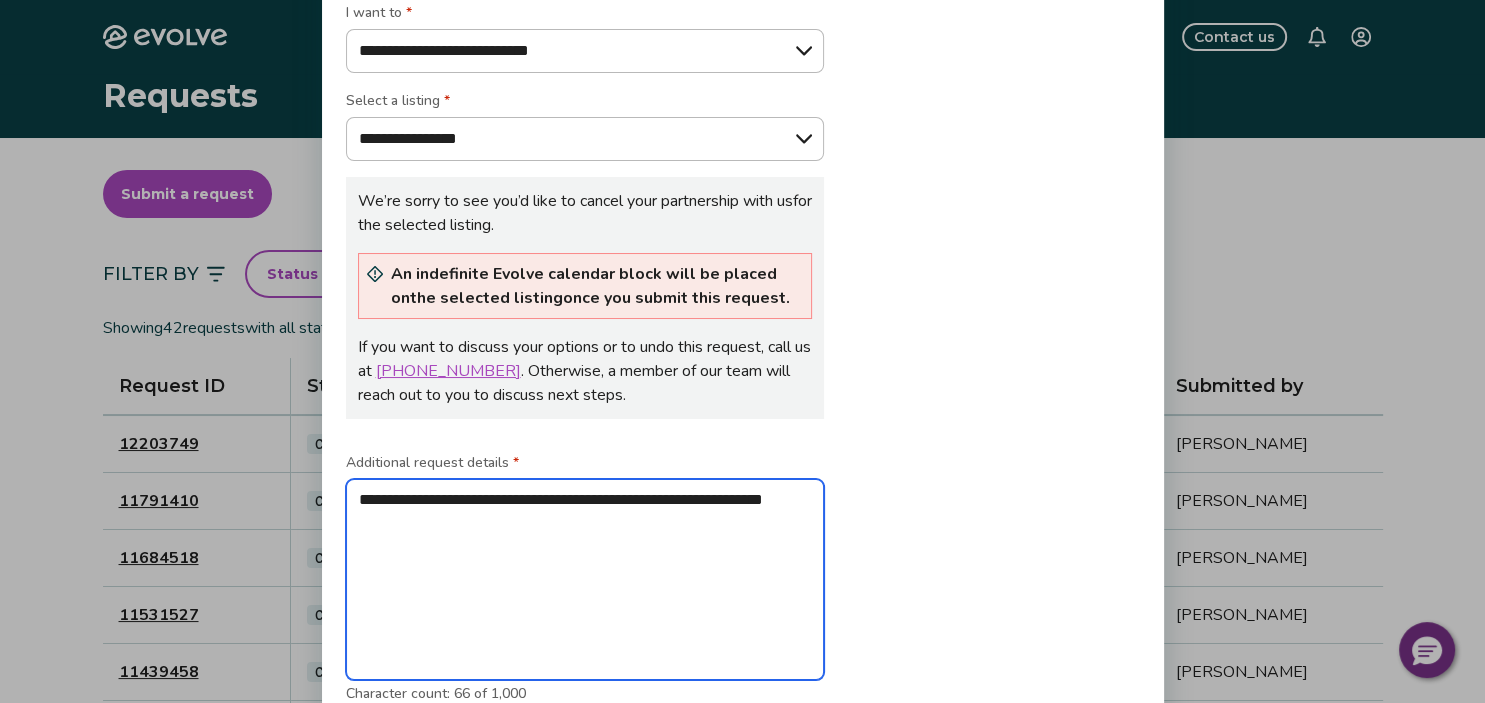 type on "**********" 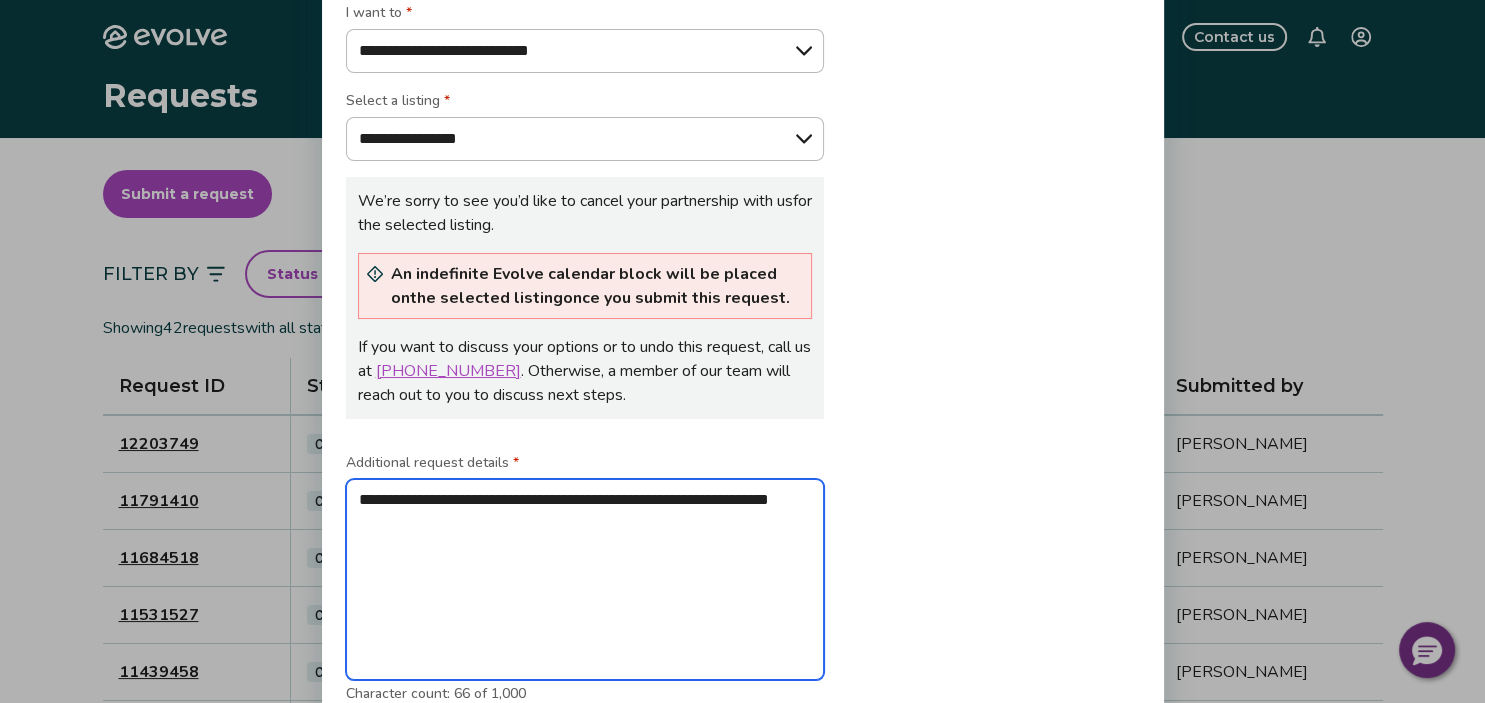 type on "*" 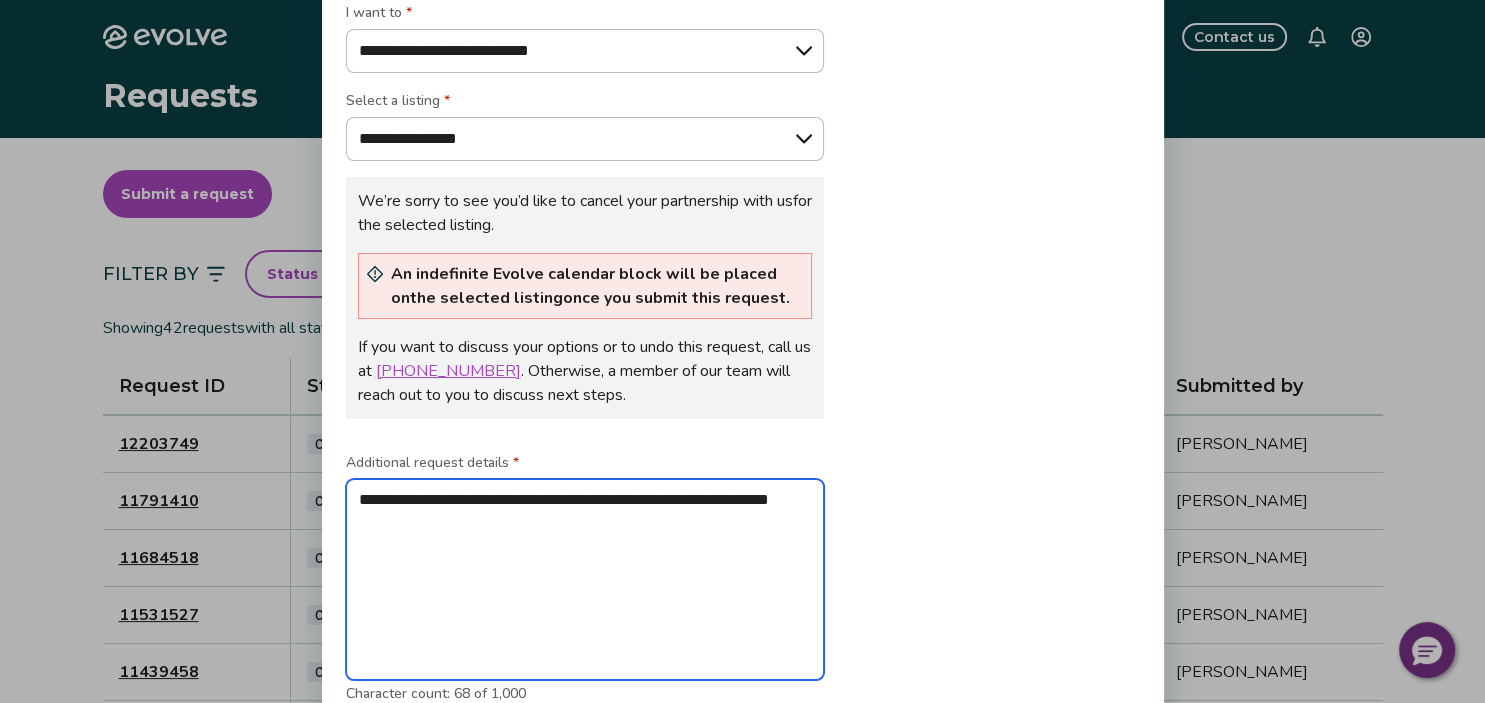 type on "**********" 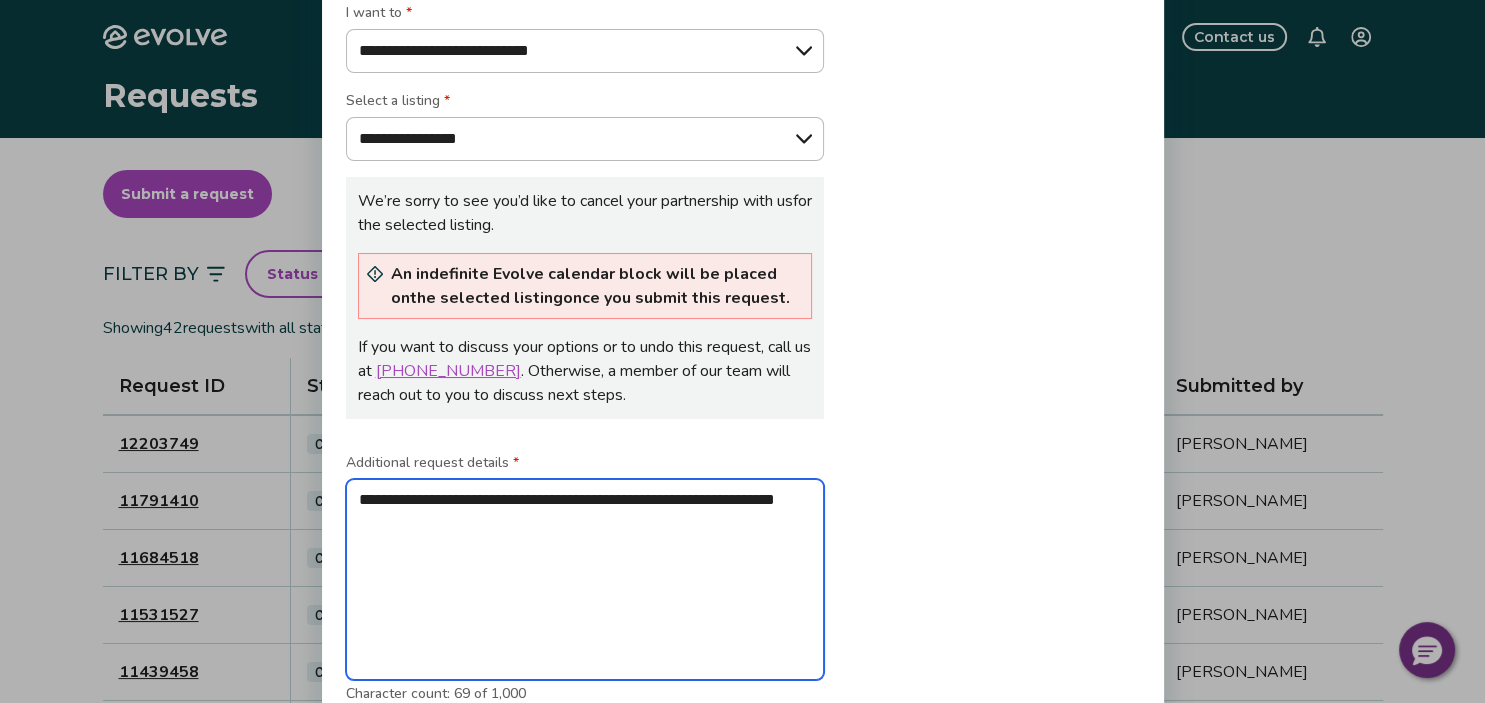 type on "**********" 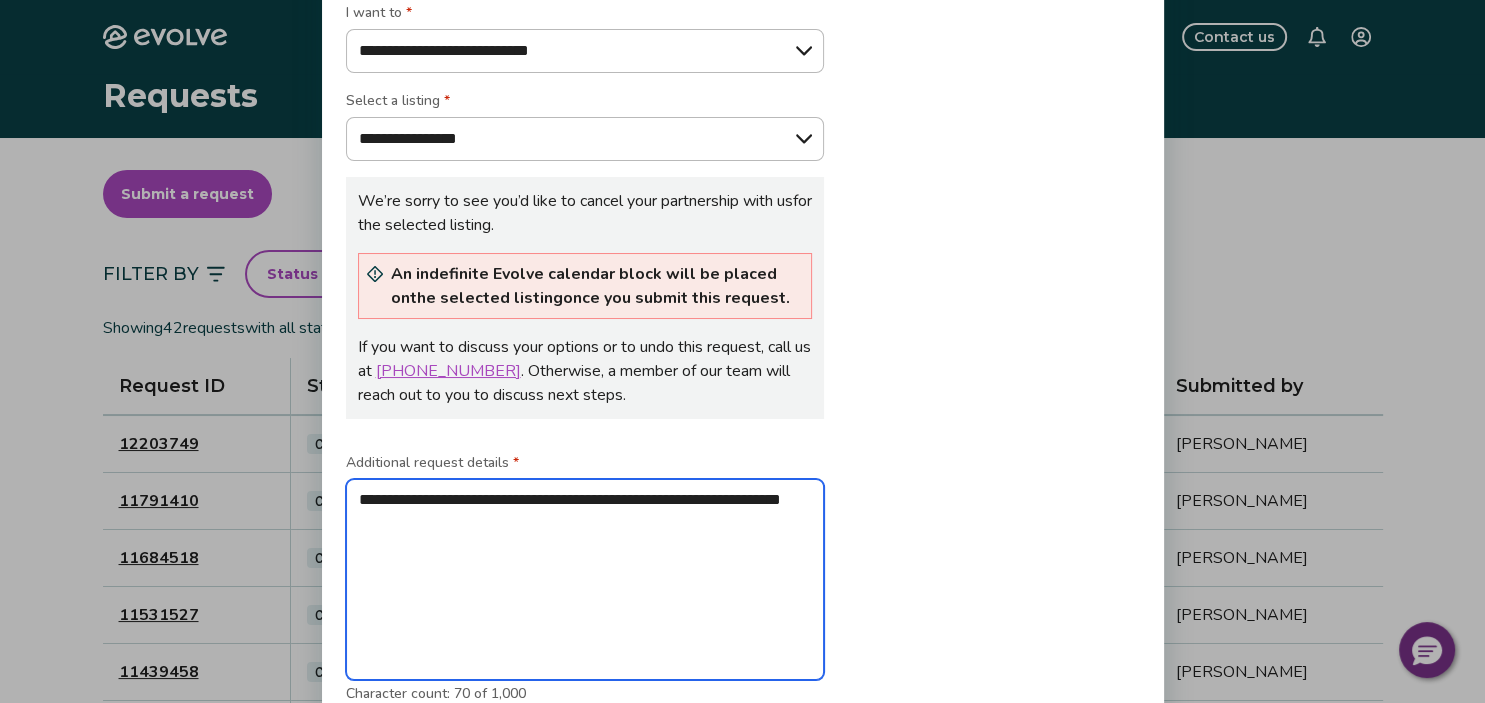 type on "**********" 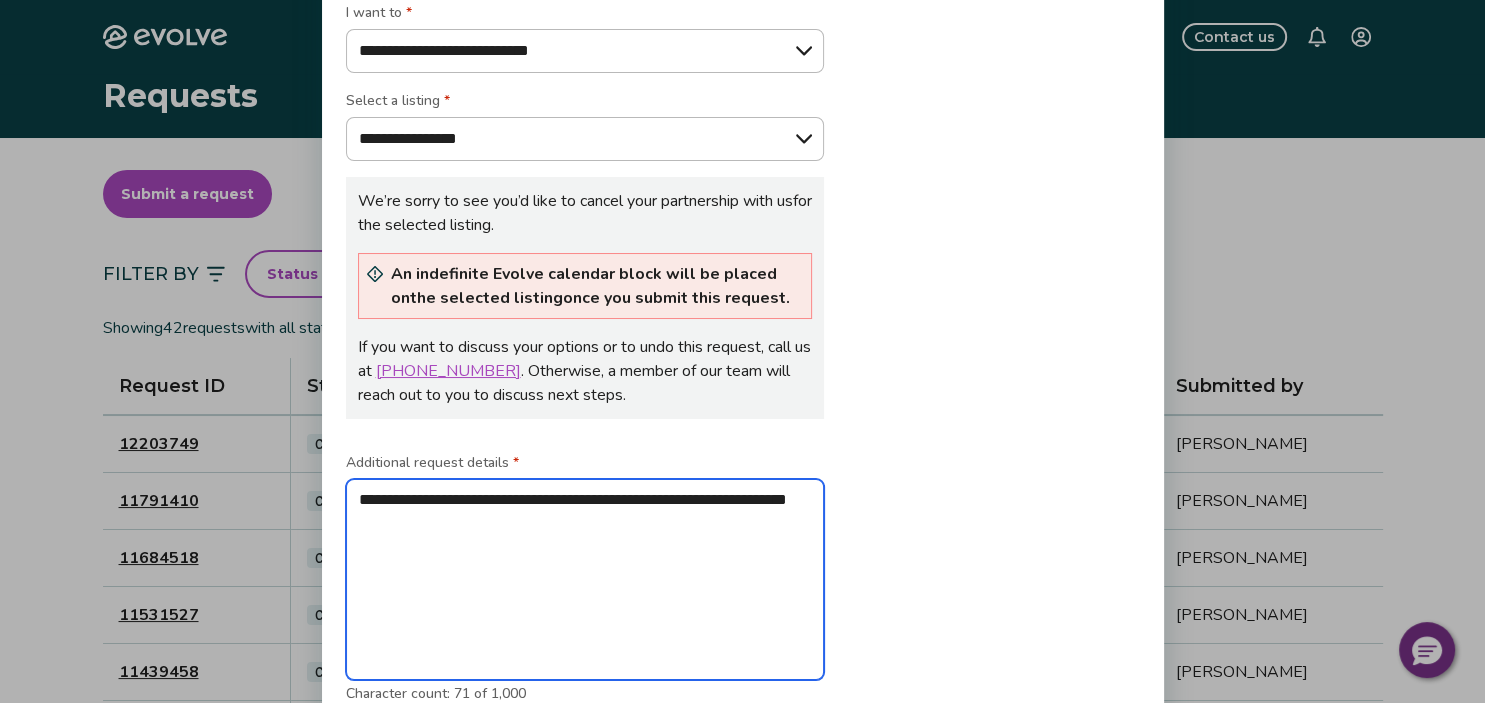 type on "**********" 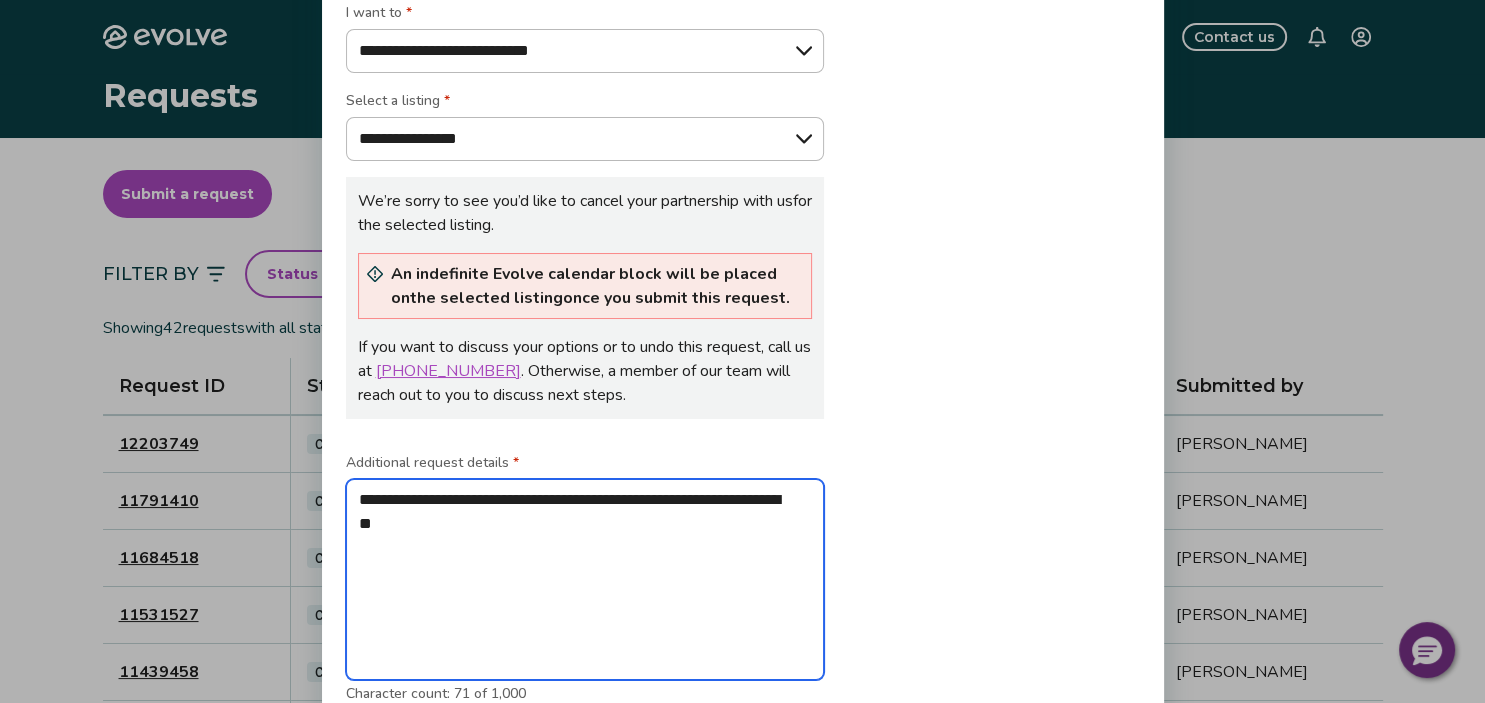 type on "**********" 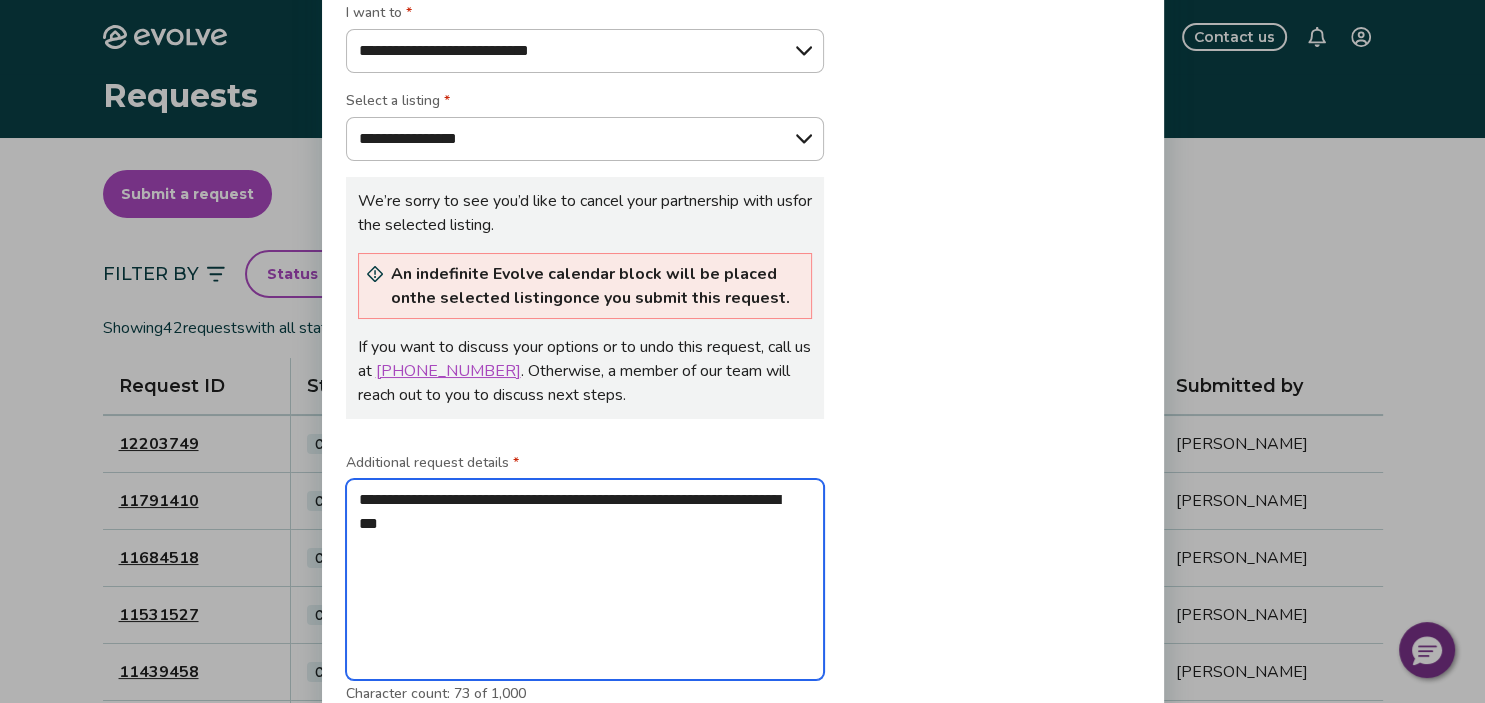 type on "**********" 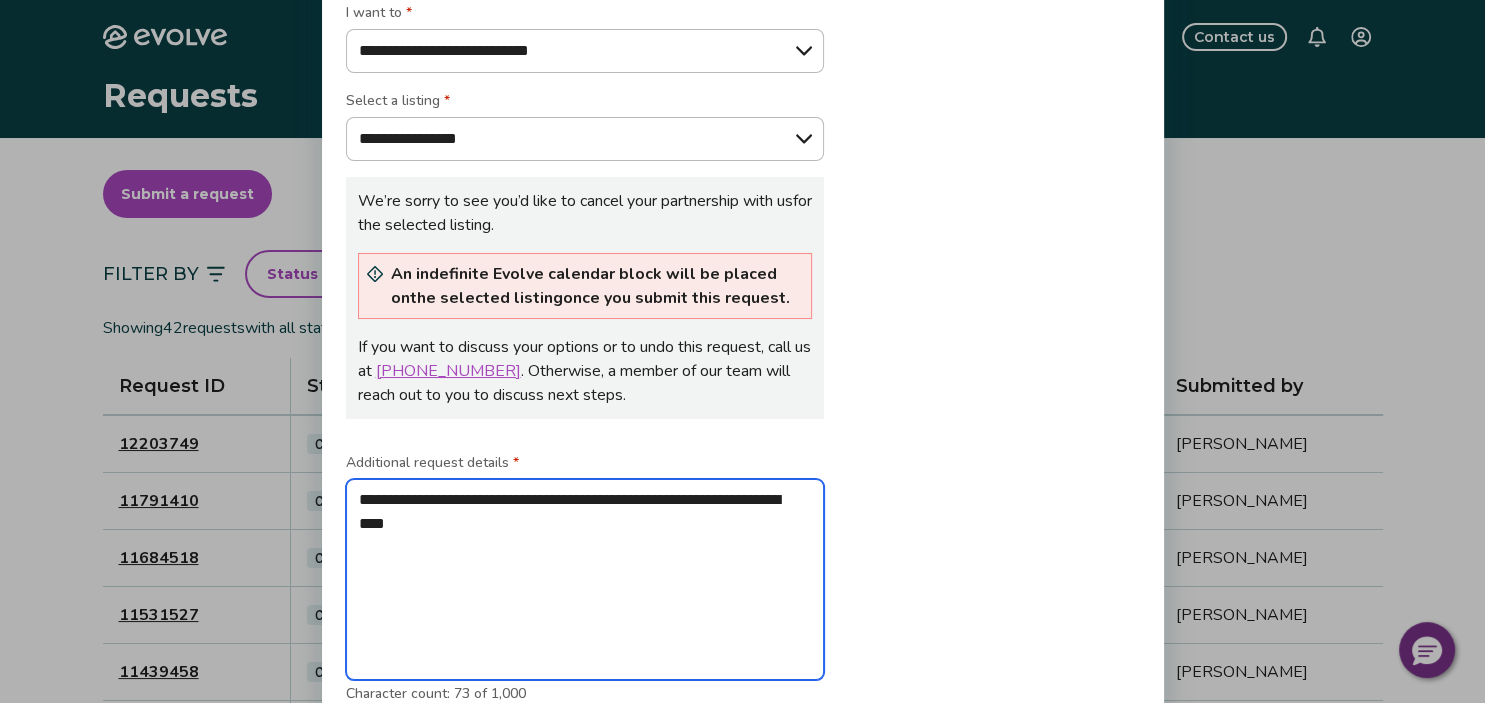 type on "**********" 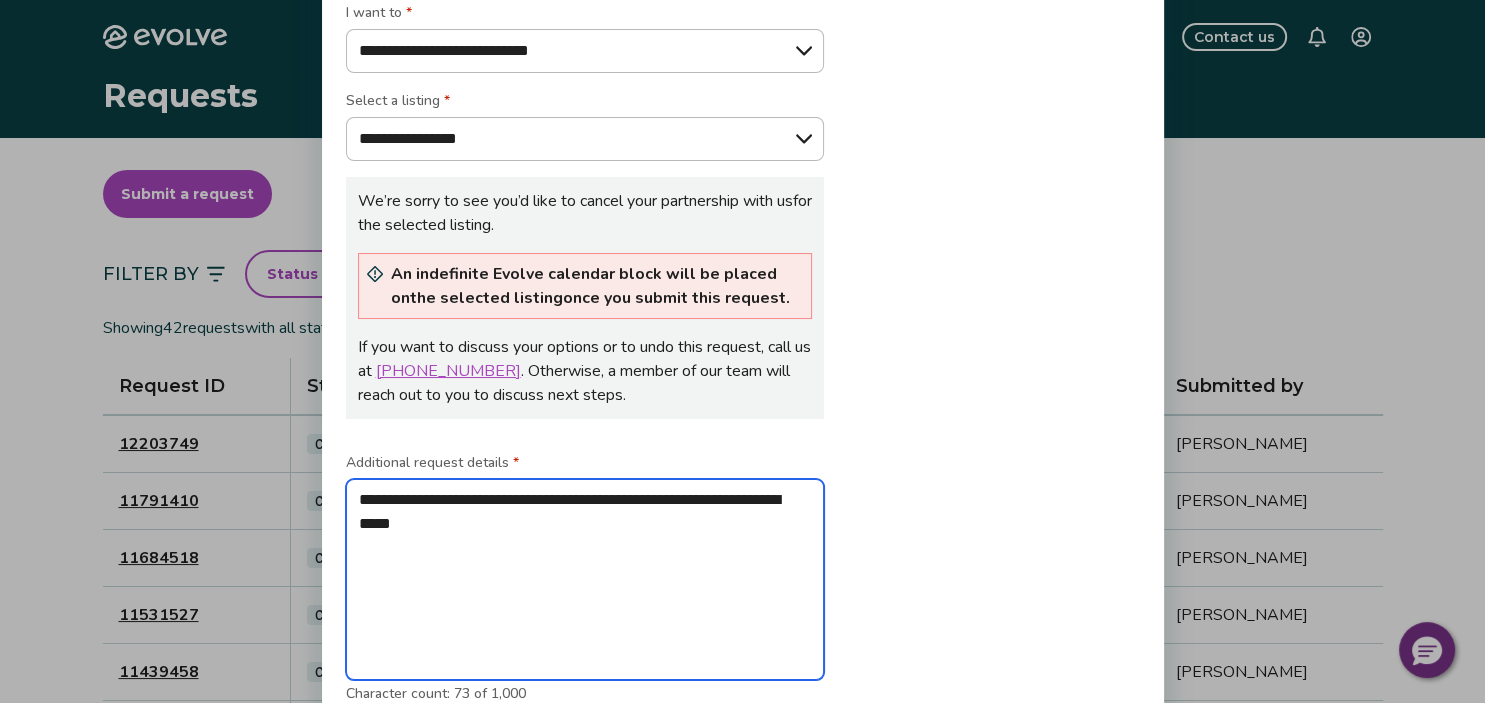 type on "*" 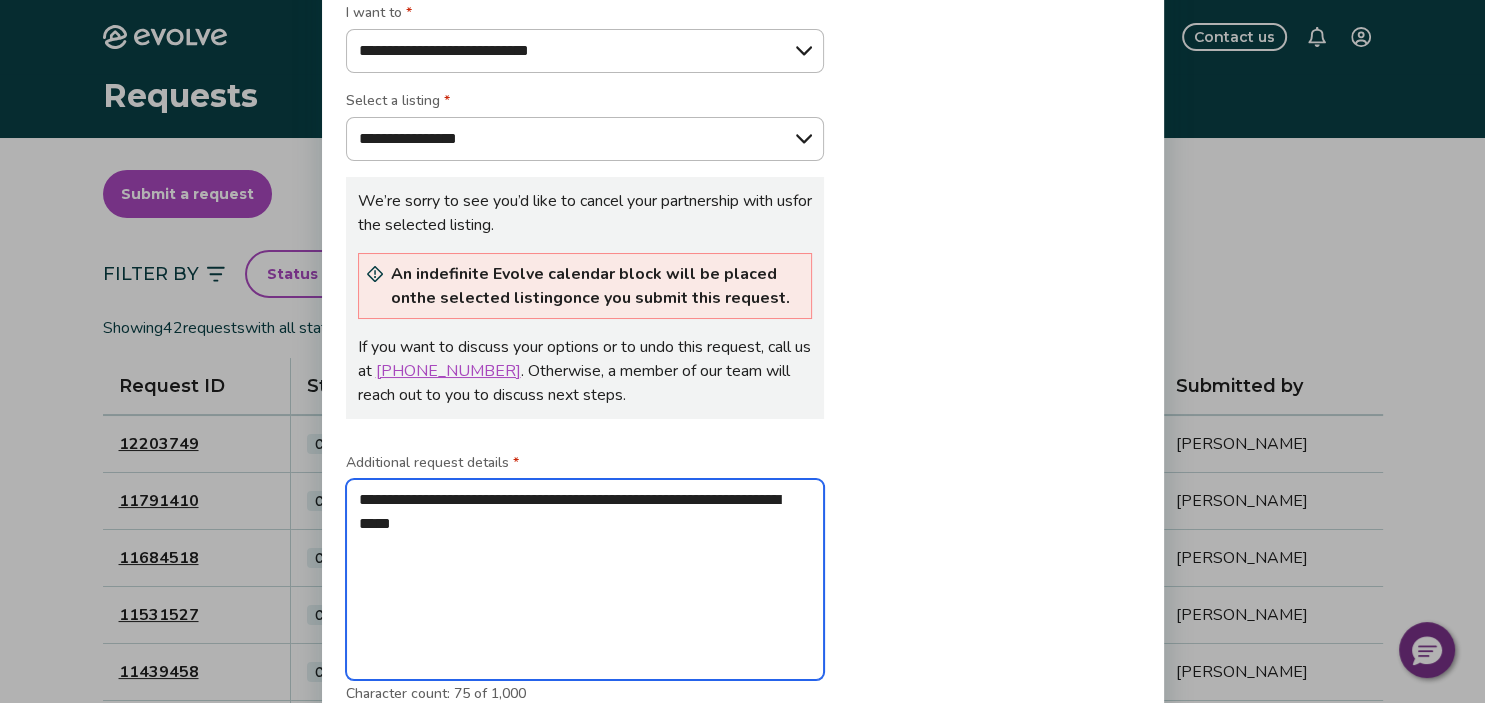 type on "**********" 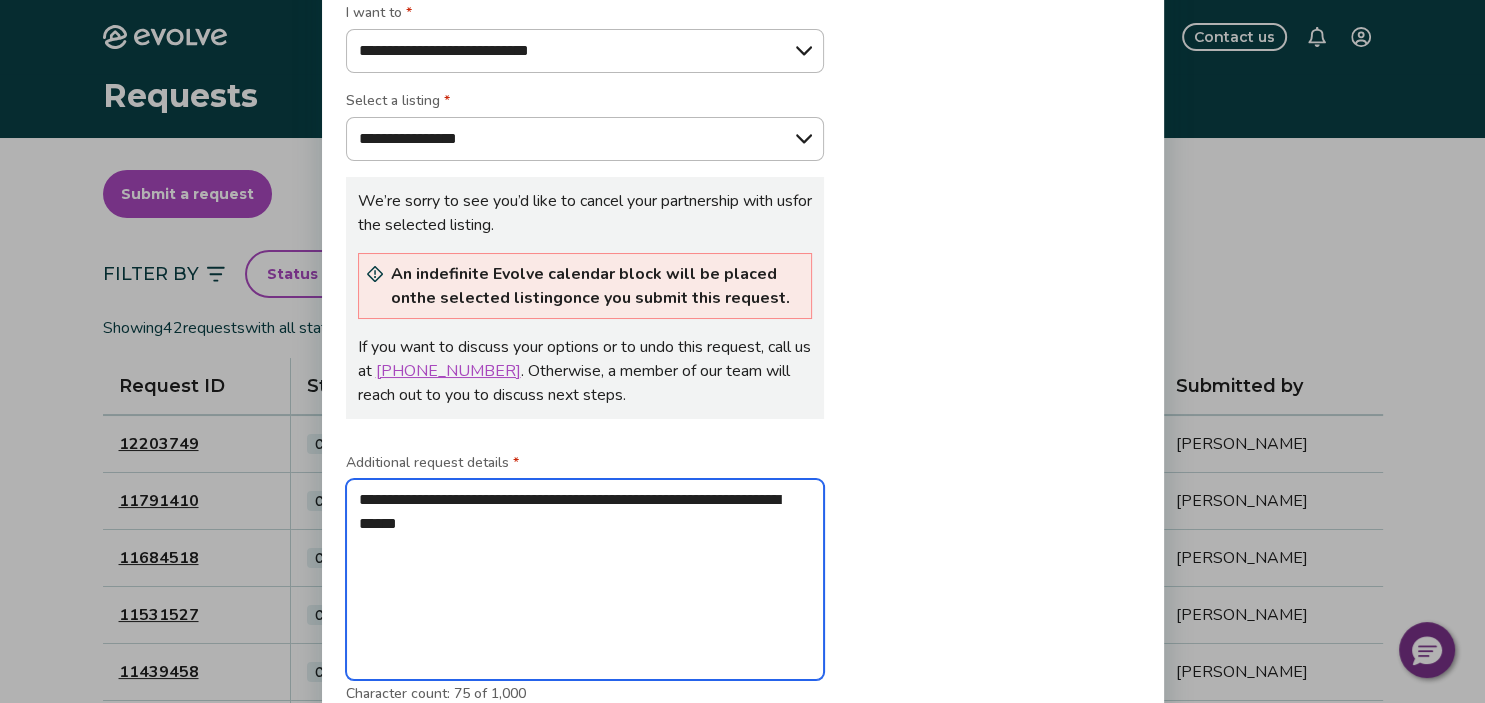 type on "**********" 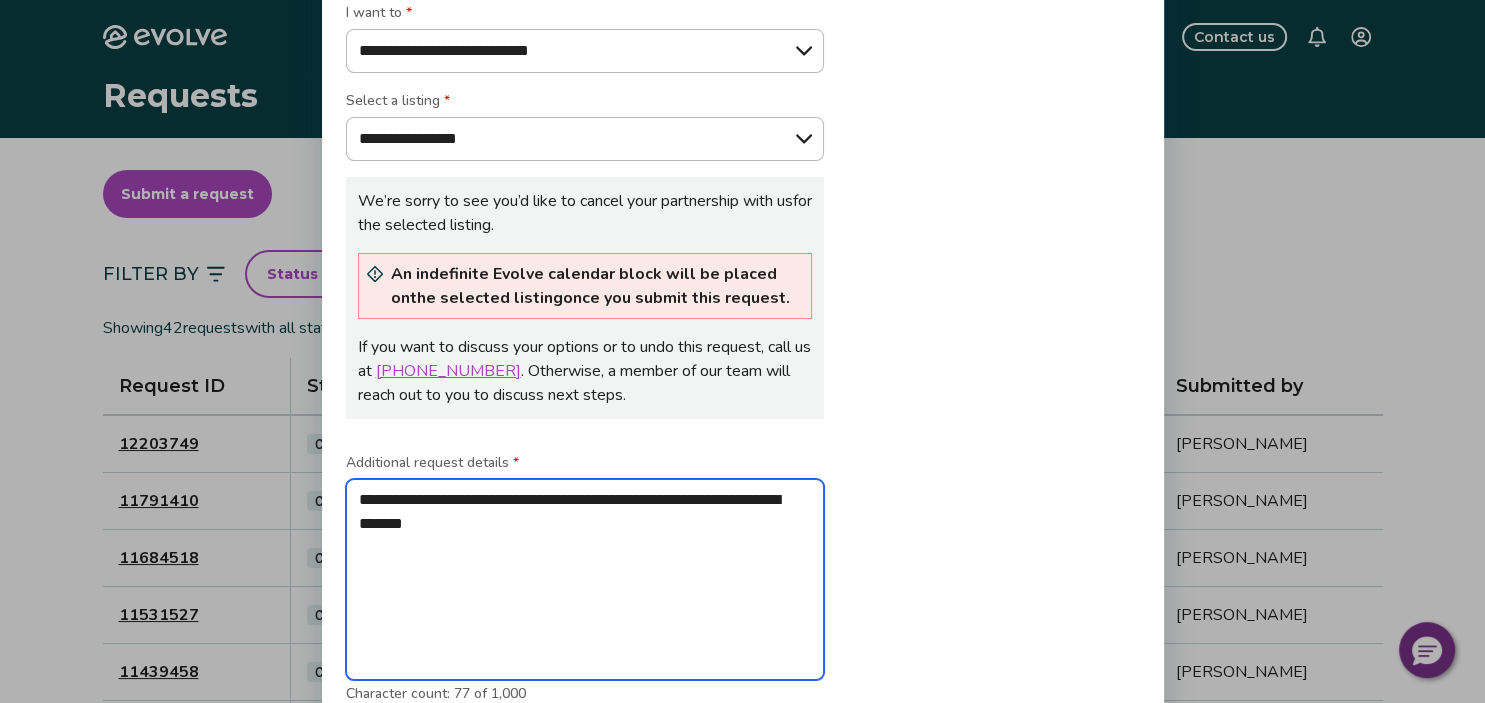 type on "**********" 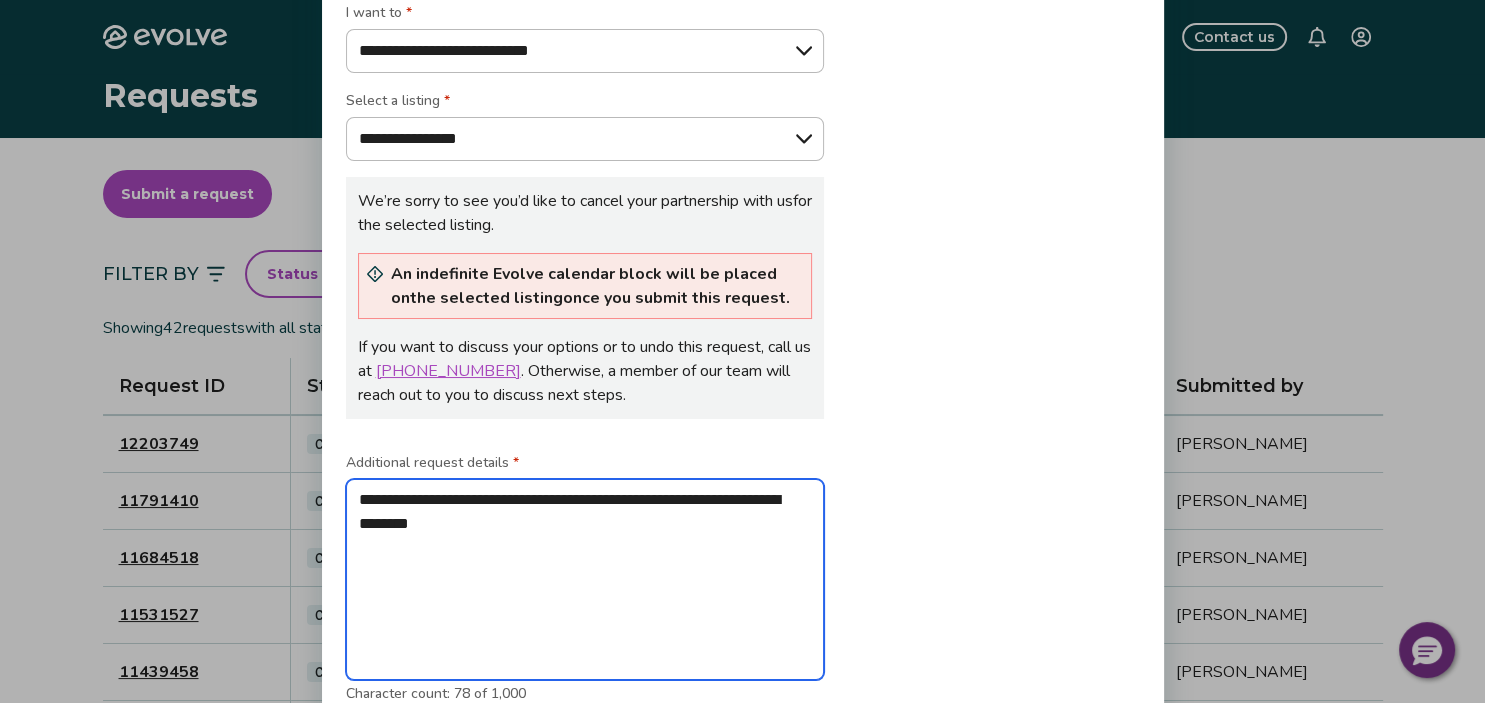 type on "**********" 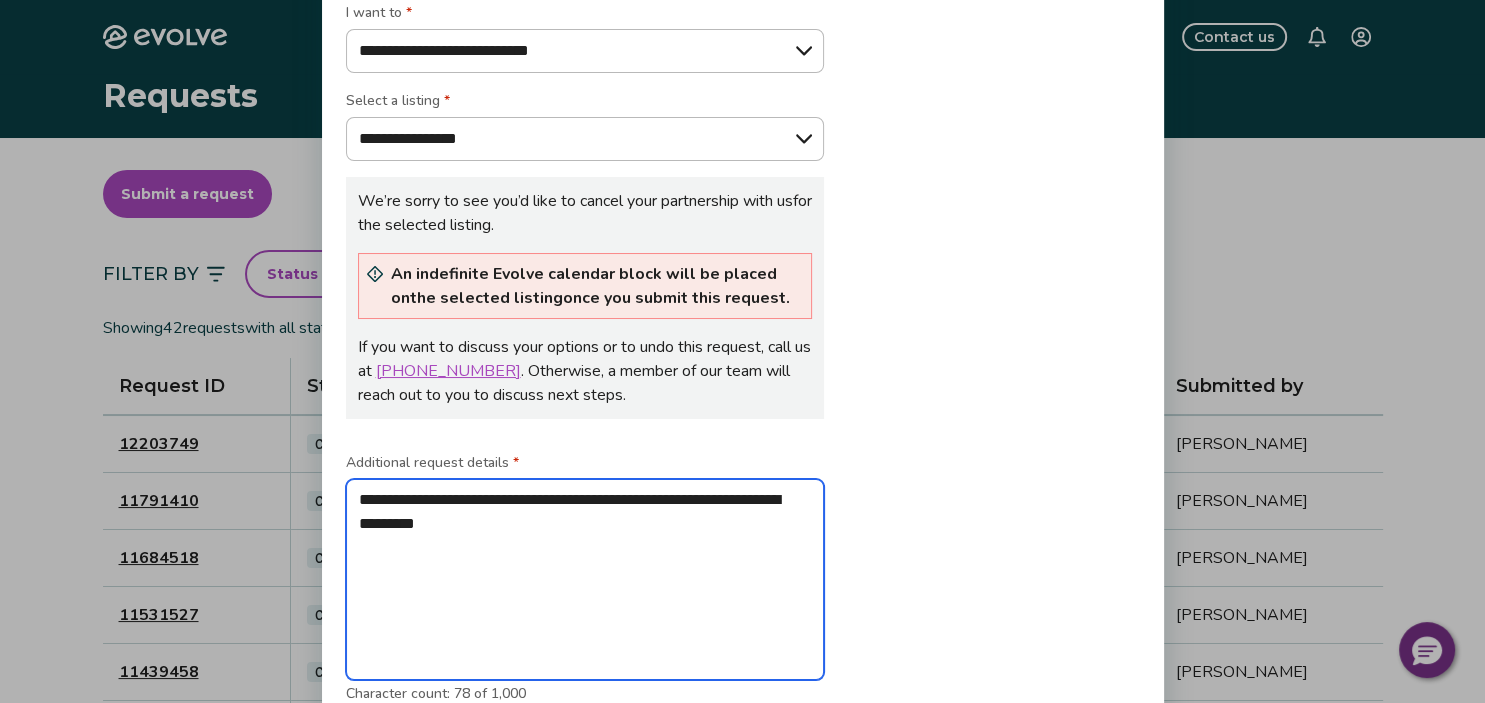 type on "**********" 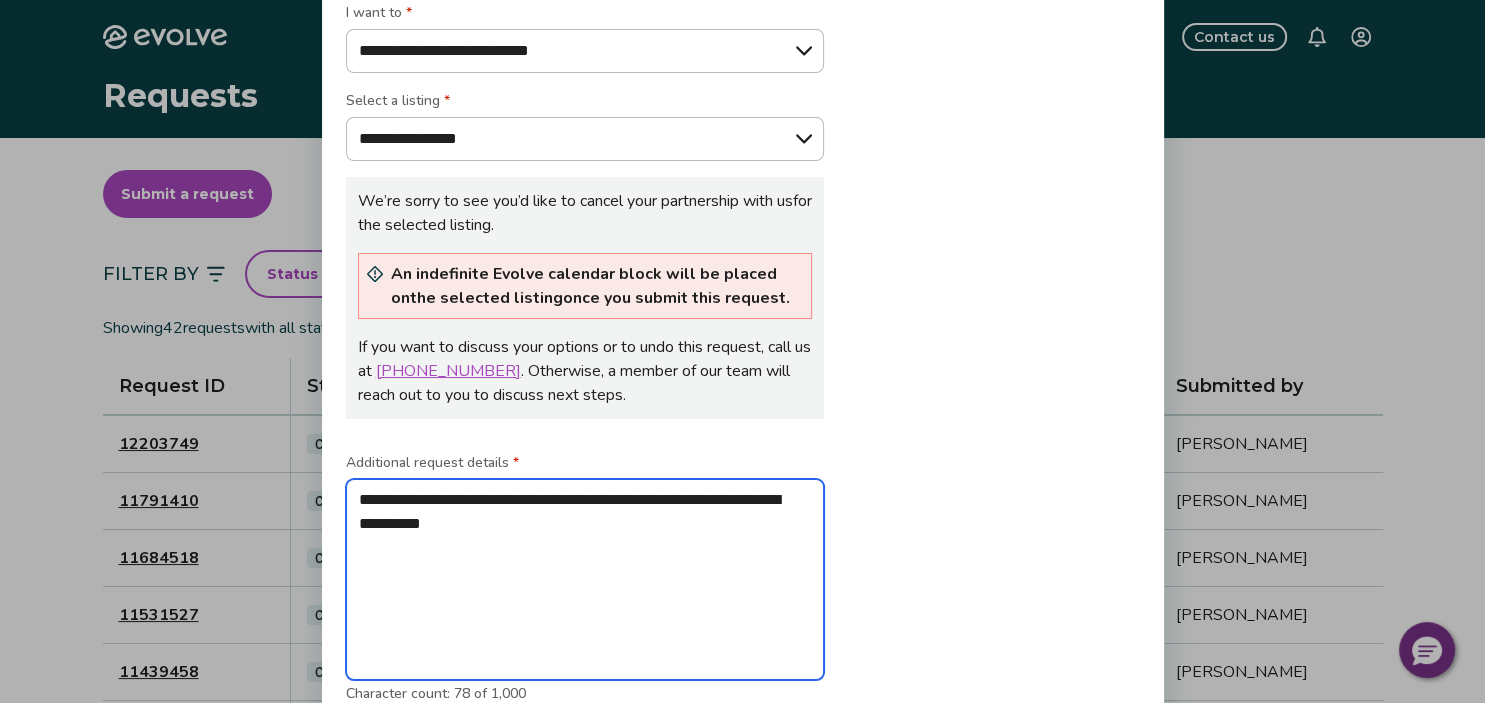 type on "*" 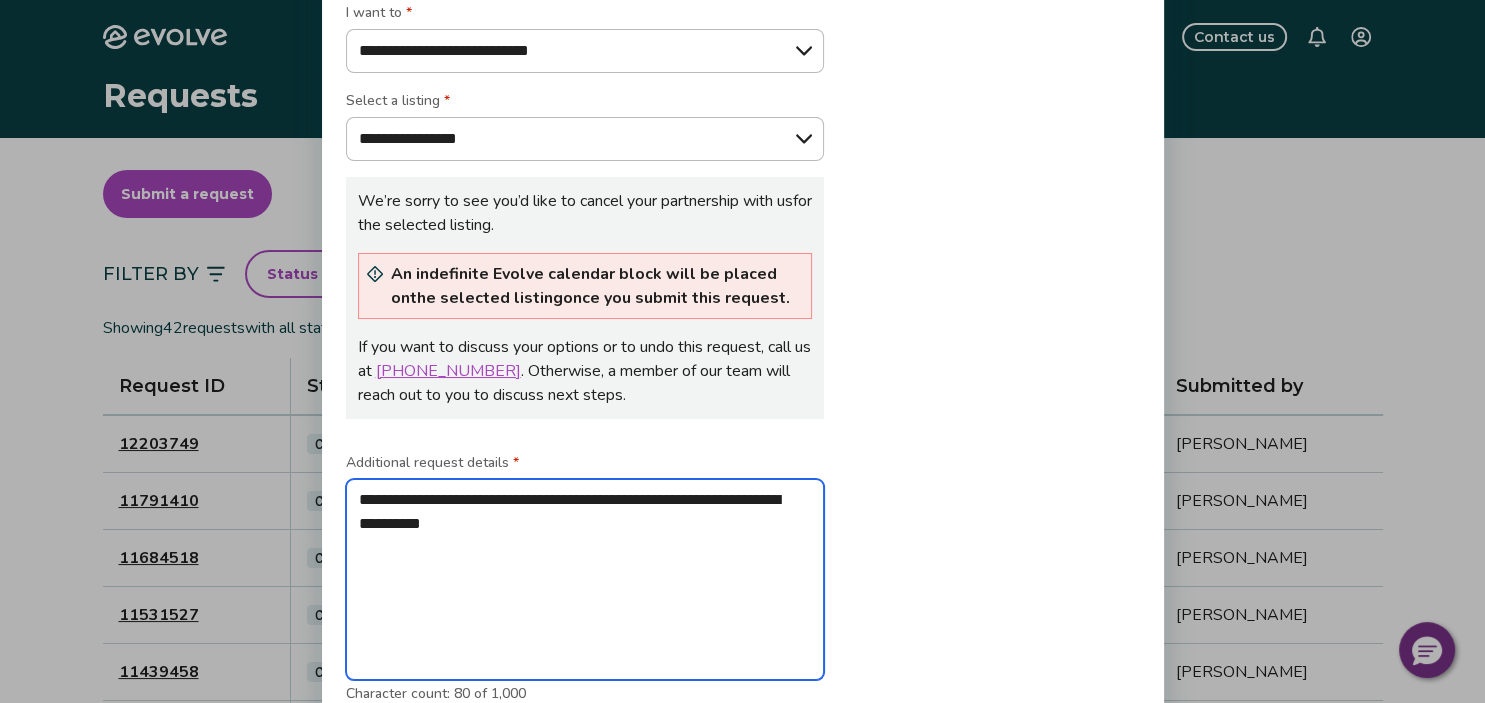 type on "**********" 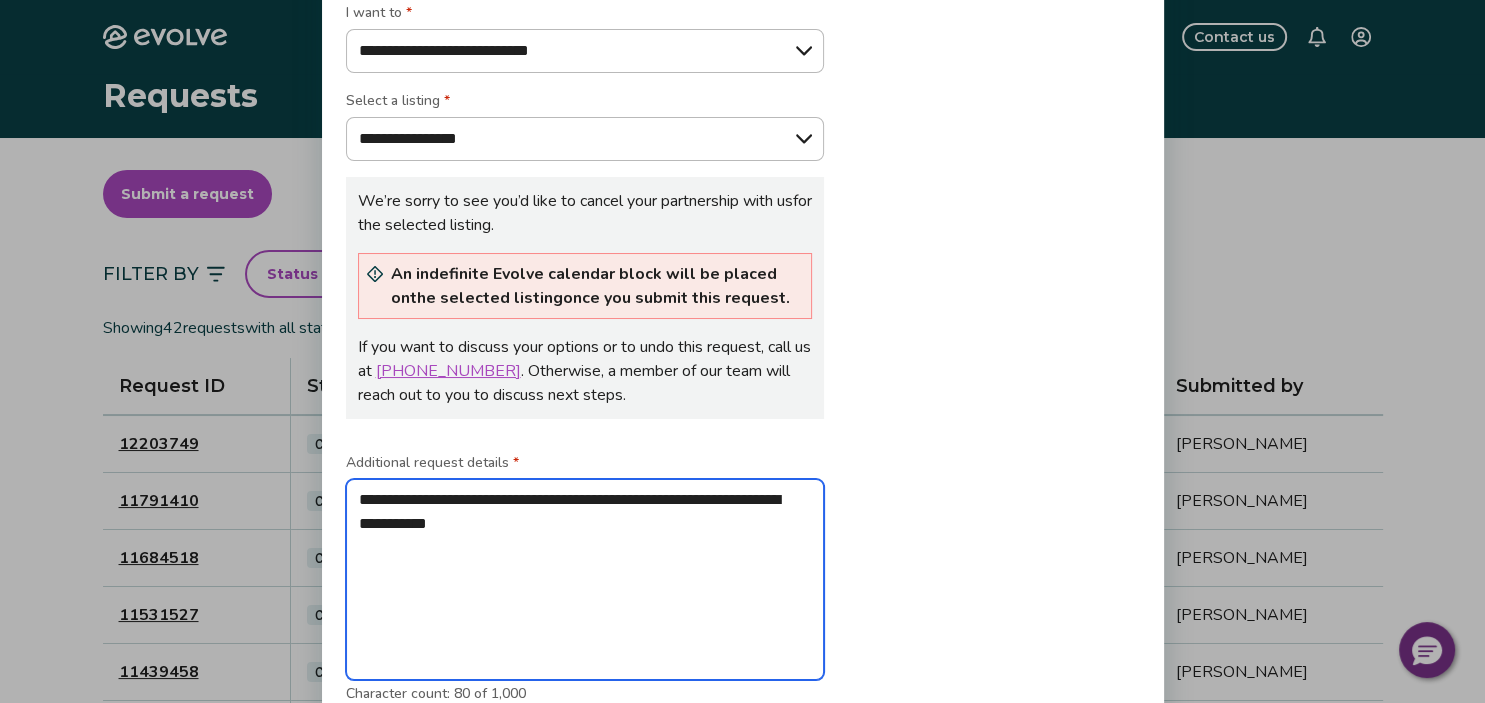 type on "**********" 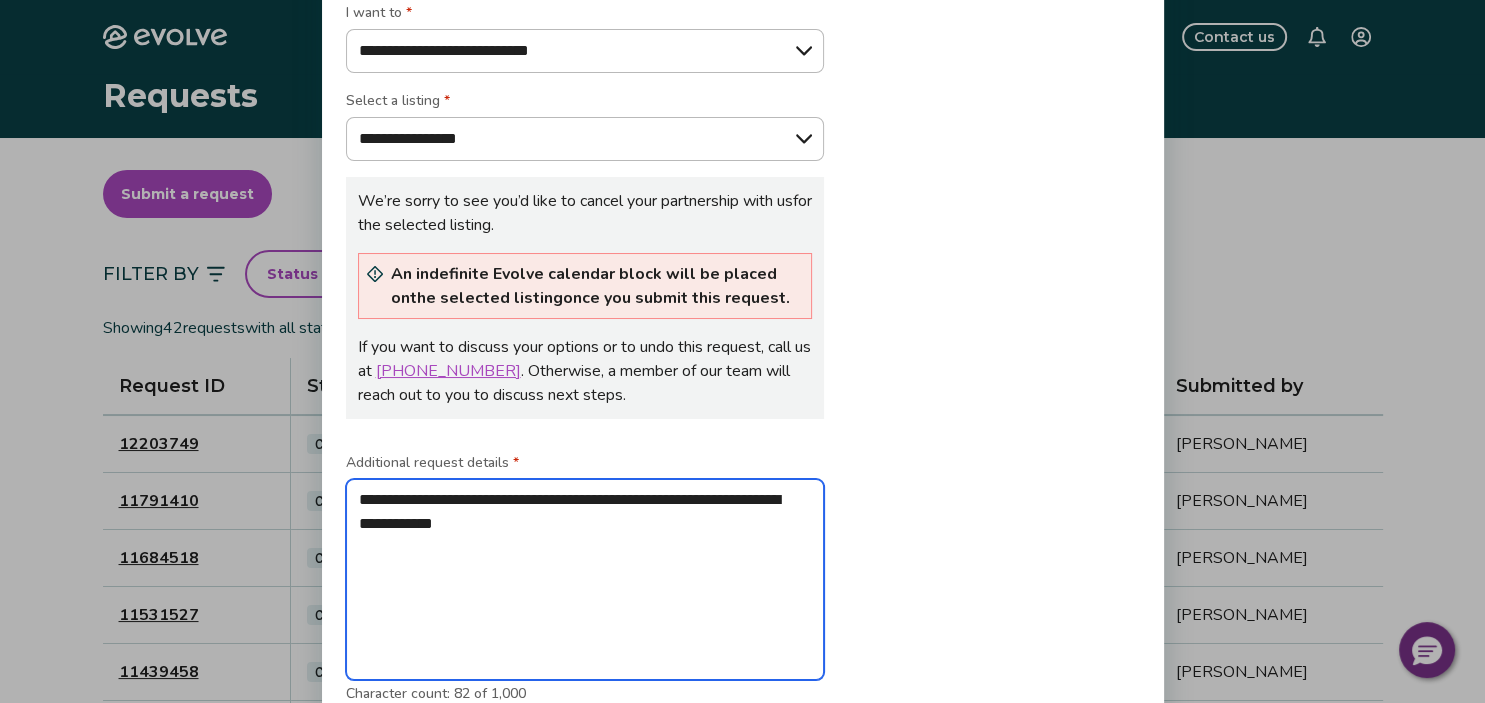 type on "**********" 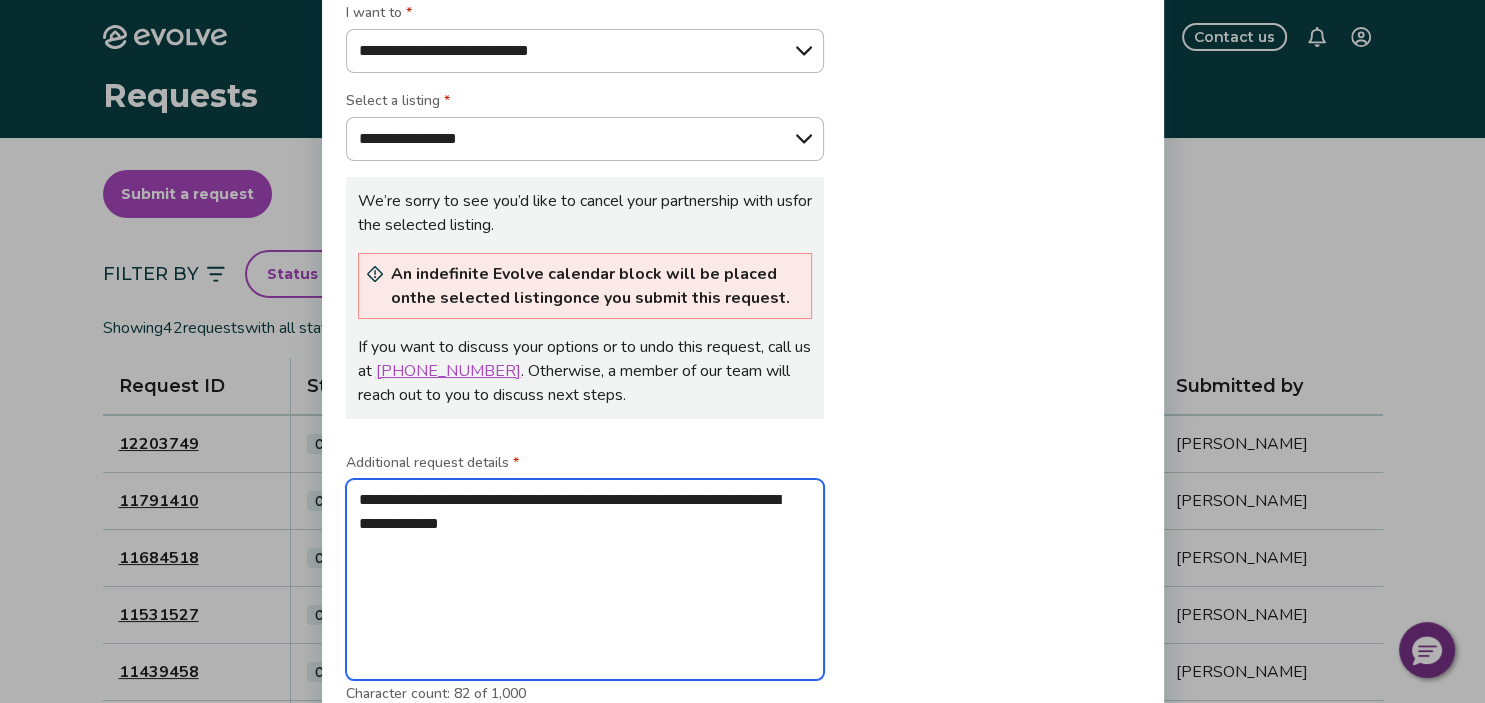 type on "**********" 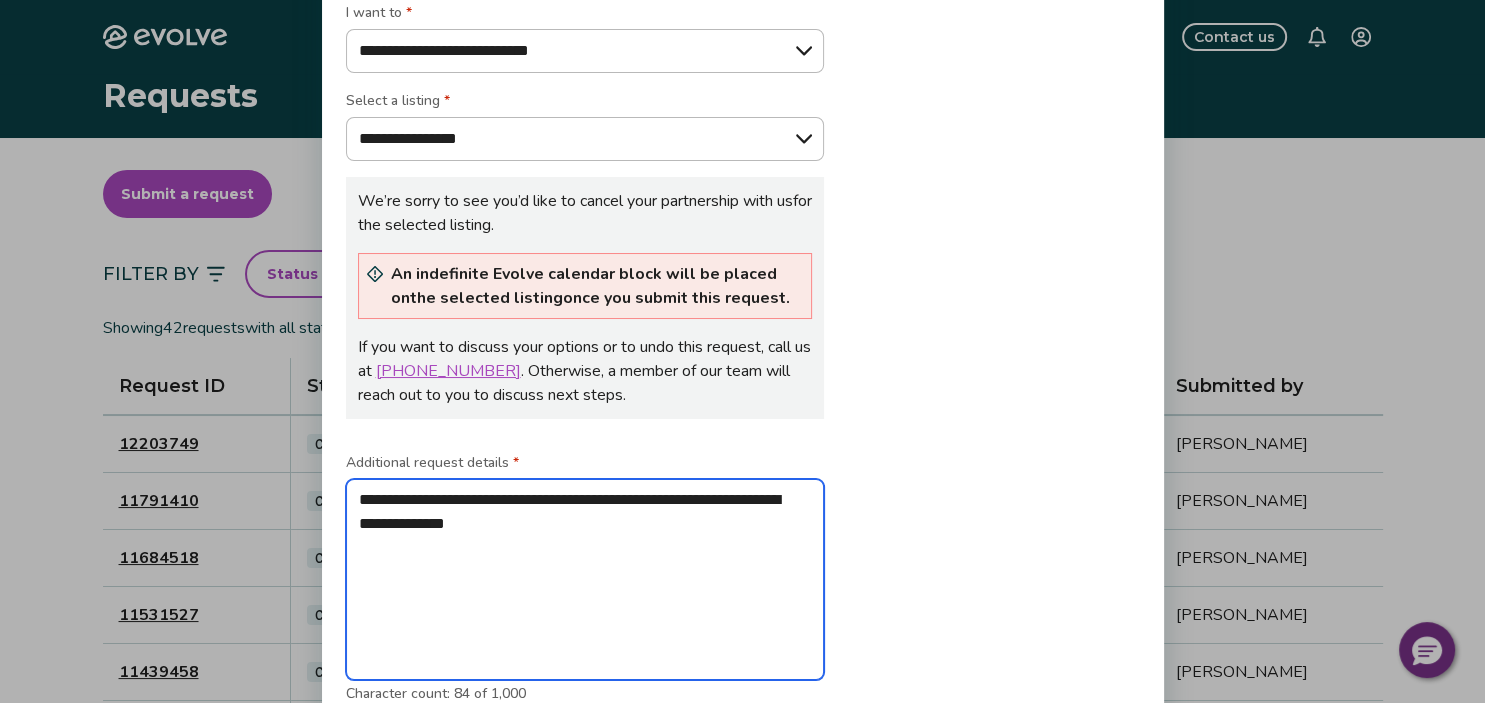 type on "**********" 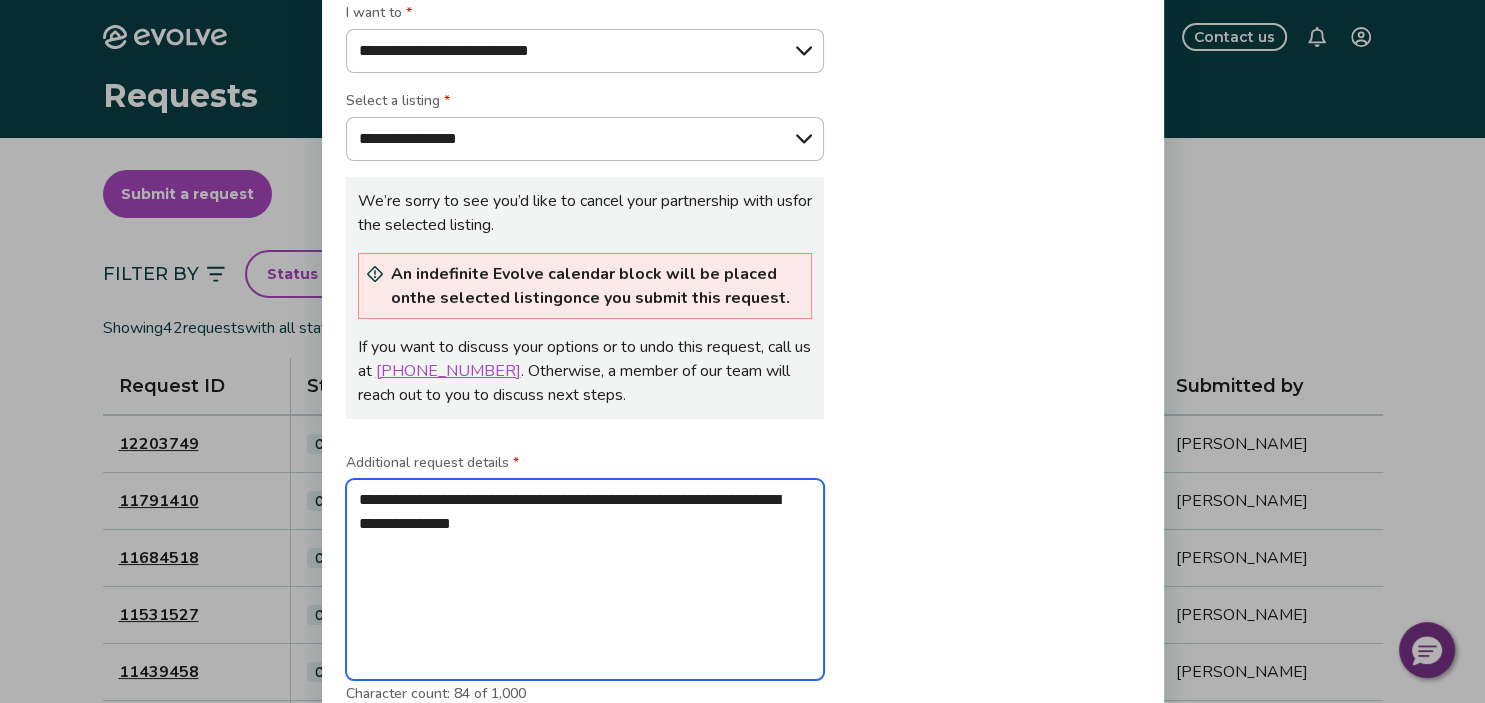 type on "**********" 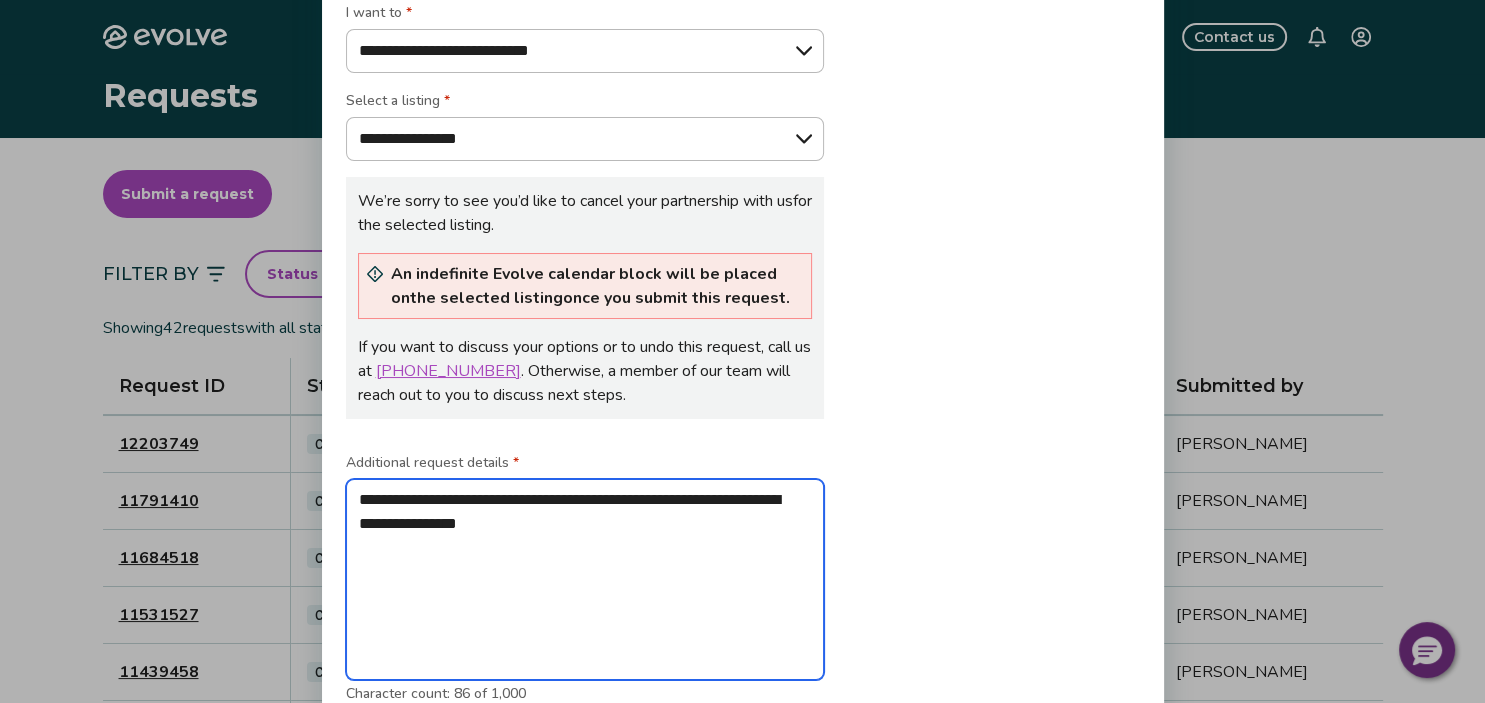 type on "**********" 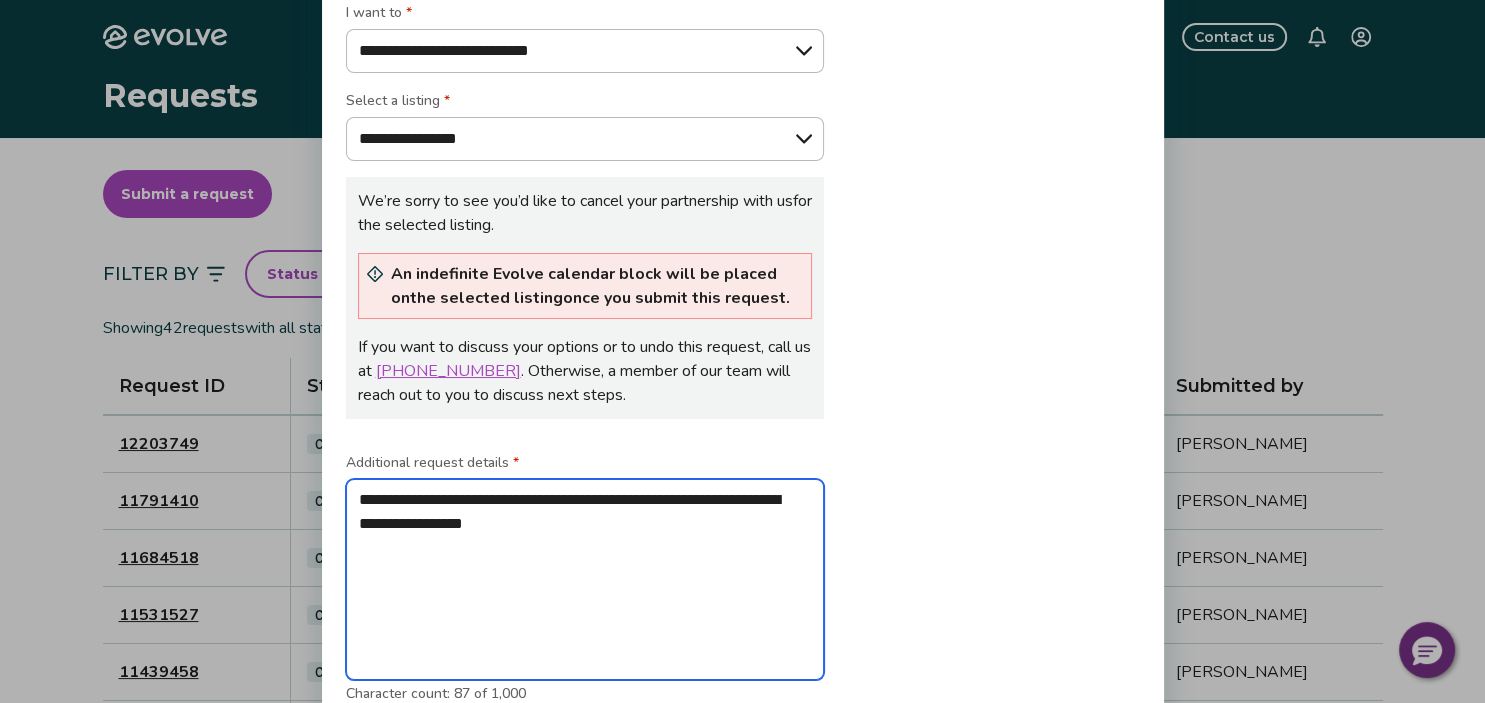 type on "**********" 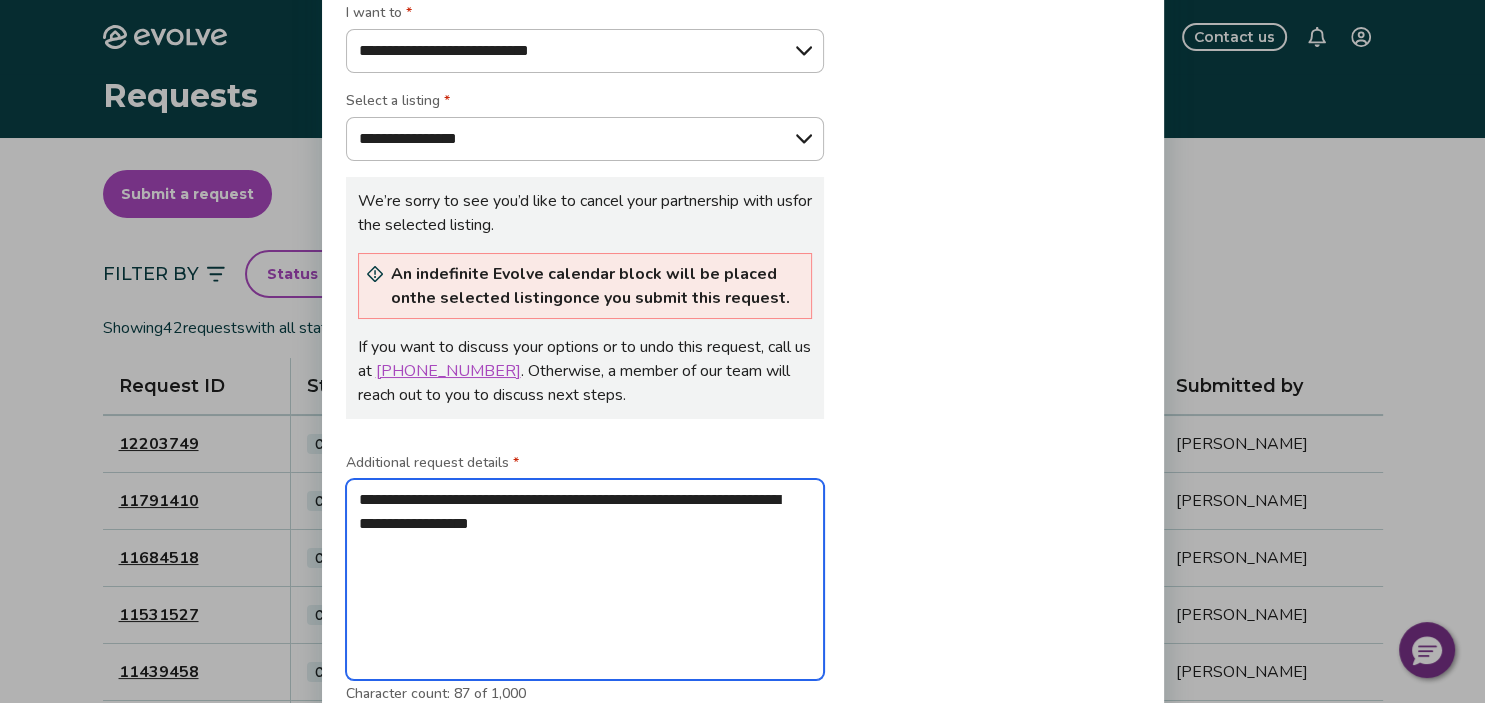 type on "*" 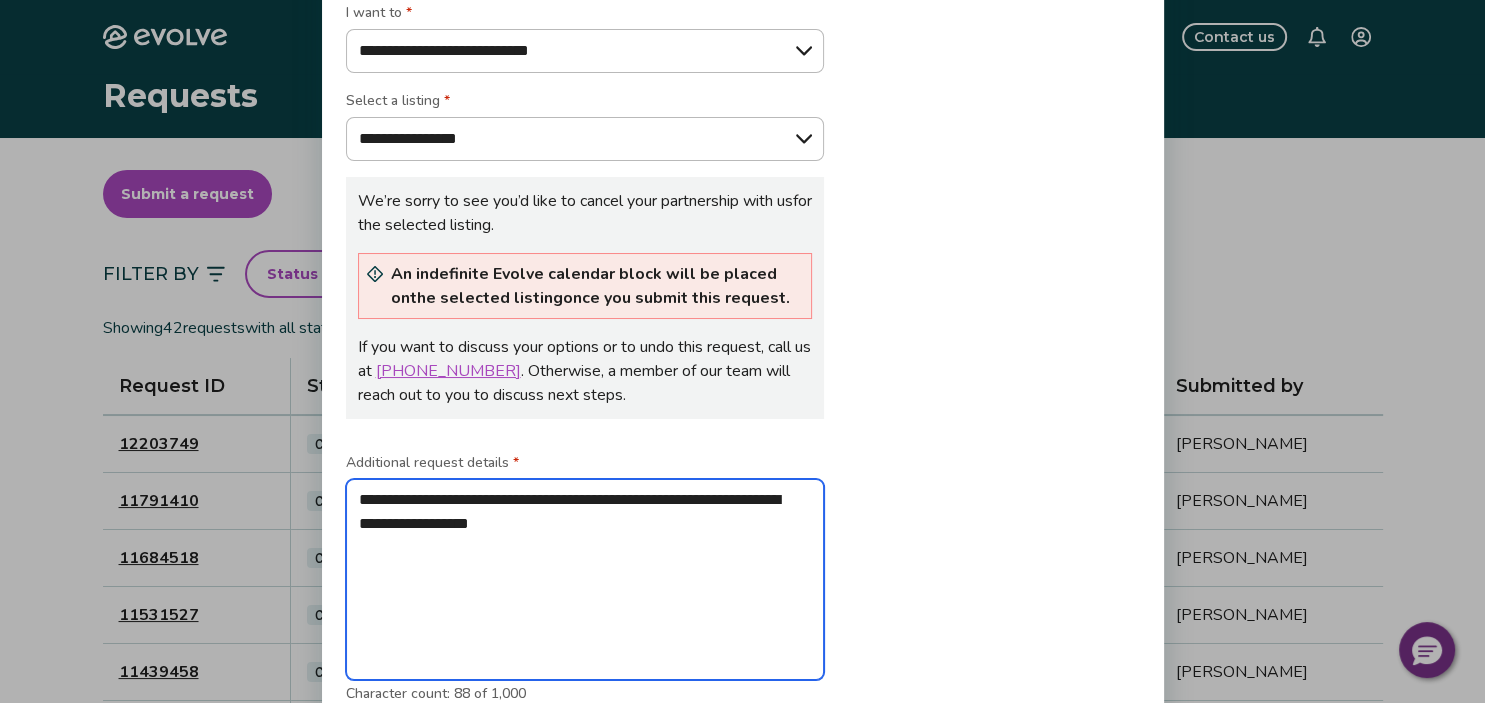type on "**********" 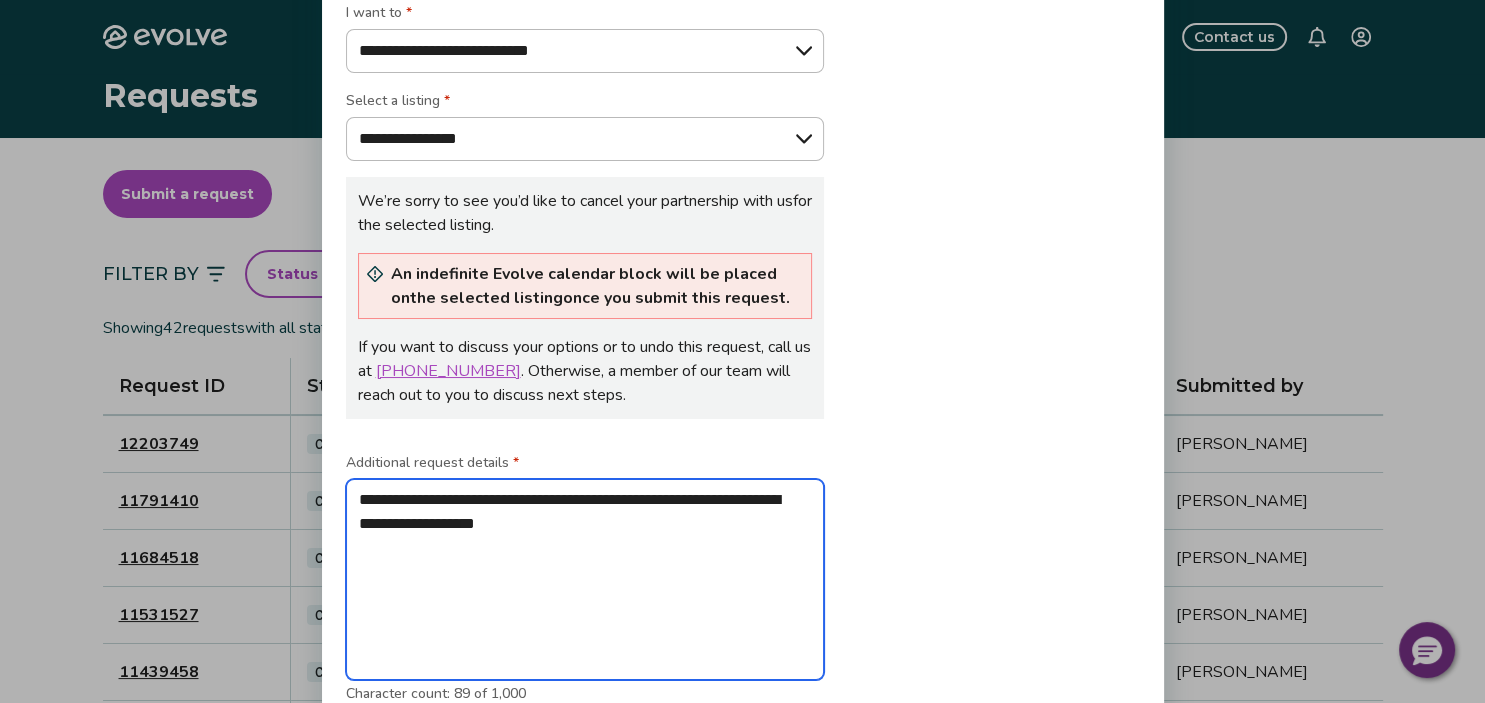 type 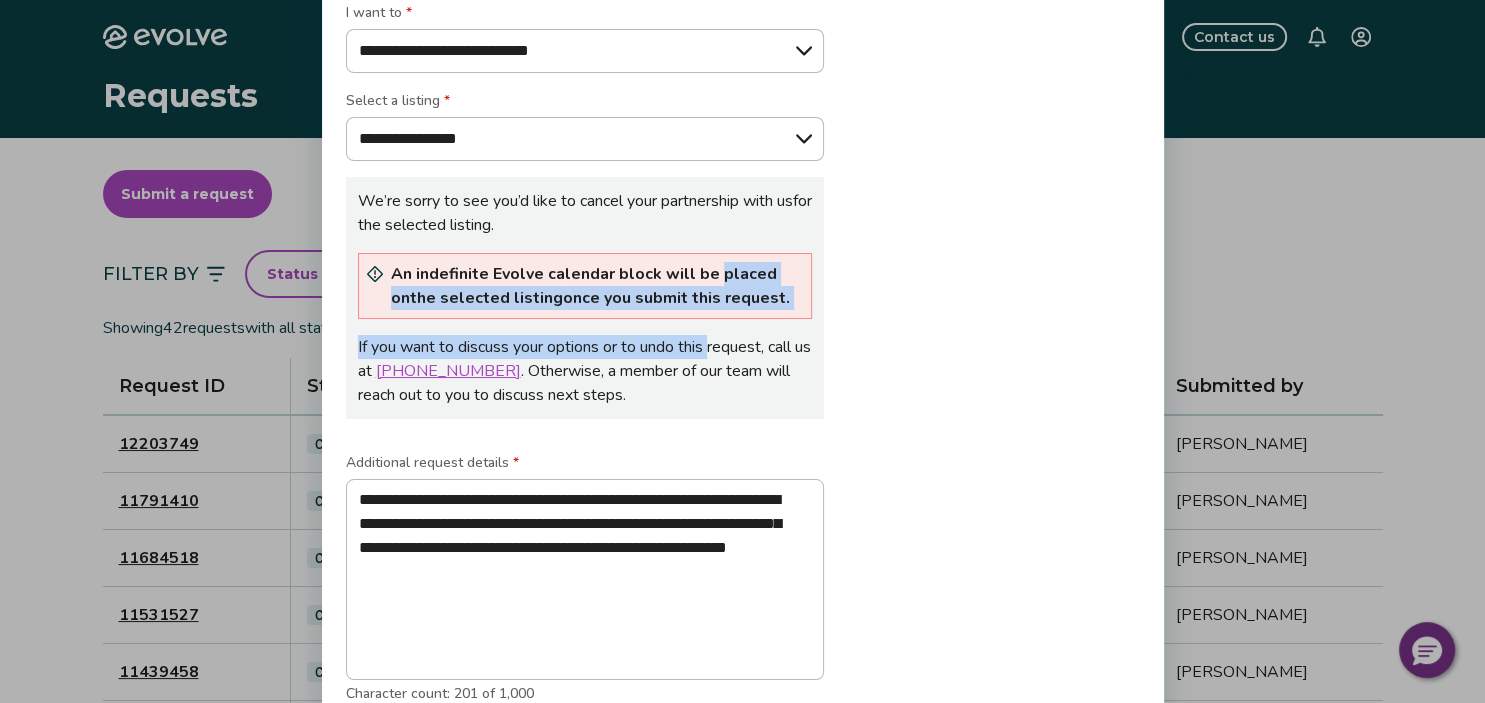 drag, startPoint x: 899, startPoint y: 378, endPoint x: 885, endPoint y: 261, distance: 117.83463 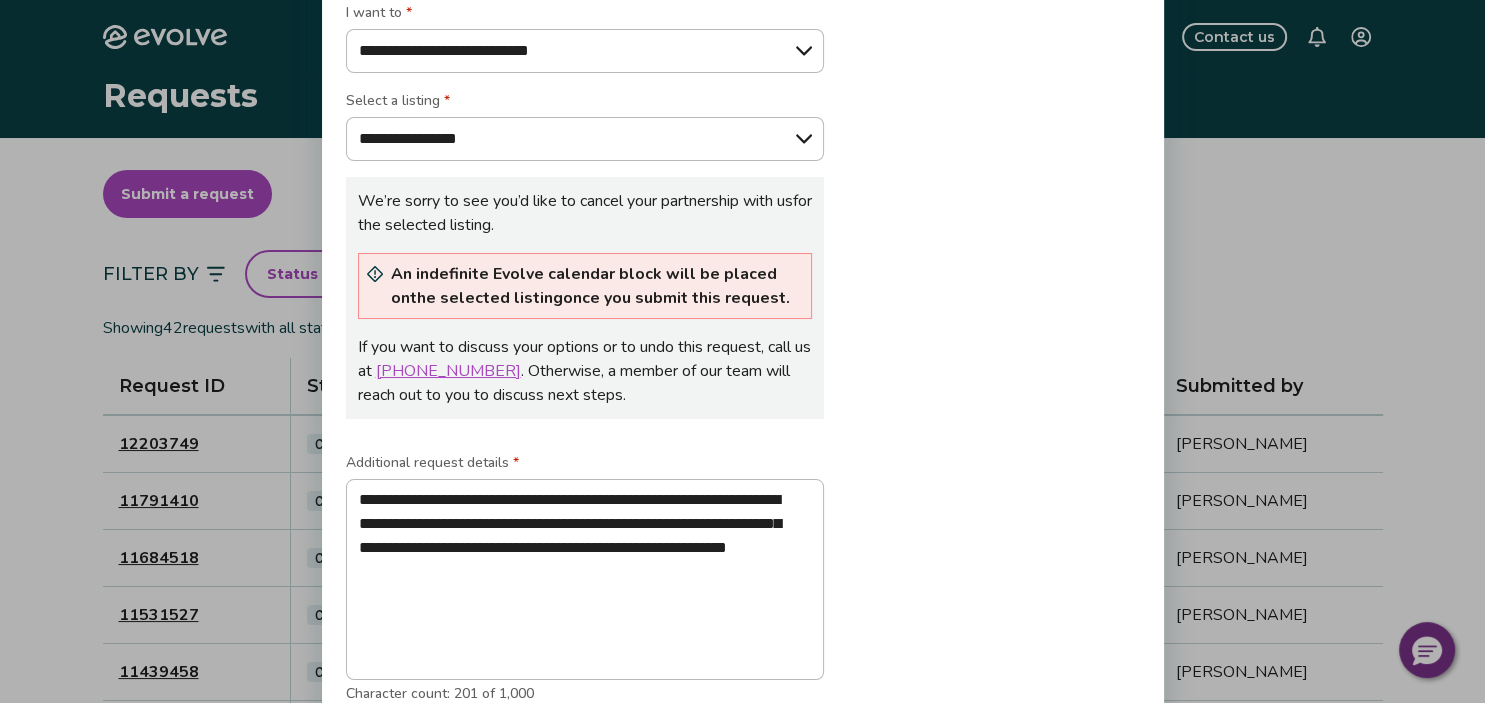 click on "**********" at bounding box center [743, 363] 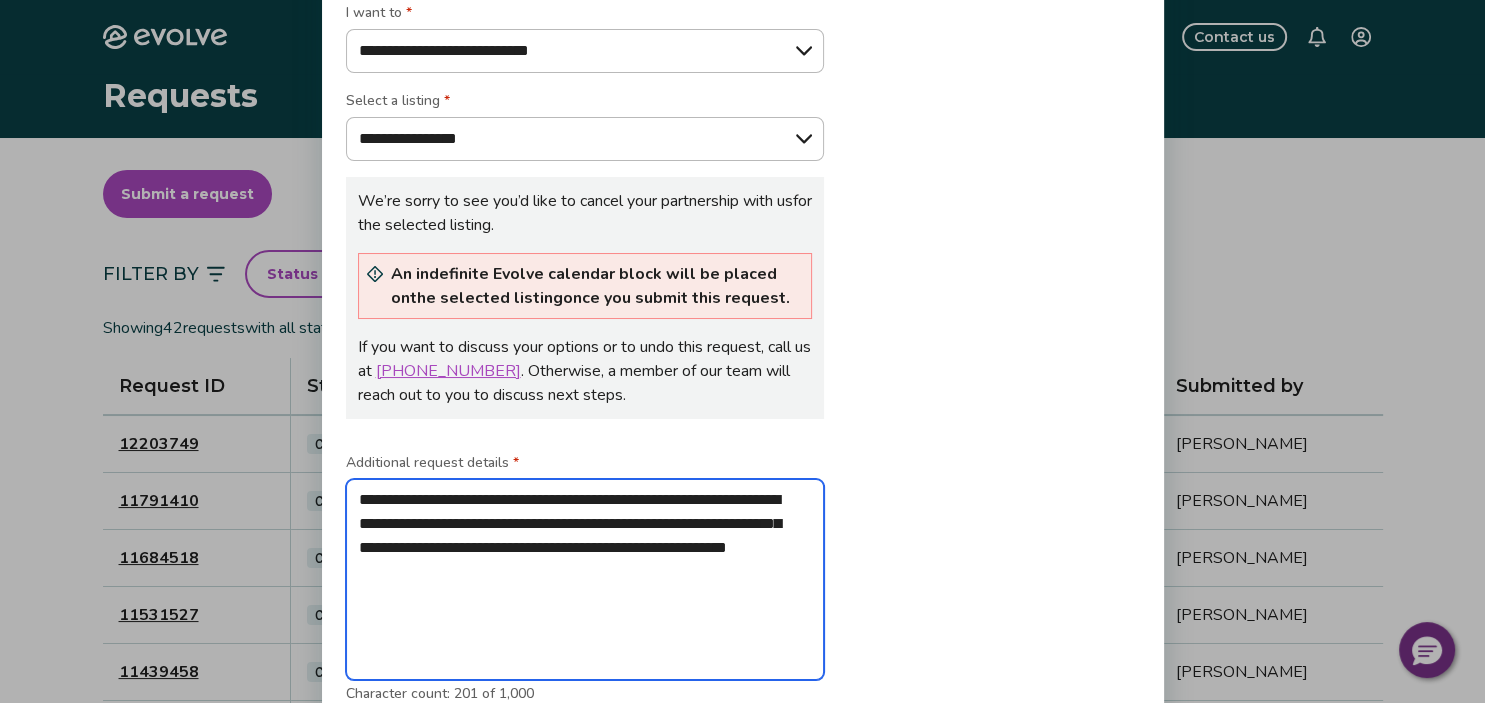 click on "**********" at bounding box center (585, 580) 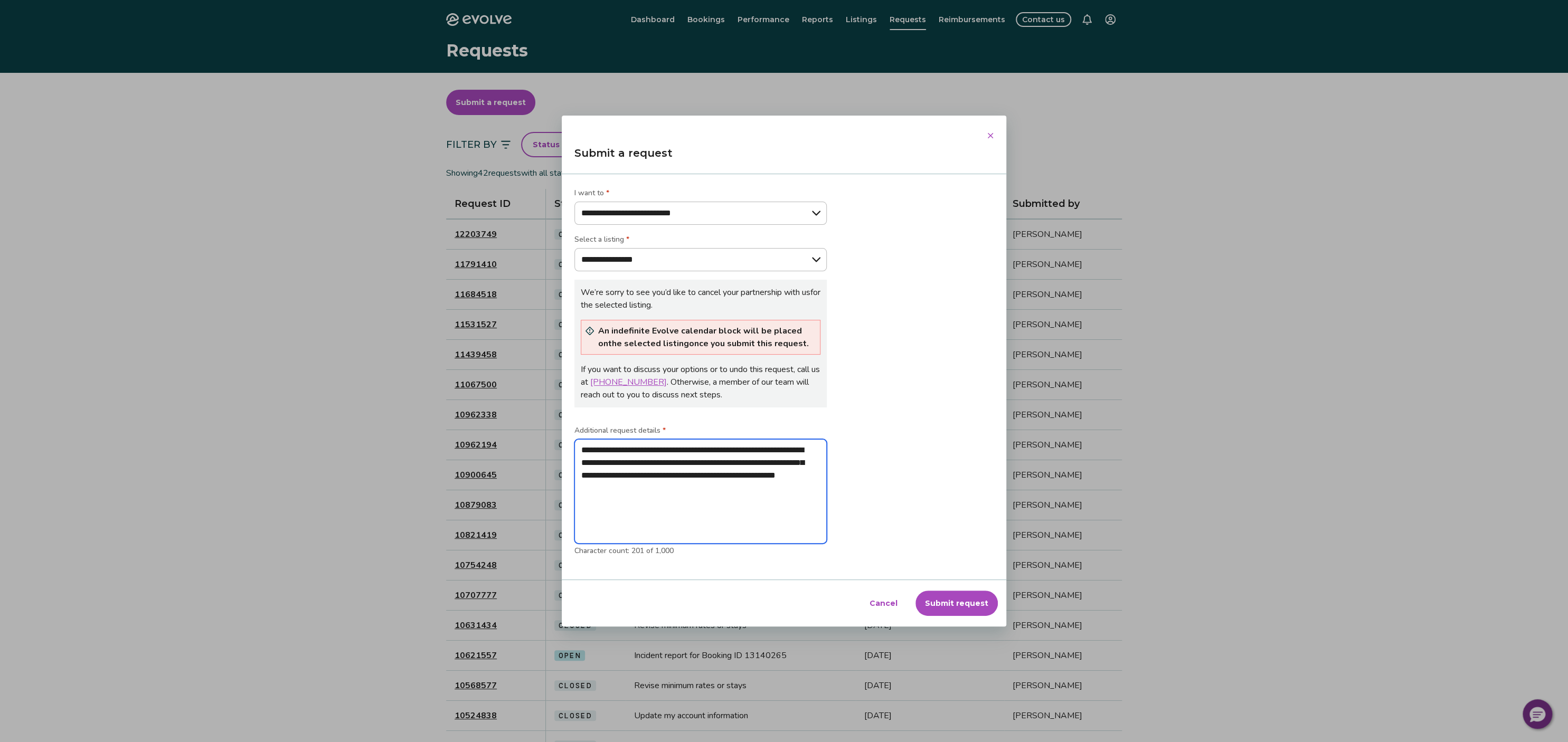click on "**********" at bounding box center [701, 491] 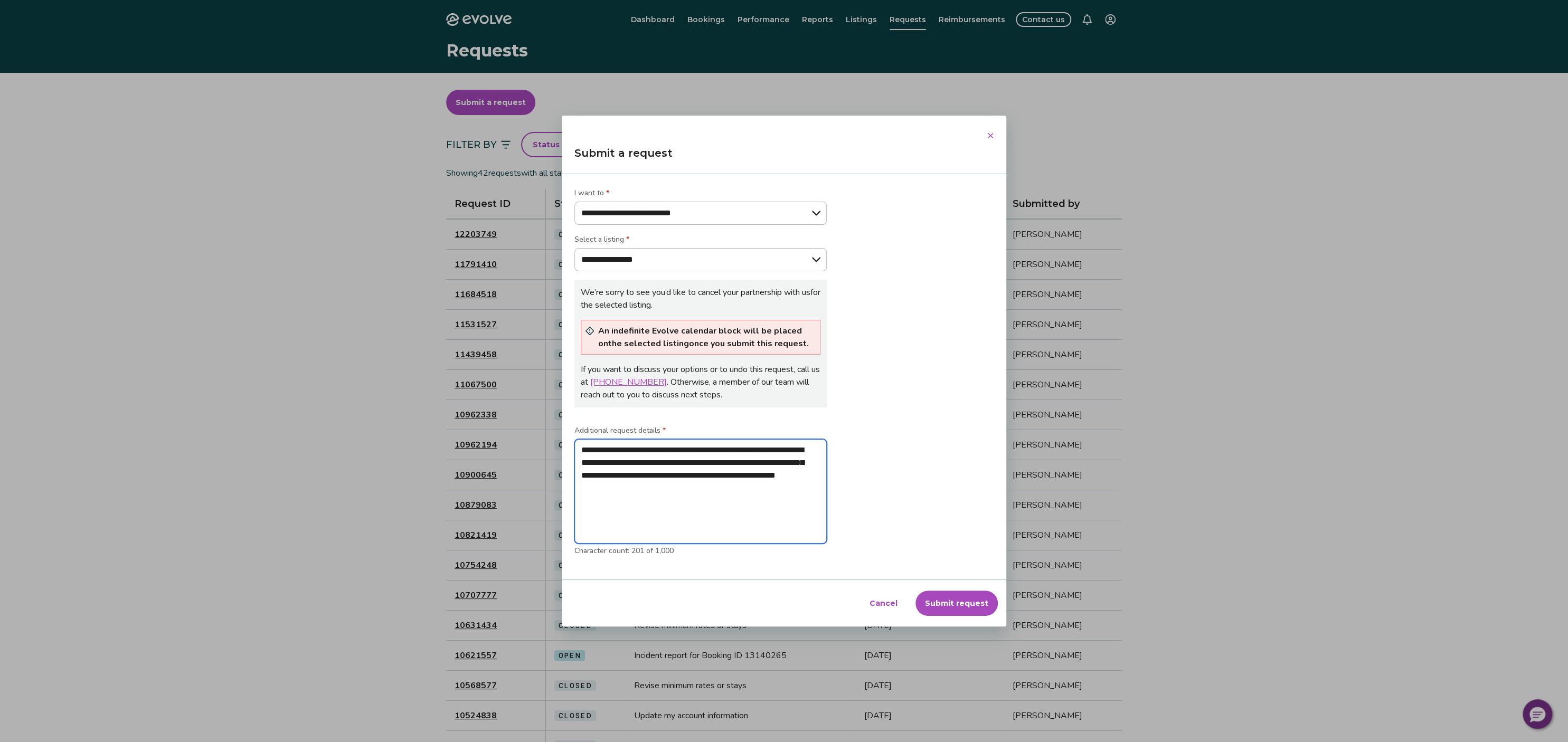 drag, startPoint x: 780, startPoint y: 567, endPoint x: 756, endPoint y: 567, distance: 24 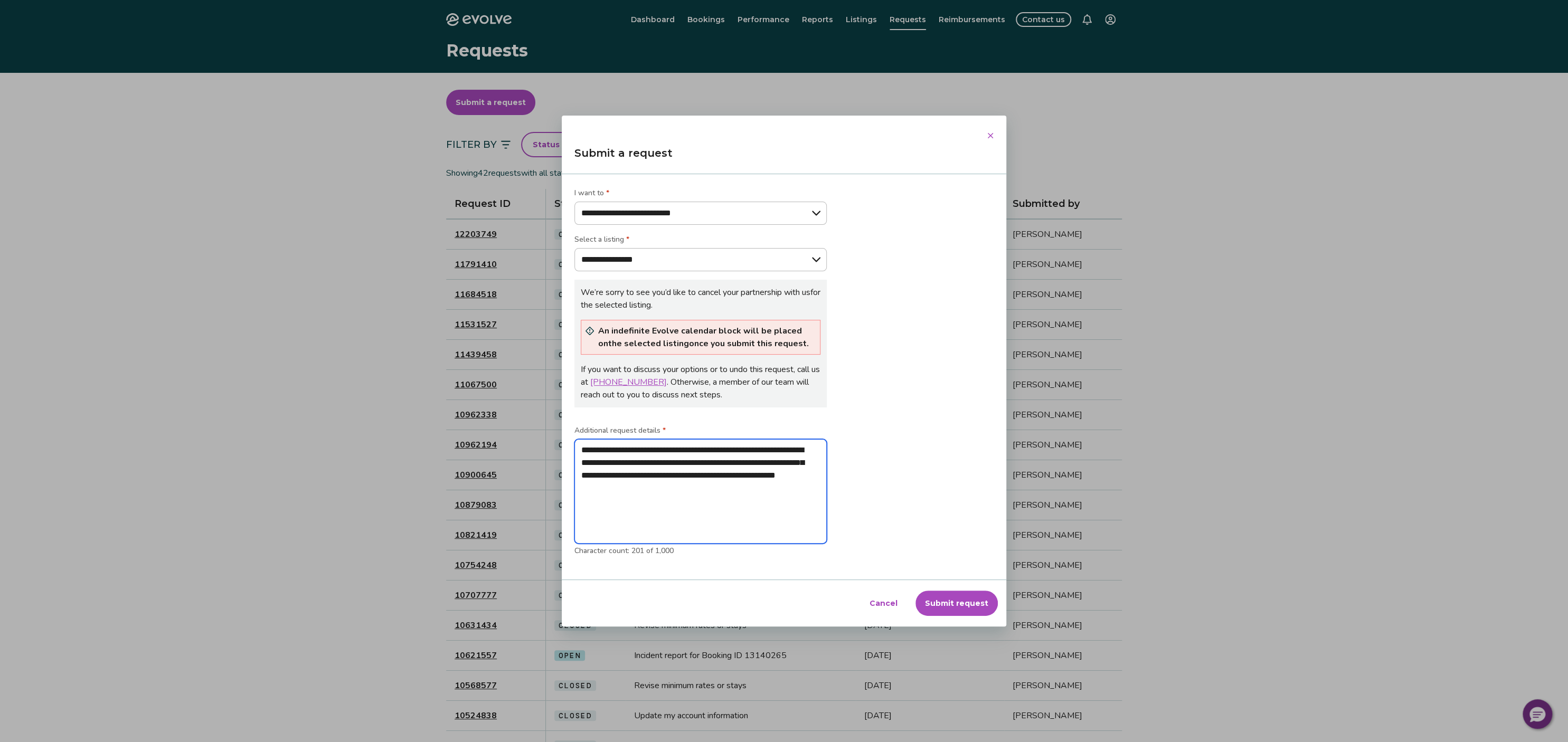 click on "**********" at bounding box center [701, 491] 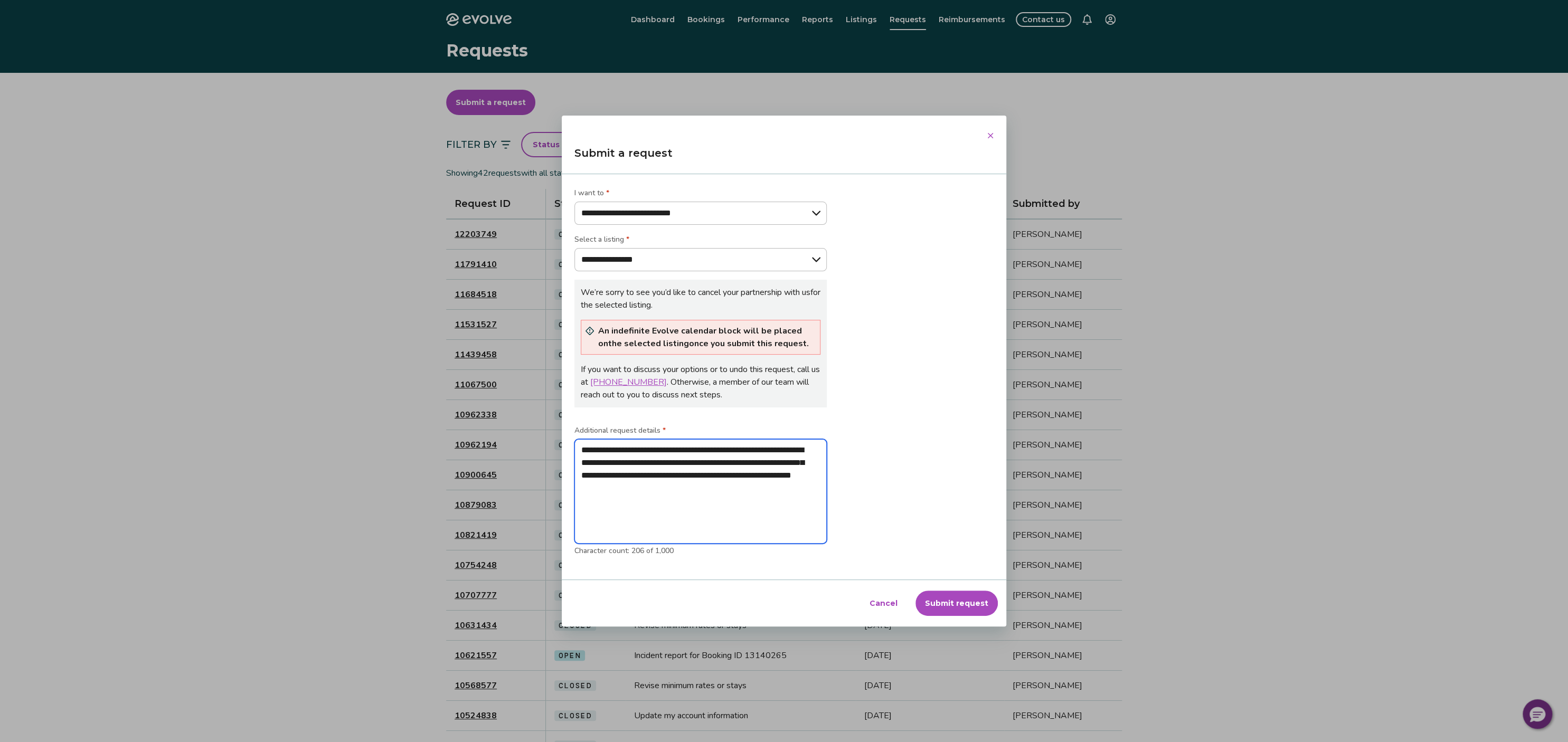 click on "**********" at bounding box center (701, 491) 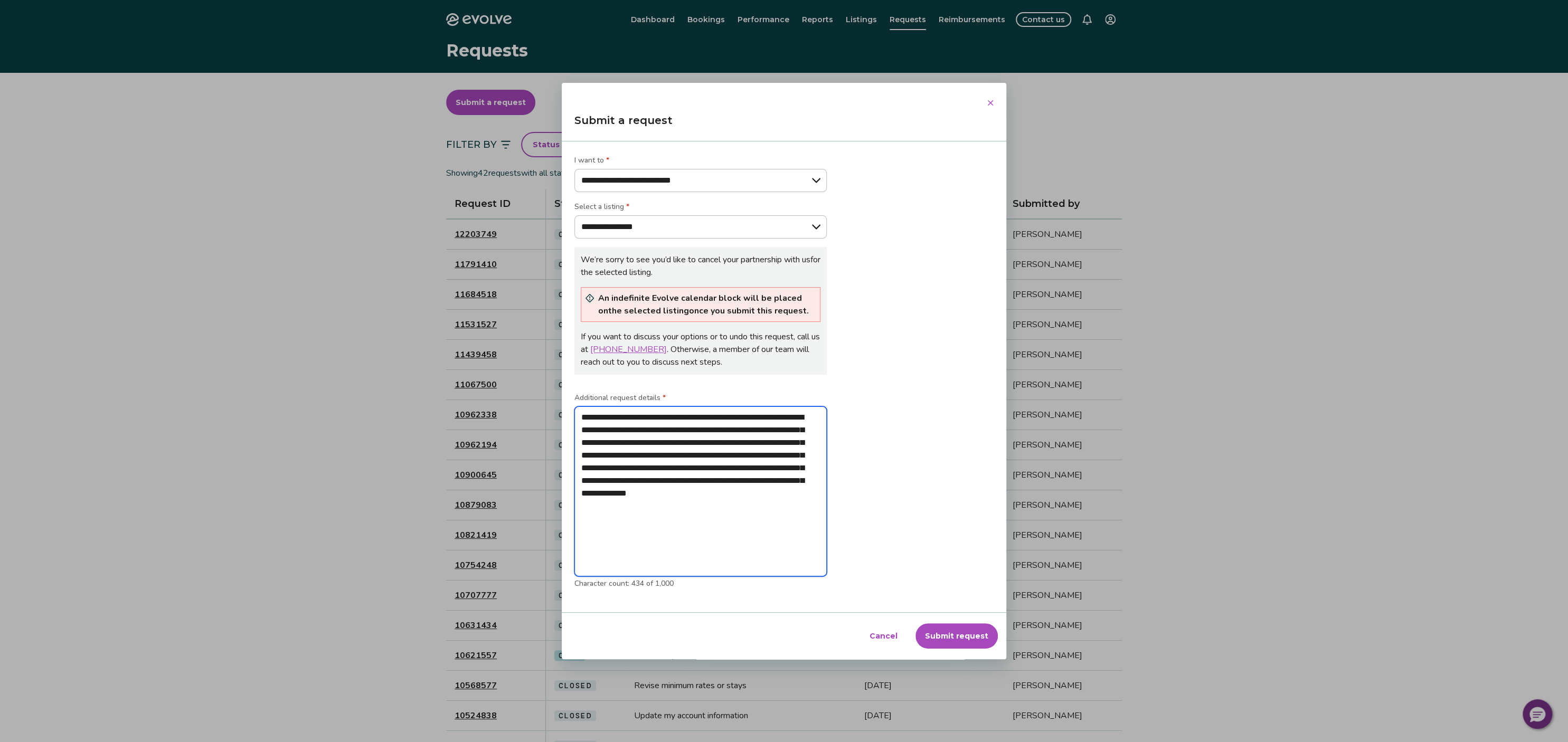 click on "**********" at bounding box center [701, 491] 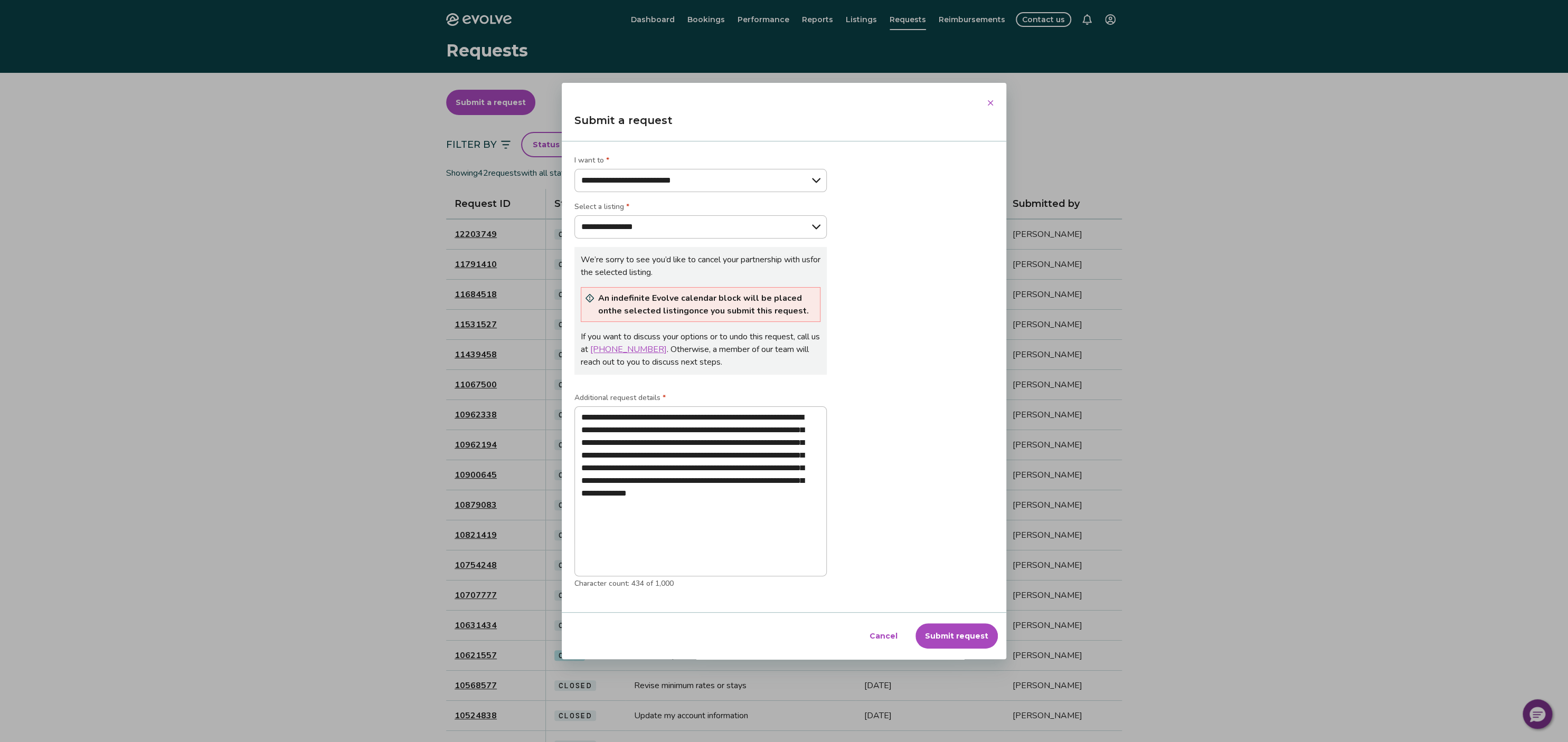 click on "Submit request" at bounding box center [957, 636] 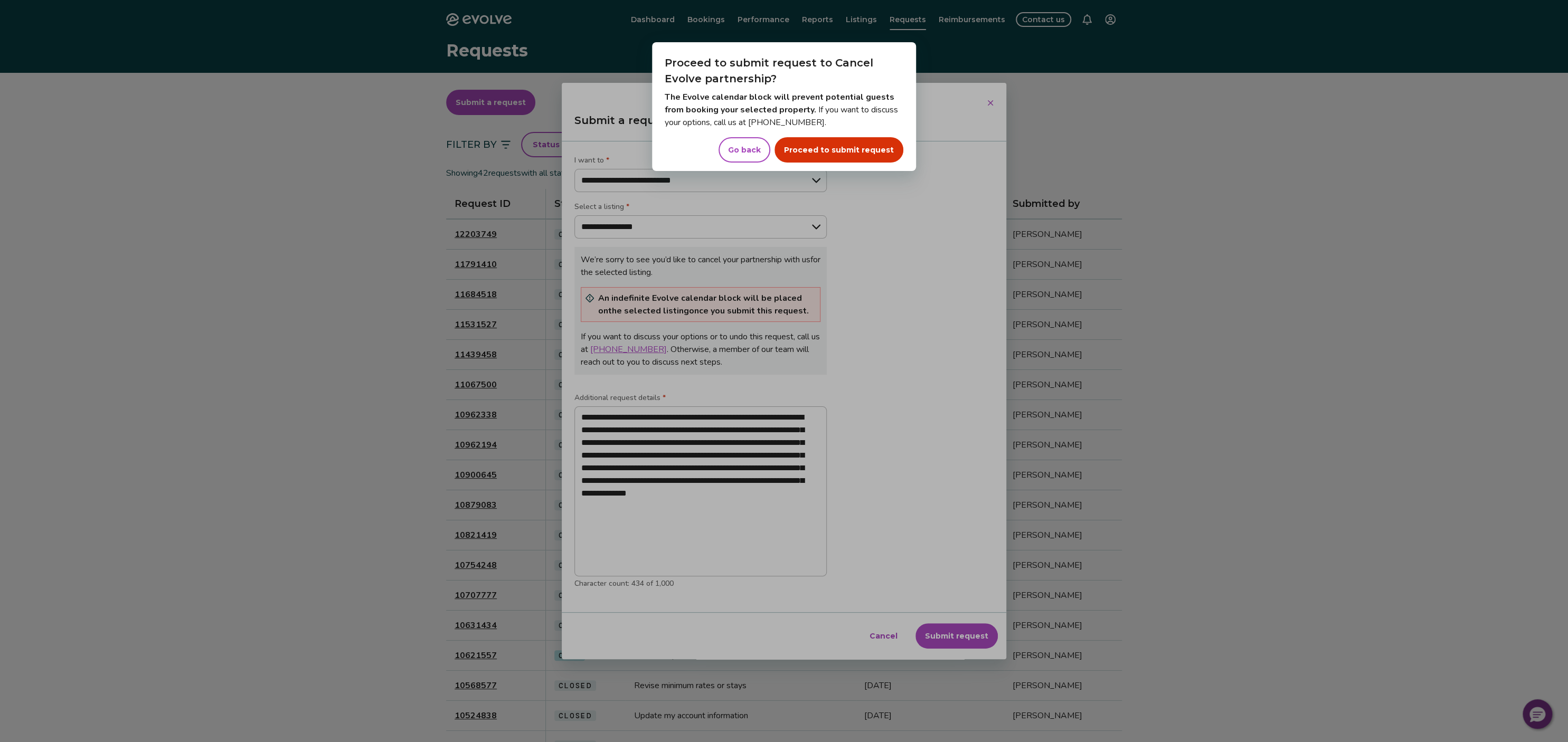 click on "Proceed to submit request" at bounding box center [839, 150] 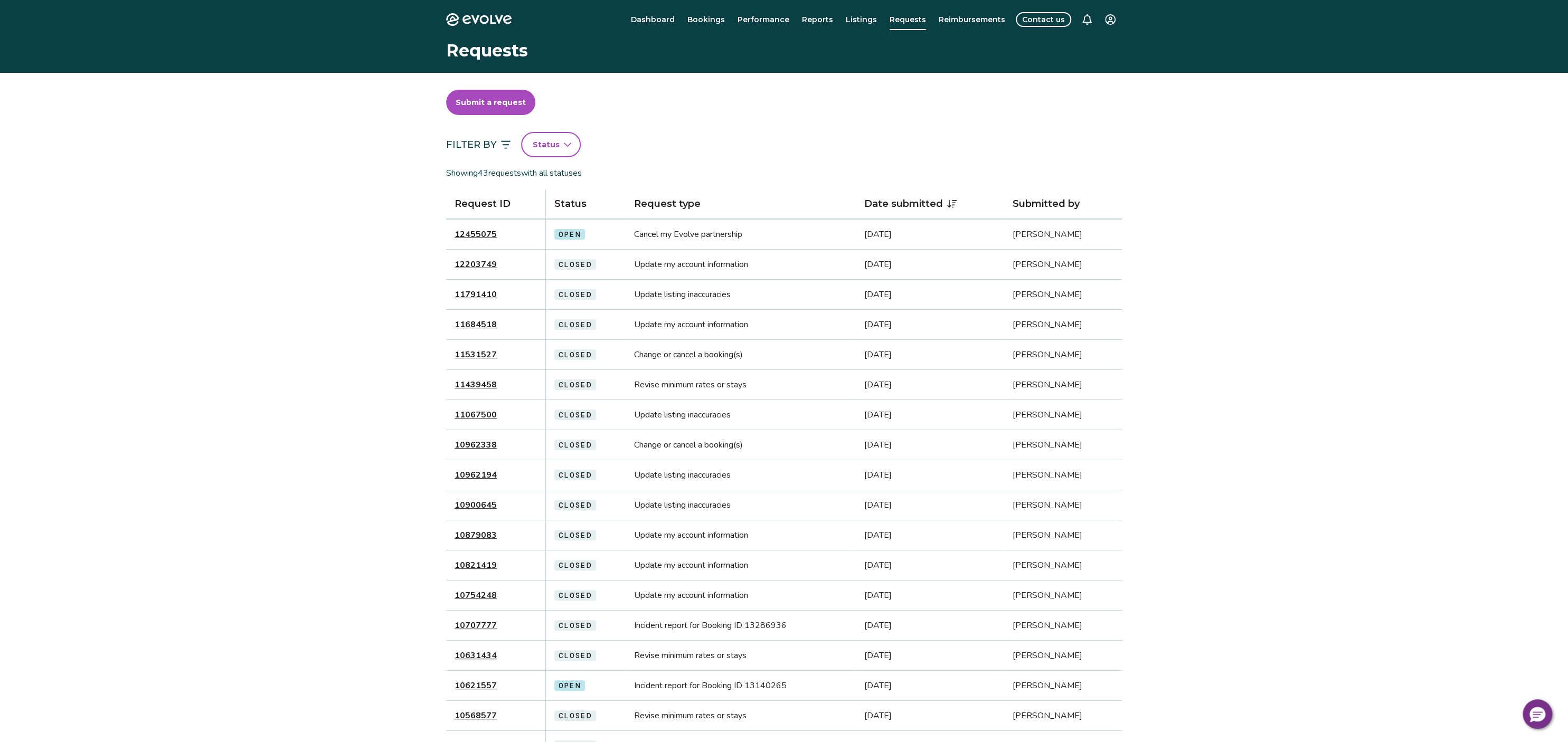 click on "Submit a request" at bounding box center [490, 102] 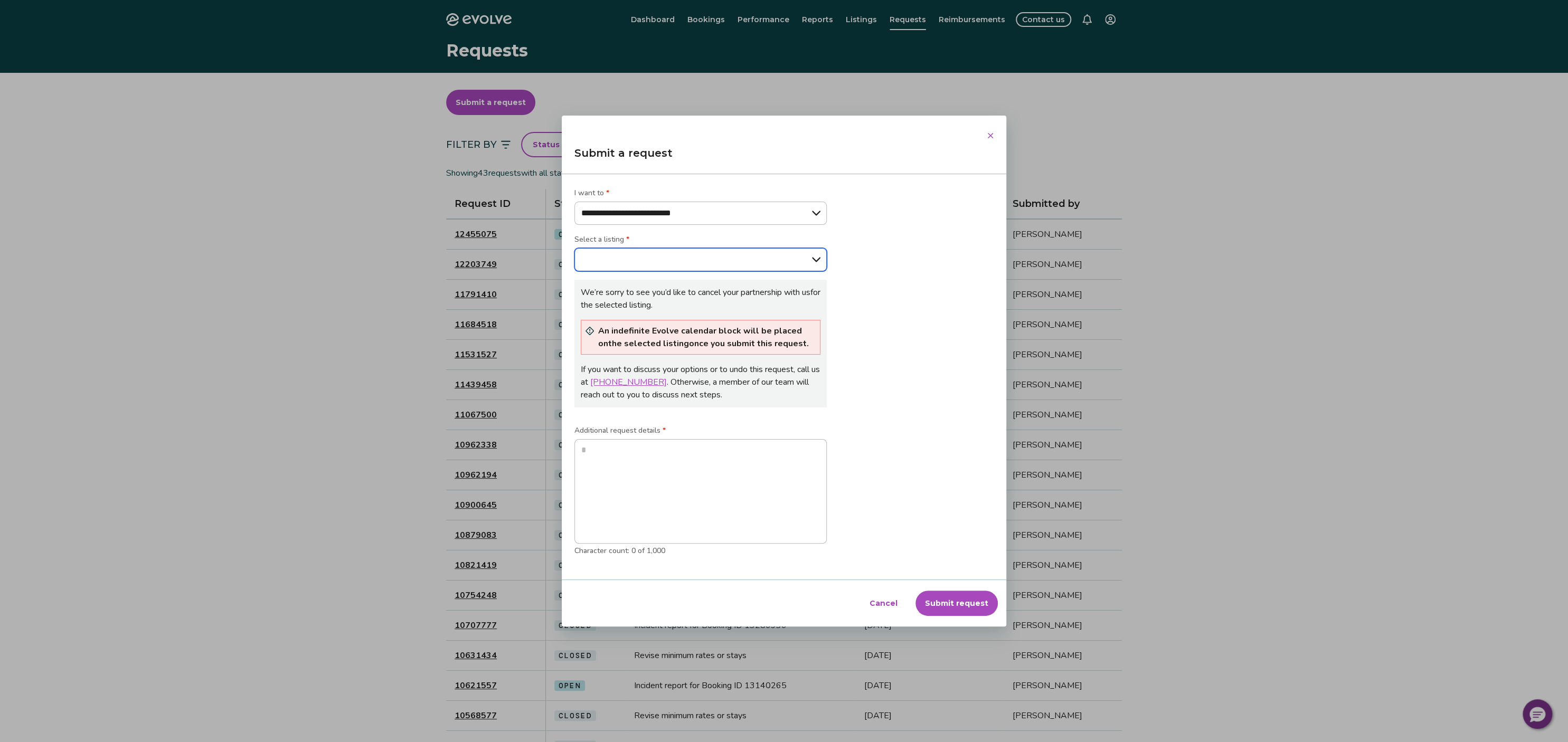 click on "**********" at bounding box center (701, 260) 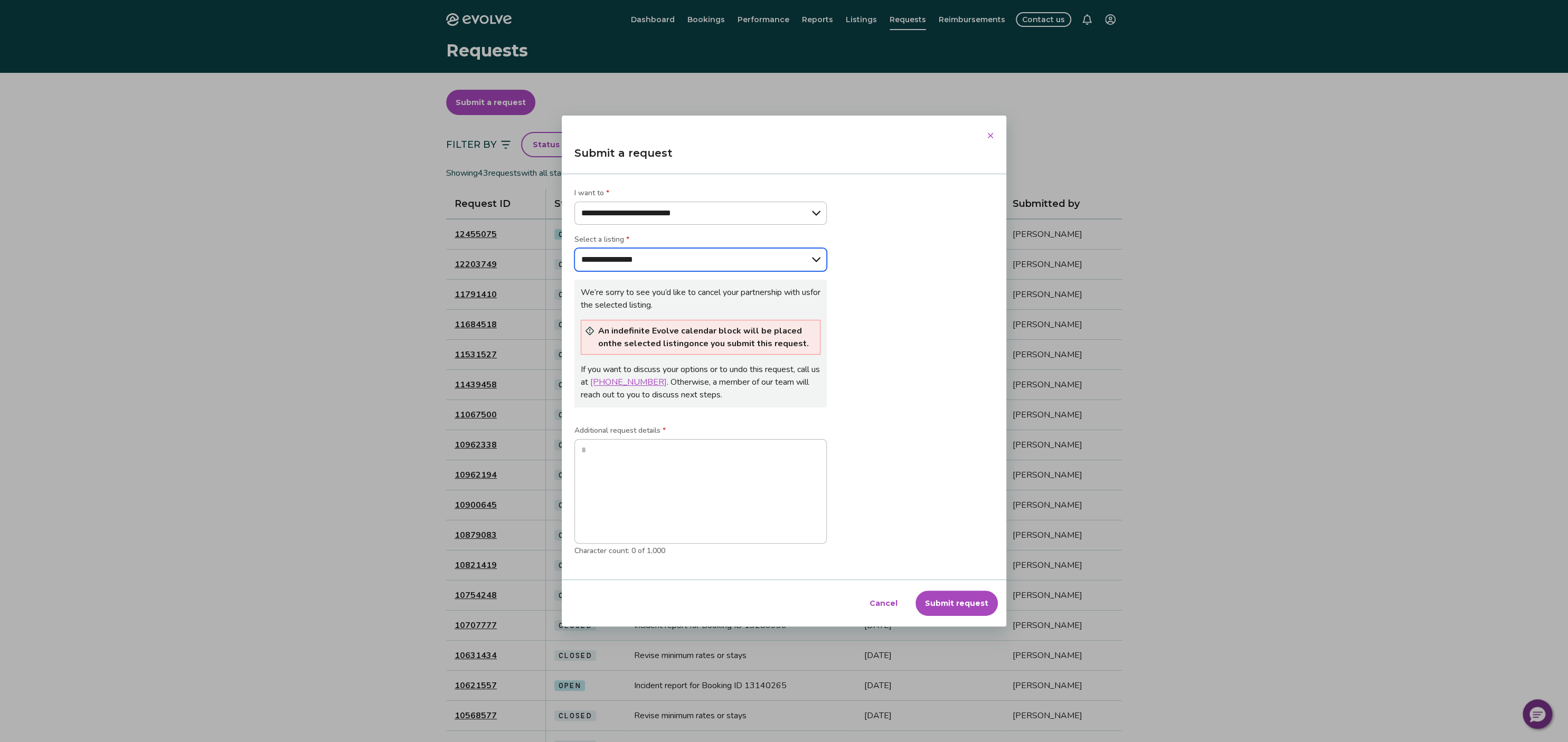 click on "**********" at bounding box center [0, 0] 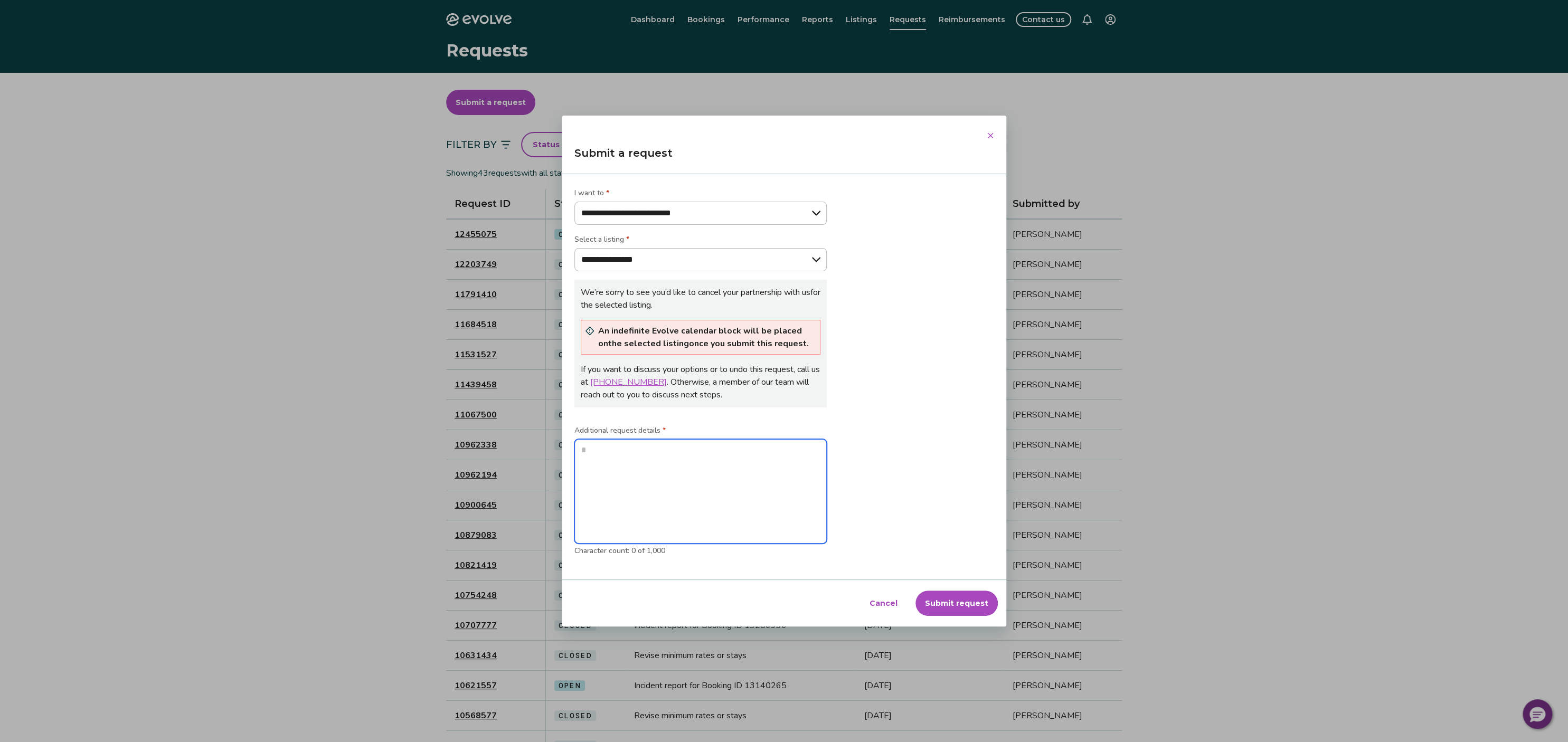 click at bounding box center (701, 491) 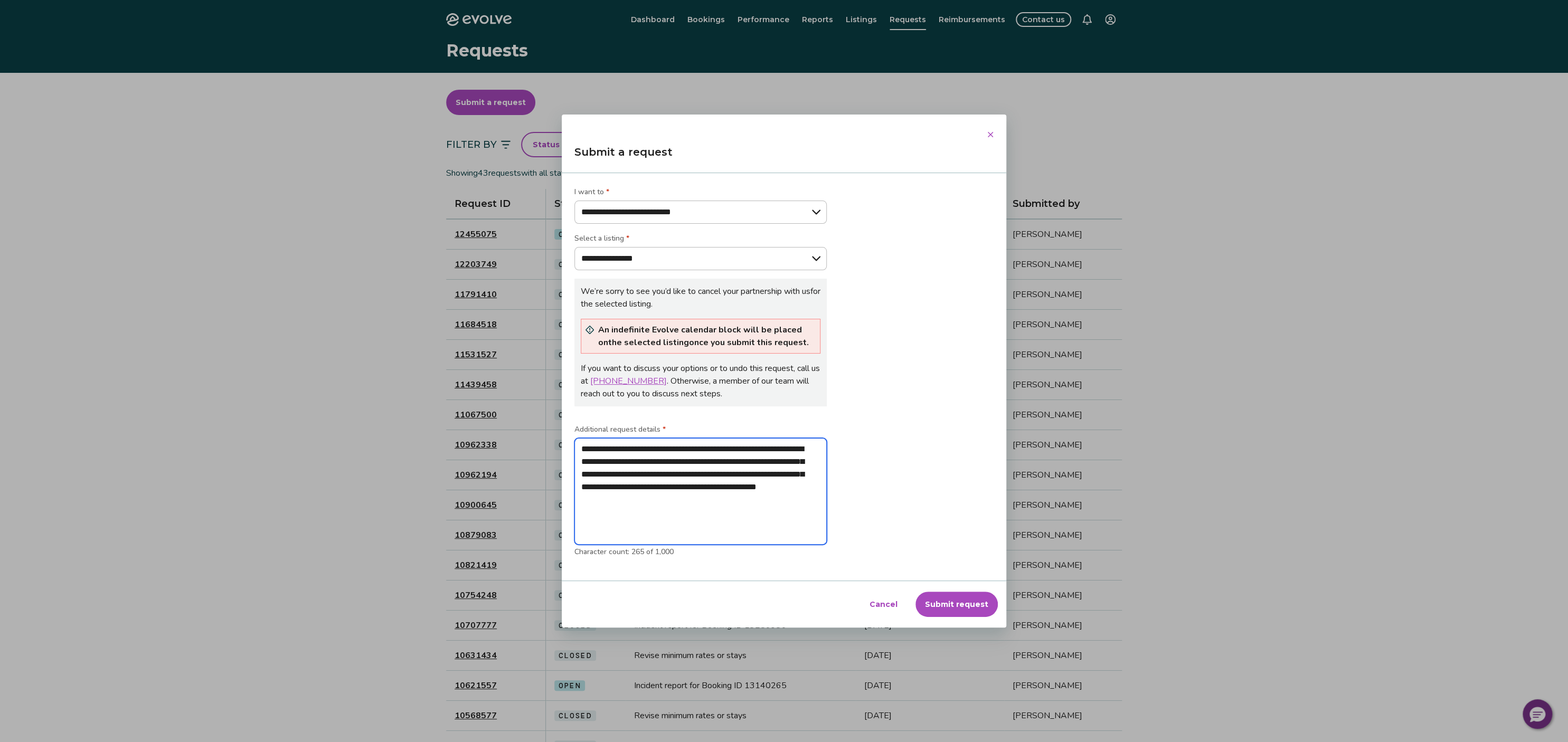 click on "**********" at bounding box center [701, 491] 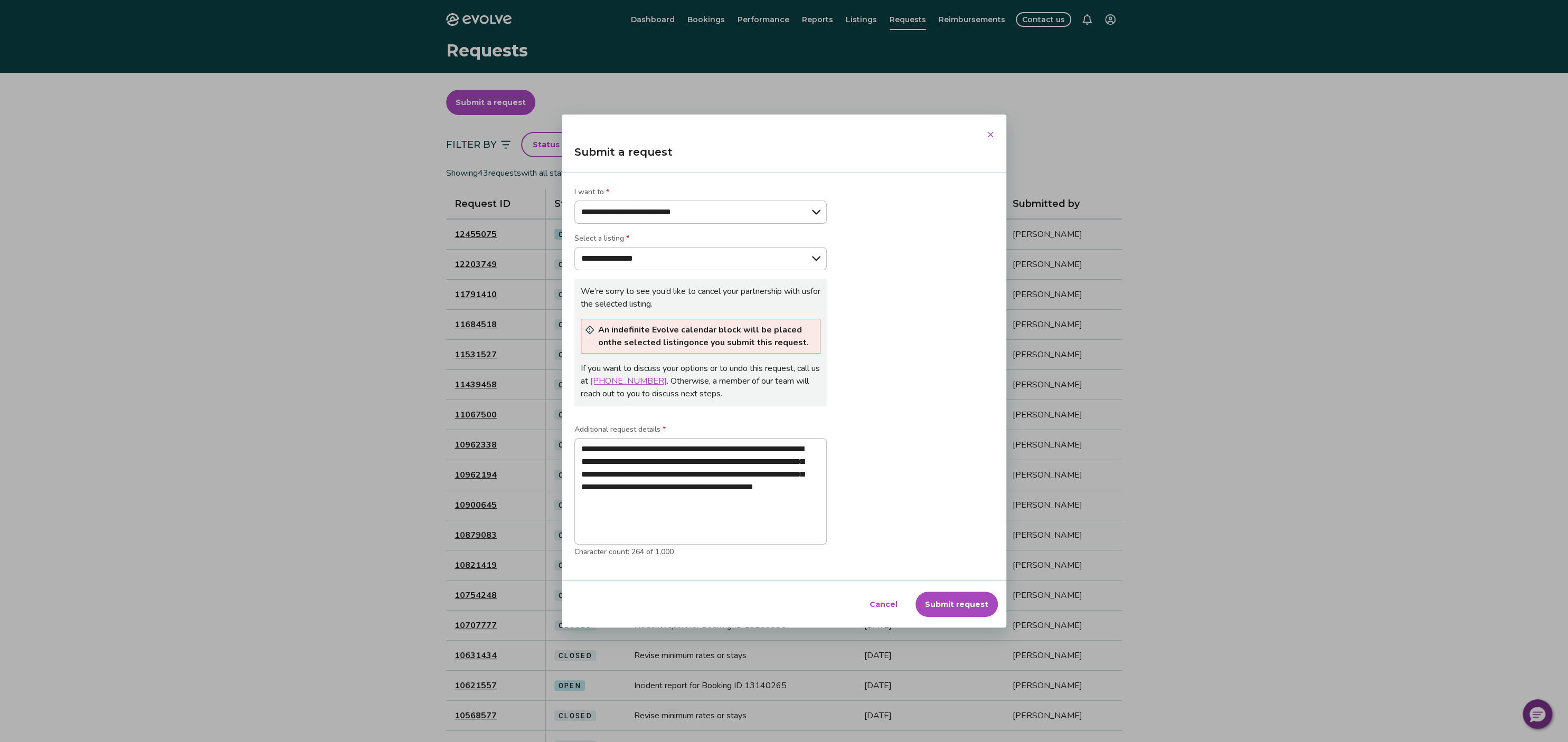 click on "Submit request" at bounding box center (957, 604) 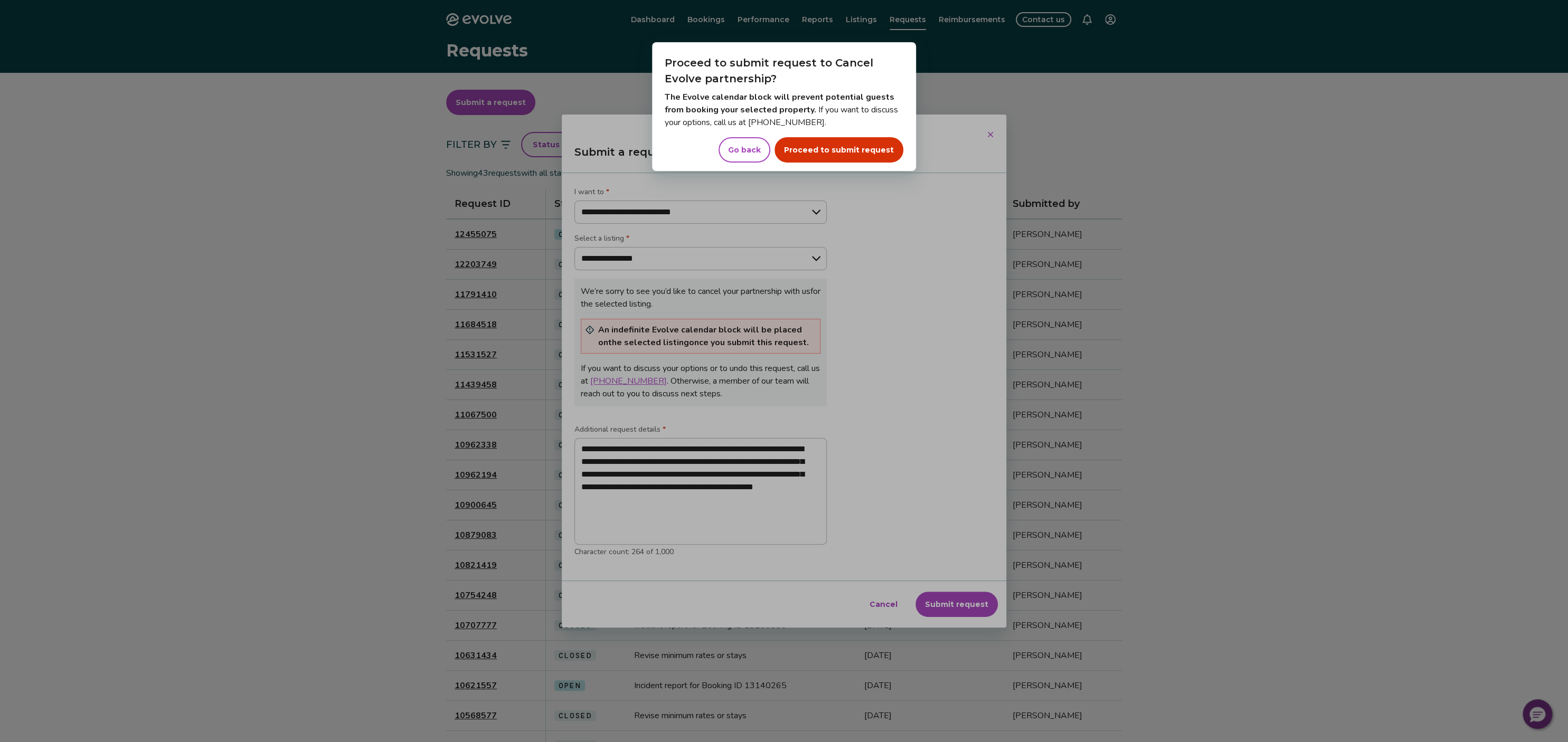 click on "Proceed to submit request" at bounding box center [839, 150] 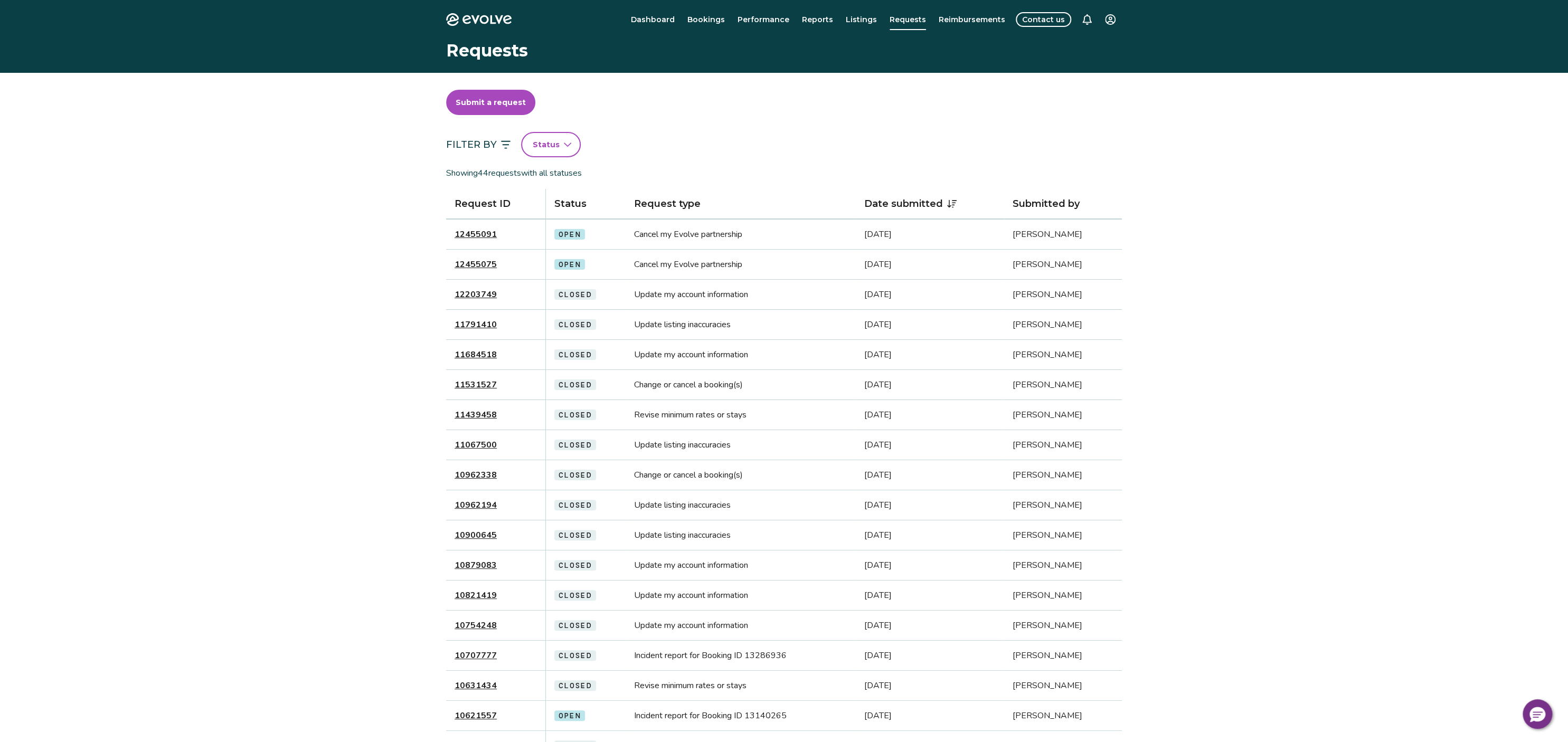 click on "12455075" at bounding box center [476, 264] 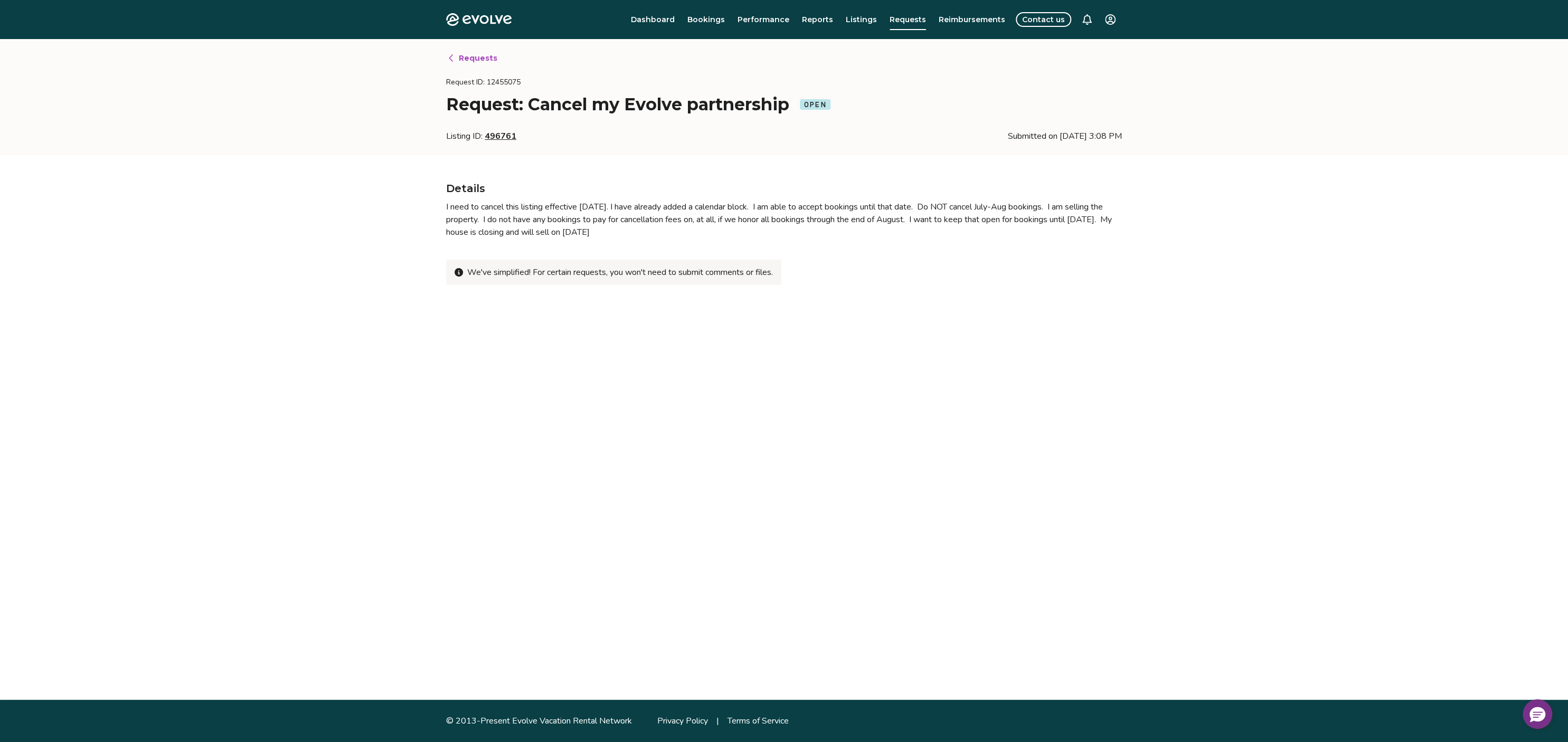 click on "496761" at bounding box center (500, 136) 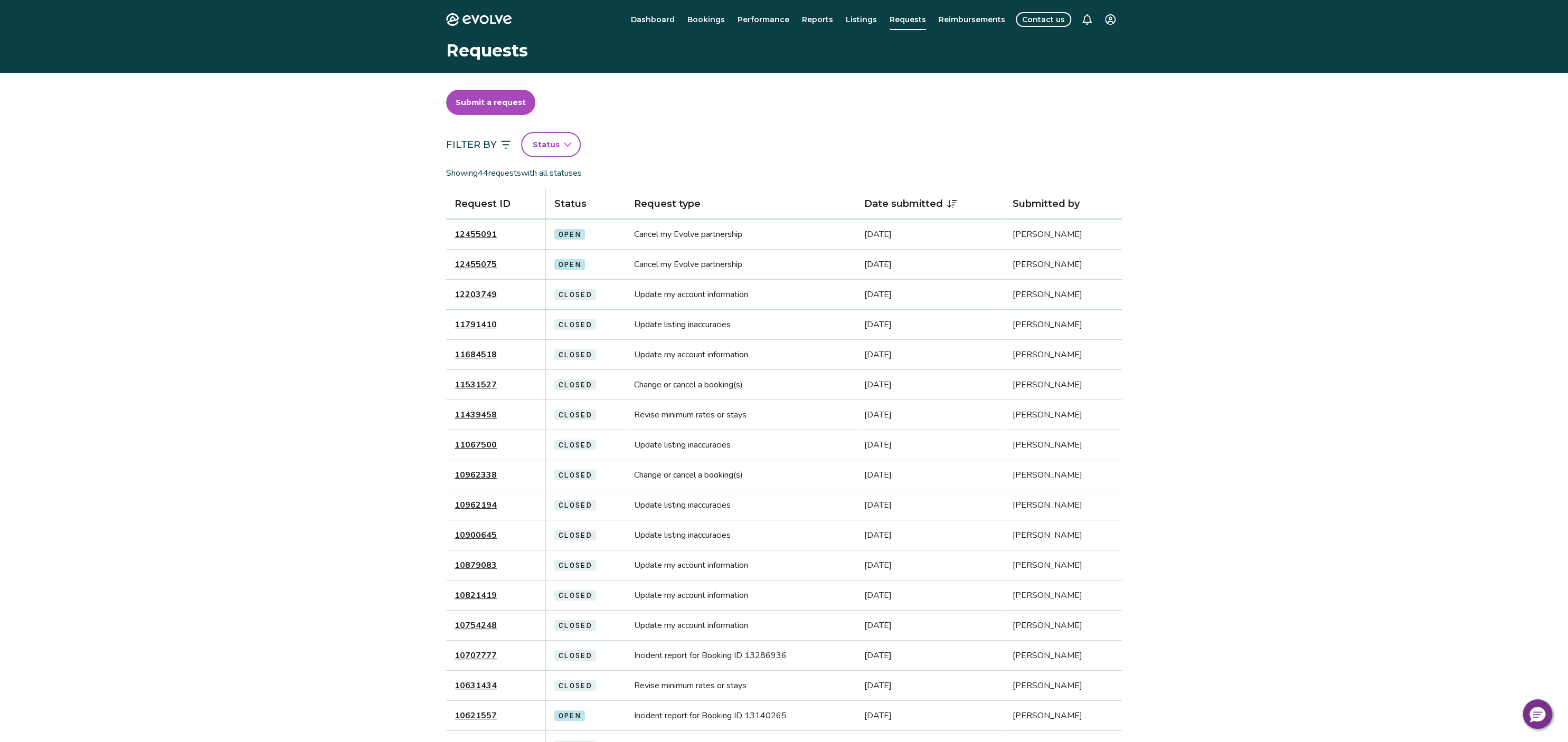 click on "12455091" at bounding box center (476, 234) 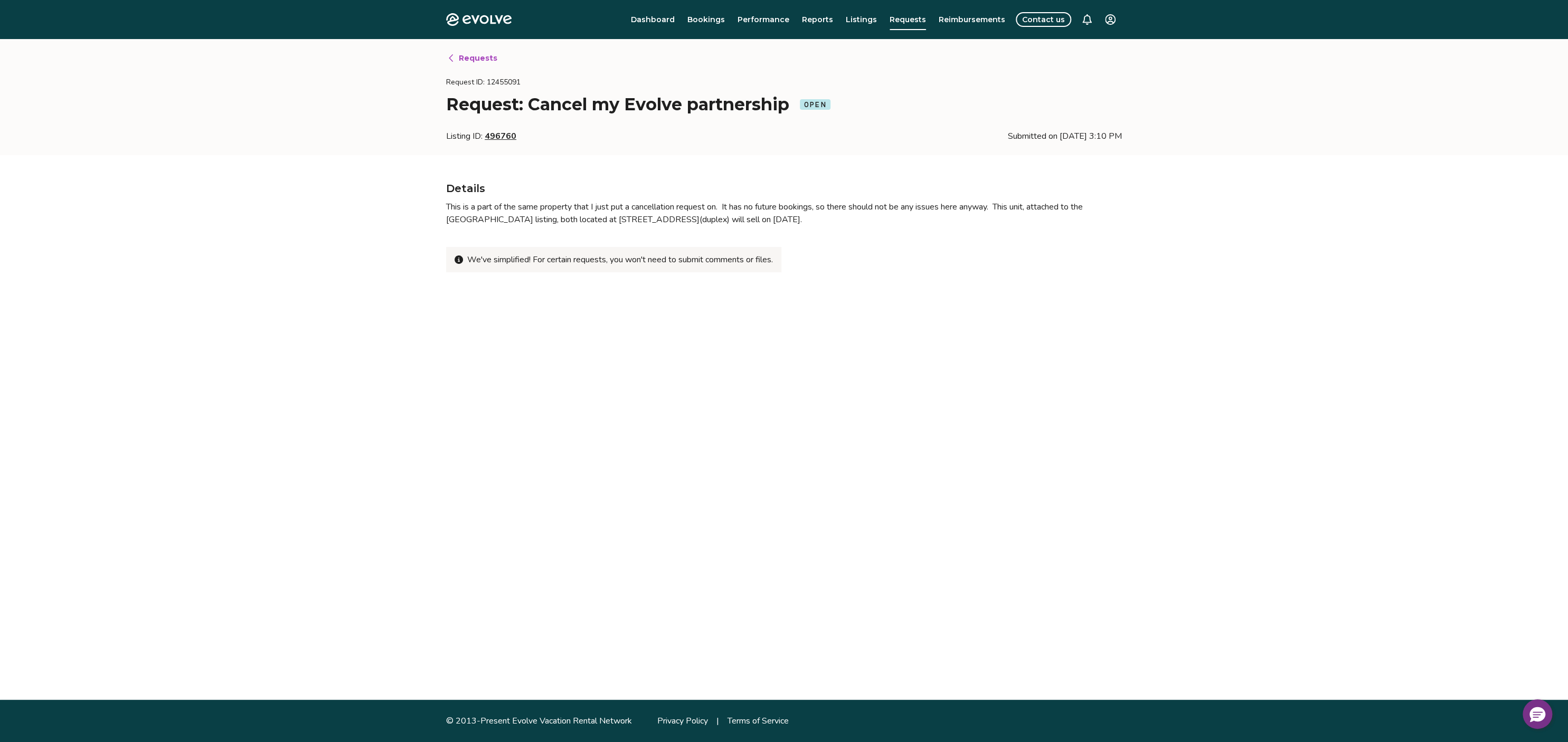 click on "496760" at bounding box center [500, 136] 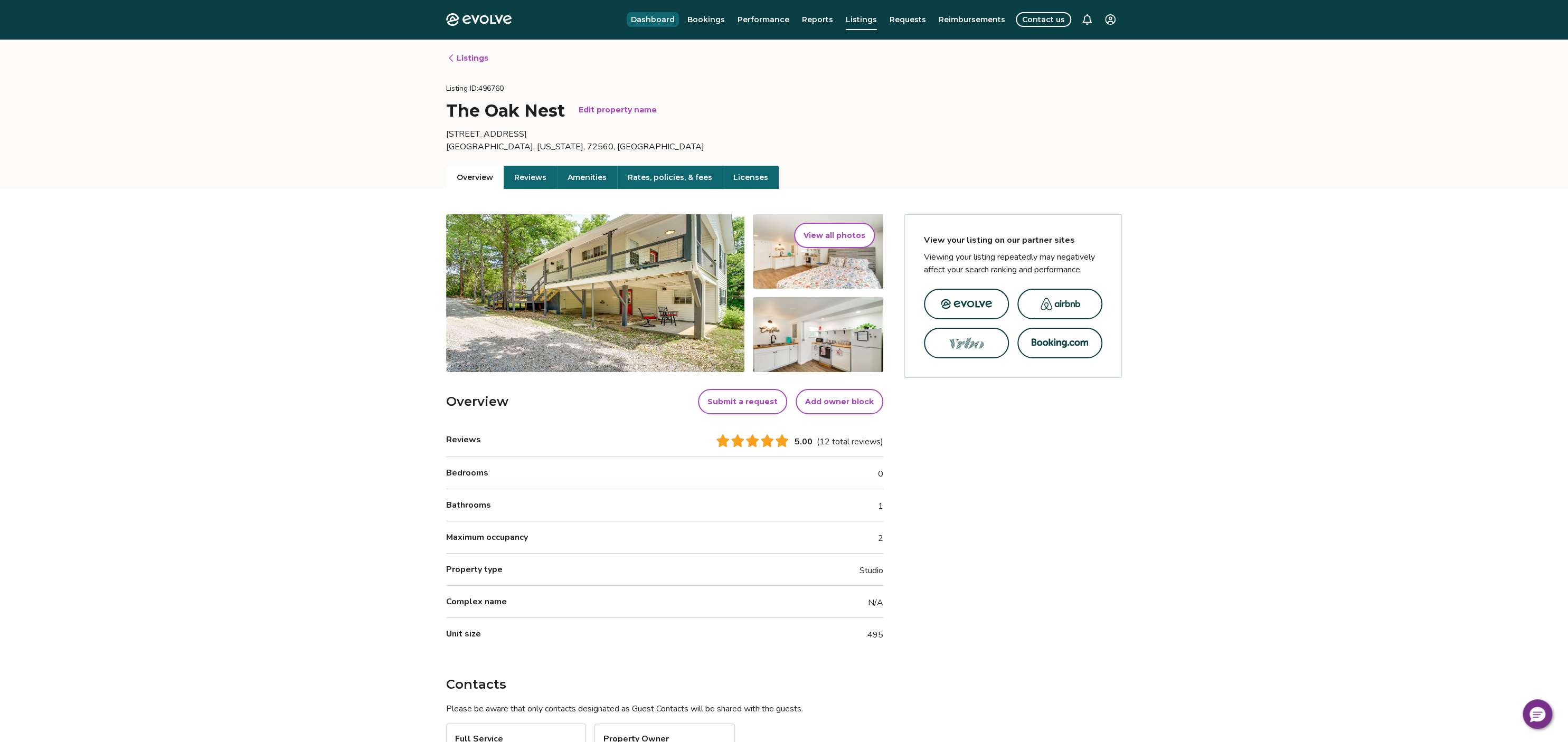 click on "Dashboard" at bounding box center (653, 20) 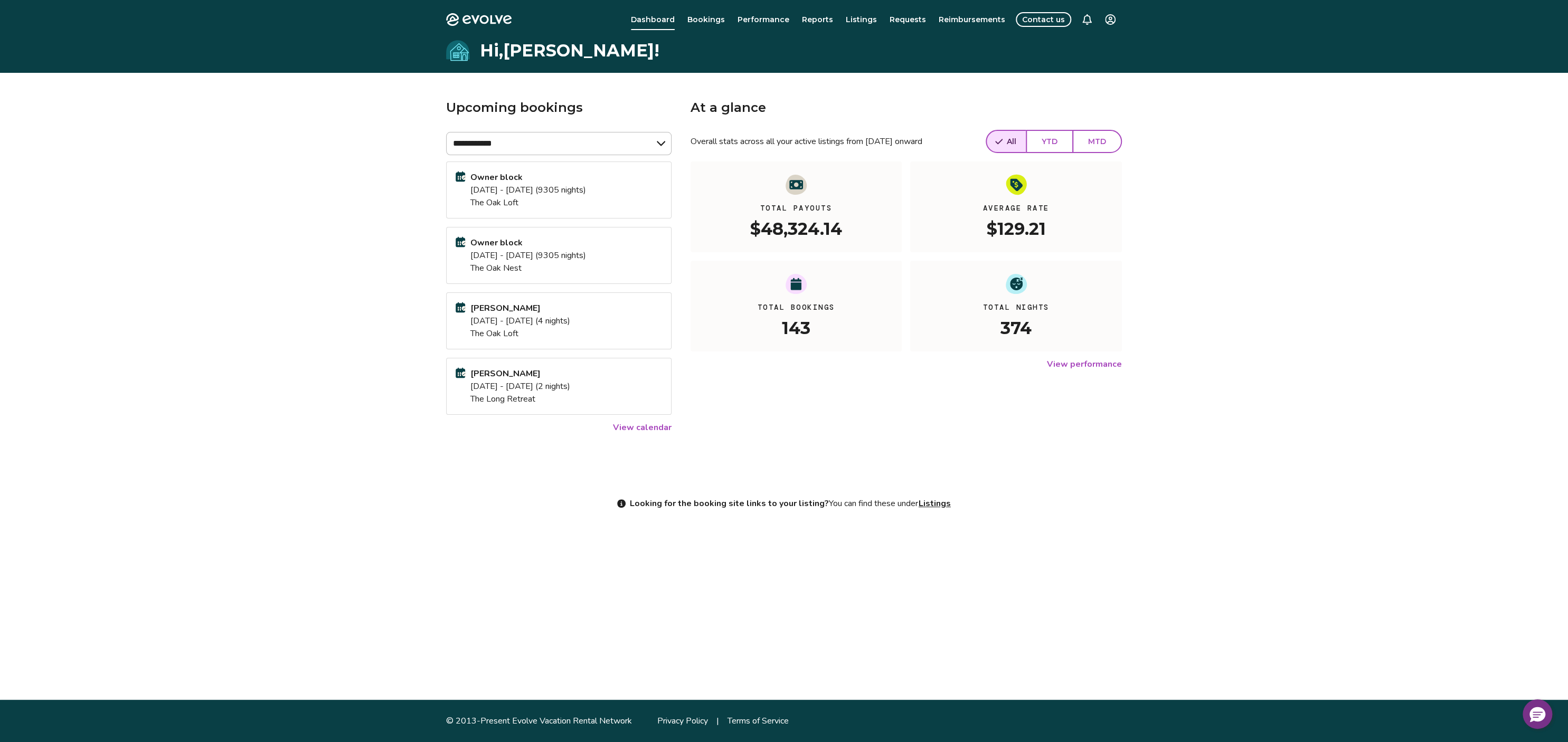 click on "View calendar" at bounding box center [642, 427] 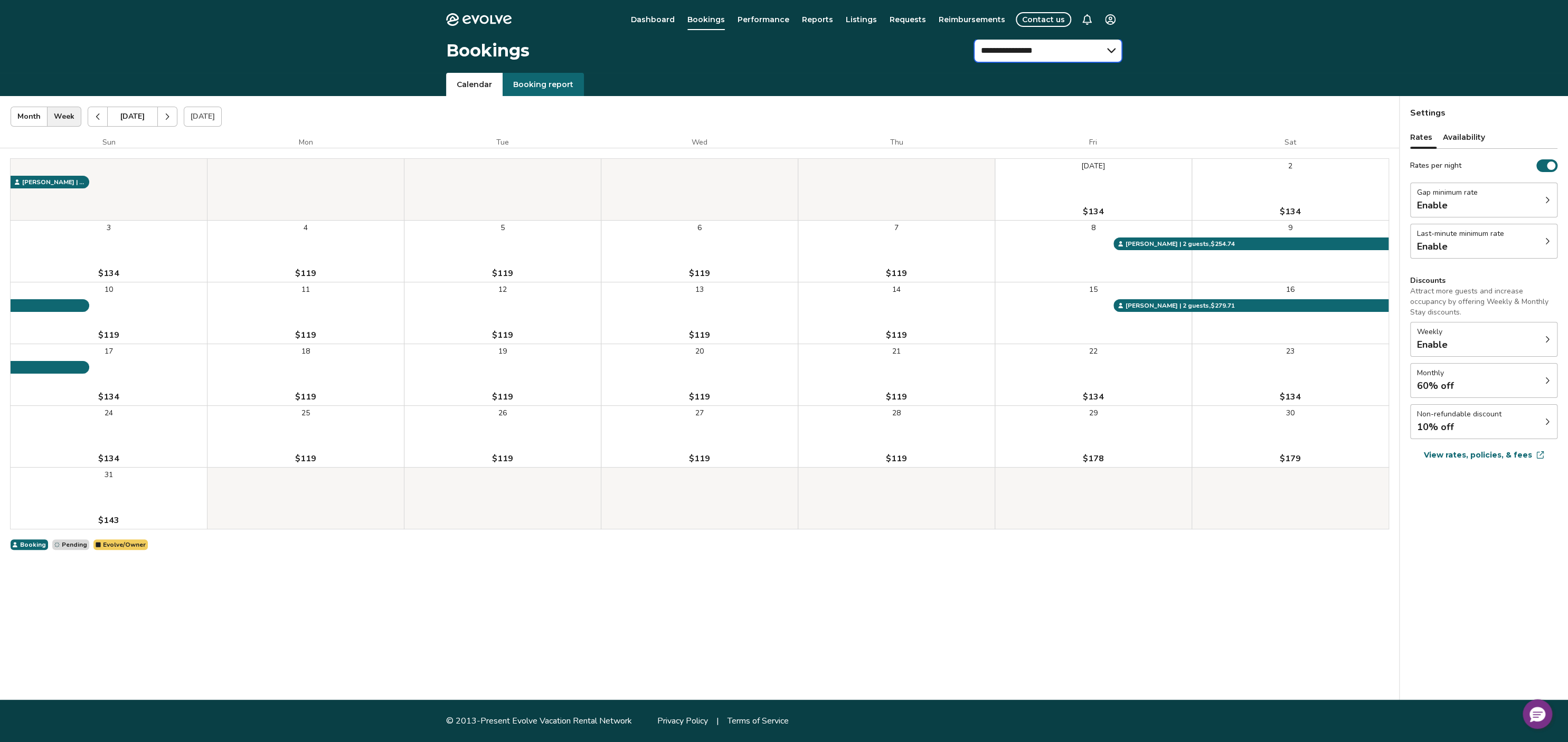 click on "**********" at bounding box center (1048, 51) 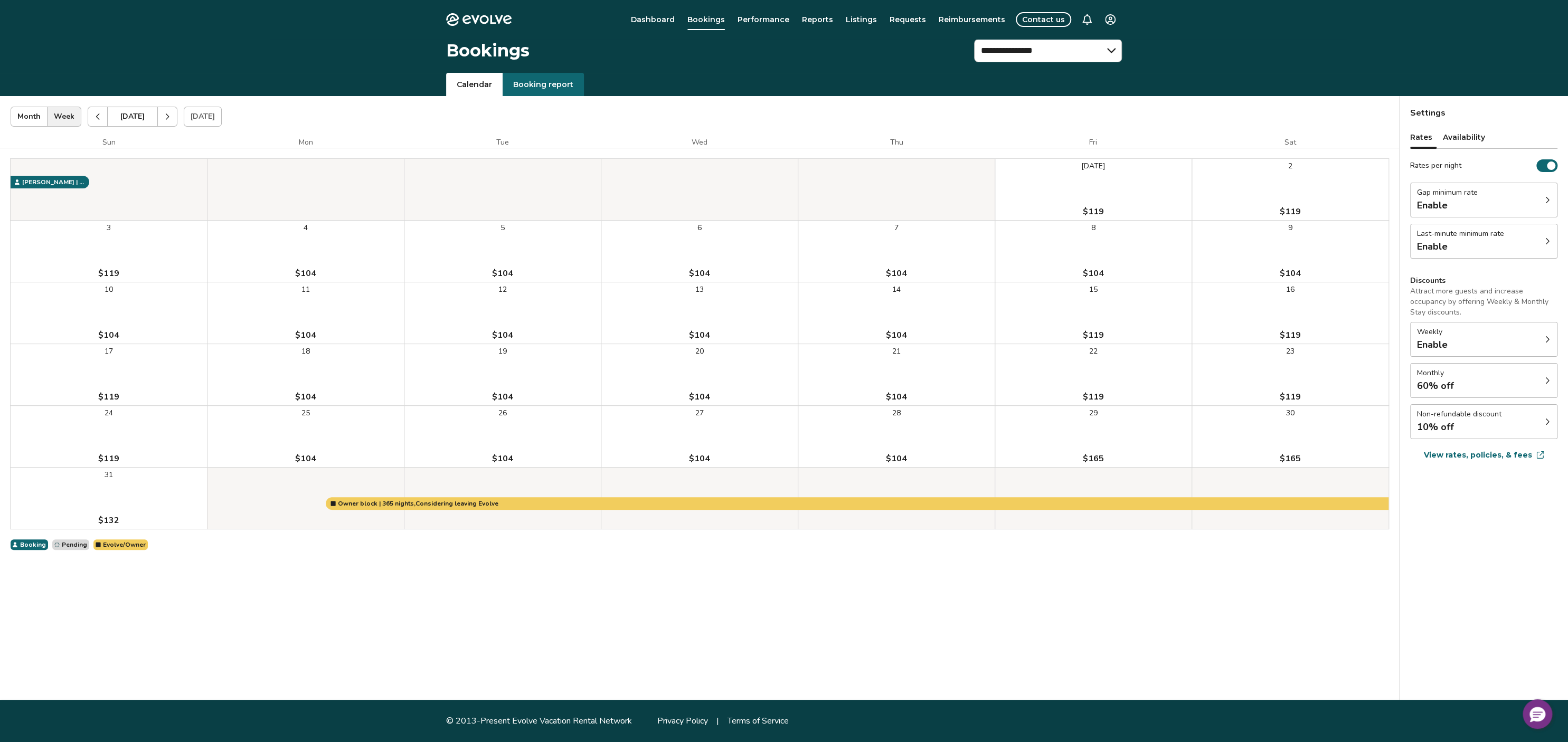 click at bounding box center [98, 117] 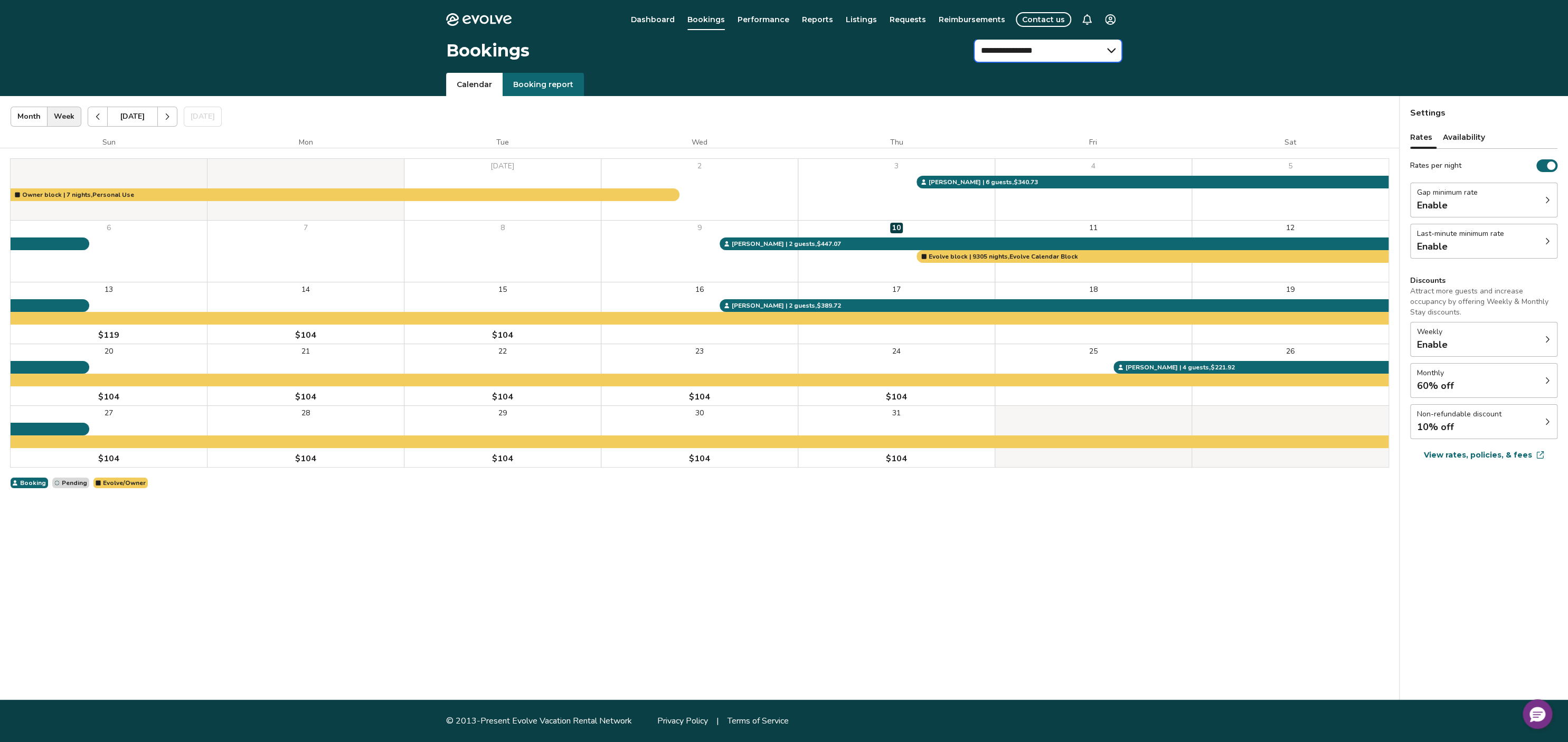 click on "**********" at bounding box center (1048, 51) 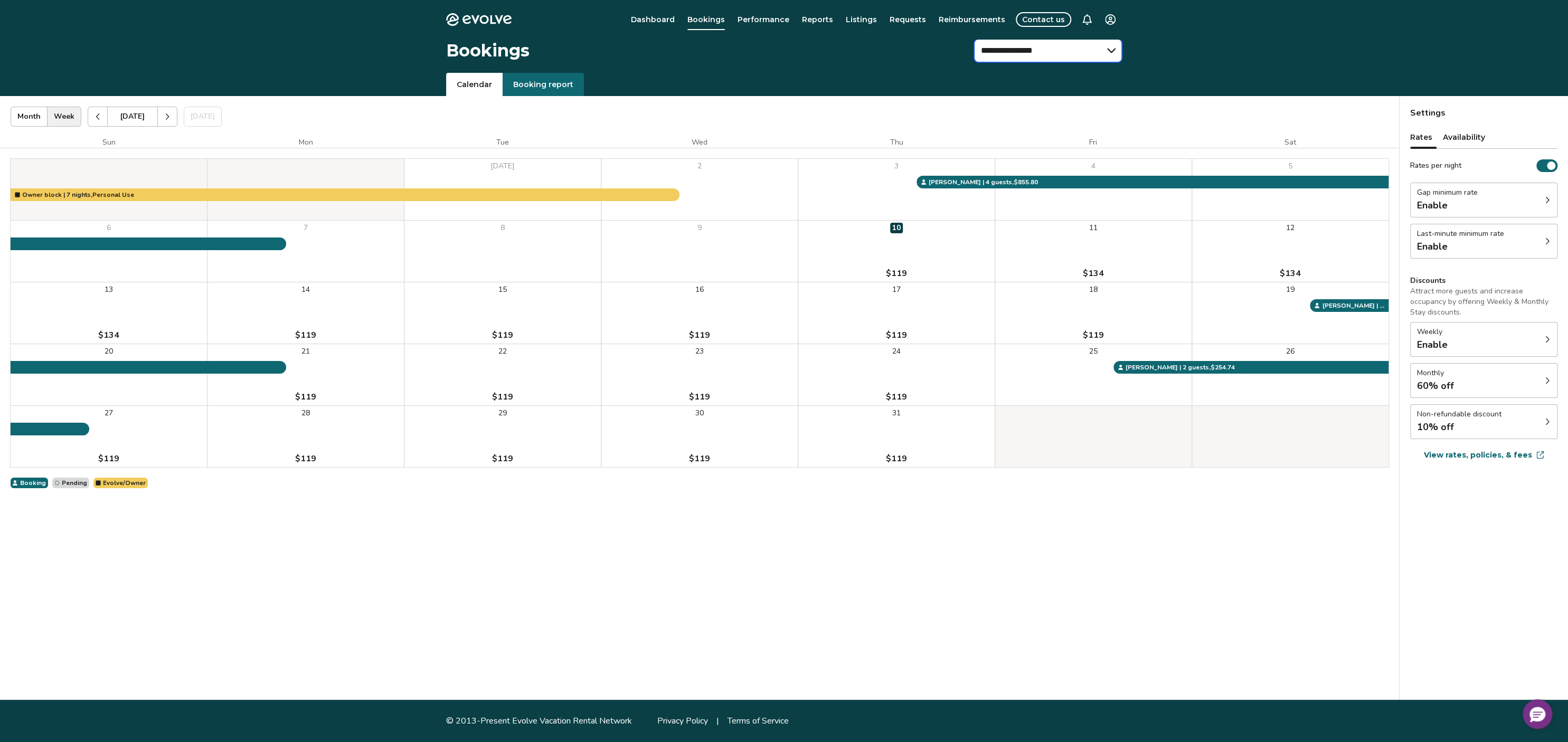 click on "**********" at bounding box center [1048, 51] 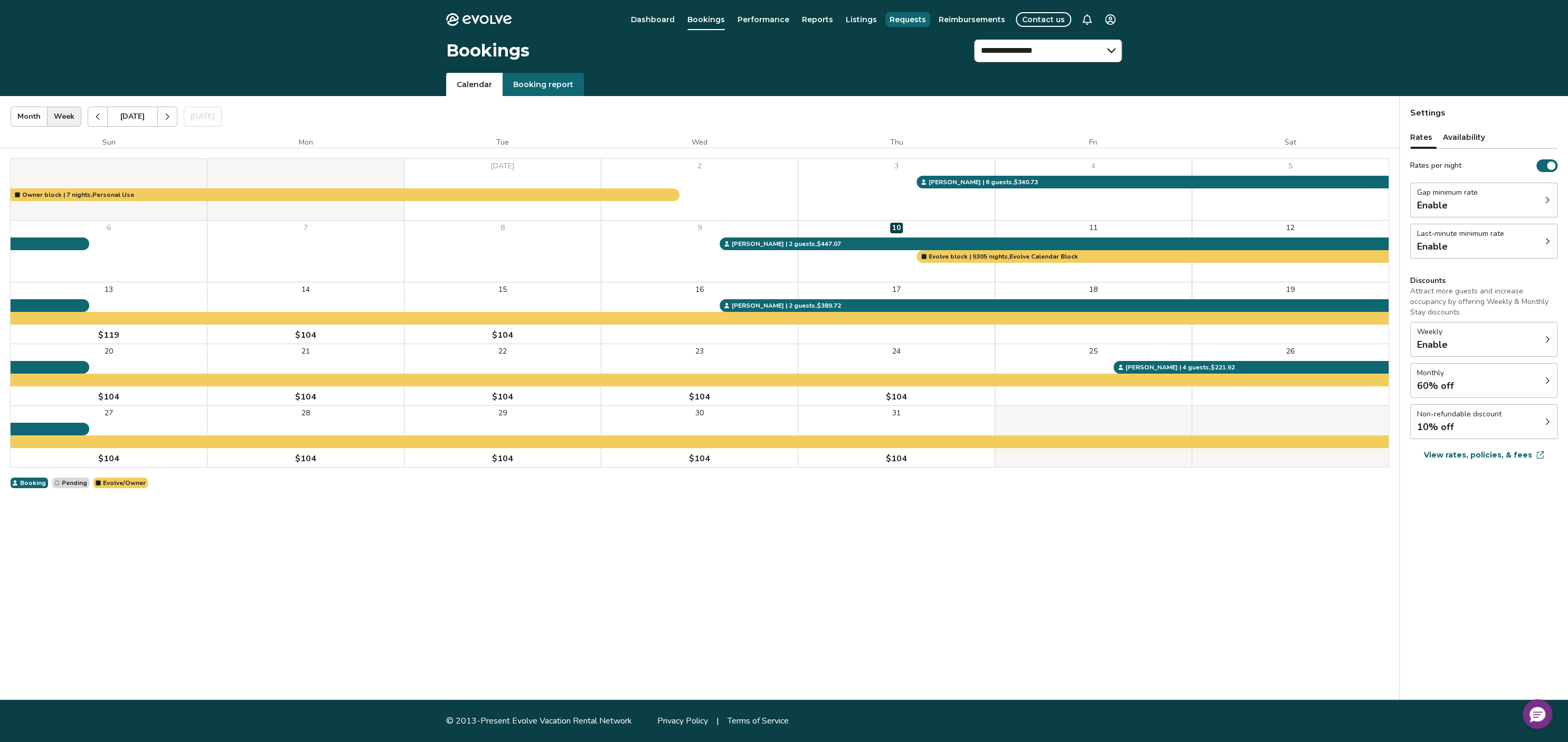 click on "Requests" at bounding box center [908, 20] 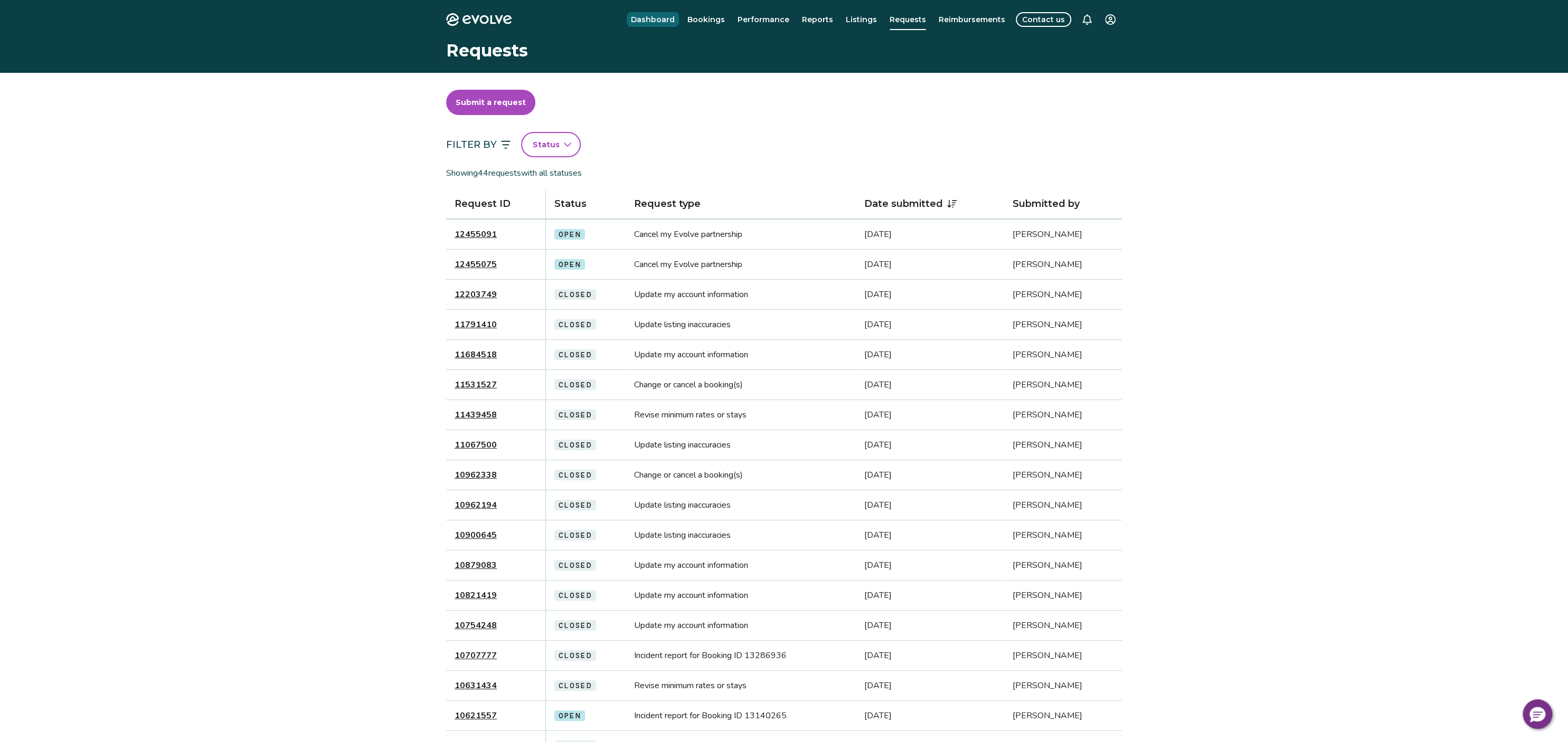 click on "Dashboard" at bounding box center (653, 20) 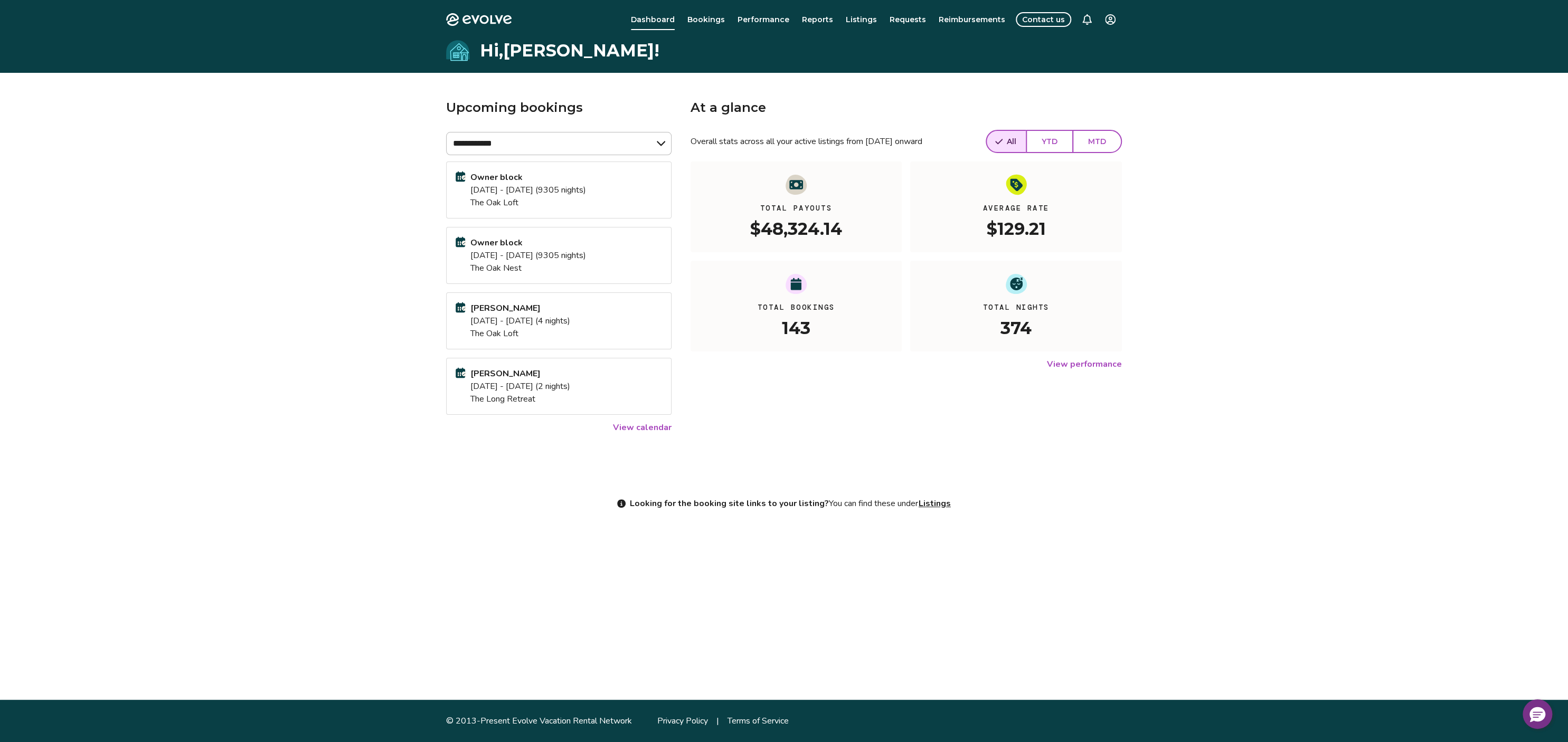 click on "View calendar" at bounding box center [642, 427] 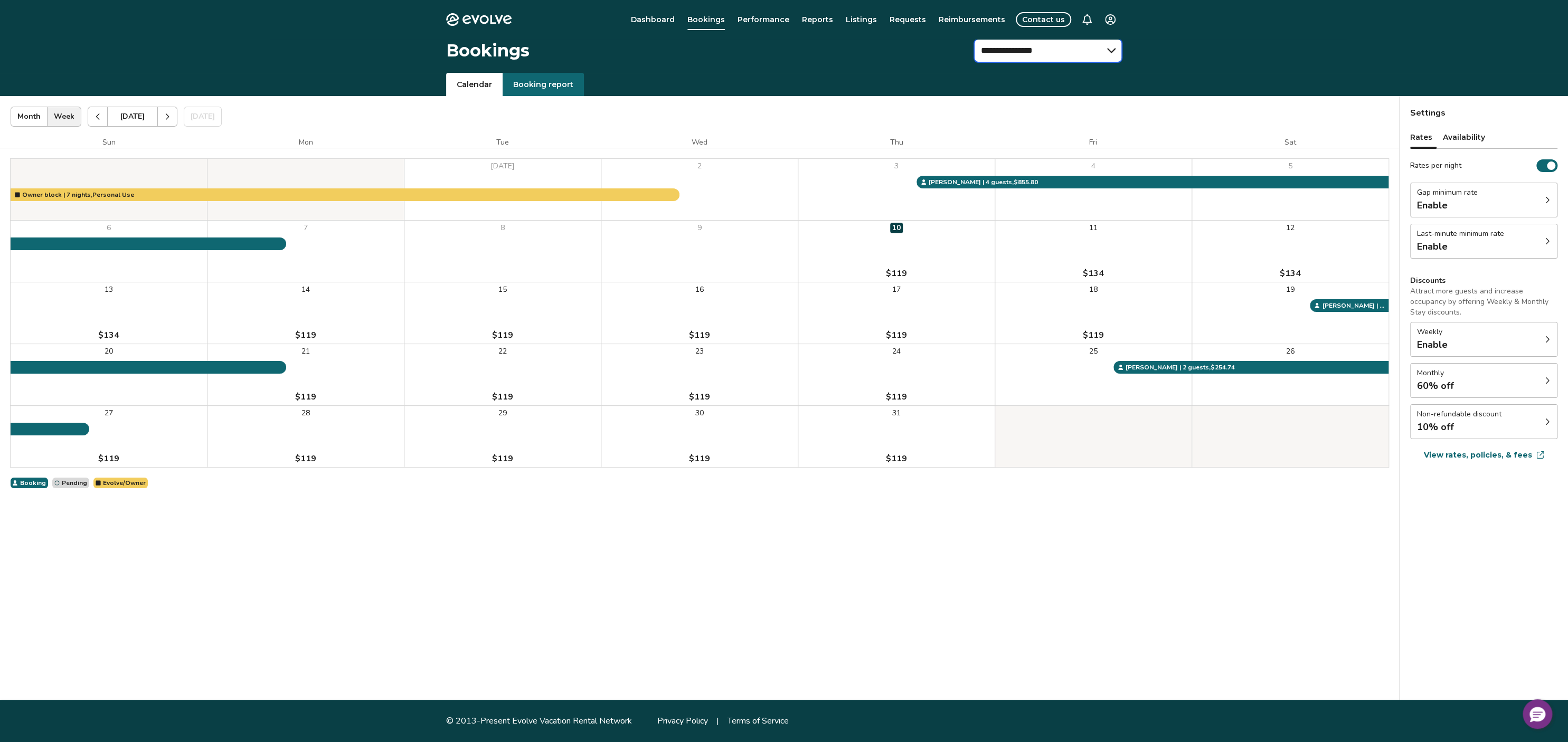 click on "**********" at bounding box center [1048, 51] 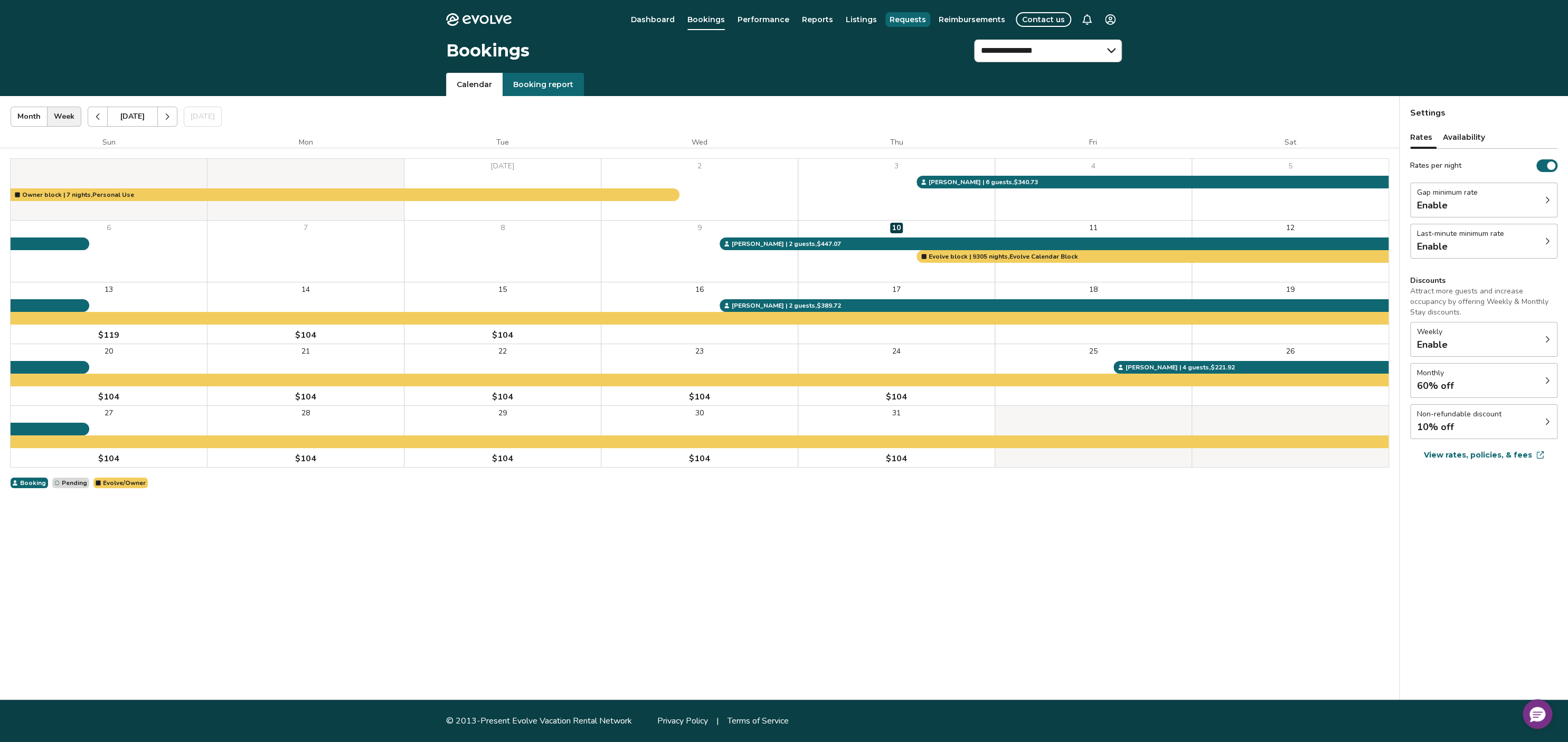 click on "Requests" at bounding box center (908, 20) 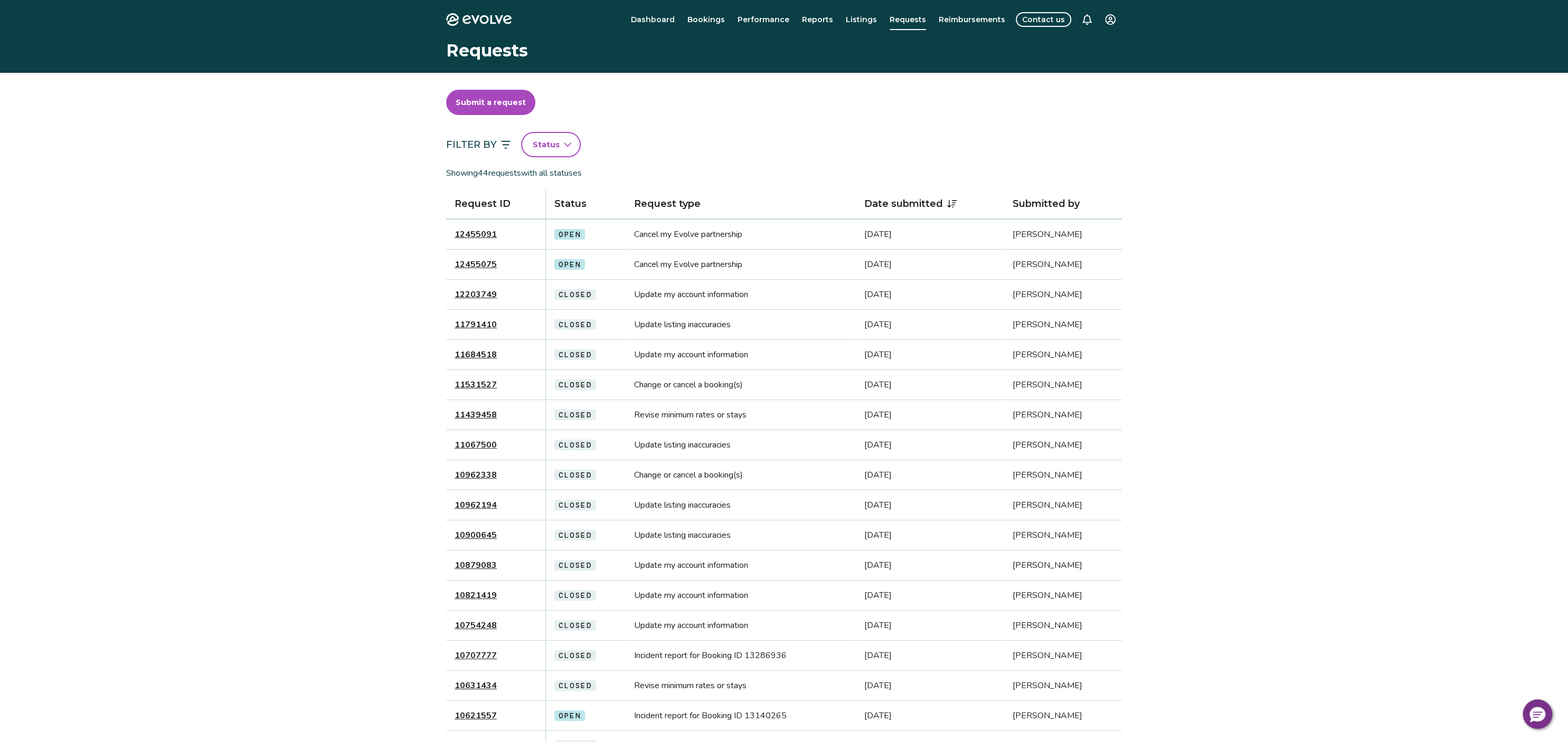 click on "12455075" at bounding box center [476, 264] 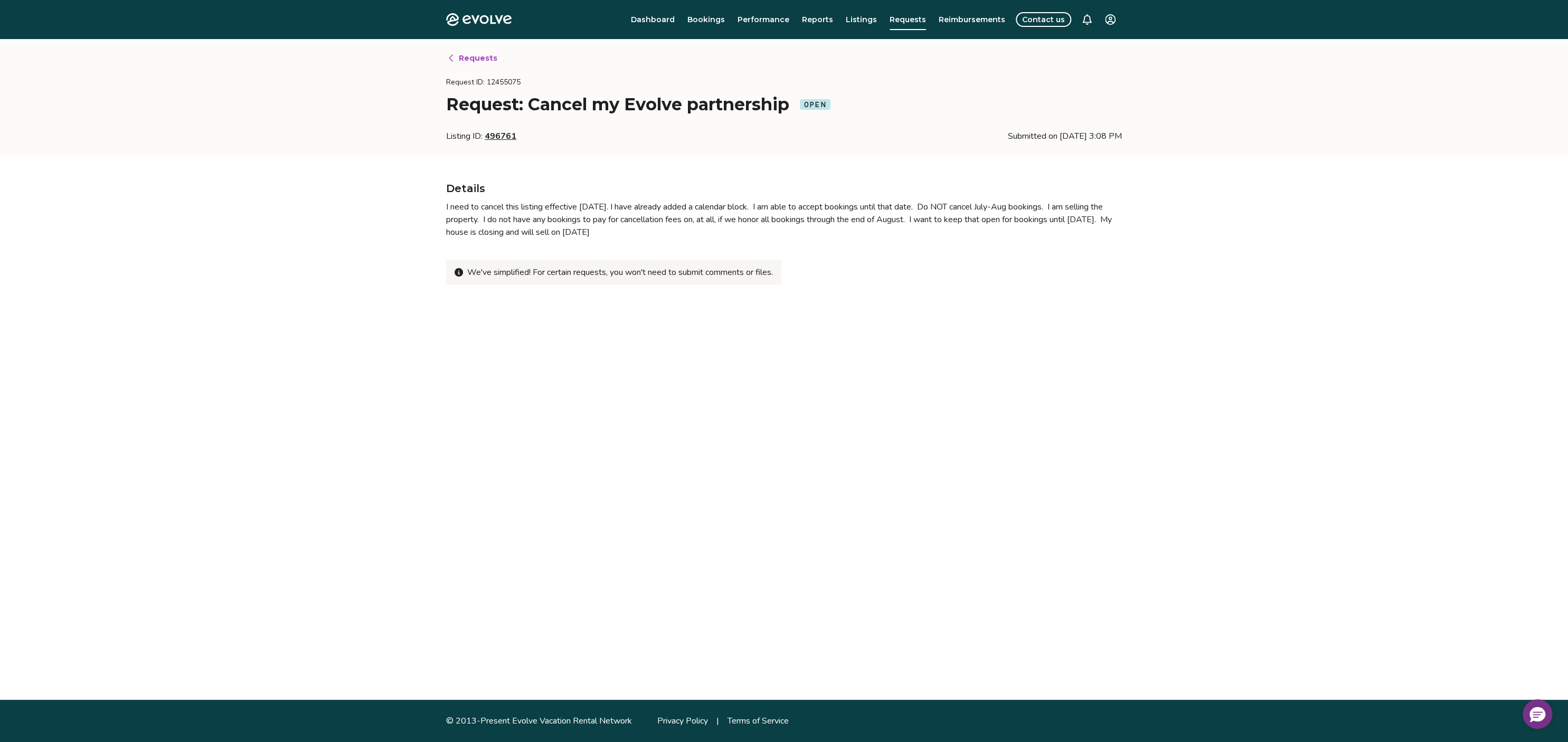 click on "Requests" at bounding box center (478, 58) 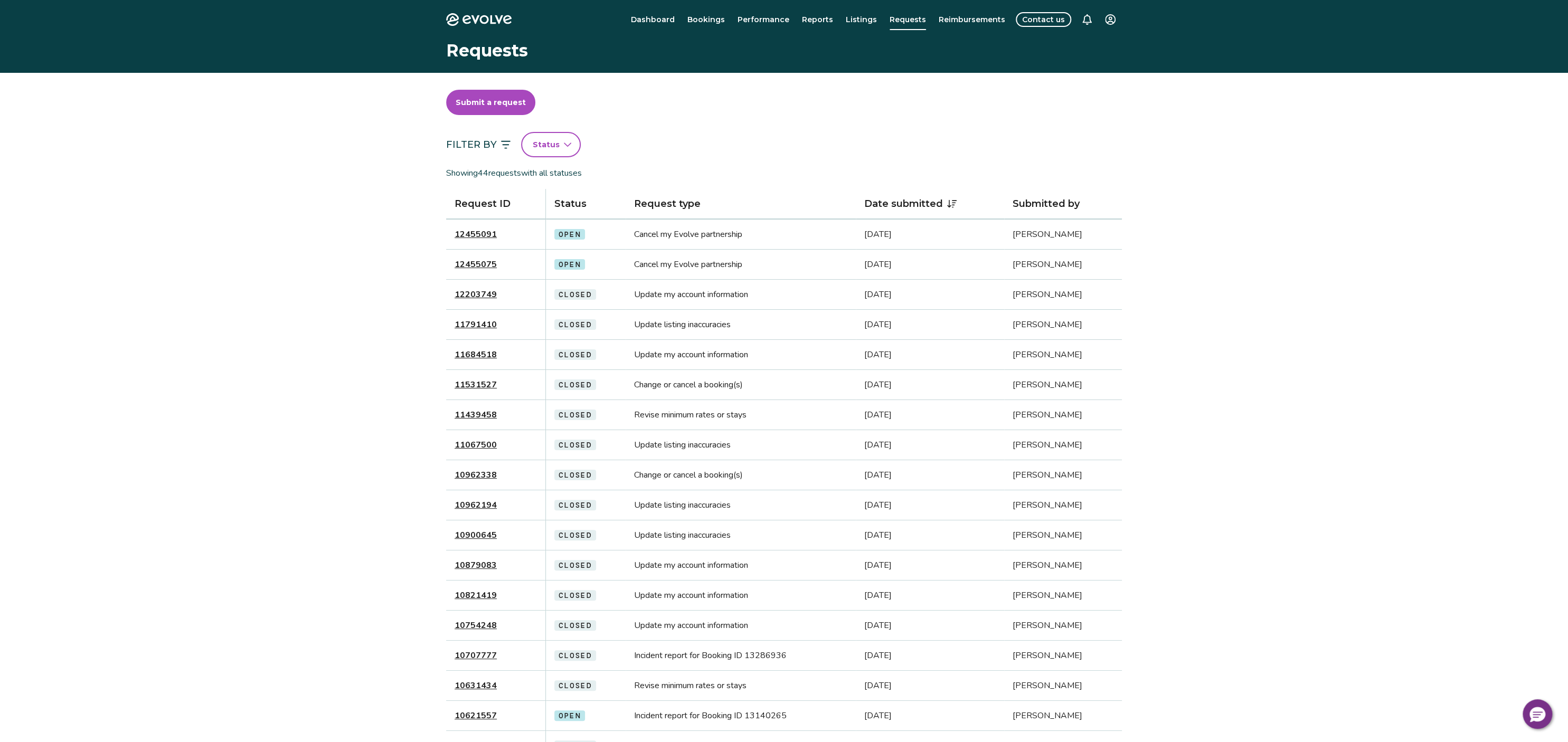 click on "12455091" at bounding box center [476, 234] 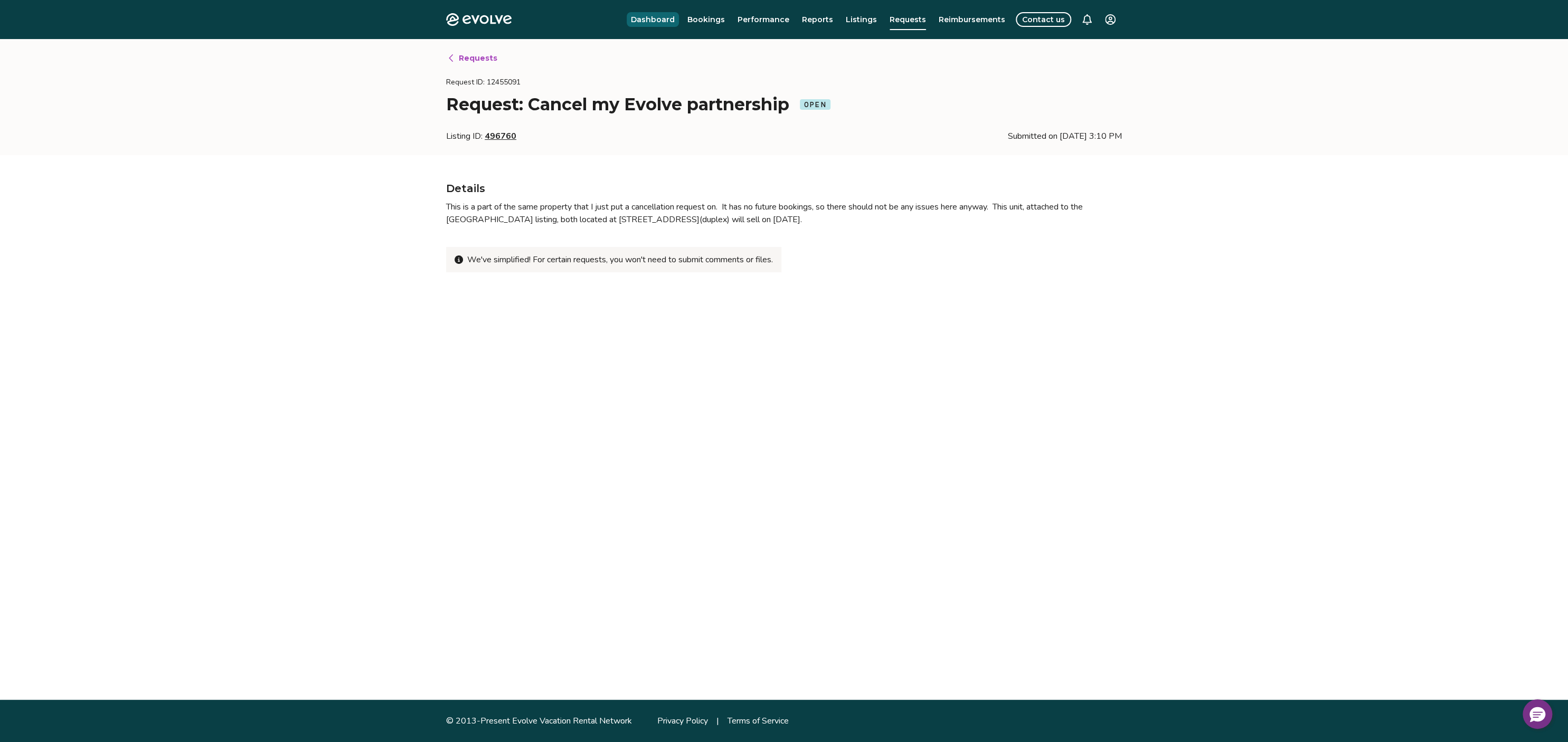 click on "Dashboard" at bounding box center [653, 20] 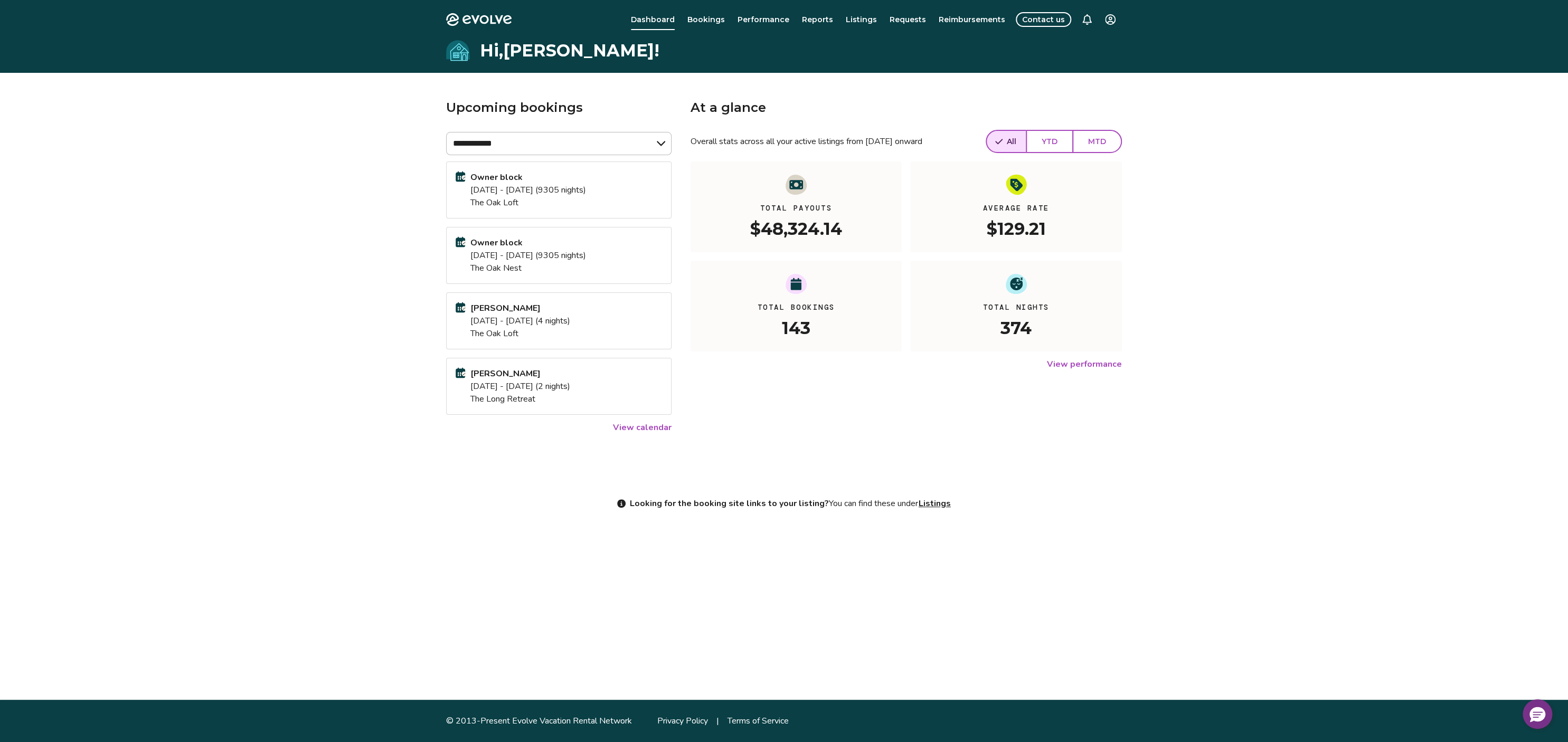 click on "View calendar" at bounding box center (642, 427) 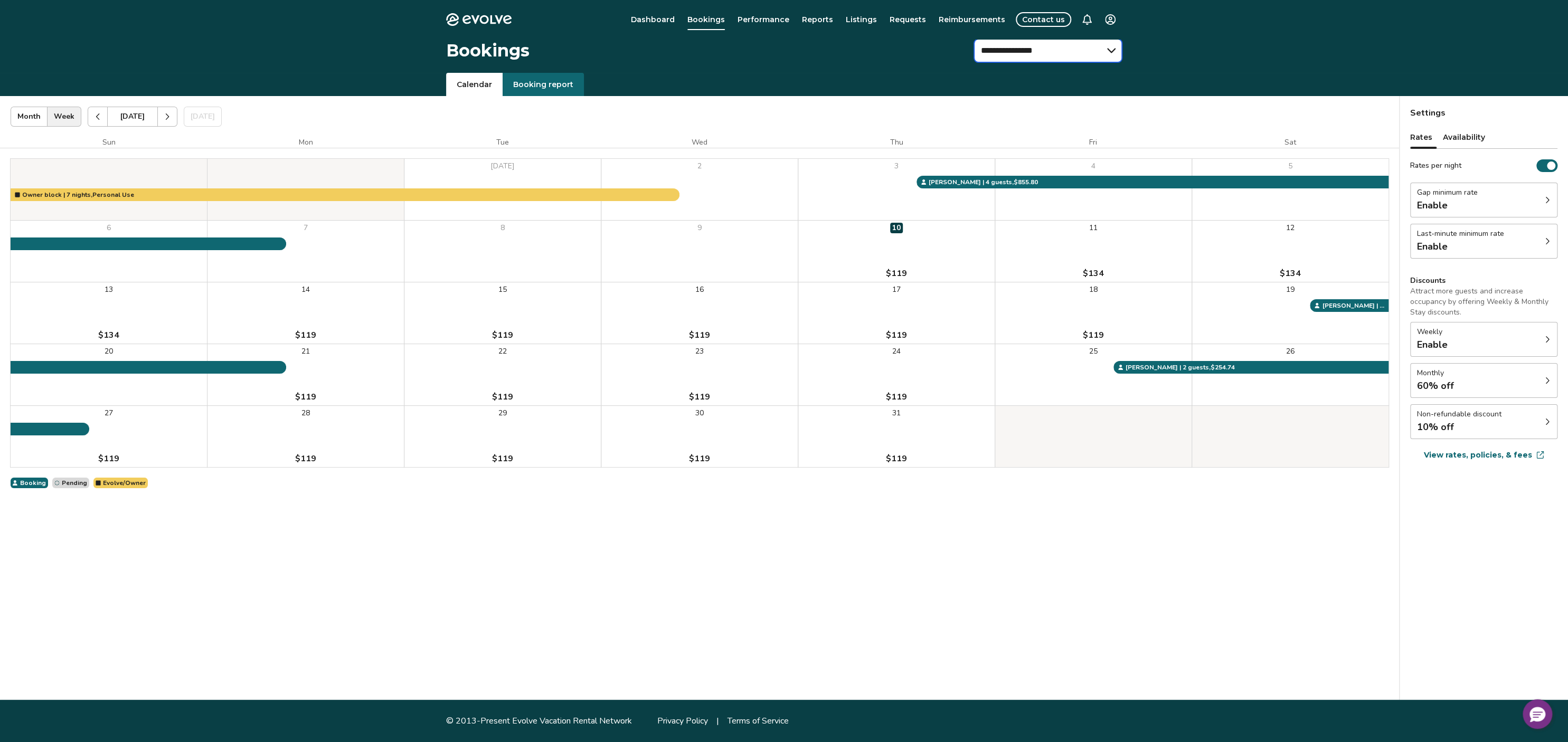 click on "**********" at bounding box center [1048, 51] 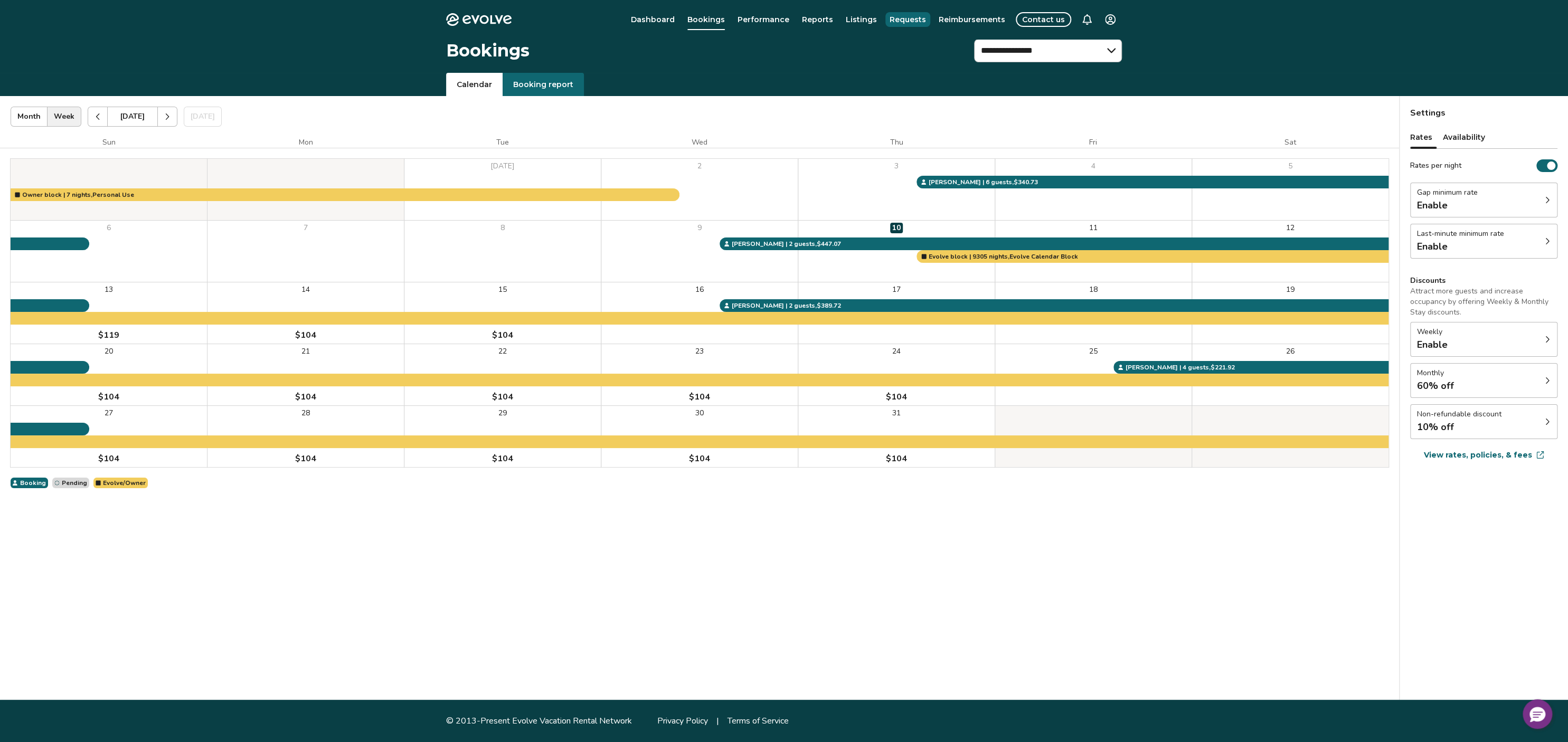click on "Requests" at bounding box center (908, 20) 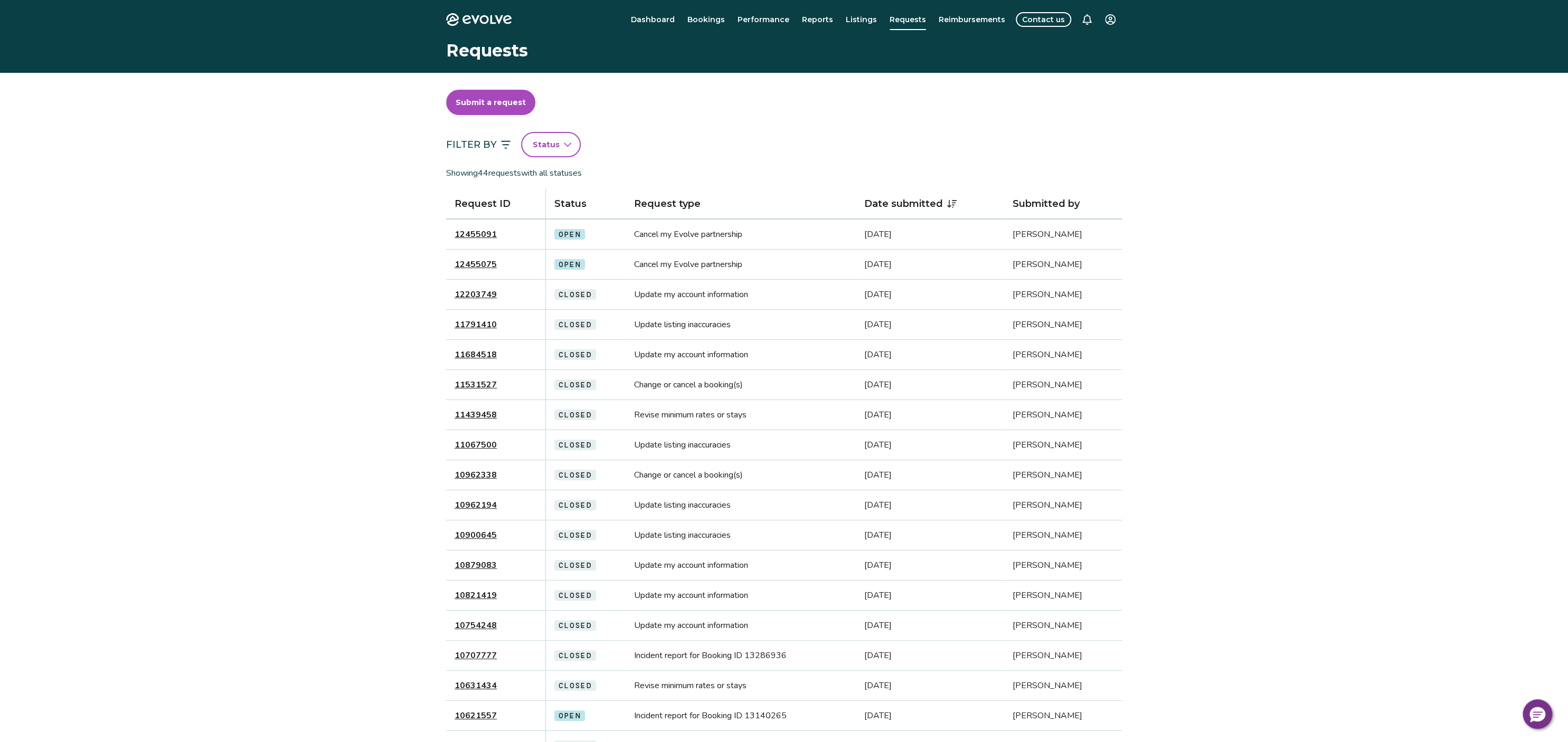 click on "12455091" at bounding box center (476, 234) 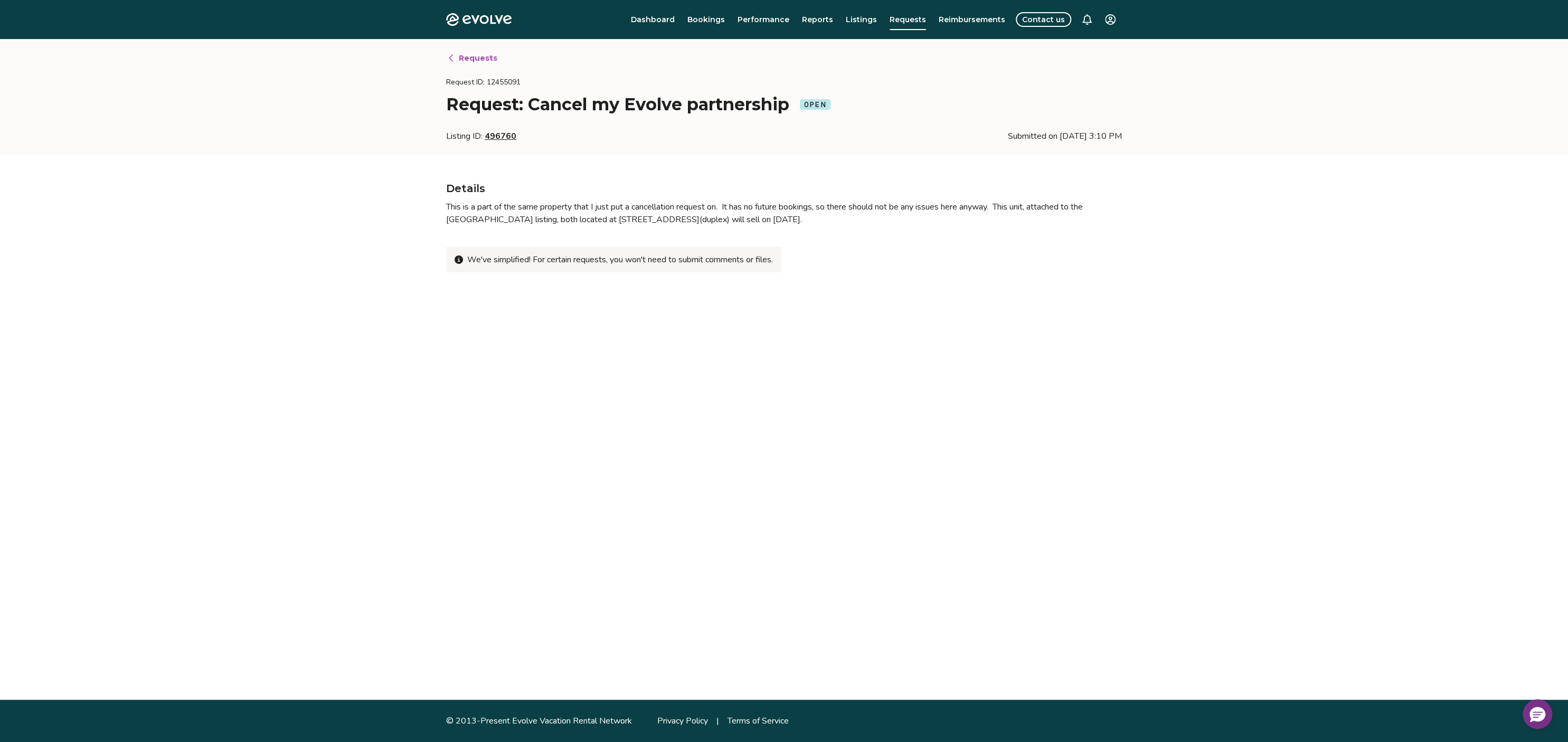 click on "Requests Request ID: 12455091 Request: Cancel my Evolve partnership Open Listing ID:   496760 Submitted on [DATE] 3:10 PM" at bounding box center (784, 97) 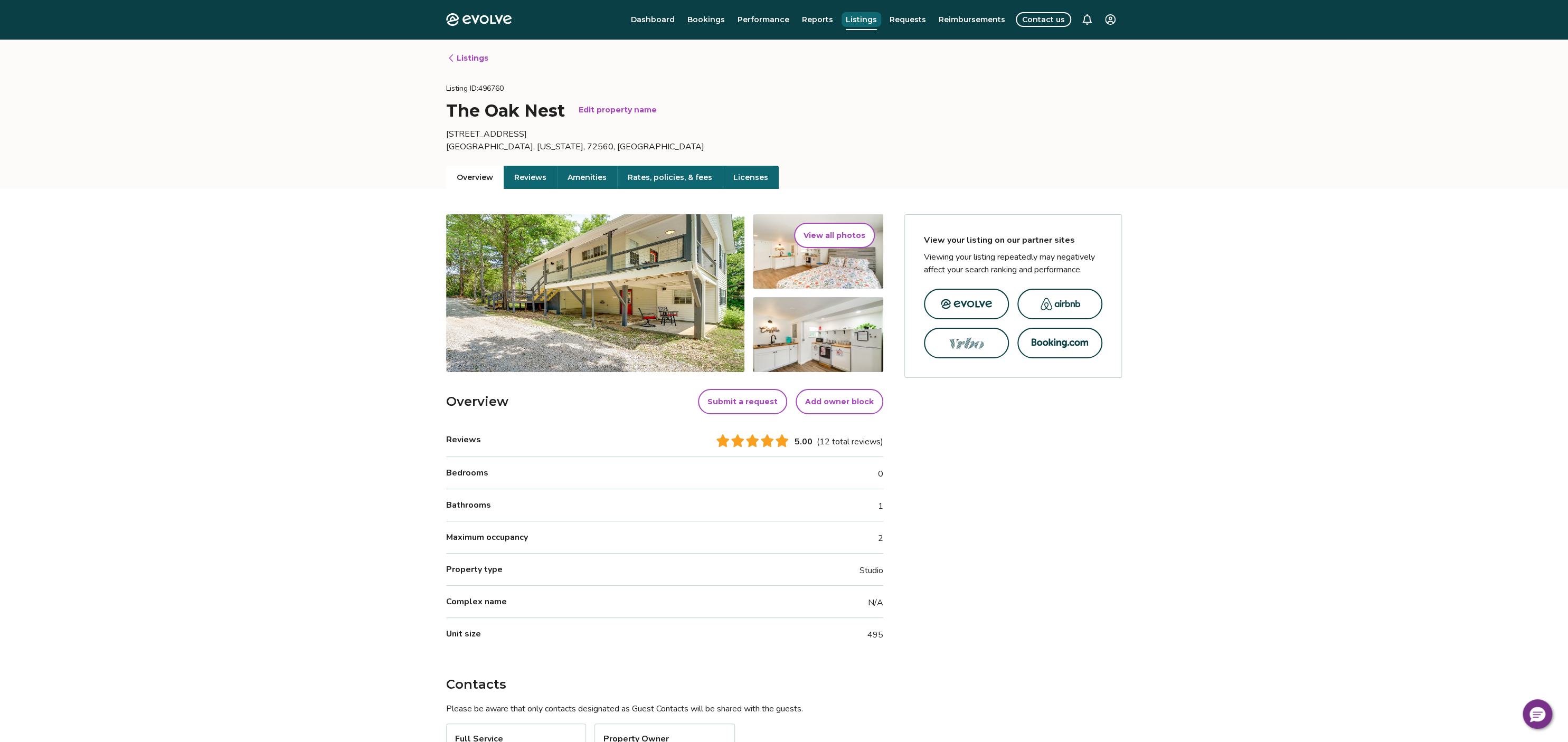 click on "Listings" at bounding box center [861, 20] 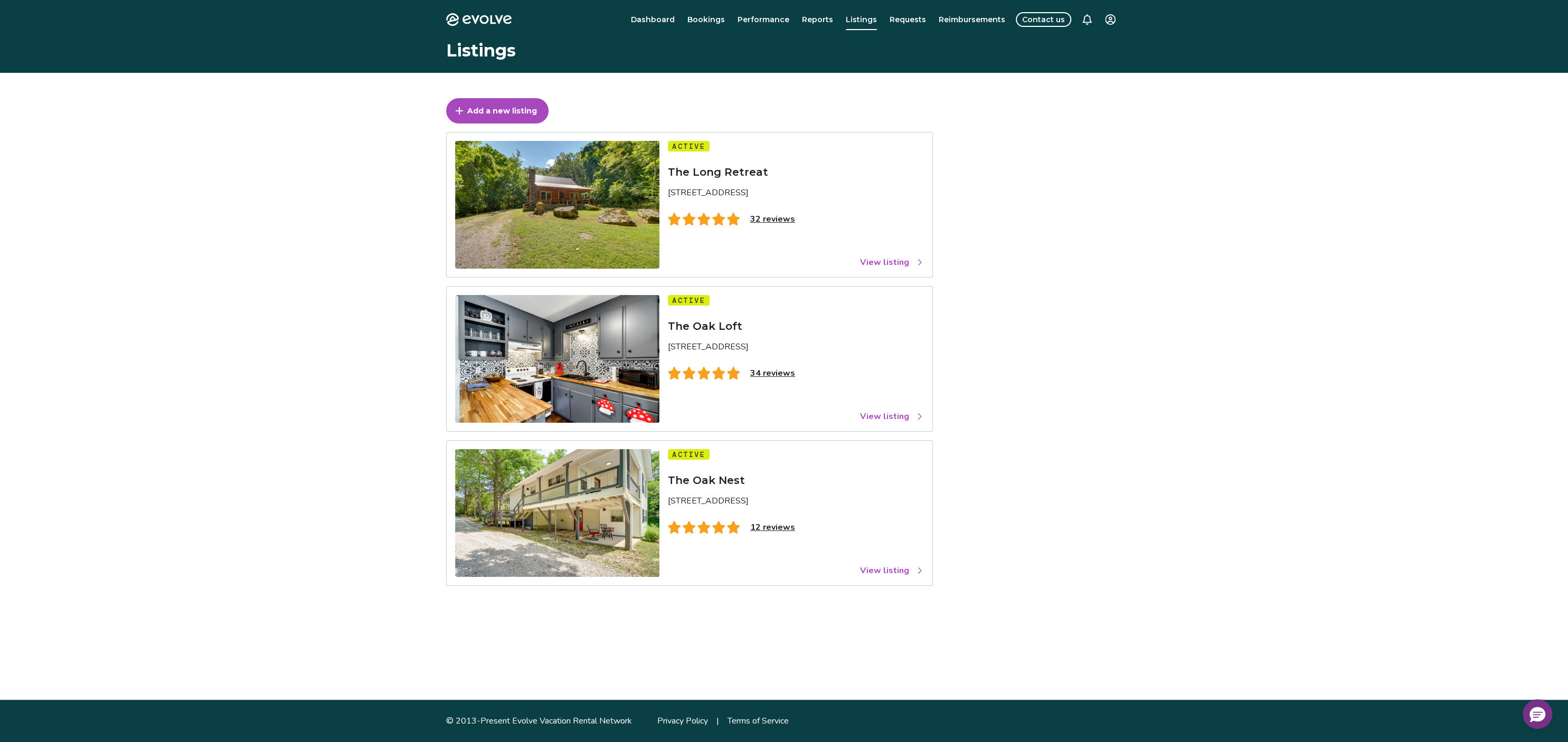 click on "View listing" at bounding box center (892, 262) 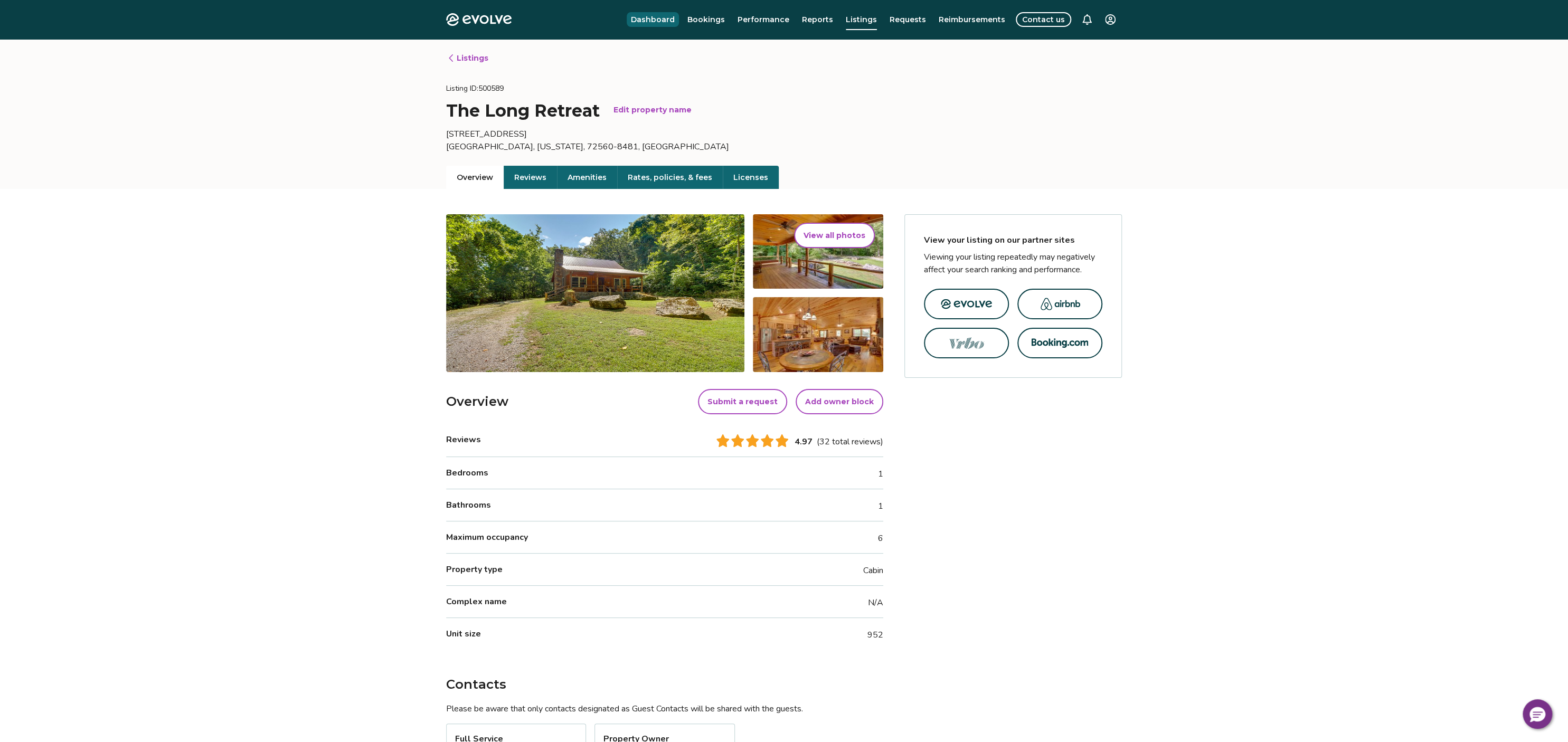 click on "Dashboard" at bounding box center [653, 20] 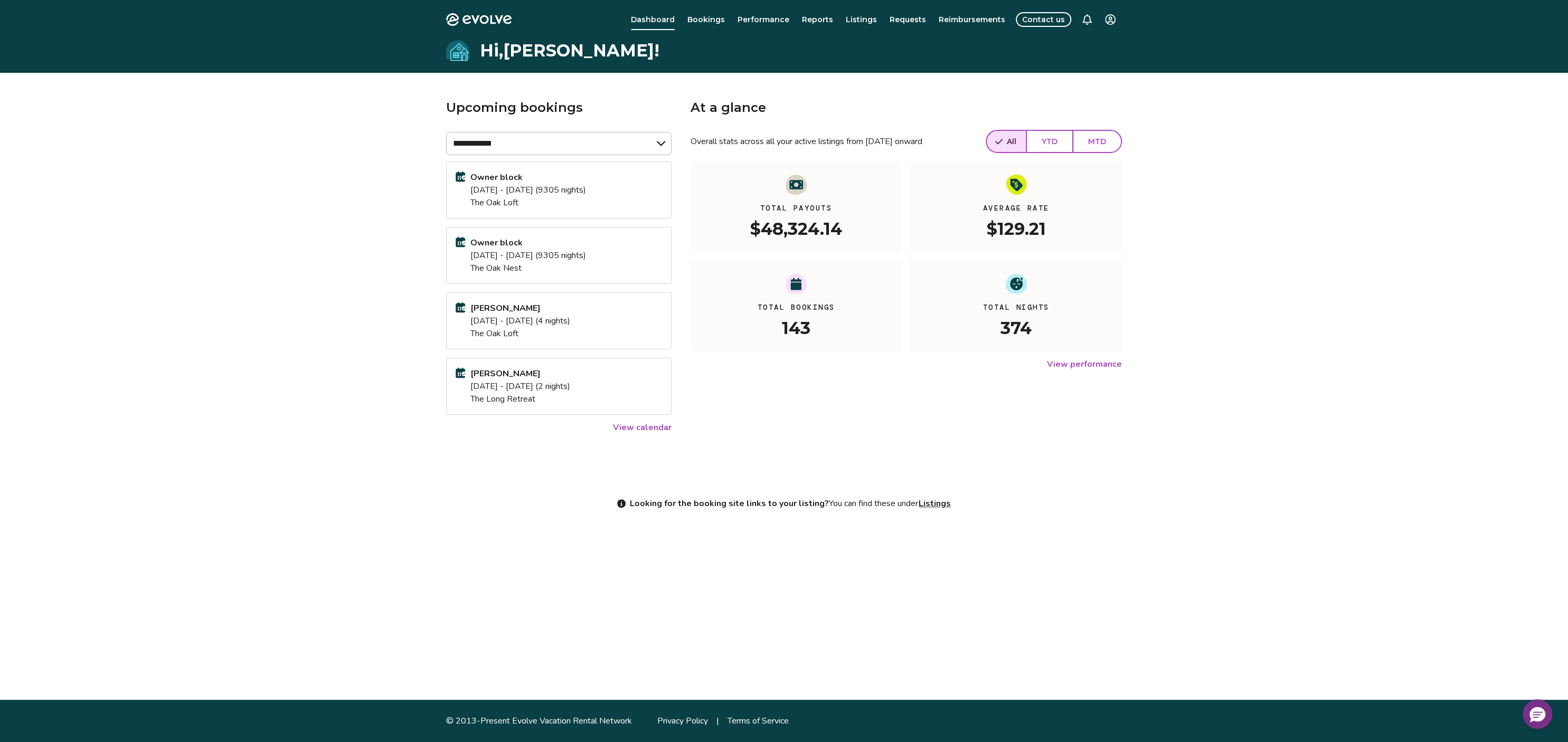 click on "View calendar" at bounding box center (642, 427) 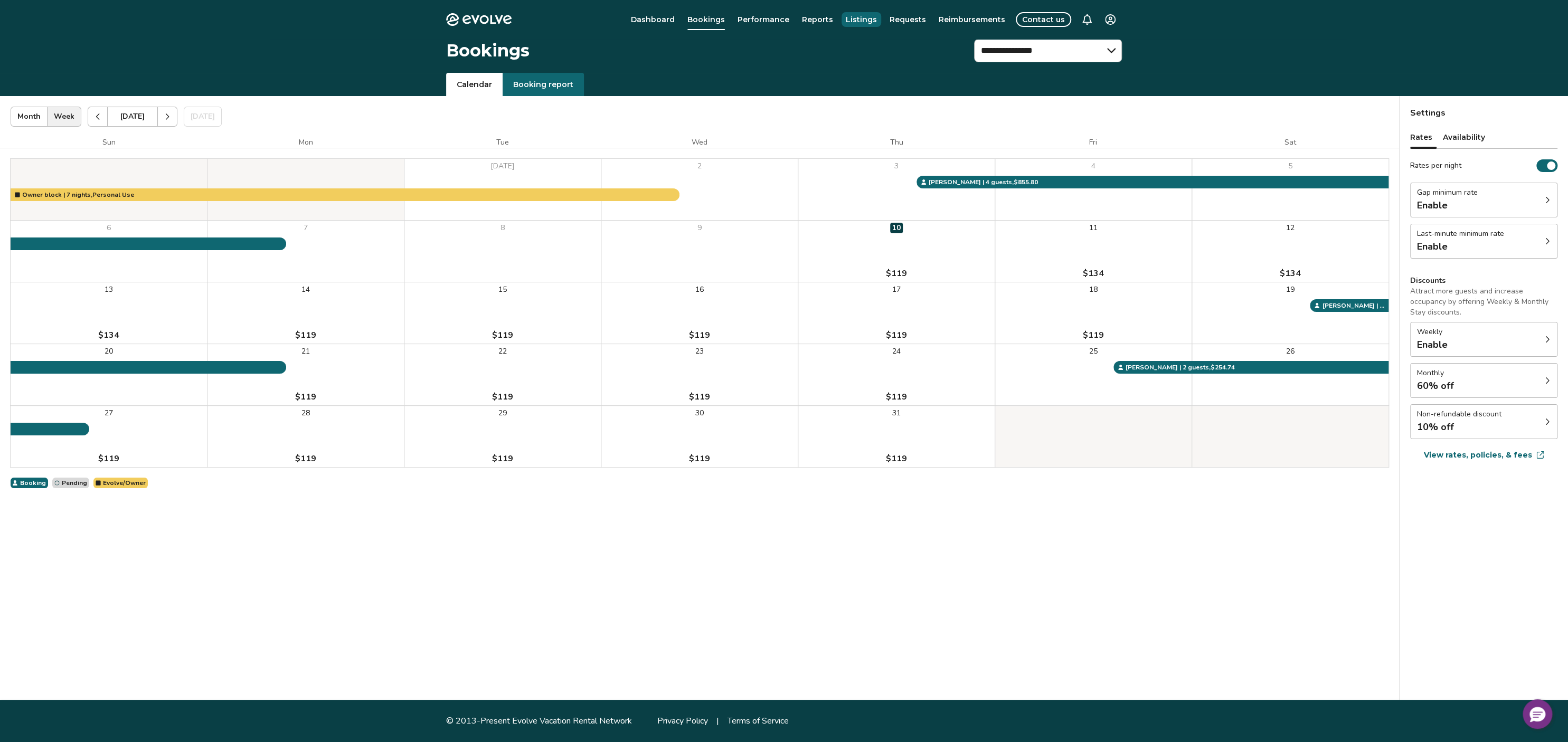 click on "Listings" at bounding box center (861, 20) 